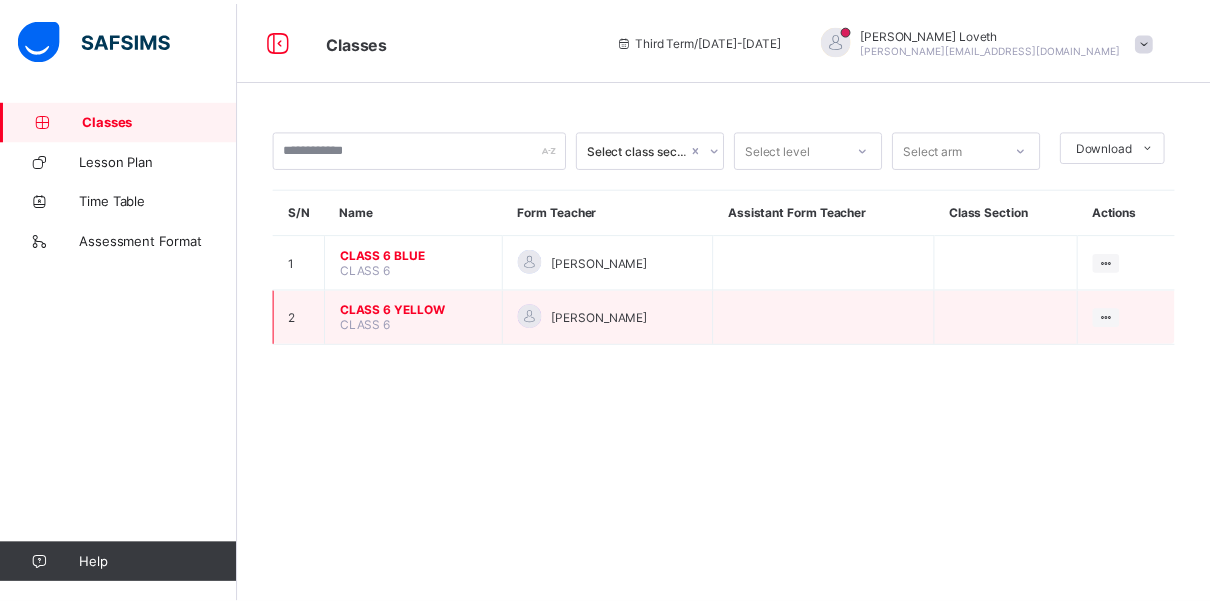 scroll, scrollTop: 0, scrollLeft: 0, axis: both 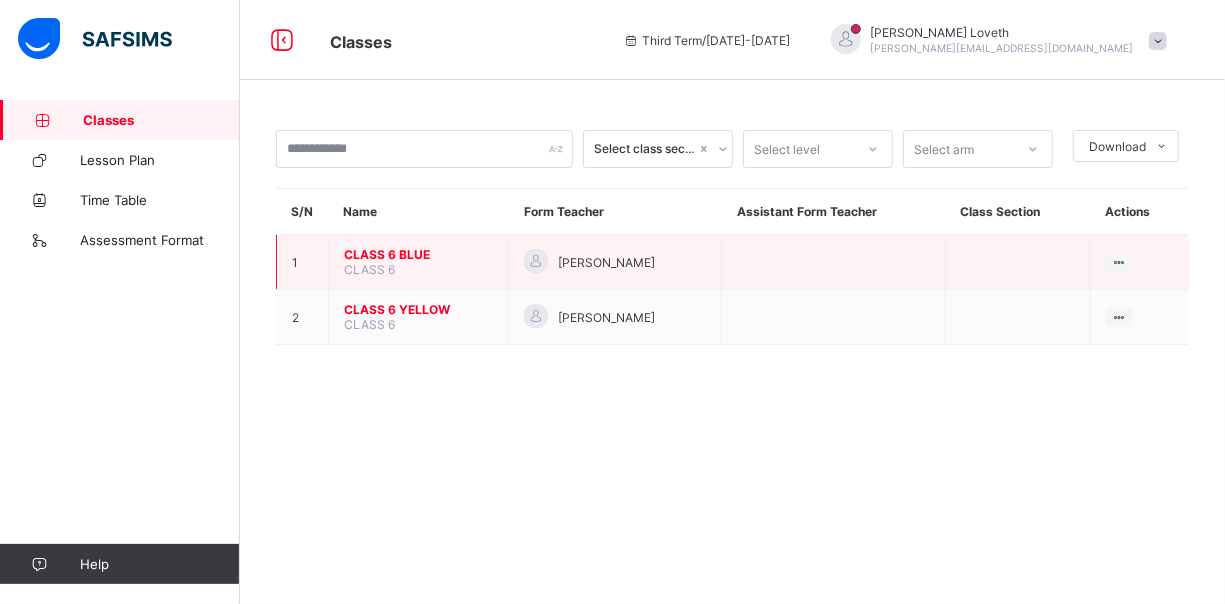 click on "CLASS 6   BLUE" at bounding box center [418, 254] 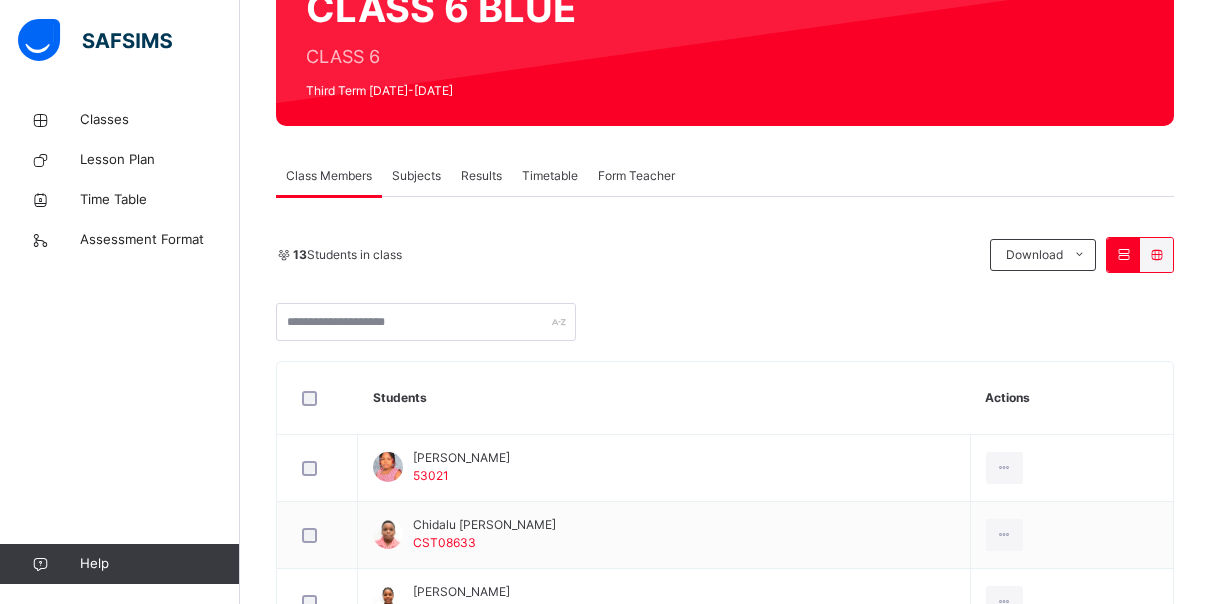 scroll, scrollTop: 218, scrollLeft: 0, axis: vertical 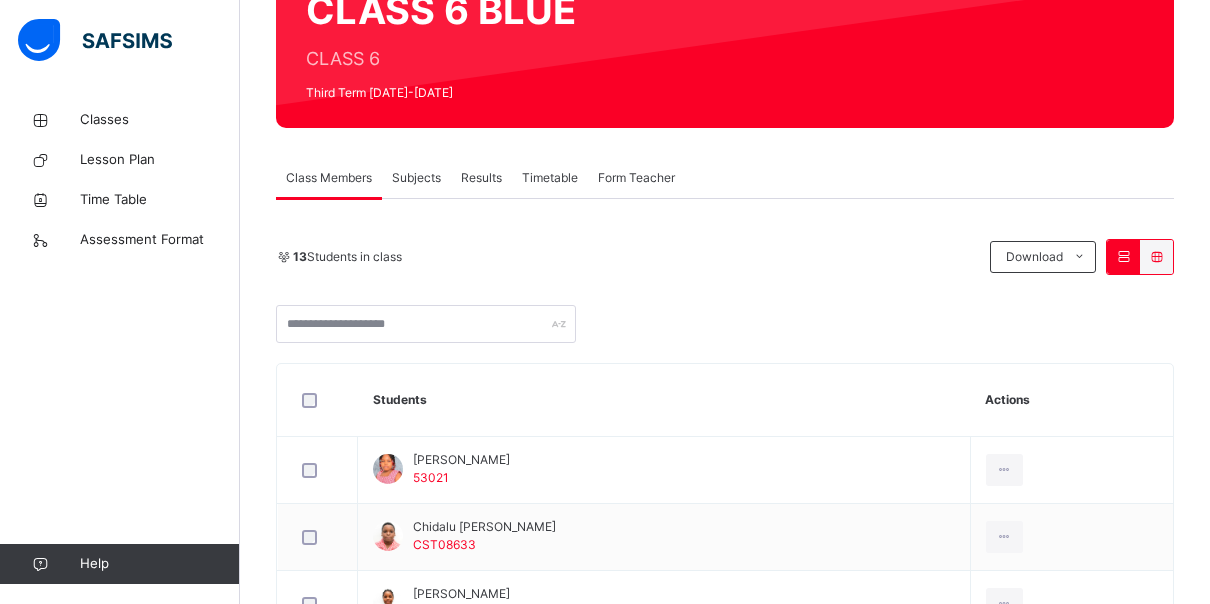 click on "Subjects" at bounding box center (416, 178) 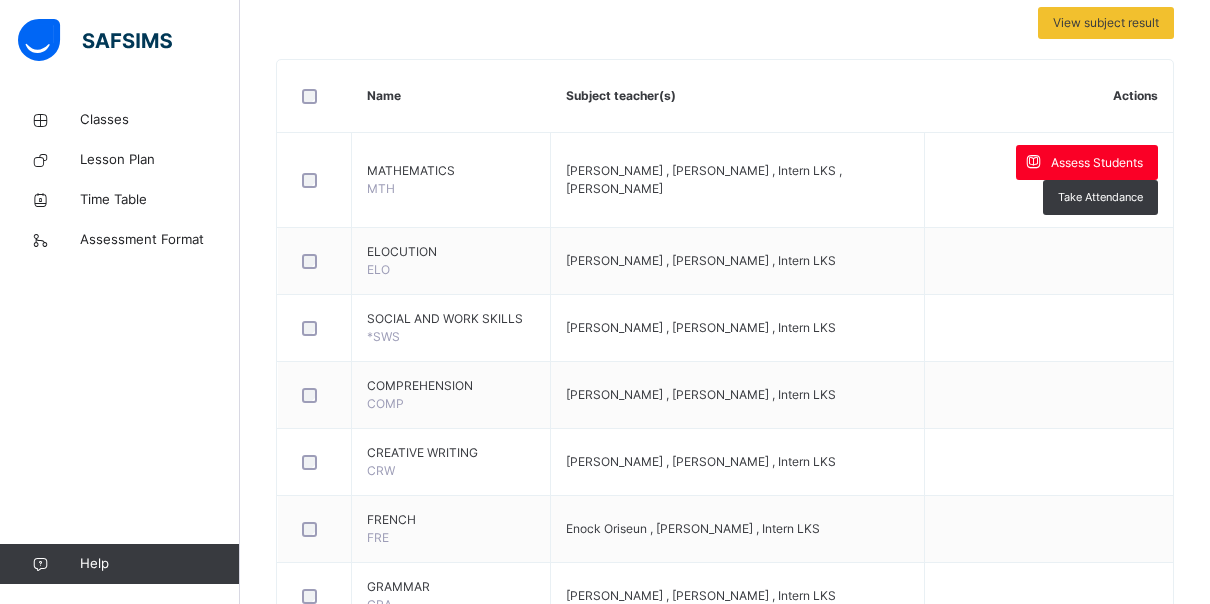 scroll, scrollTop: 443, scrollLeft: 0, axis: vertical 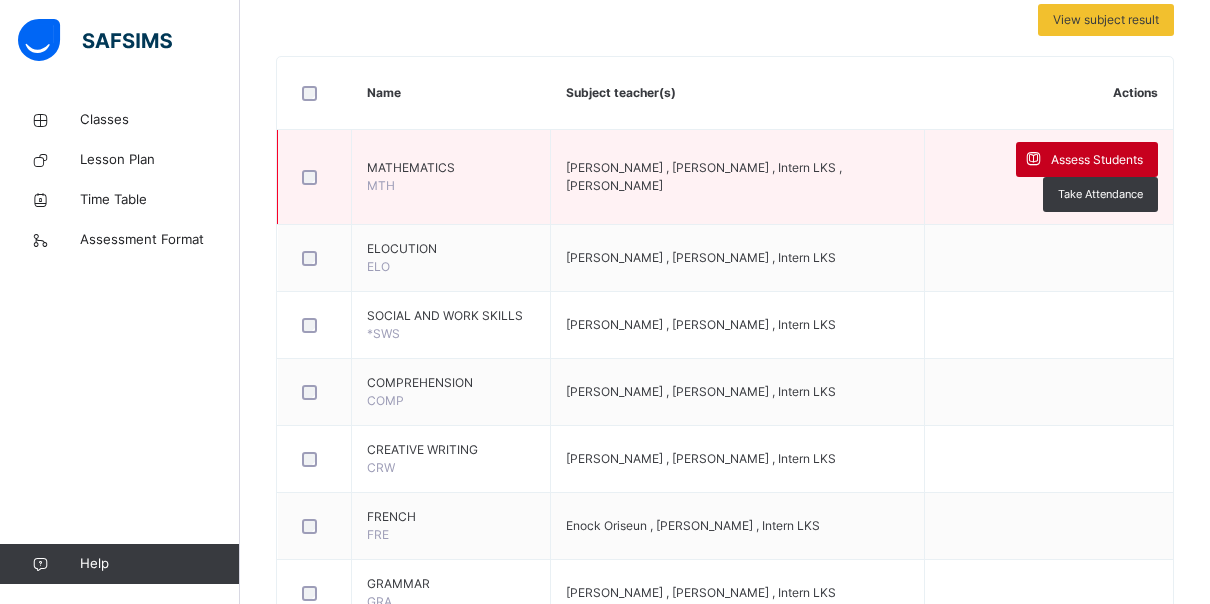 click on "Assess Students" at bounding box center (1097, 160) 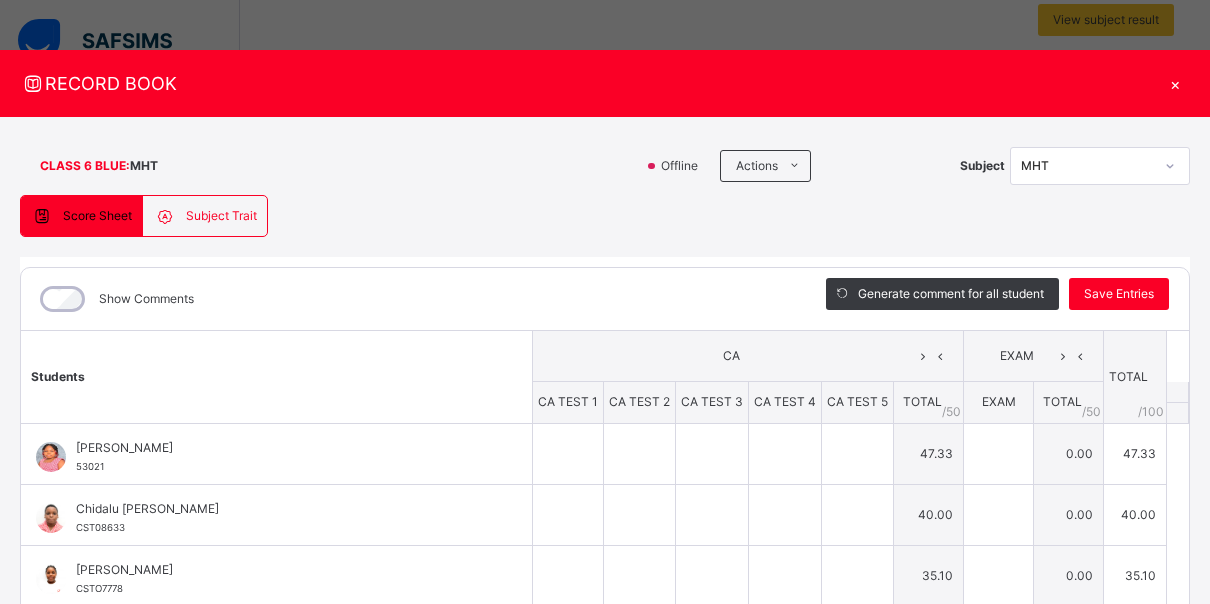 type on "****" 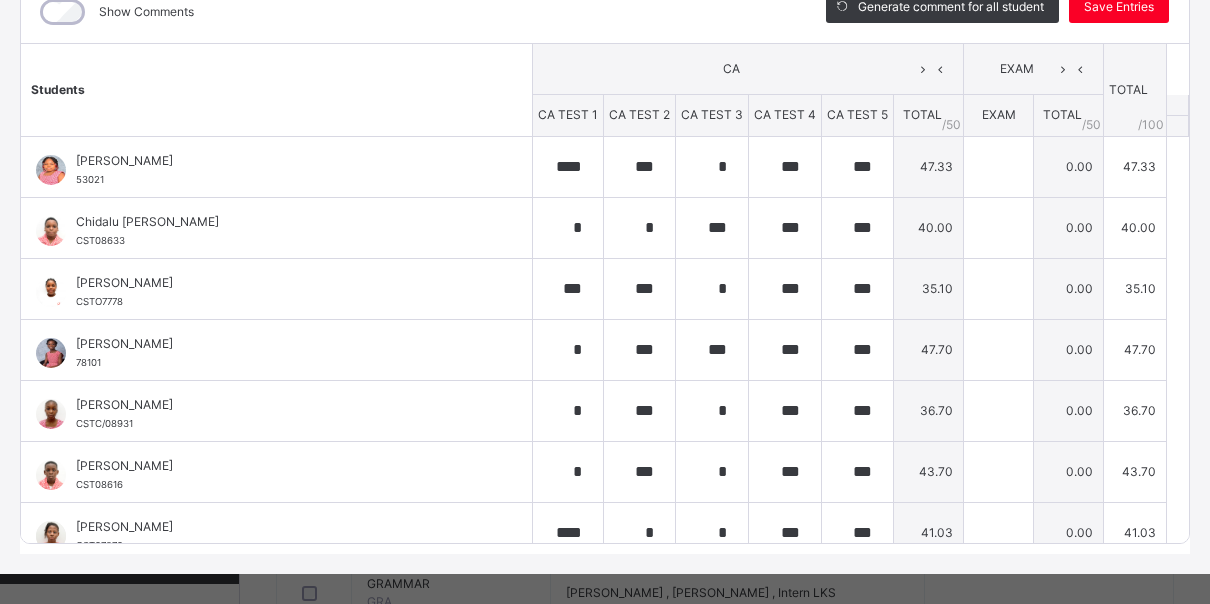 scroll, scrollTop: 306, scrollLeft: 0, axis: vertical 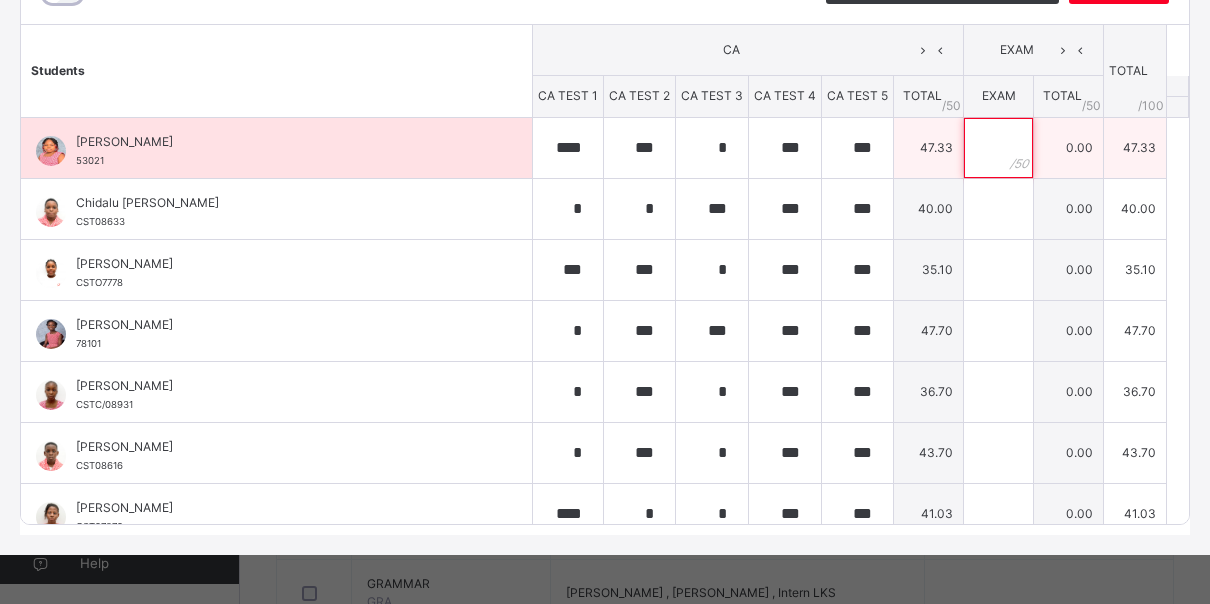 click at bounding box center [998, 148] 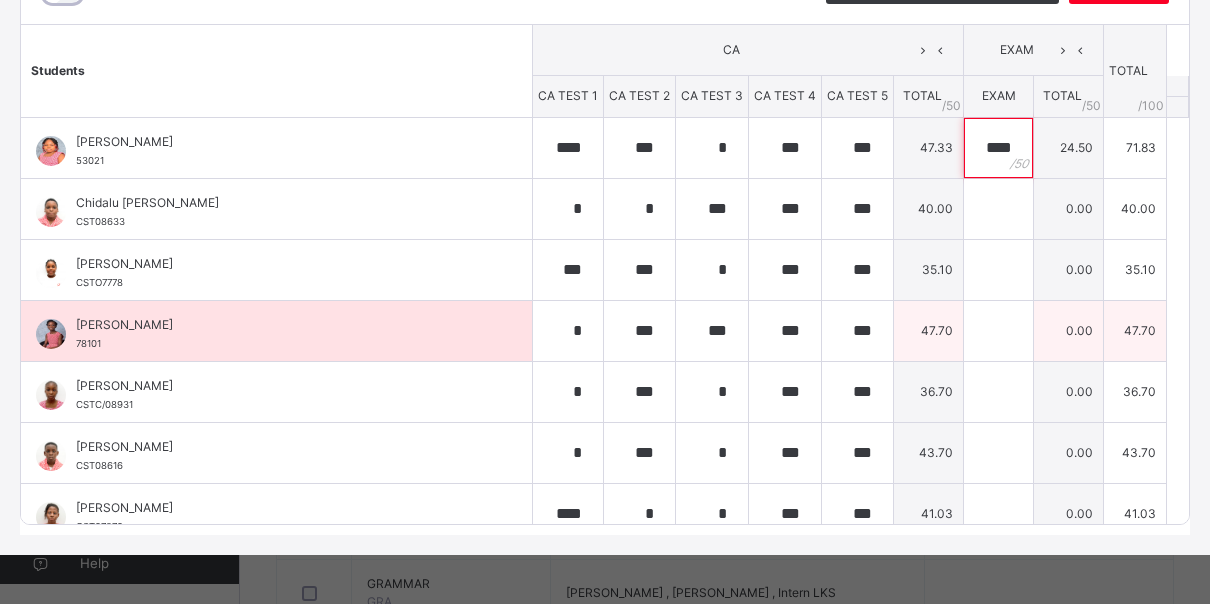 type on "****" 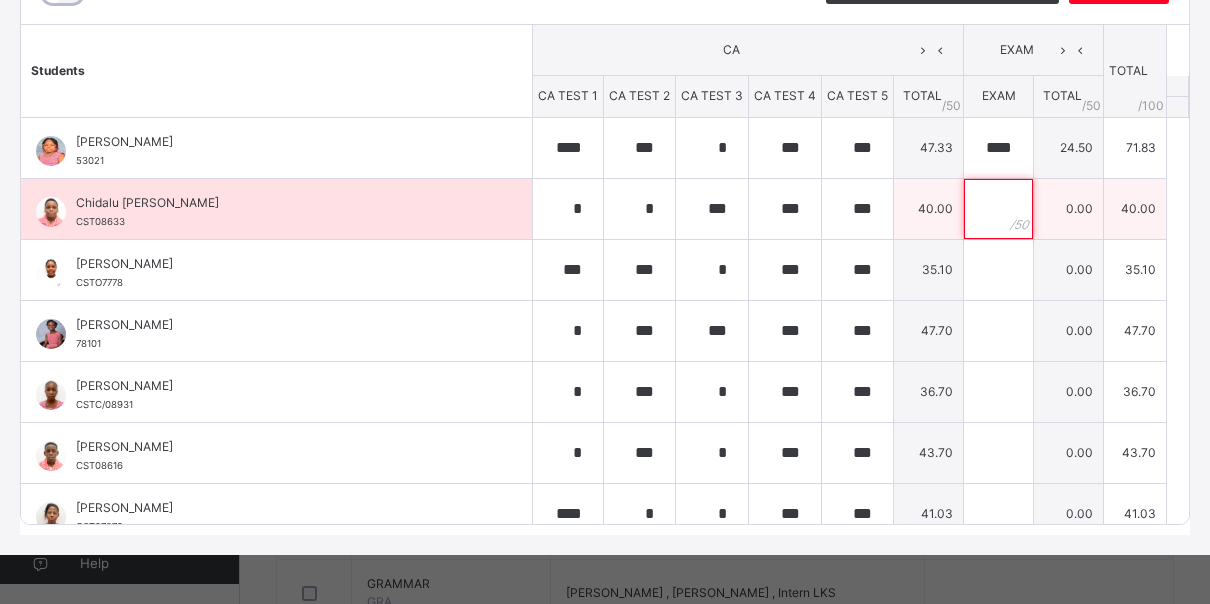 click at bounding box center [998, 209] 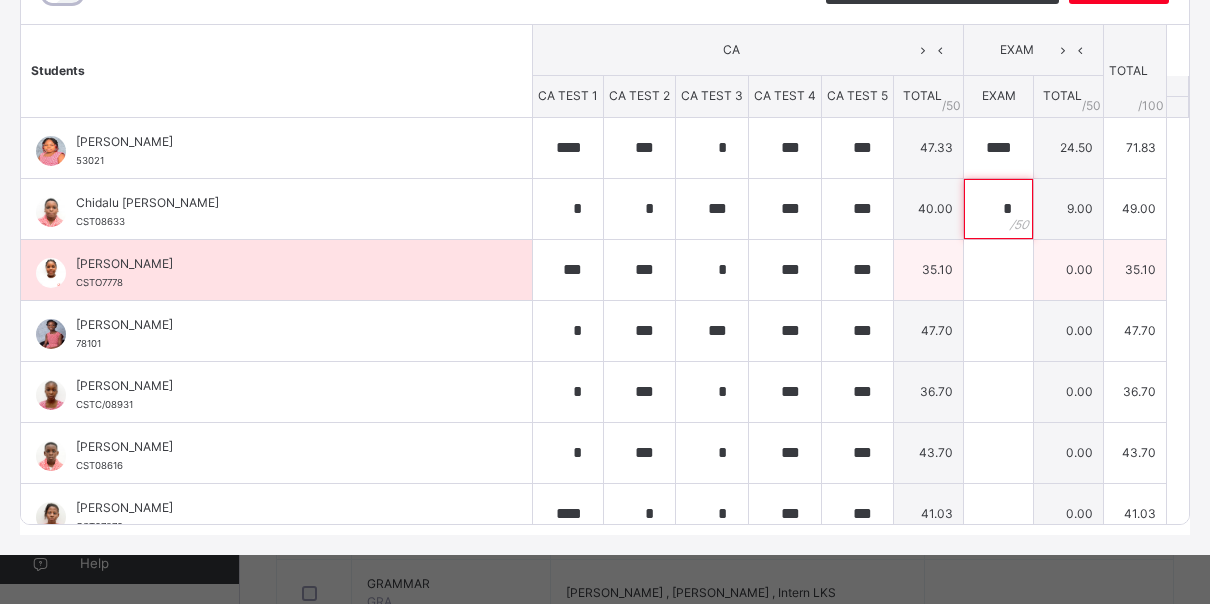 type on "*" 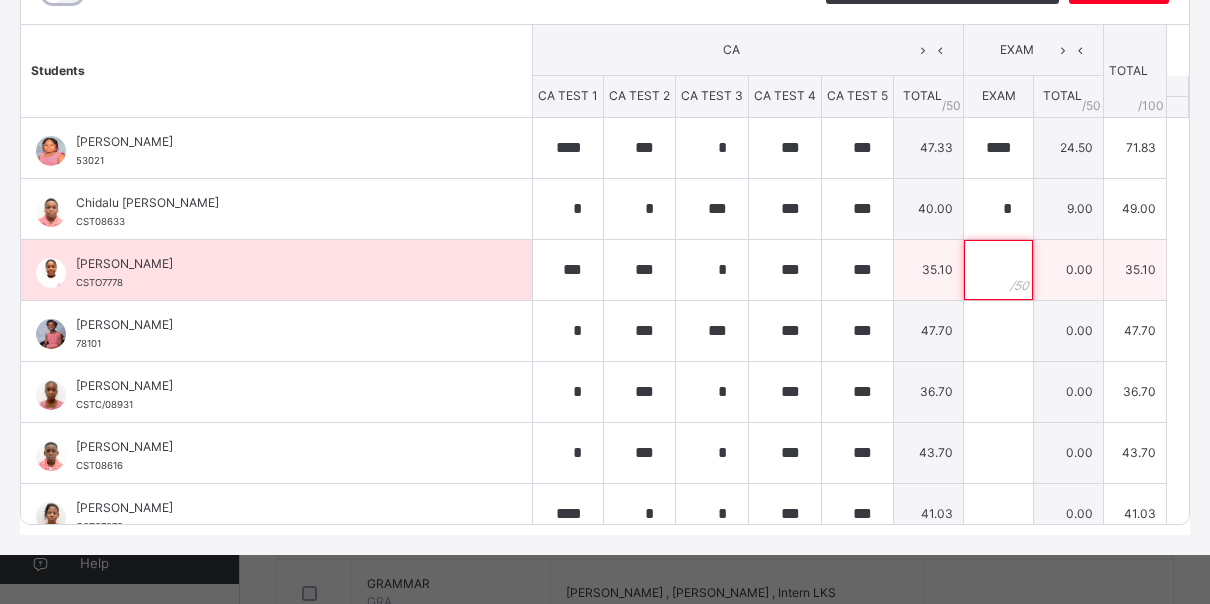 click at bounding box center [998, 270] 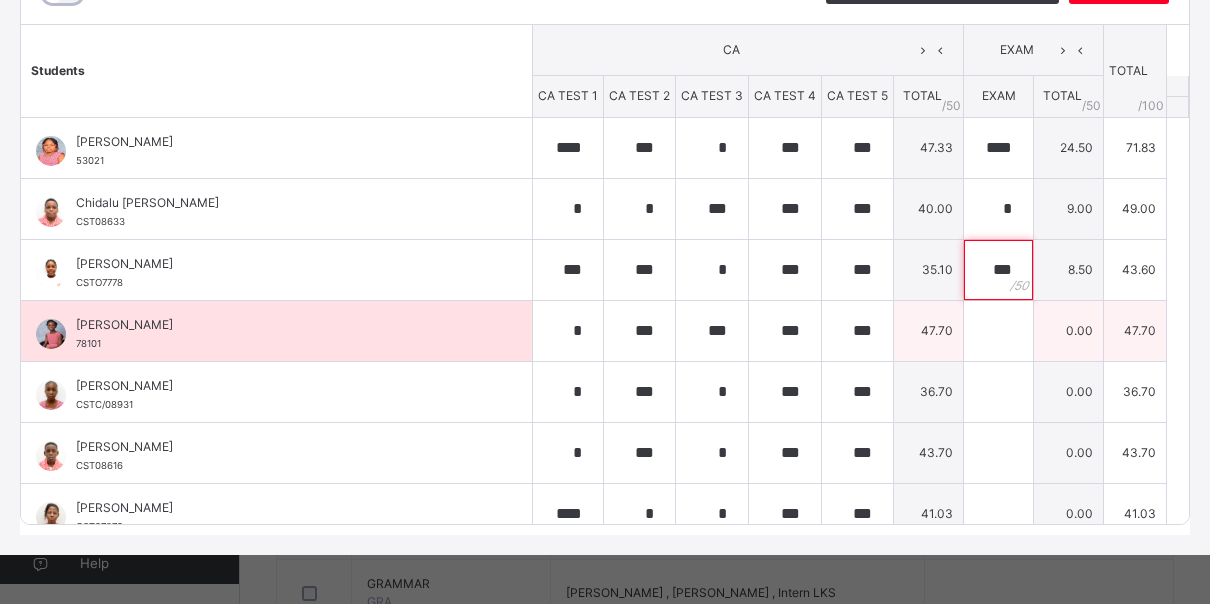 type on "***" 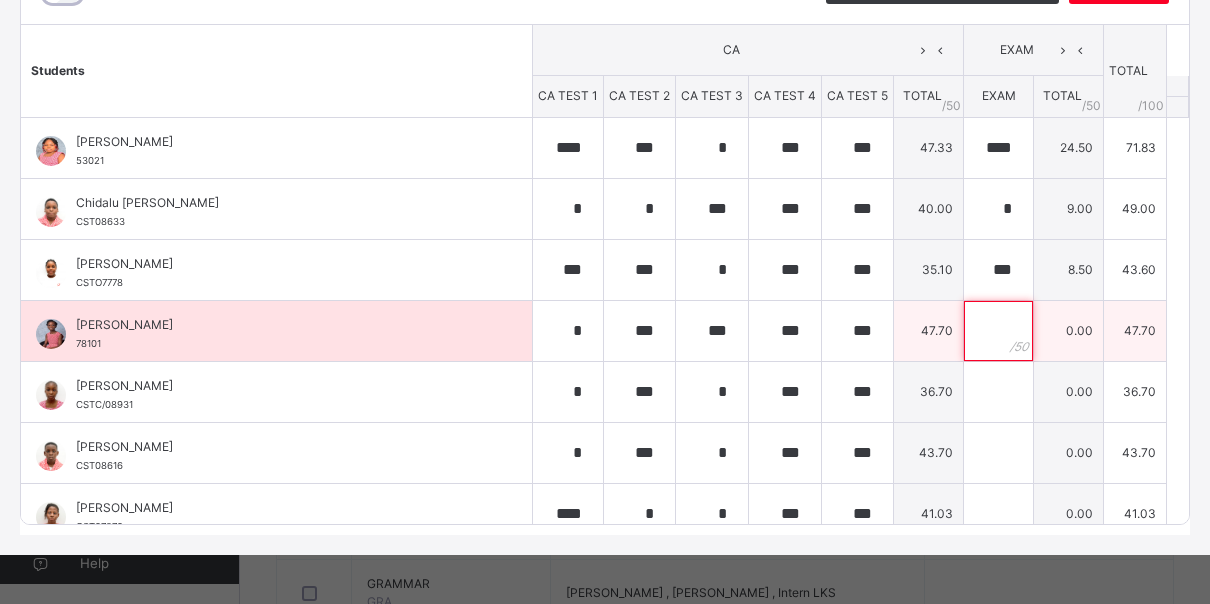 click at bounding box center (998, 331) 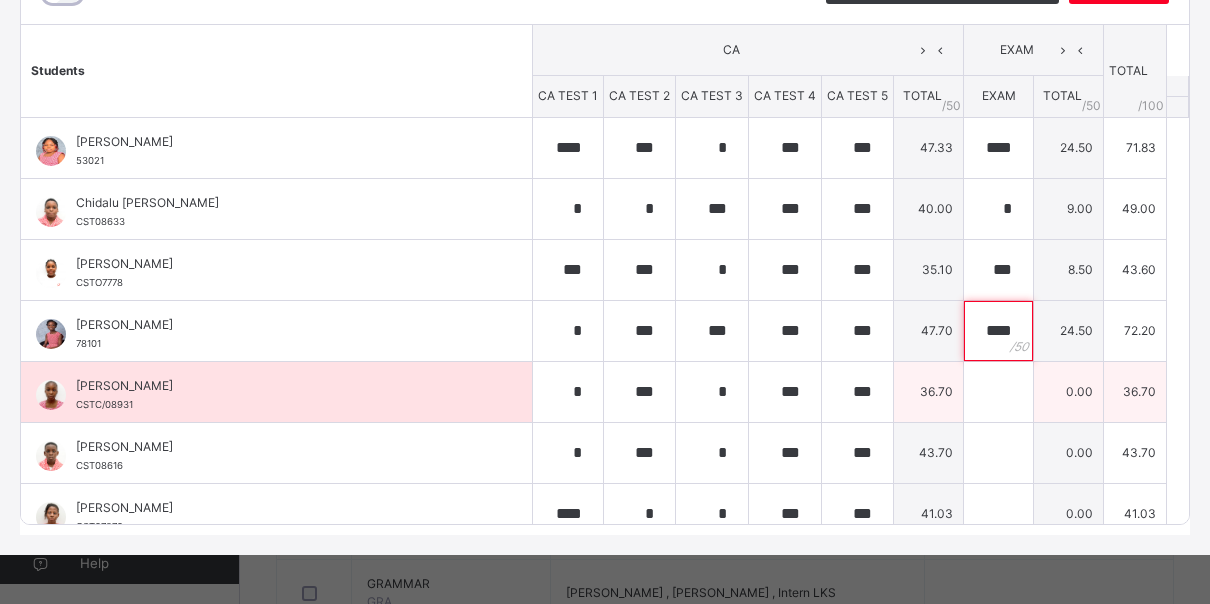 type on "****" 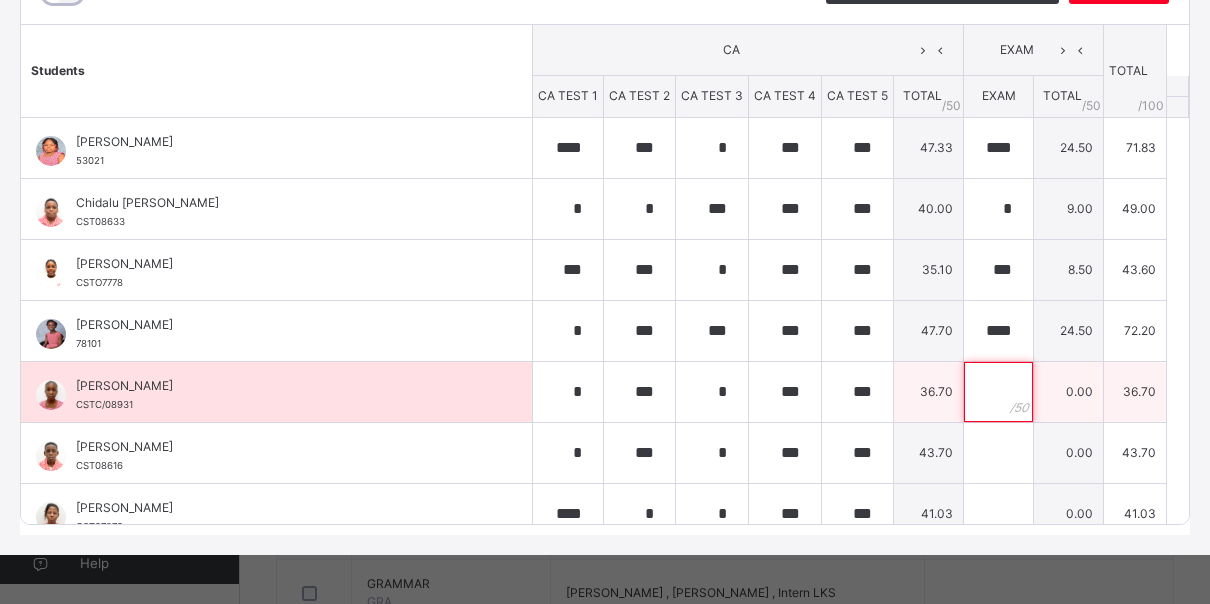 click at bounding box center [998, 392] 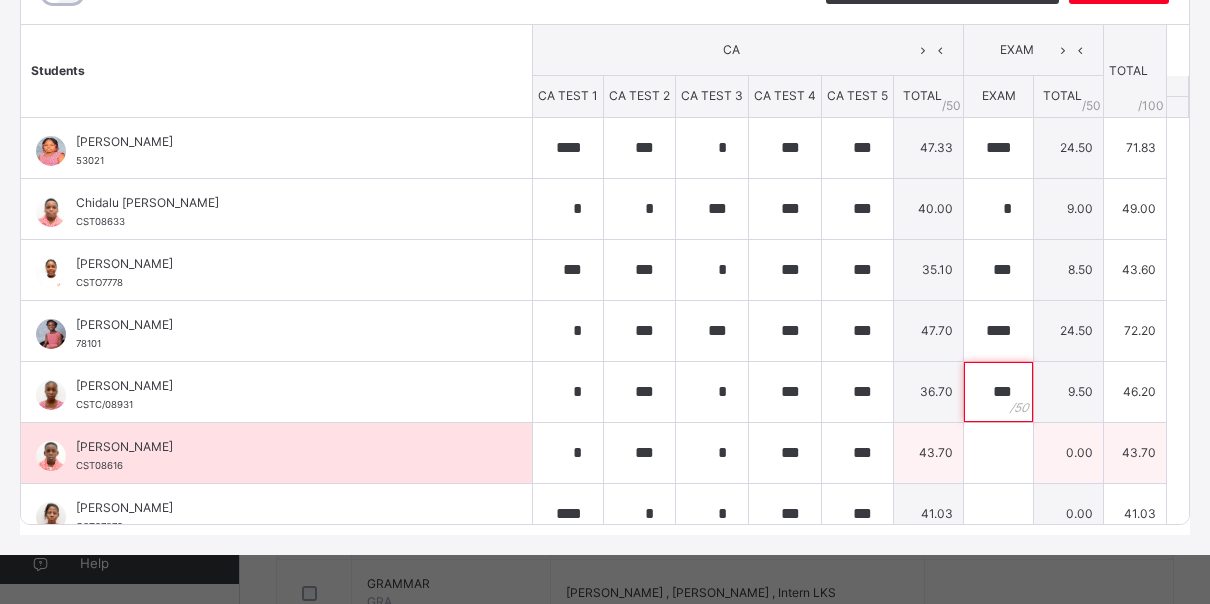 type on "***" 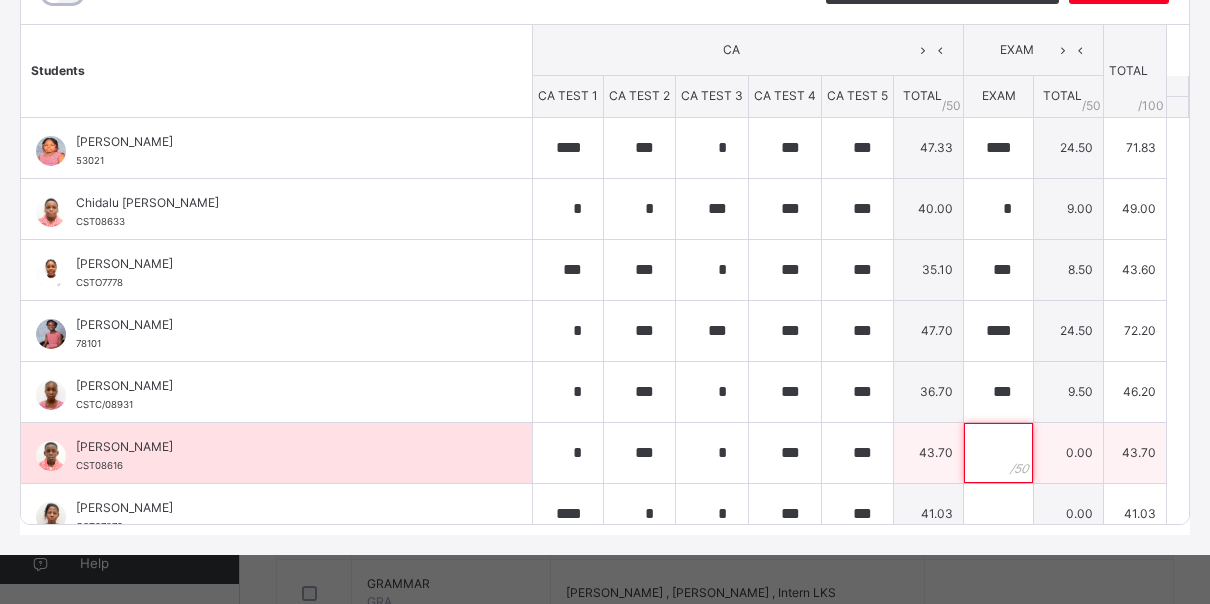 click at bounding box center (998, 453) 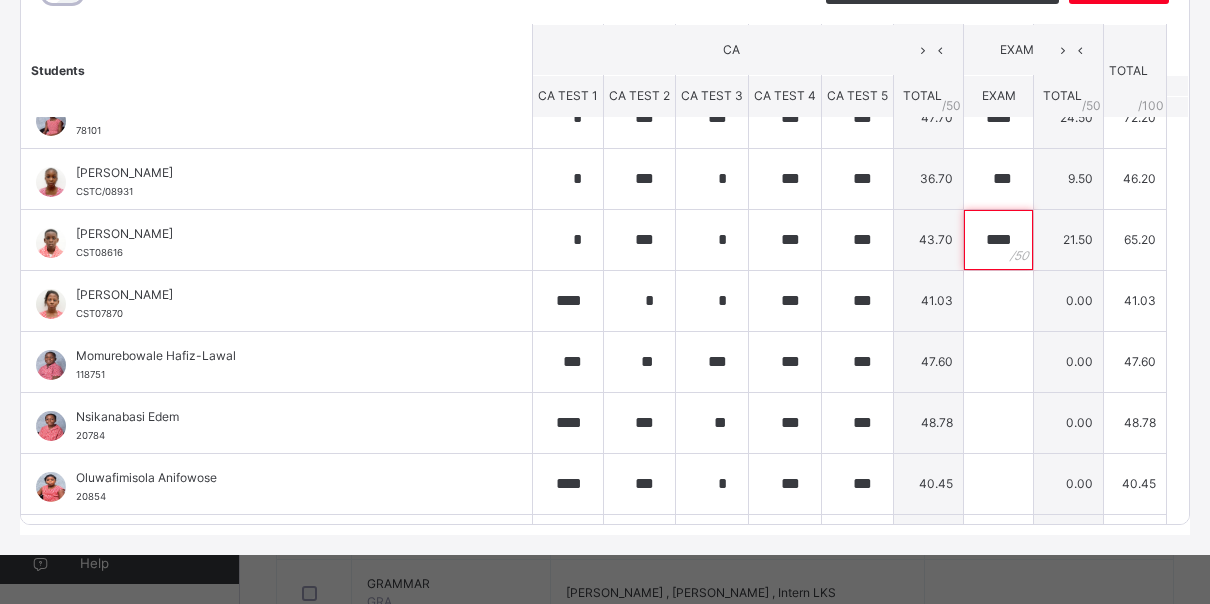 scroll, scrollTop: 256, scrollLeft: 0, axis: vertical 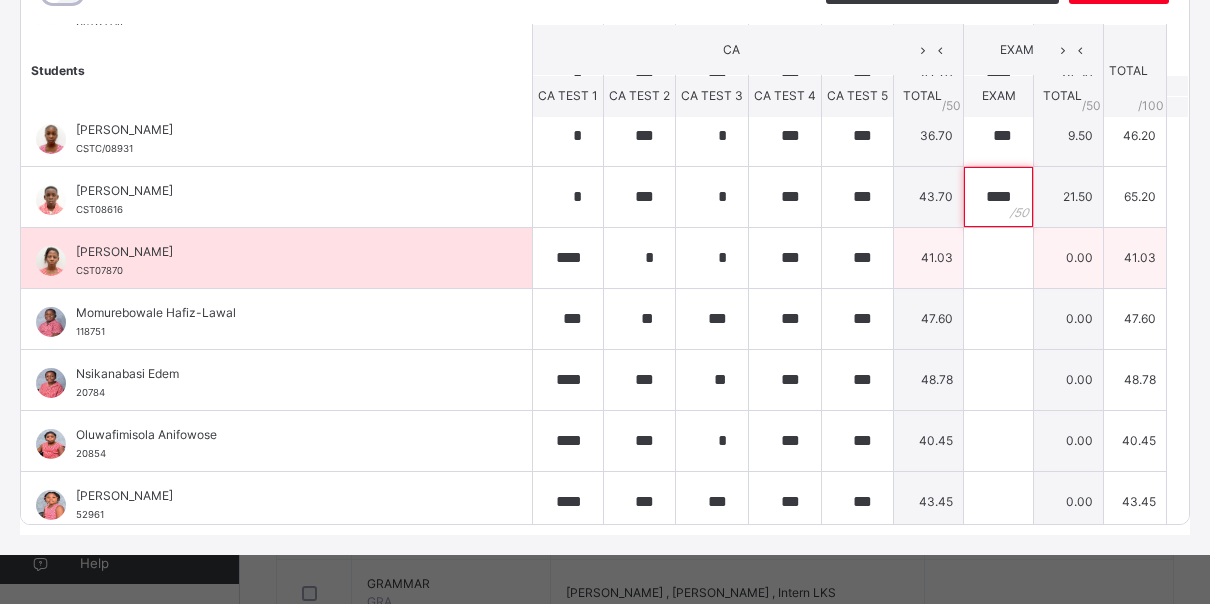 type on "****" 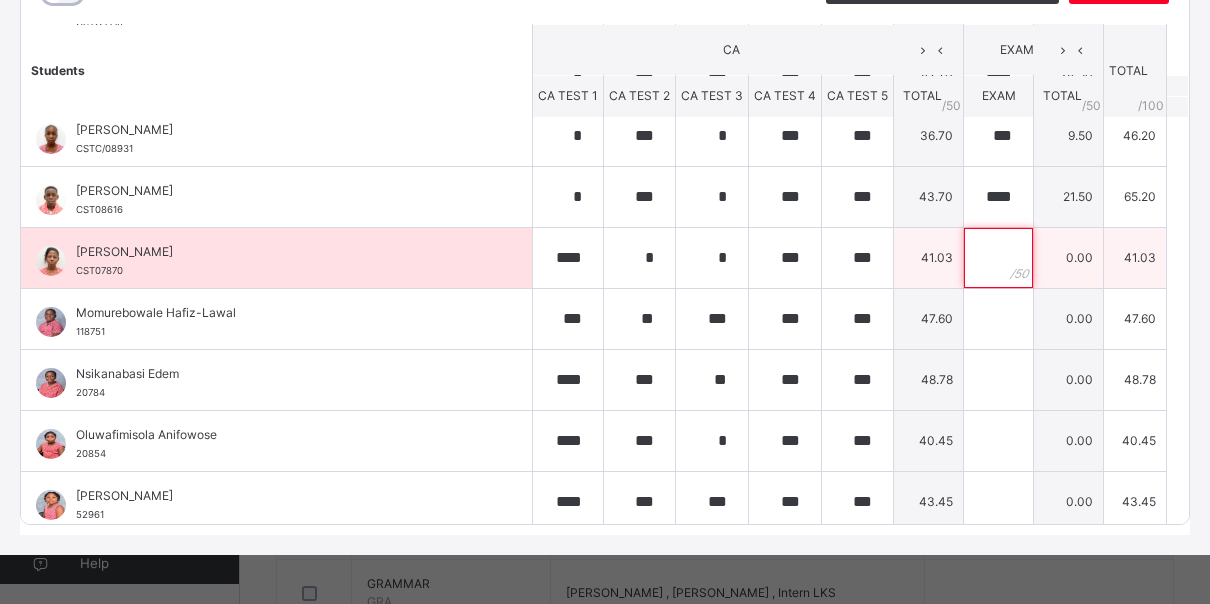 click at bounding box center [998, 258] 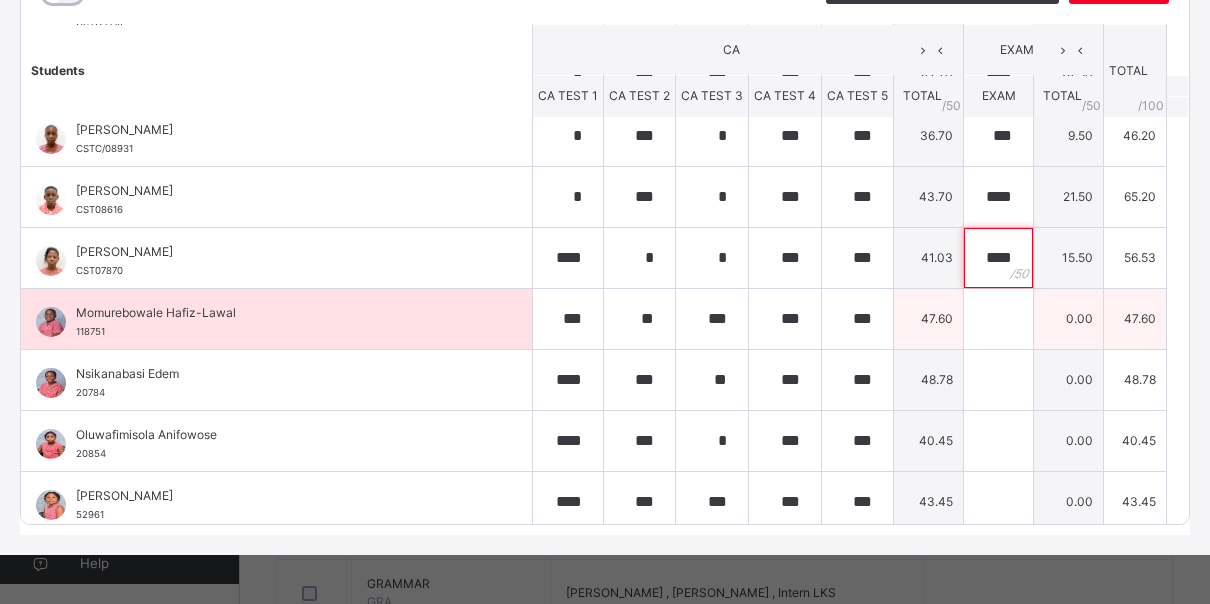 type on "****" 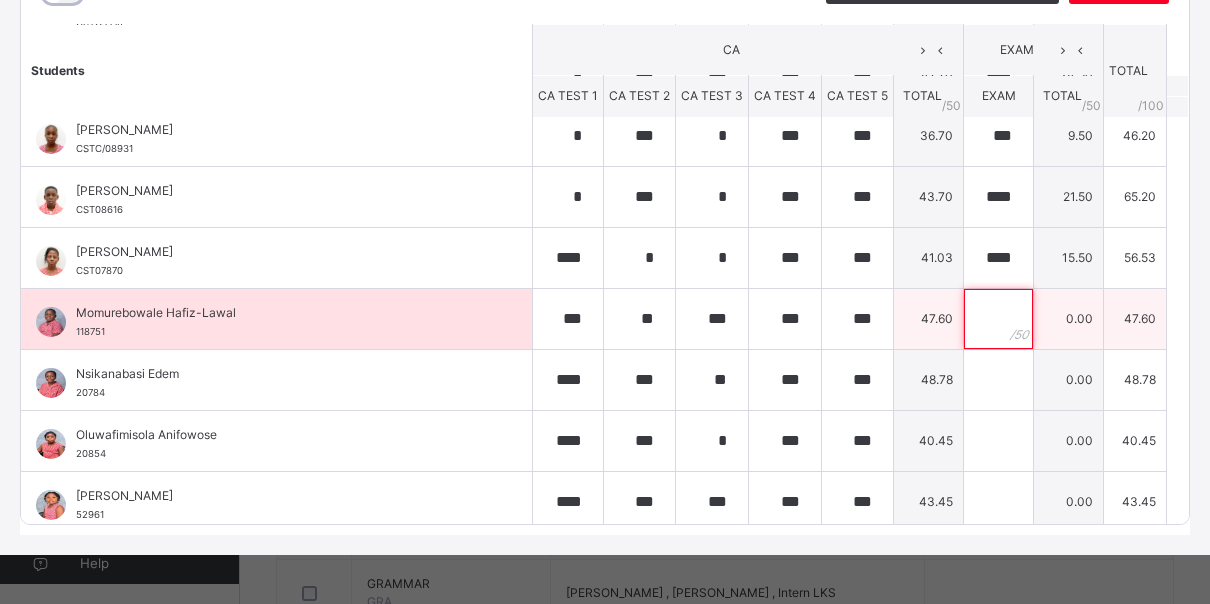 click at bounding box center [998, 319] 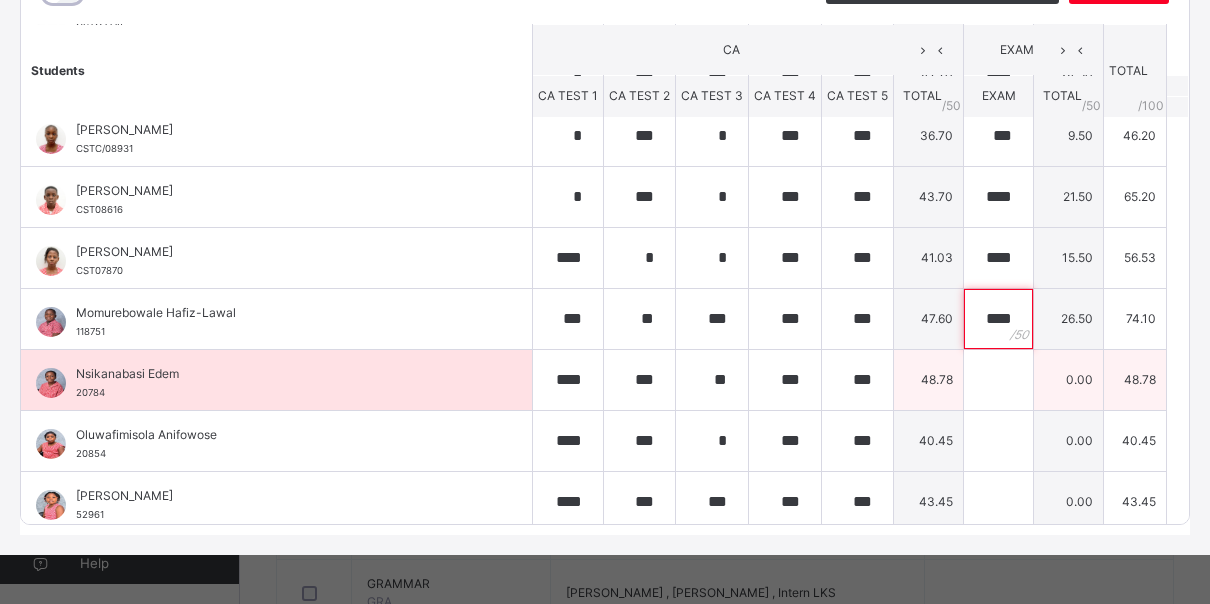type on "****" 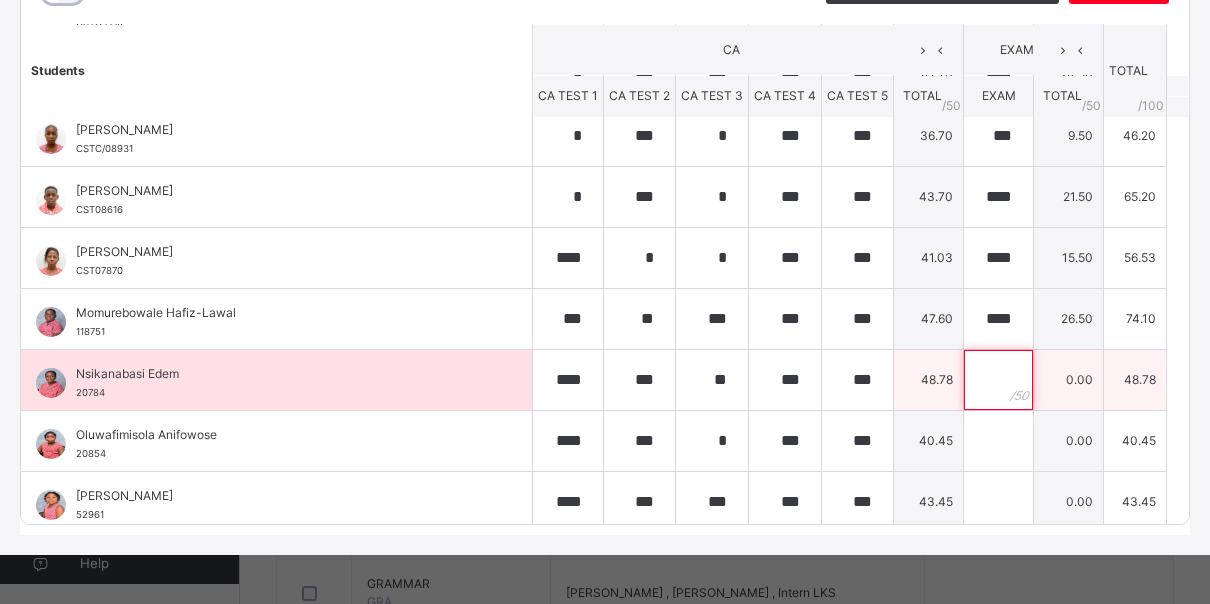 click at bounding box center [998, 380] 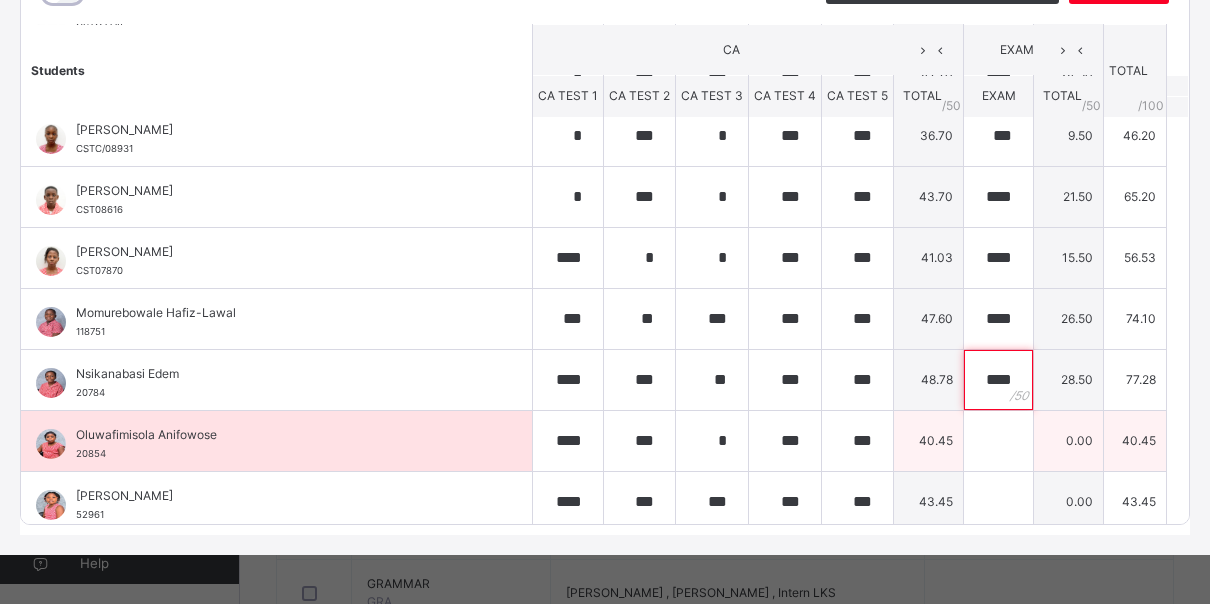 type on "****" 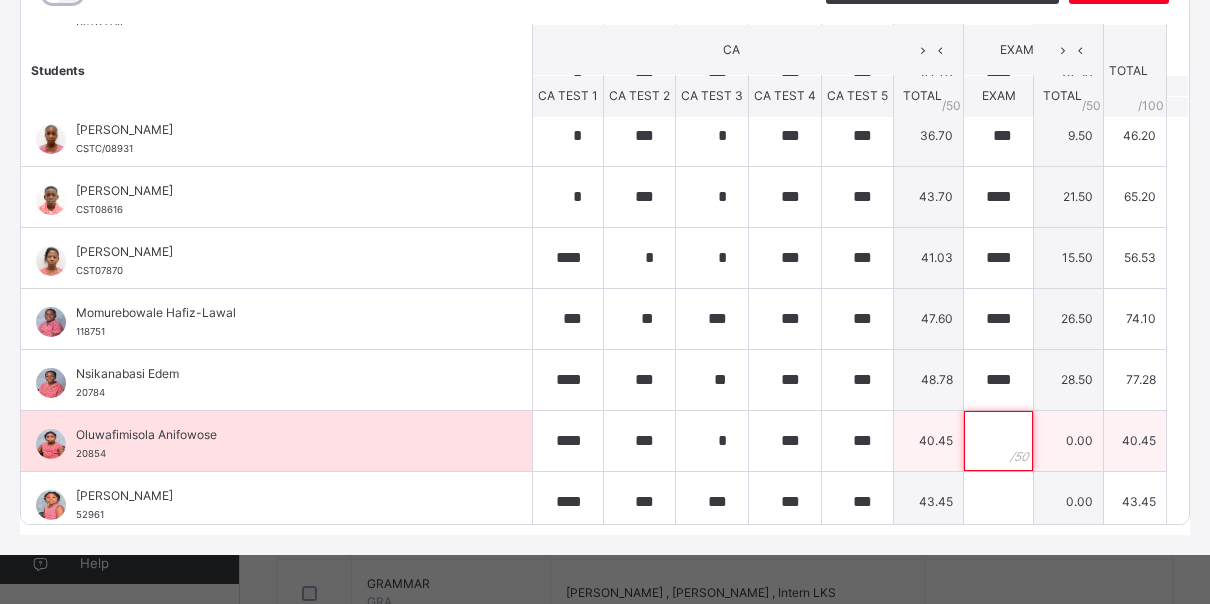 click at bounding box center [998, 441] 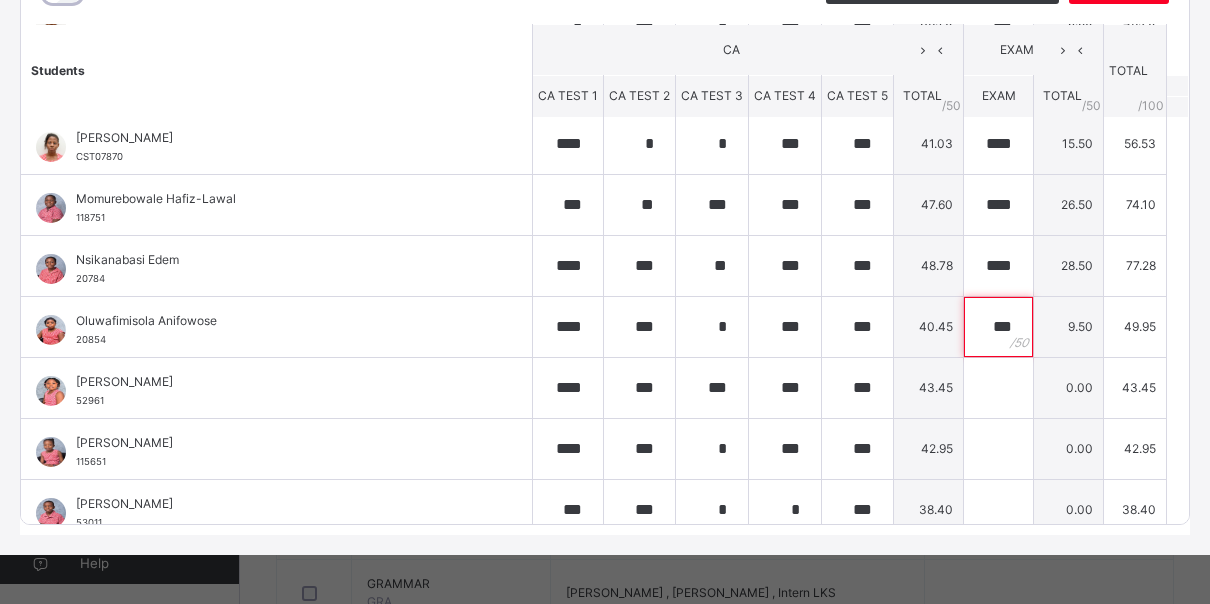 scroll, scrollTop: 380, scrollLeft: 0, axis: vertical 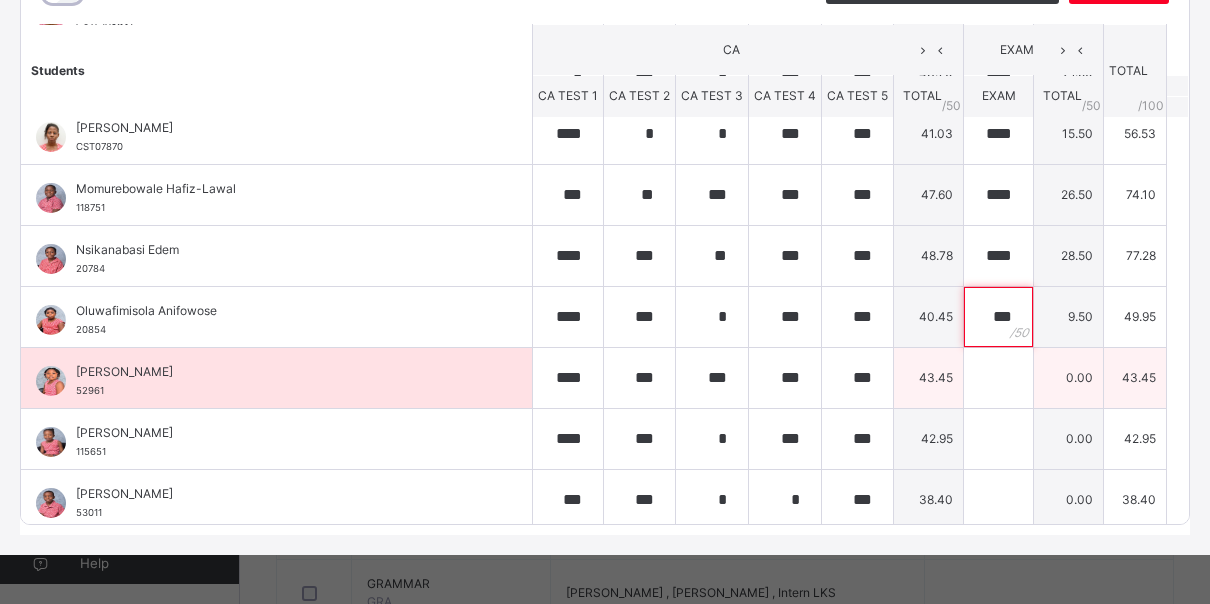 type on "***" 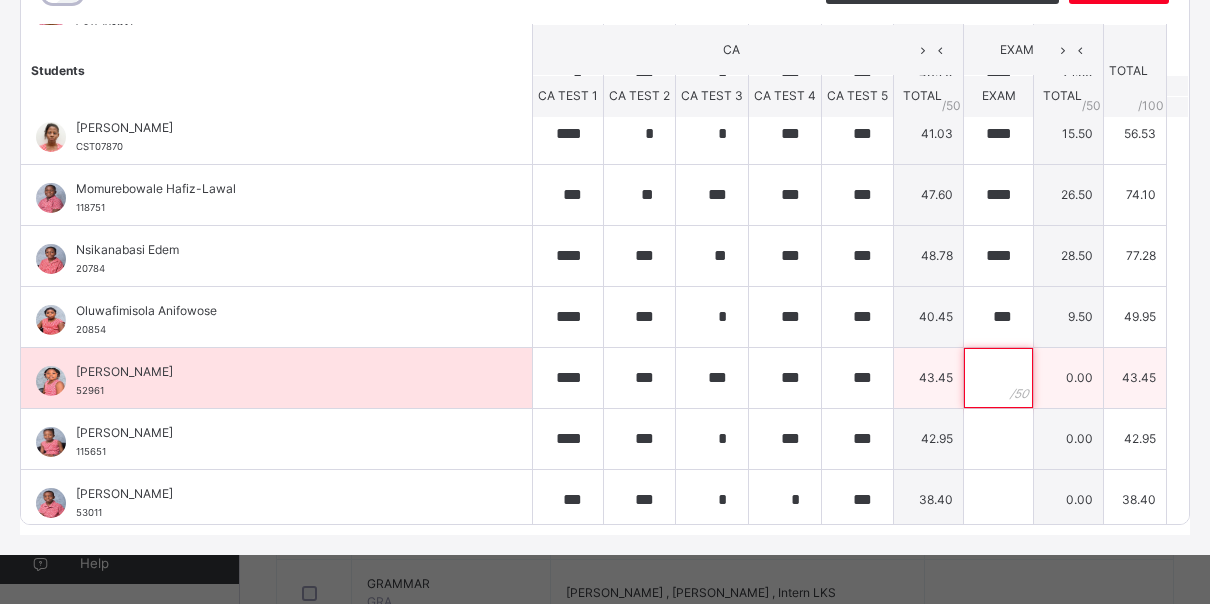 click at bounding box center (998, 378) 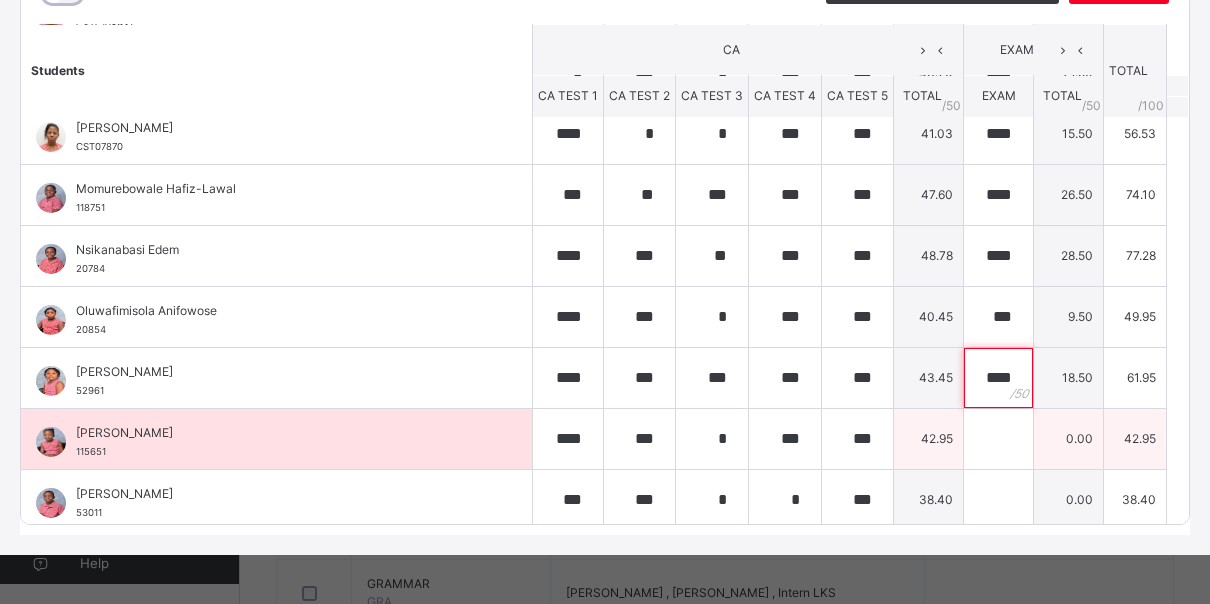 type on "****" 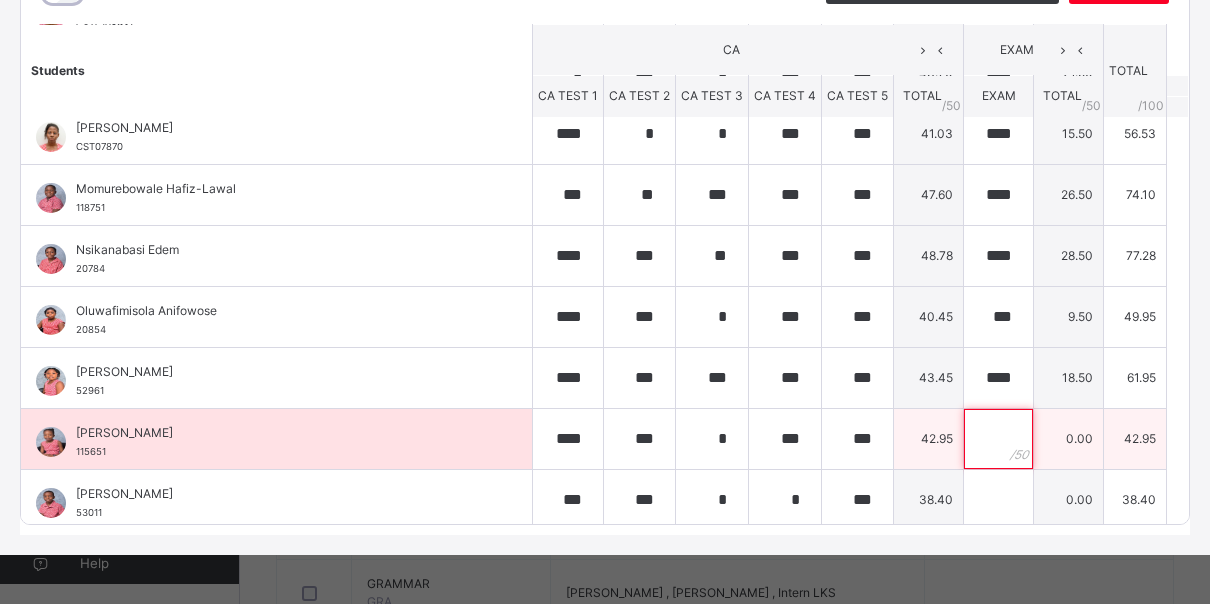 click at bounding box center (998, 439) 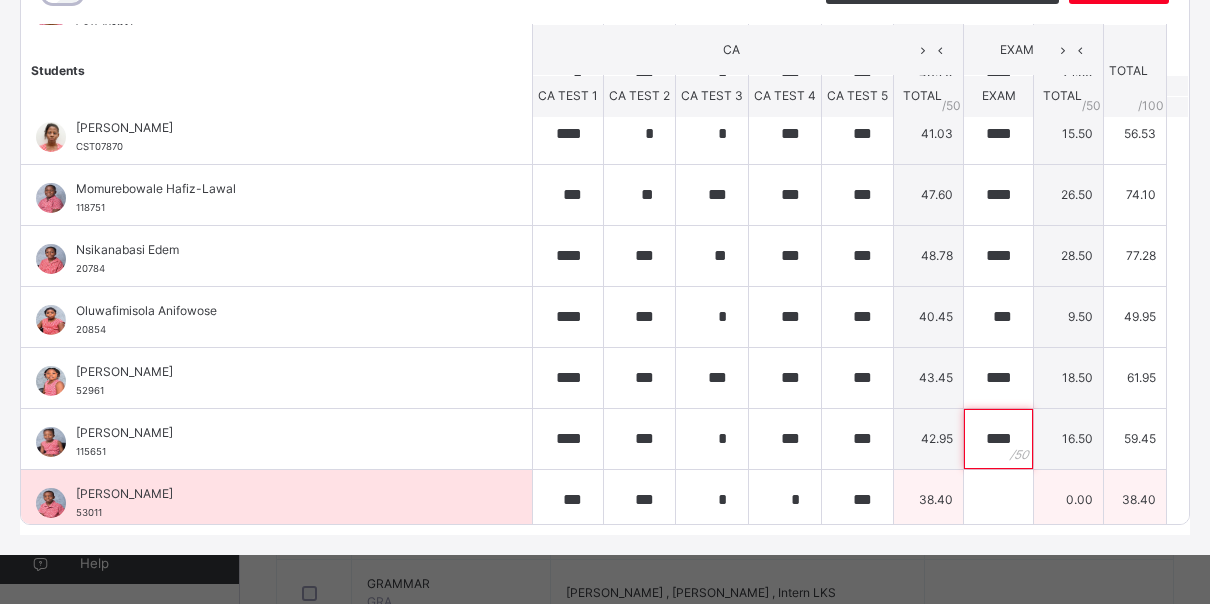 type on "****" 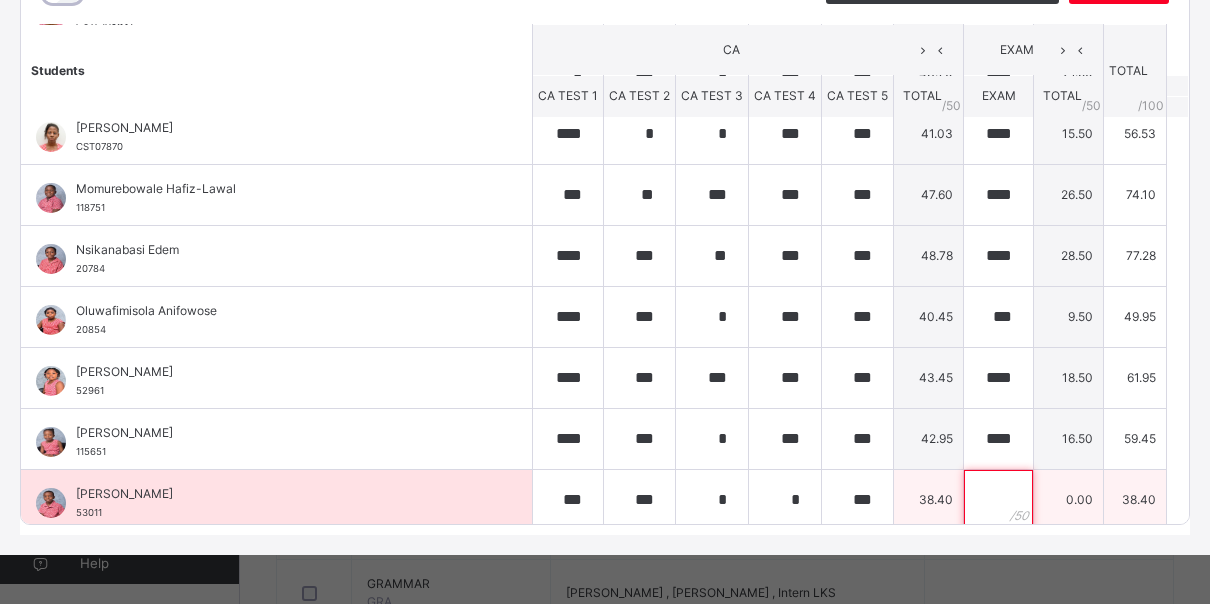 click at bounding box center [998, 500] 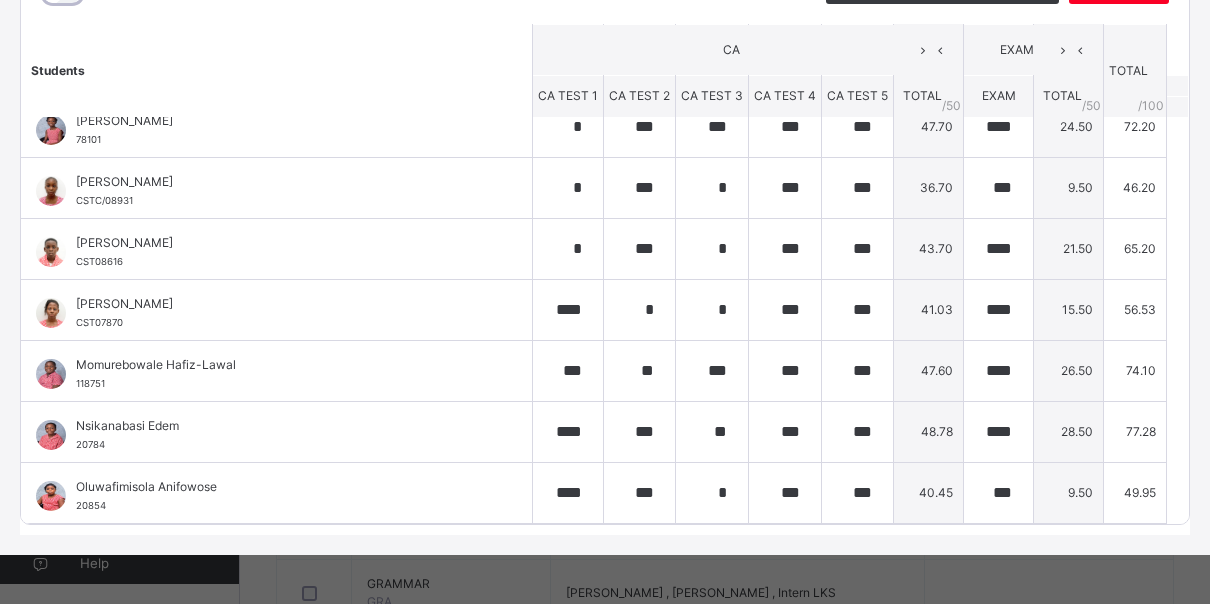 scroll, scrollTop: 0, scrollLeft: 0, axis: both 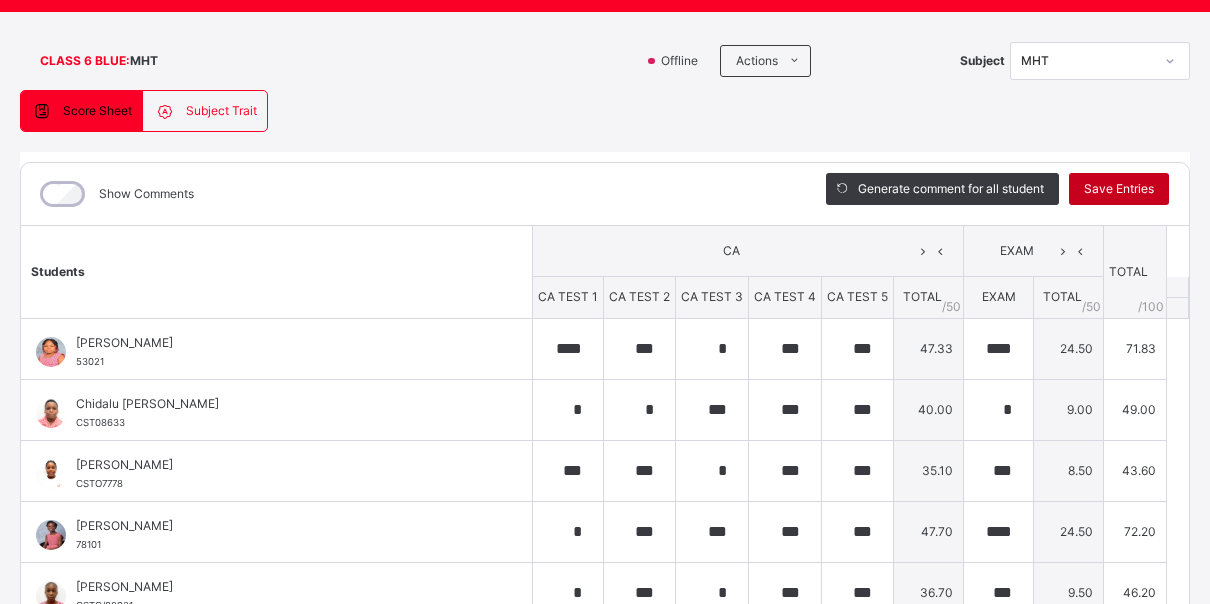 type on "**" 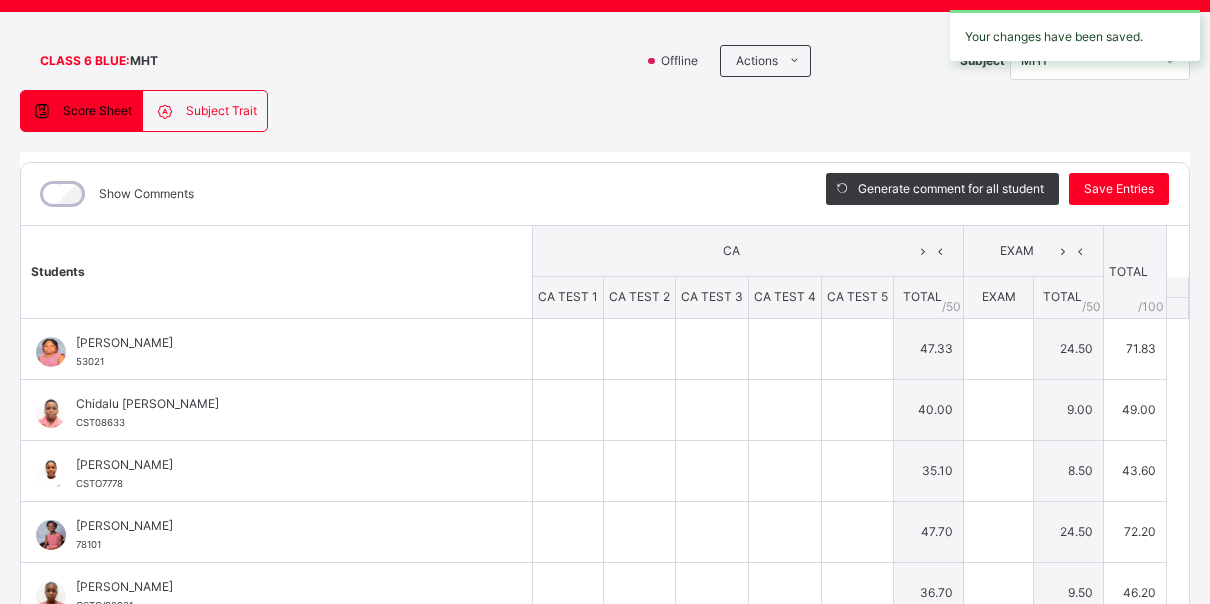 type on "****" 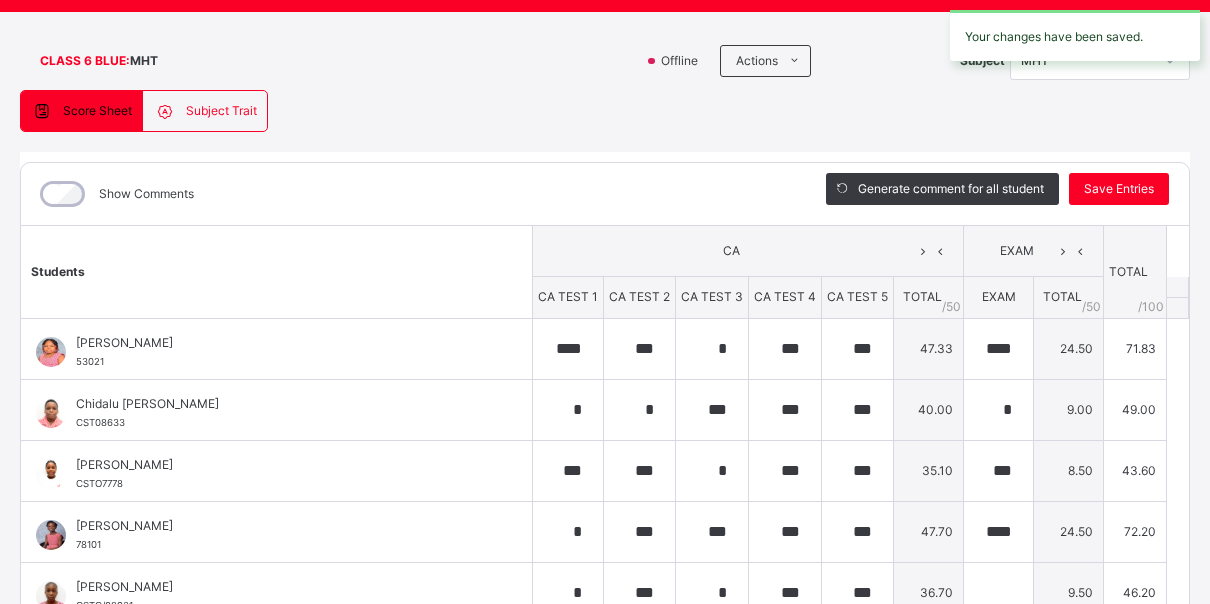 type on "***" 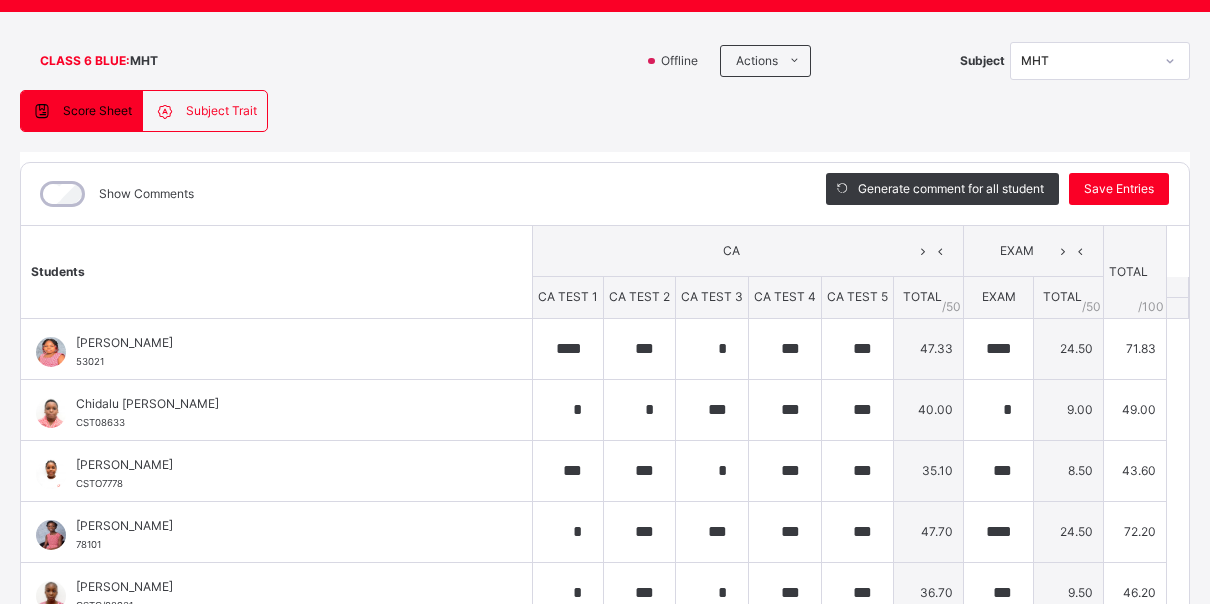 click at bounding box center (1170, 61) 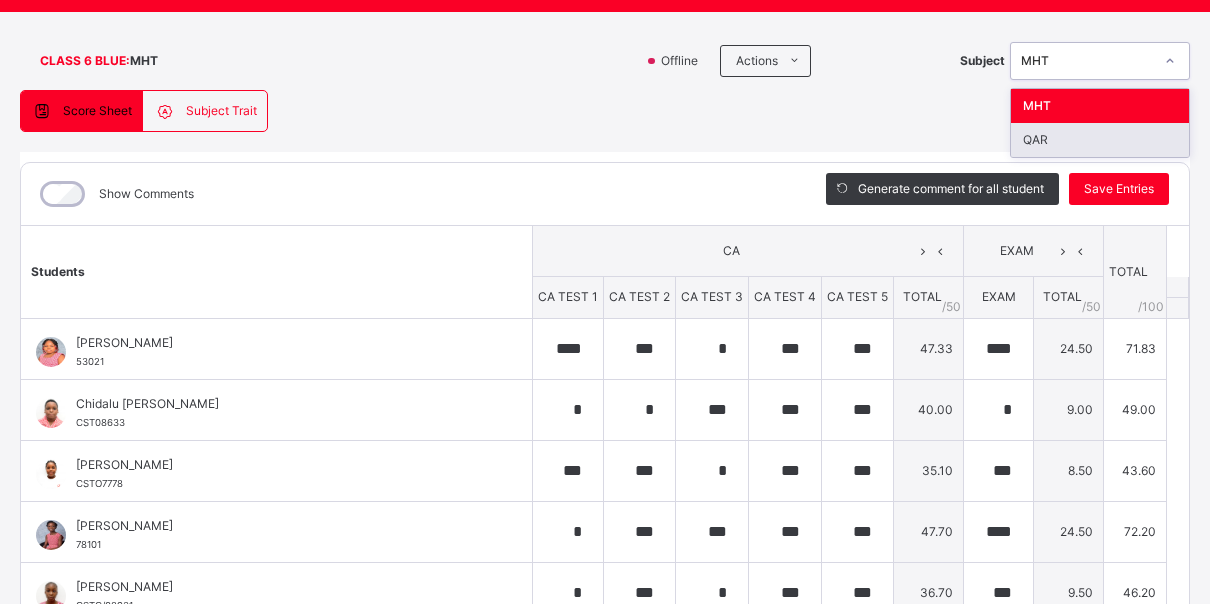 click on "QAR" at bounding box center [1100, 140] 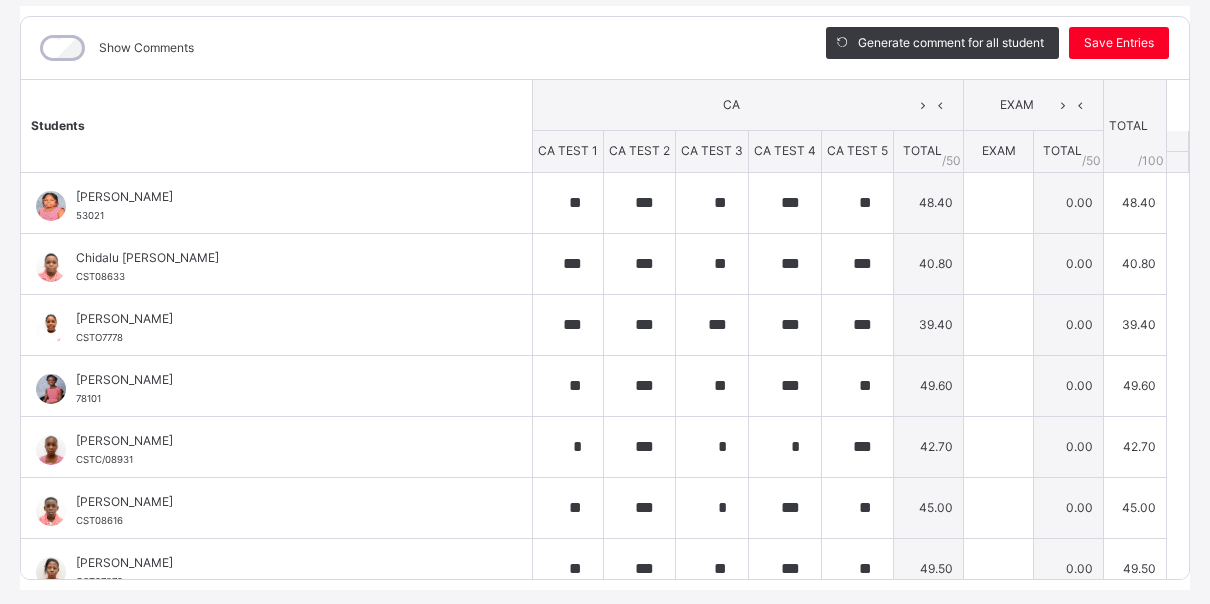 scroll, scrollTop: 306, scrollLeft: 0, axis: vertical 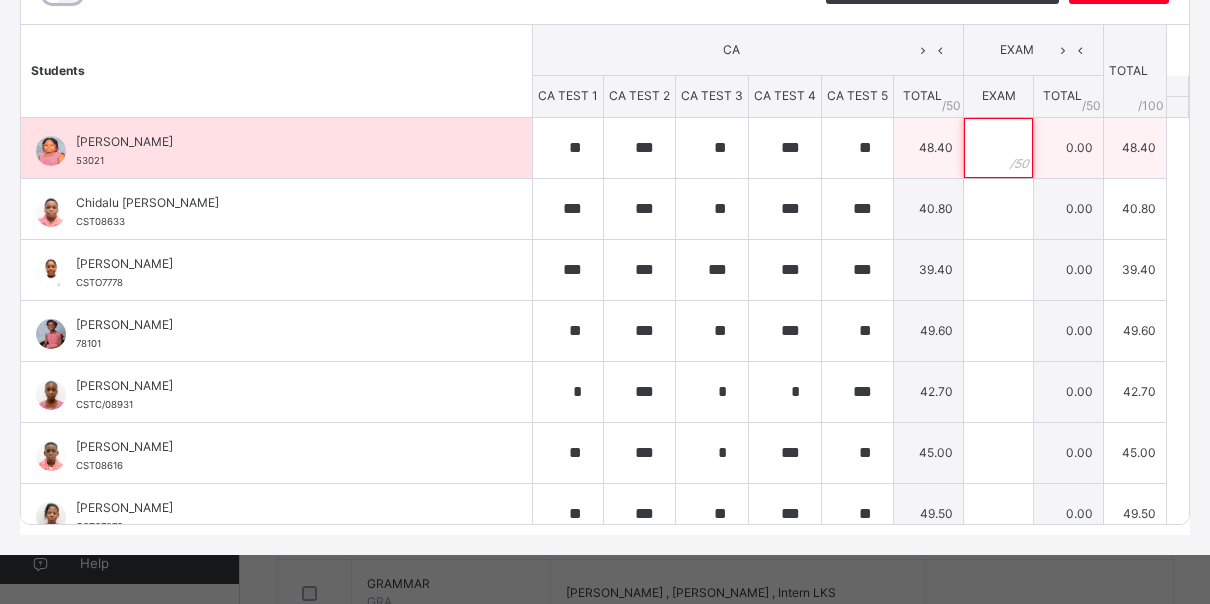 click at bounding box center [998, 148] 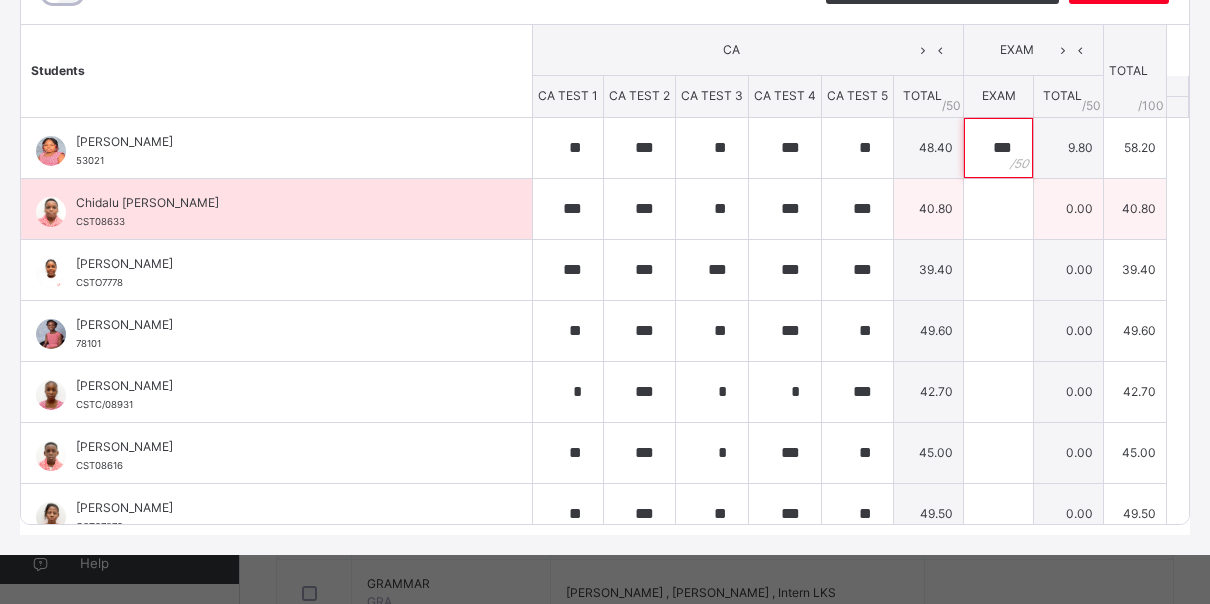 type on "***" 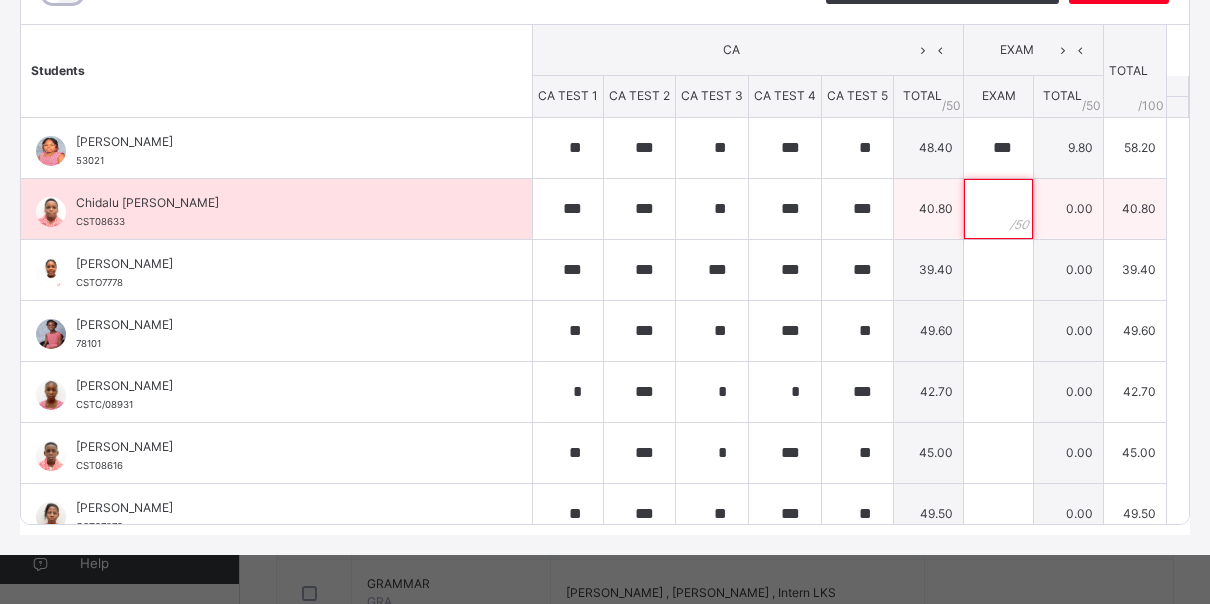 click at bounding box center (998, 209) 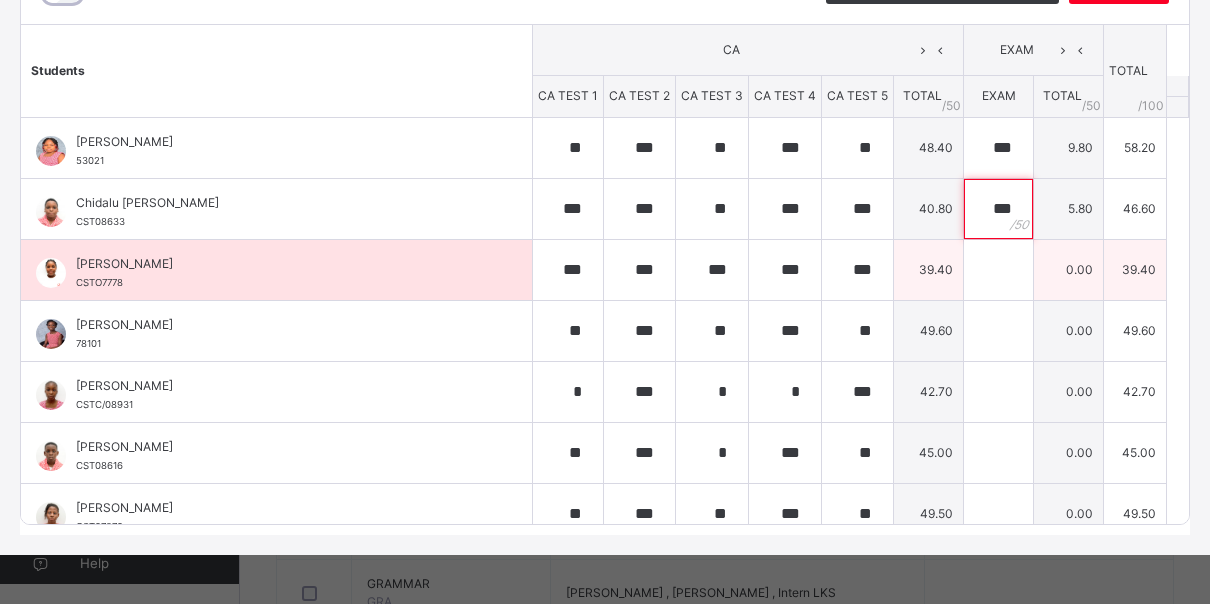 type on "***" 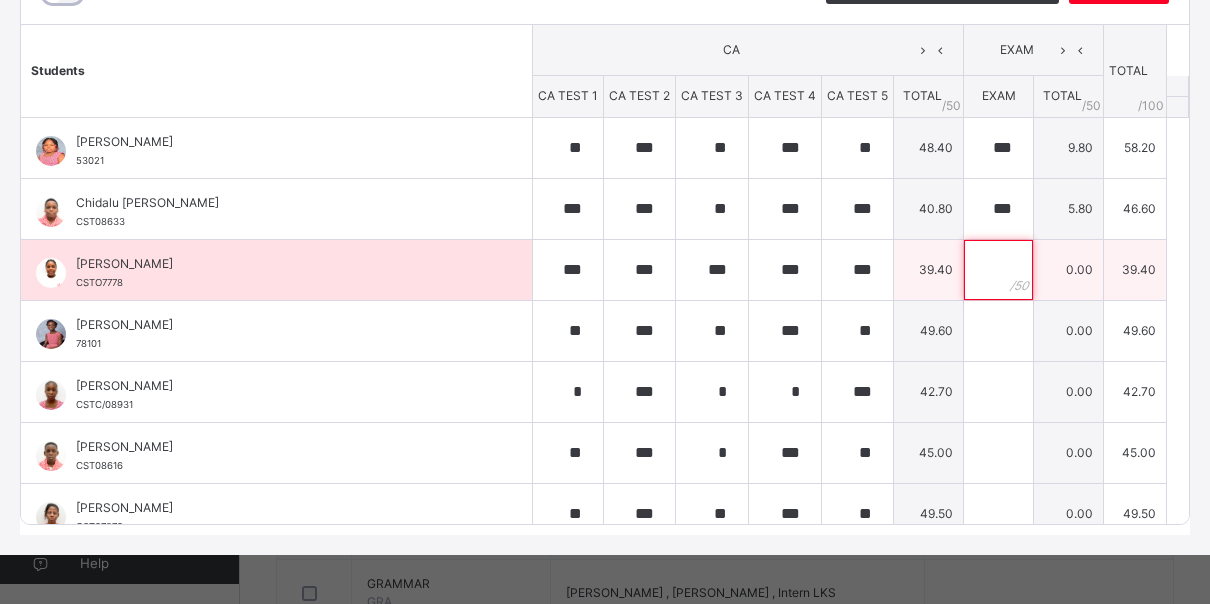 click at bounding box center (998, 270) 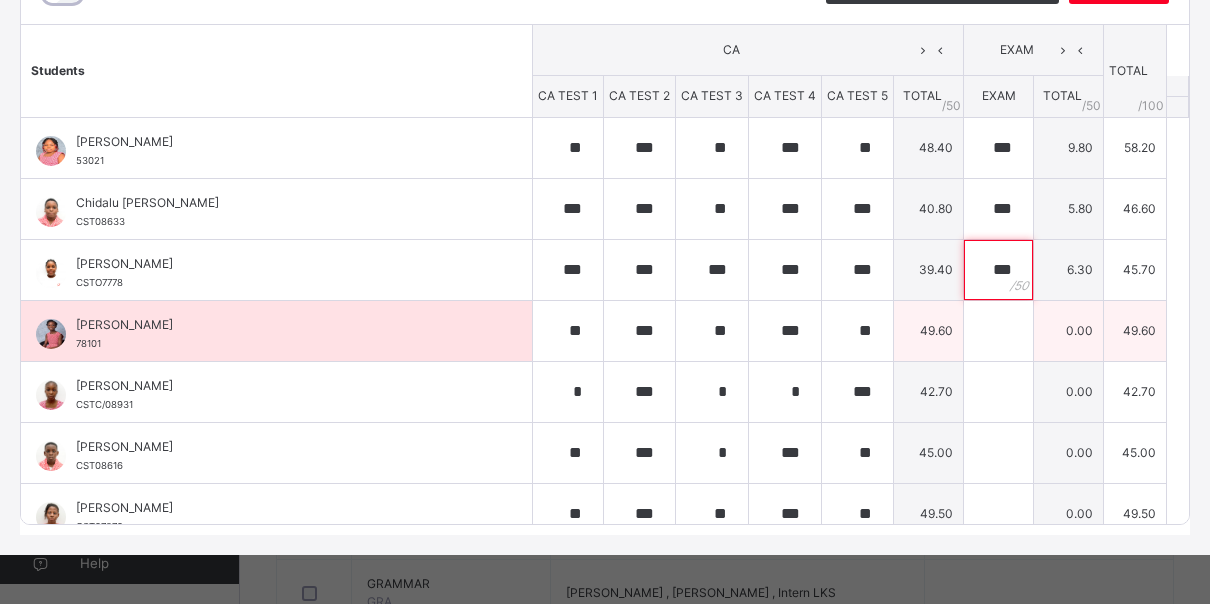 type on "***" 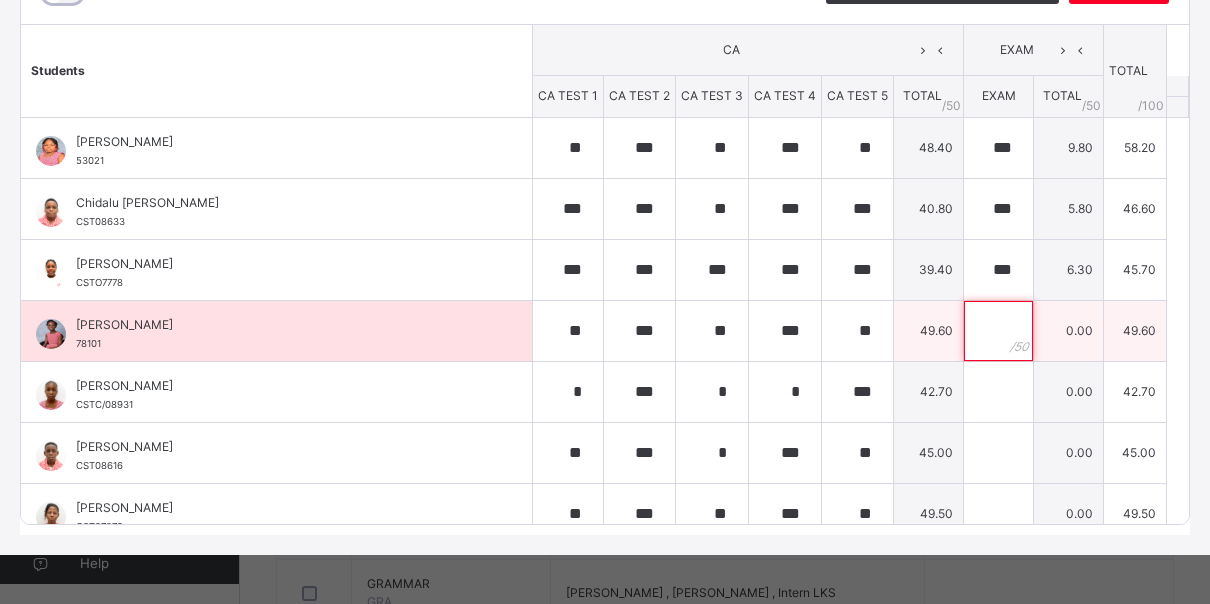 click at bounding box center [998, 331] 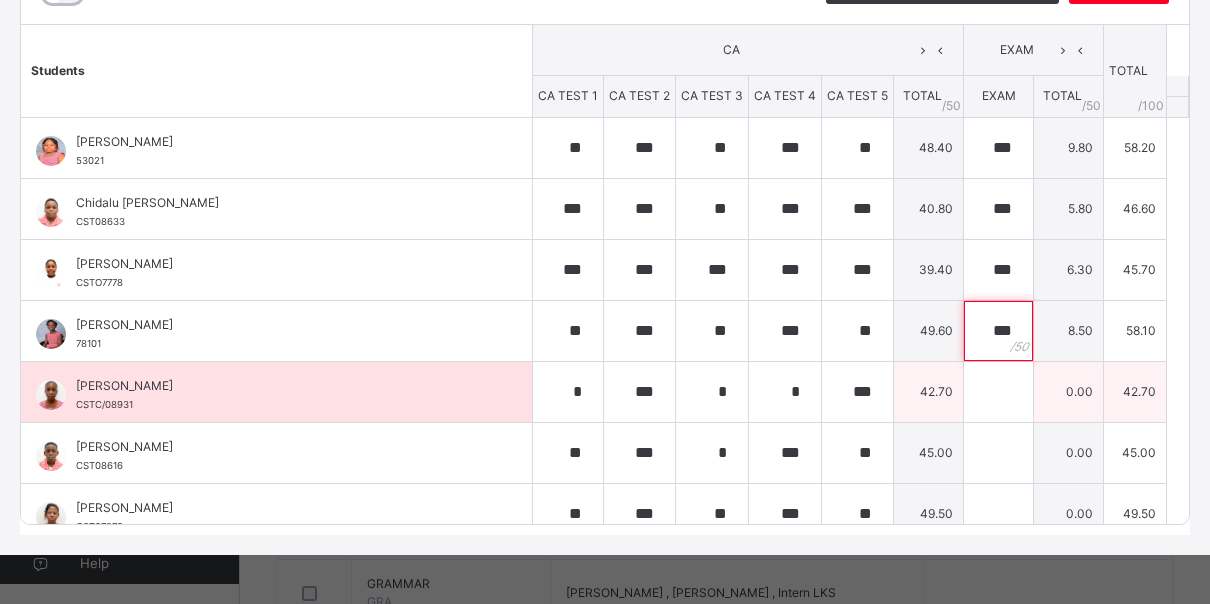 type on "***" 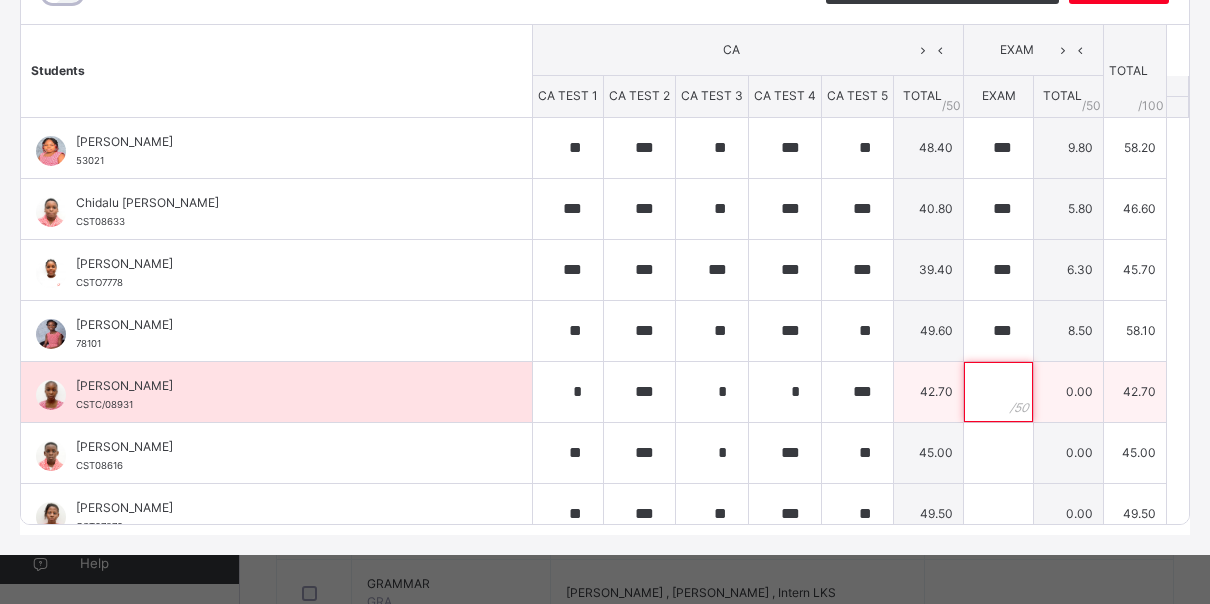 click at bounding box center [998, 392] 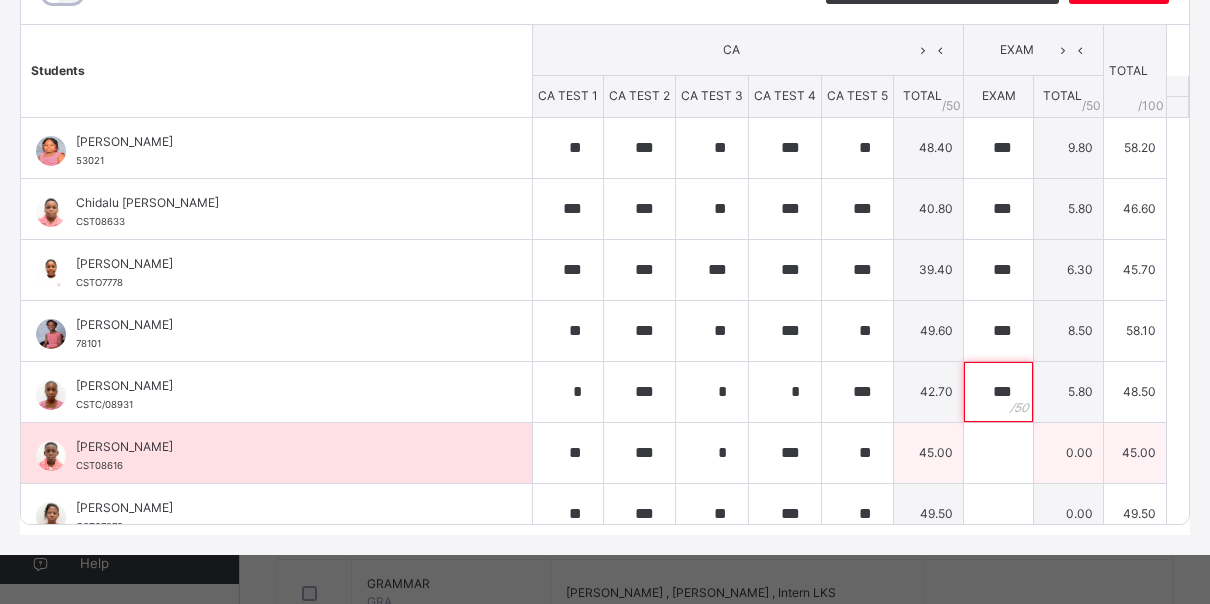type on "***" 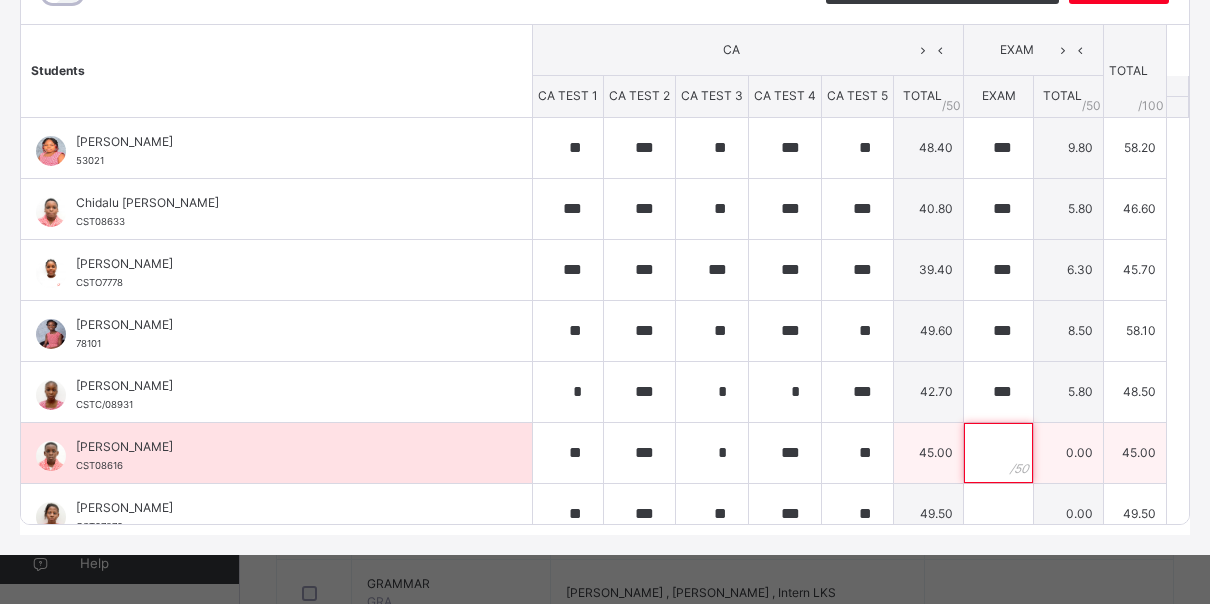 click at bounding box center (998, 453) 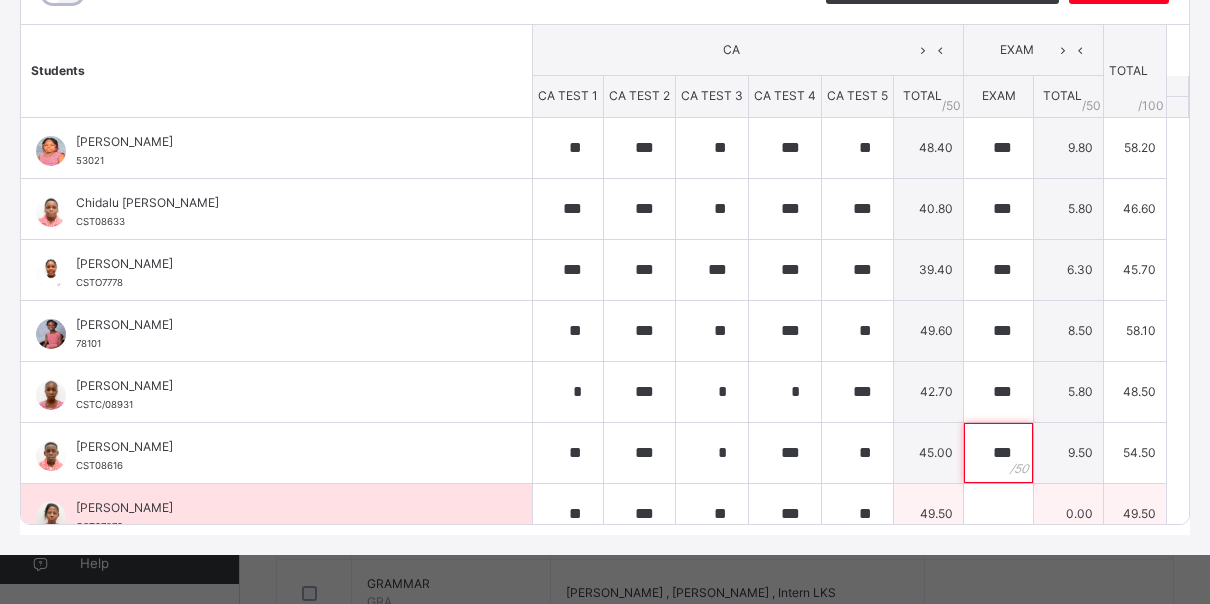 type on "***" 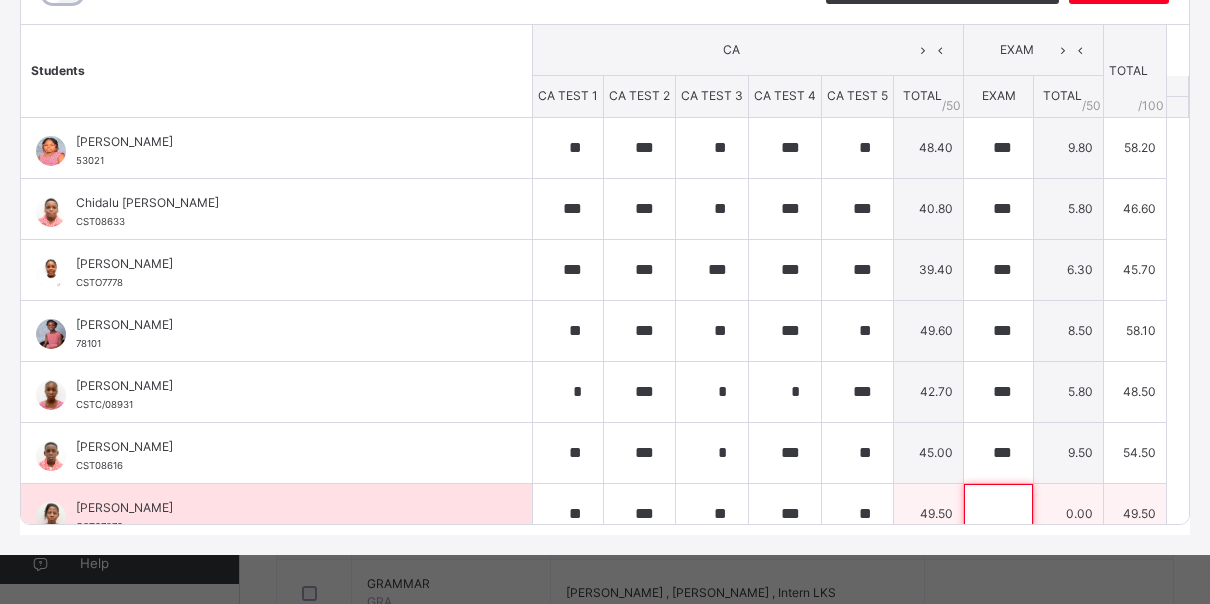 click at bounding box center [998, 514] 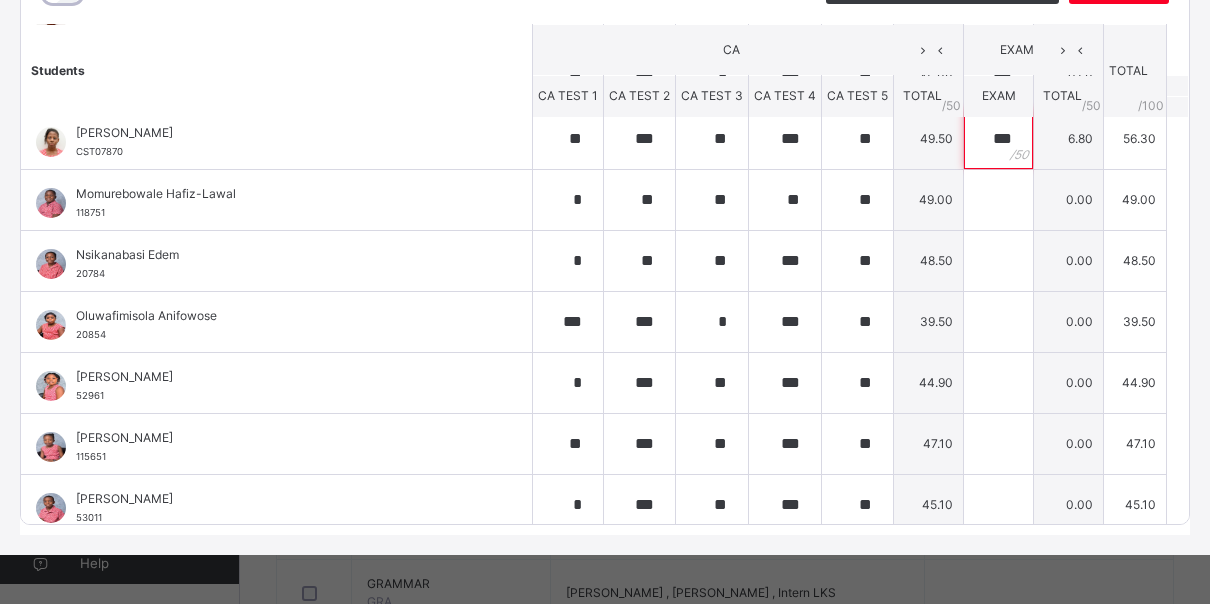 scroll, scrollTop: 380, scrollLeft: 0, axis: vertical 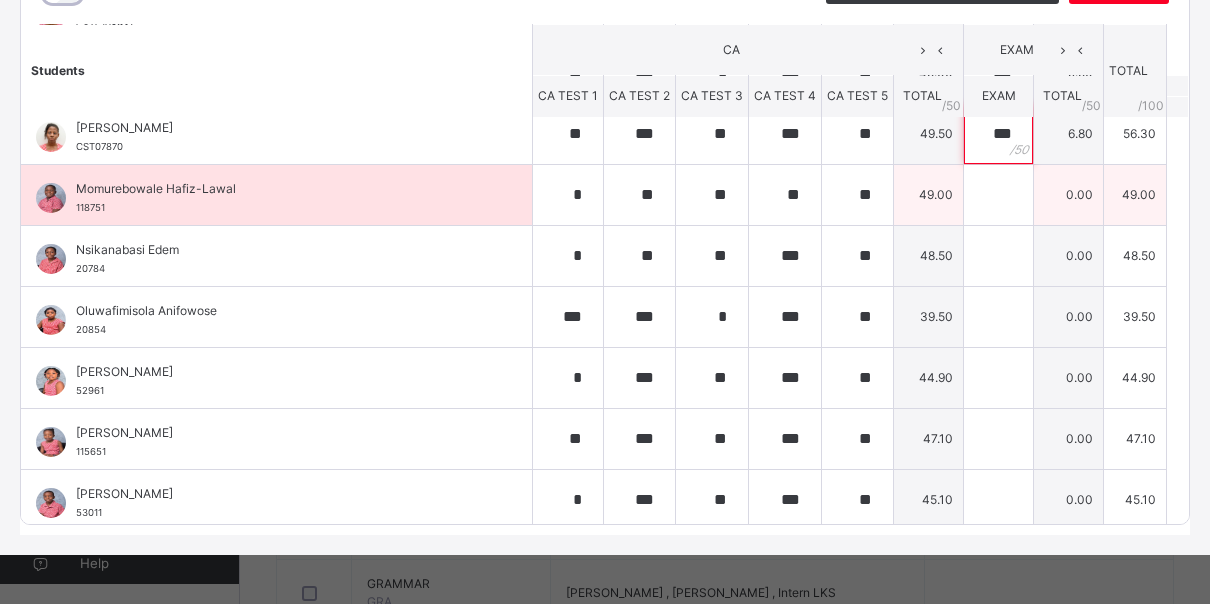 type on "***" 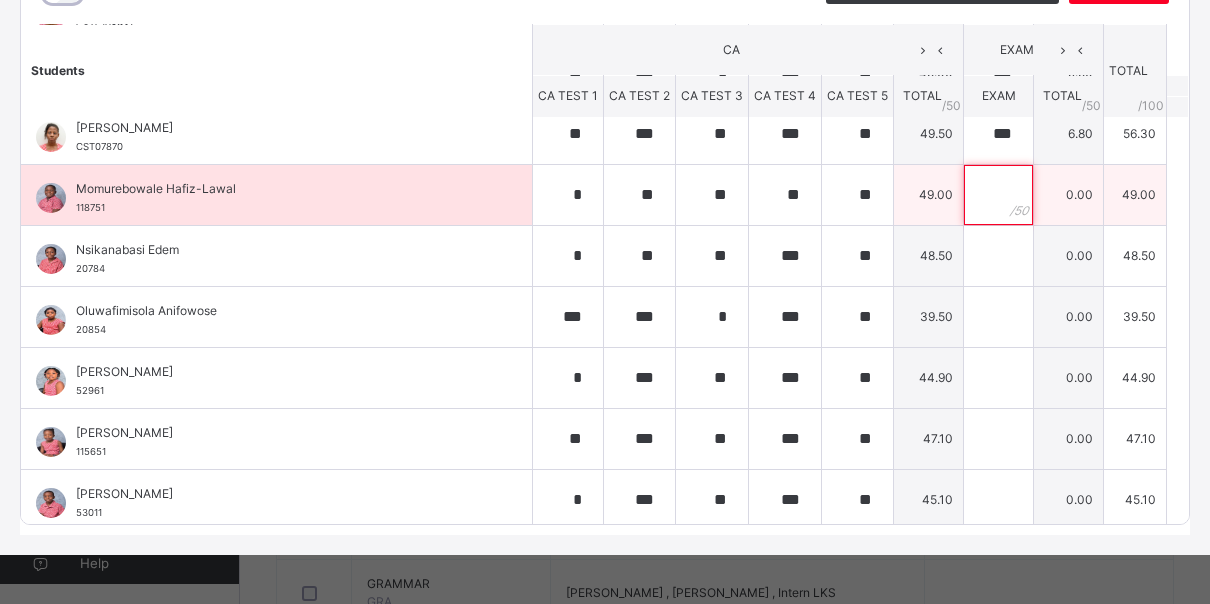 click at bounding box center [998, 195] 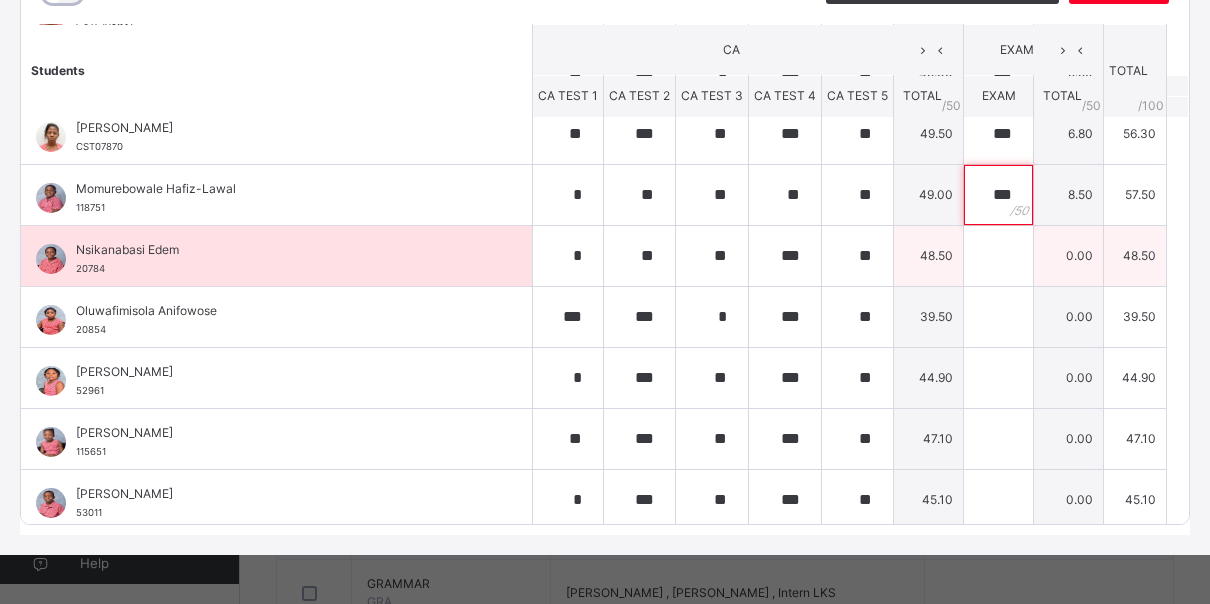 type on "***" 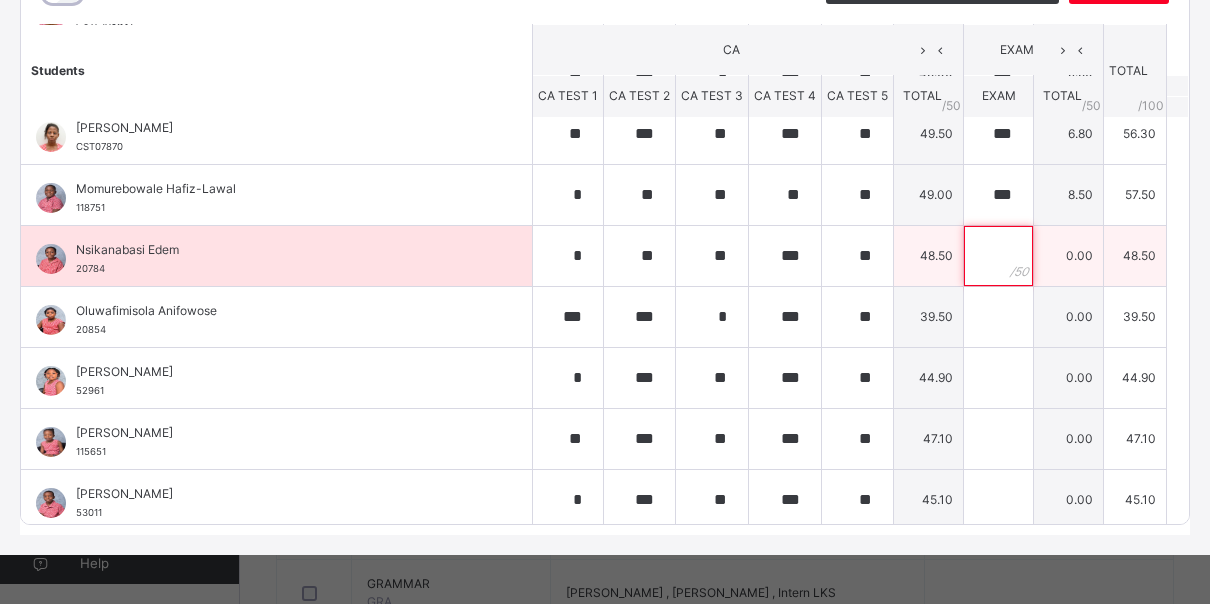 click at bounding box center [998, 256] 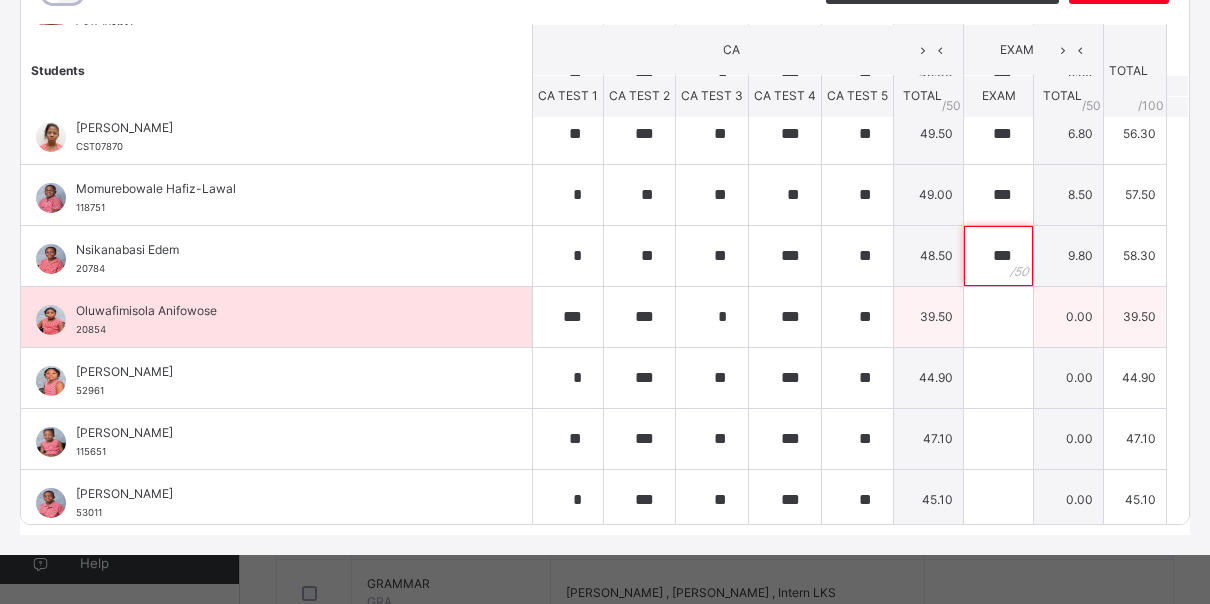 type on "***" 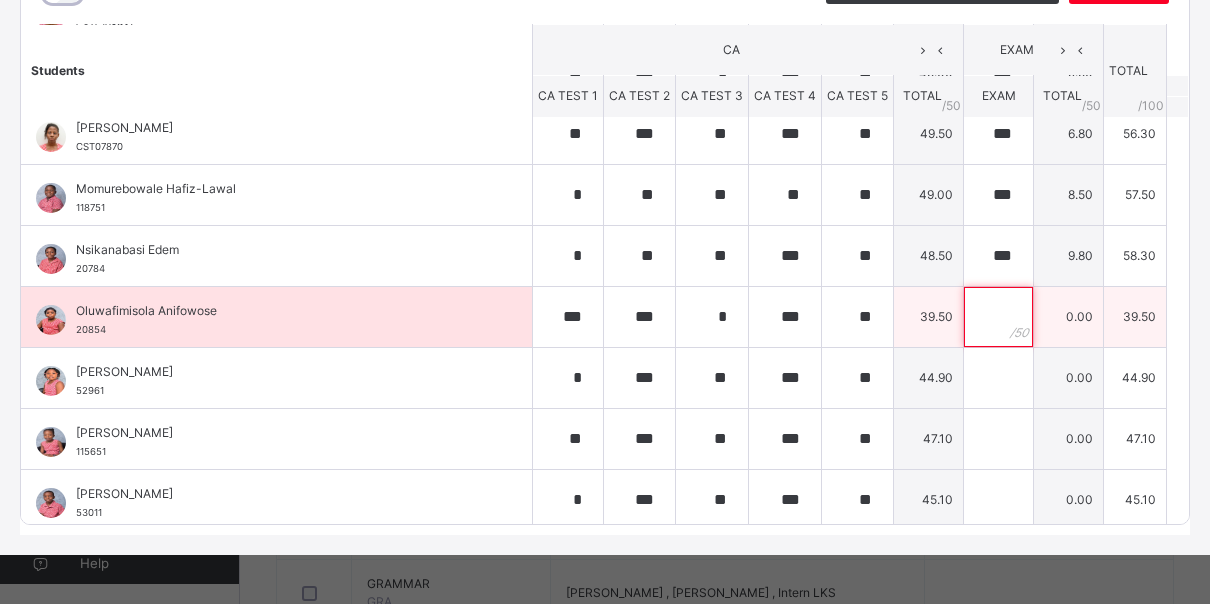 click at bounding box center [998, 317] 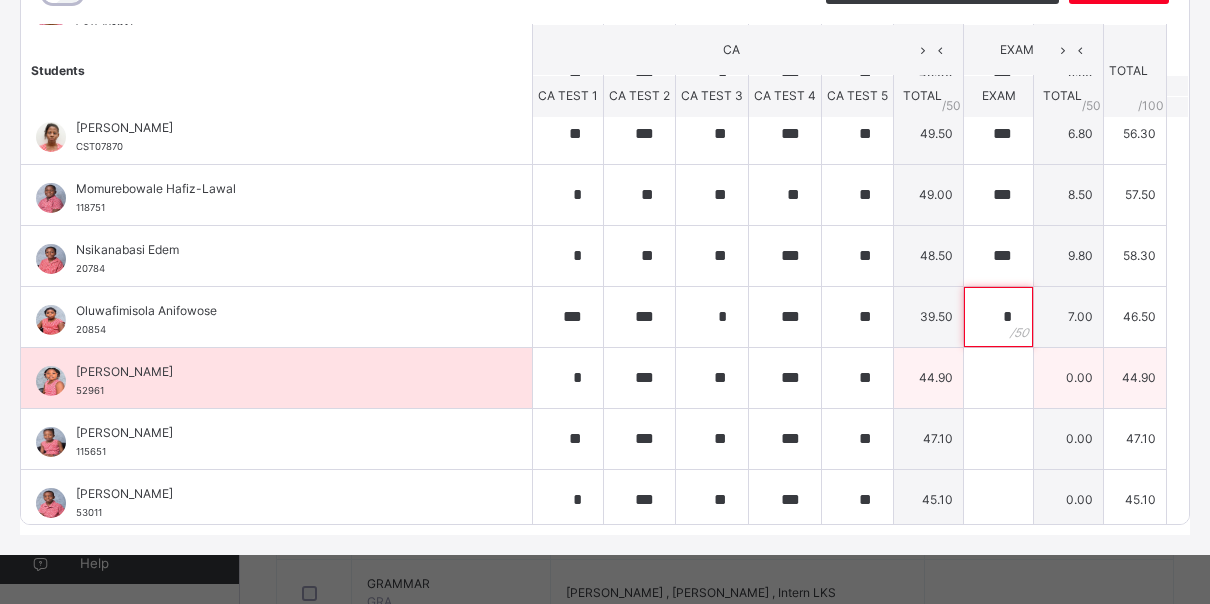 type on "*" 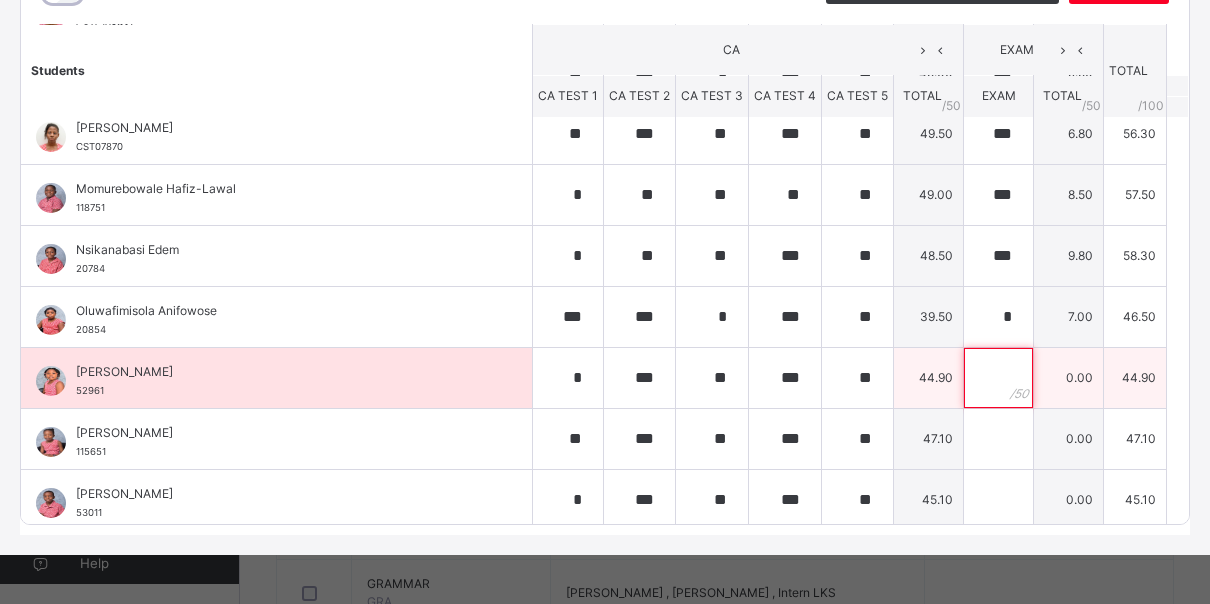 click at bounding box center [998, 378] 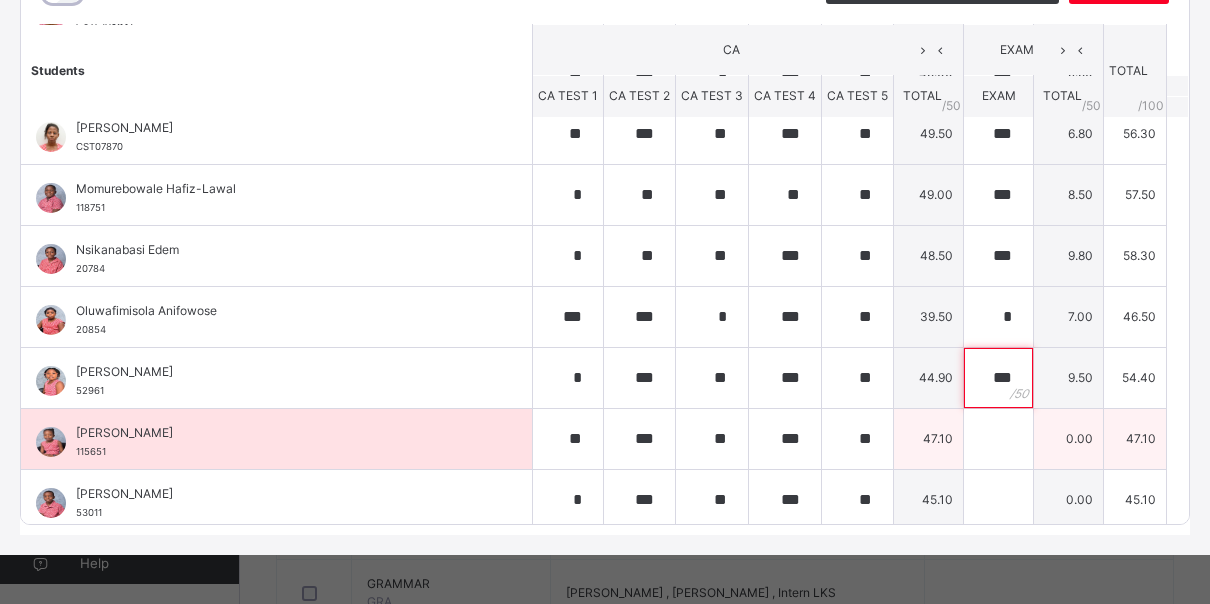 type on "***" 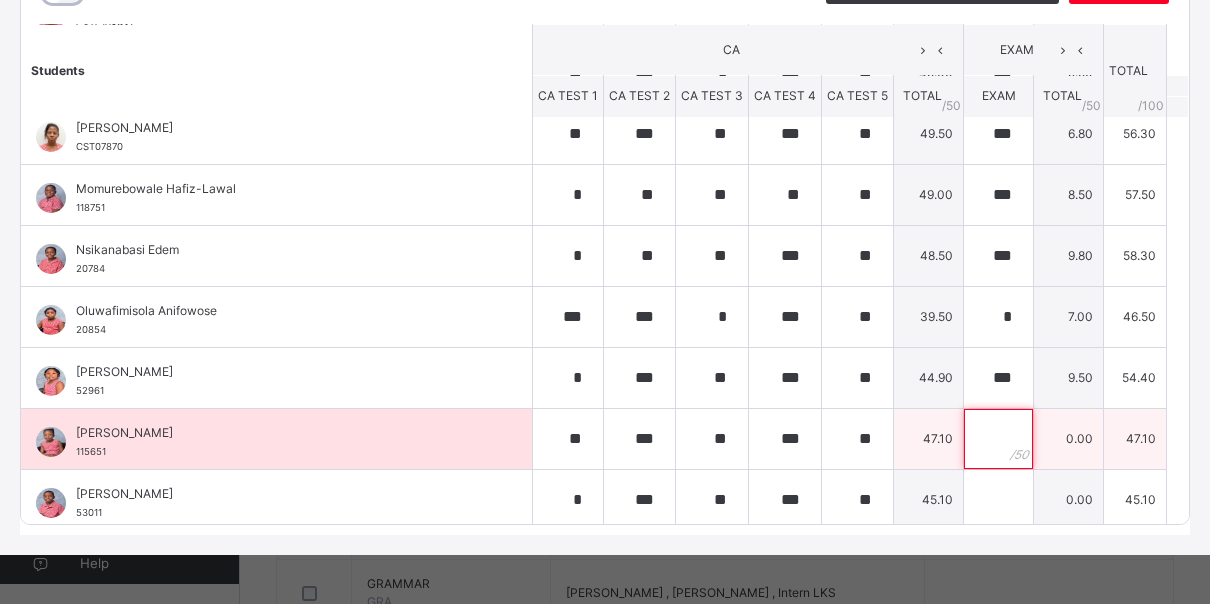 click at bounding box center (998, 439) 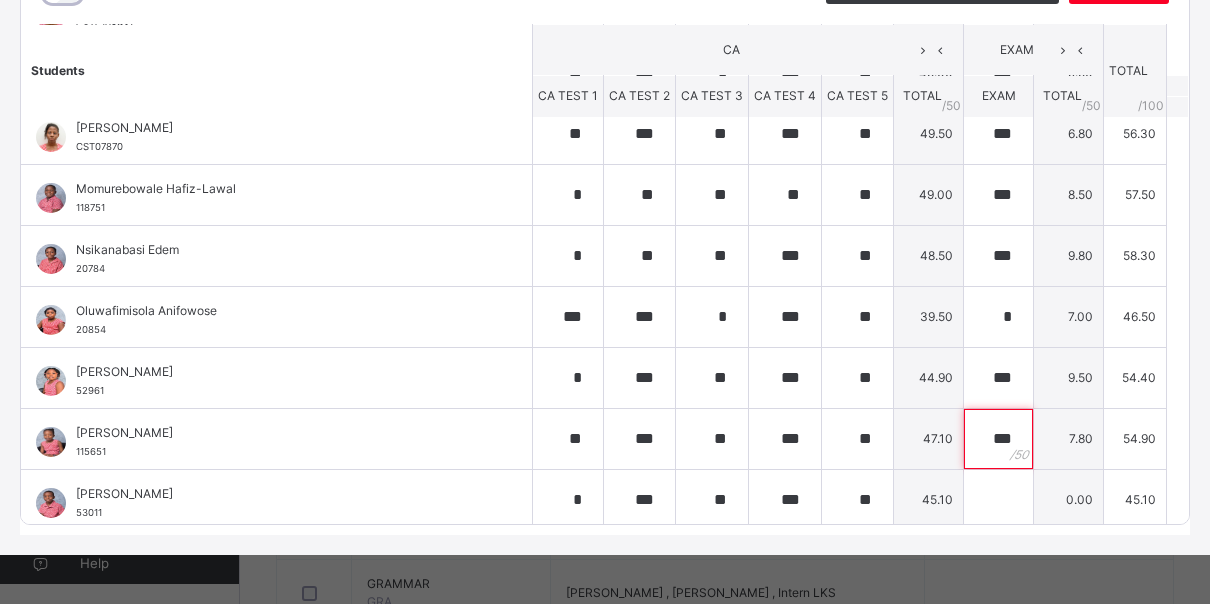 type on "***" 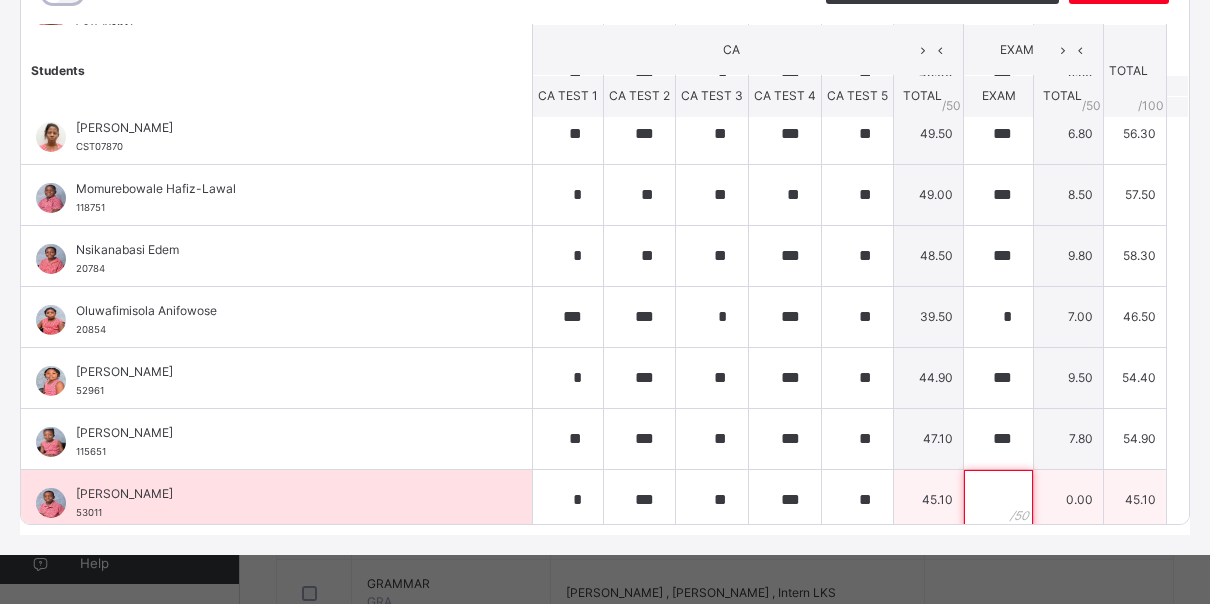 click at bounding box center (998, 500) 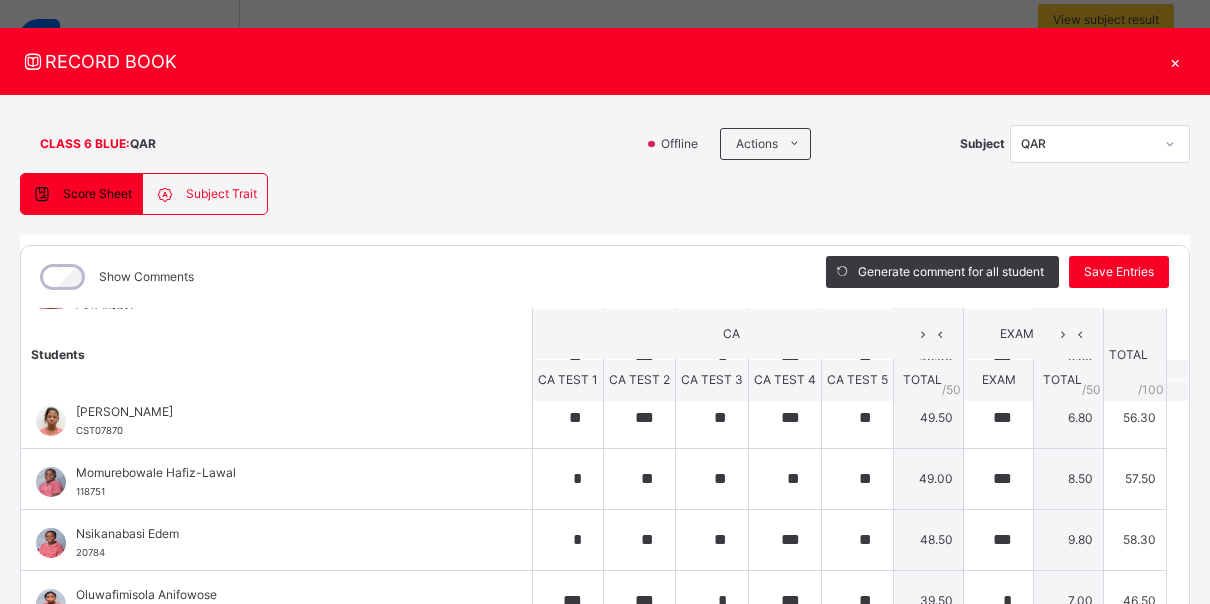 scroll, scrollTop: 9, scrollLeft: 0, axis: vertical 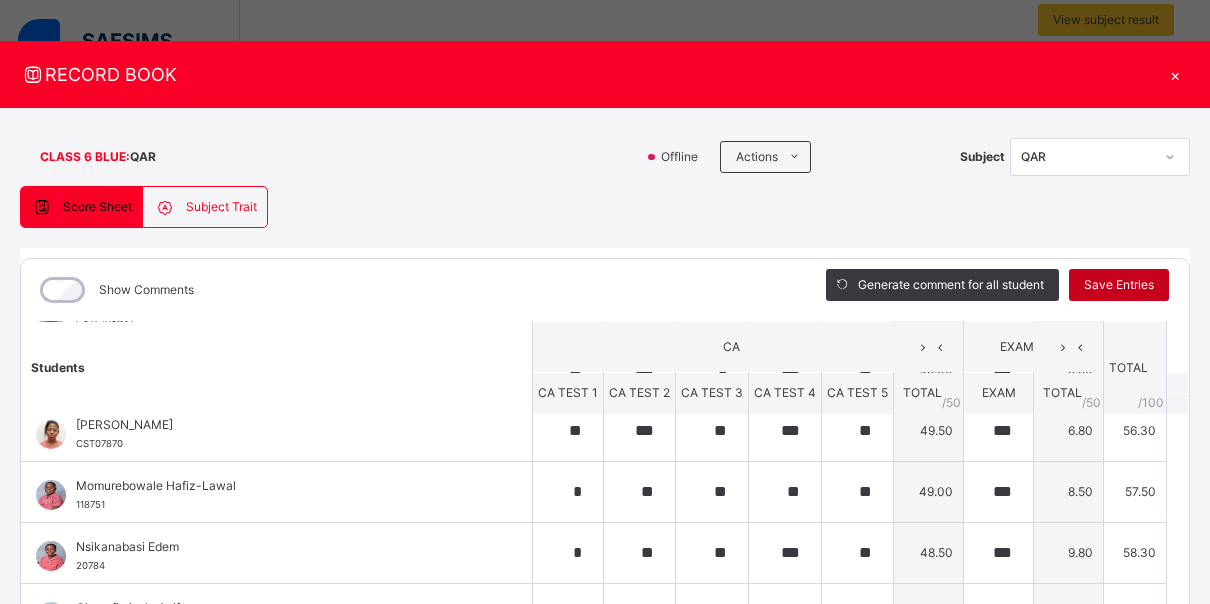 type on "***" 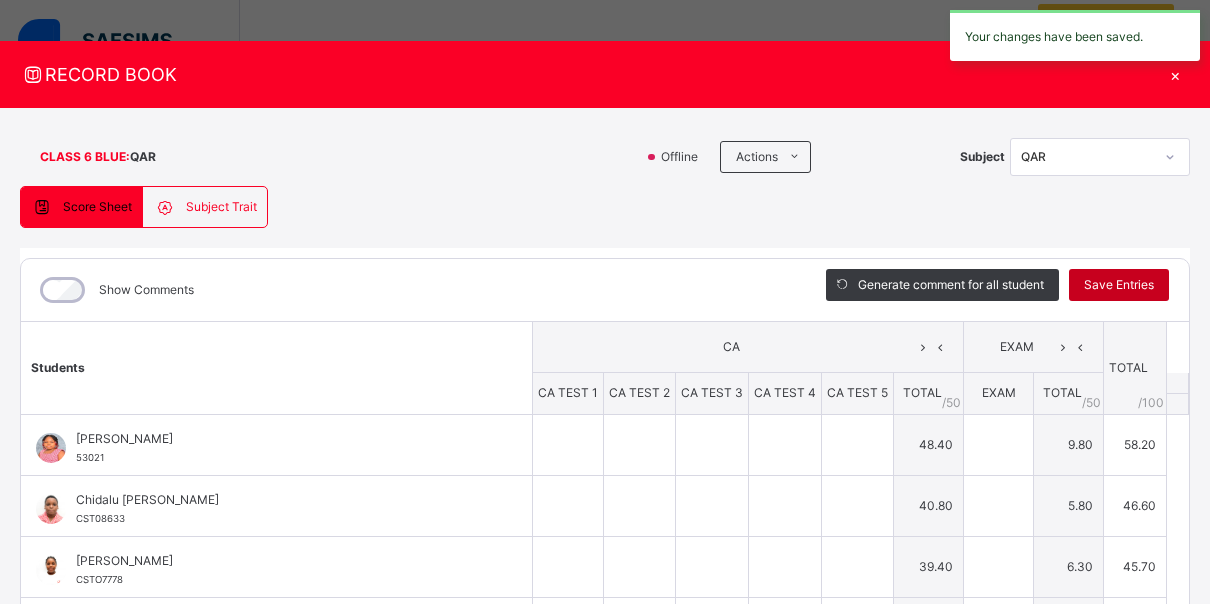 type on "**" 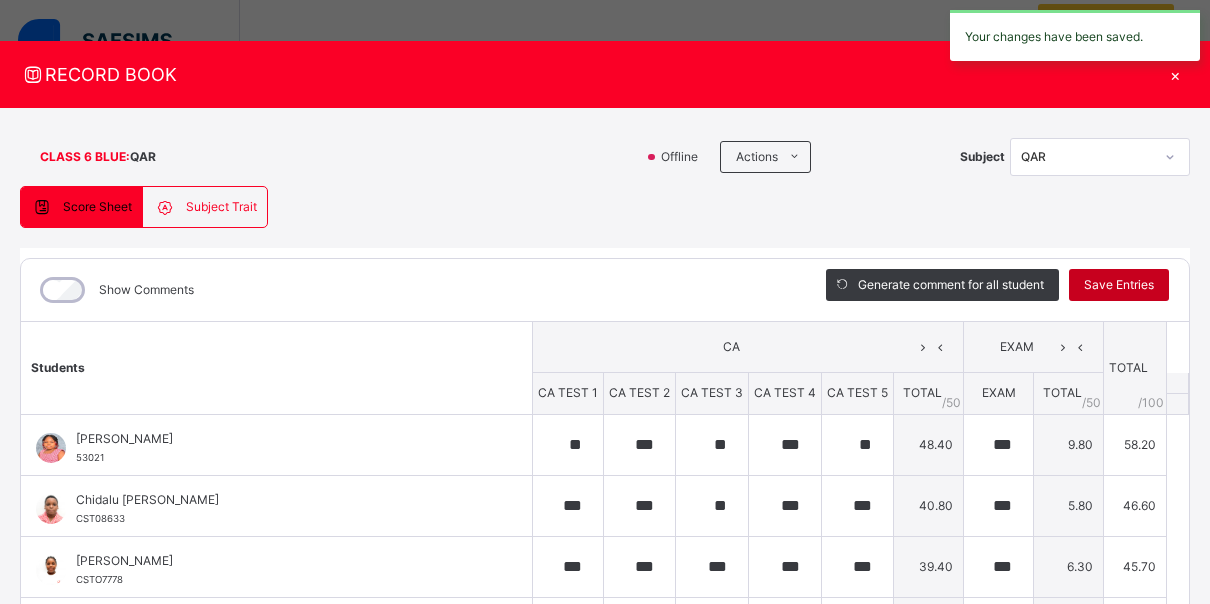 type on "*" 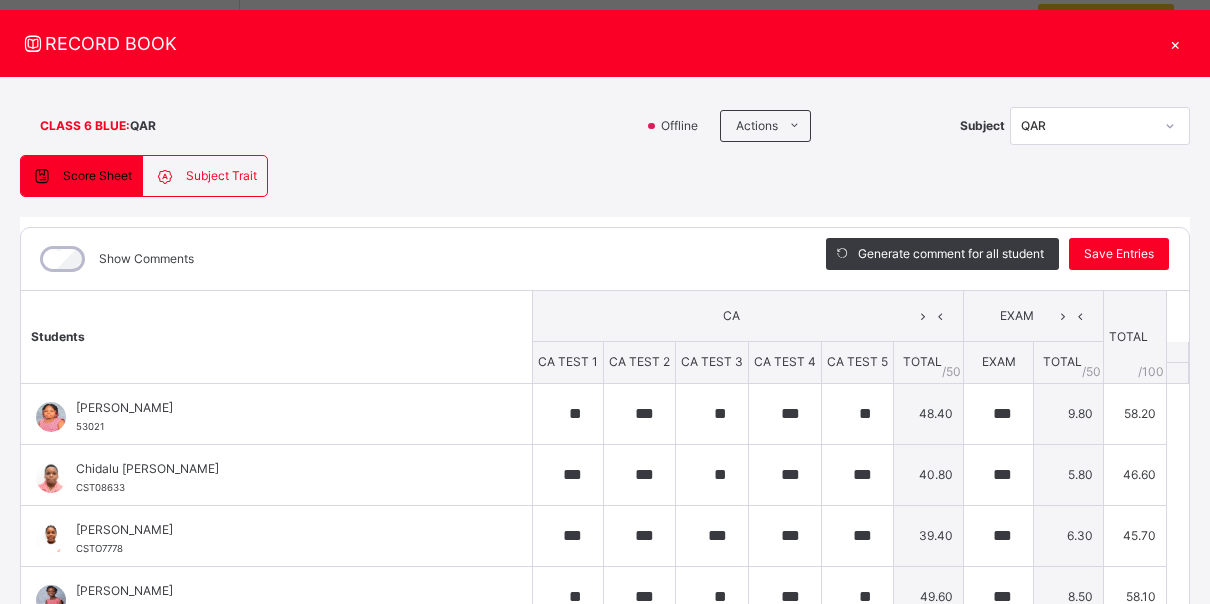 scroll, scrollTop: 22, scrollLeft: 0, axis: vertical 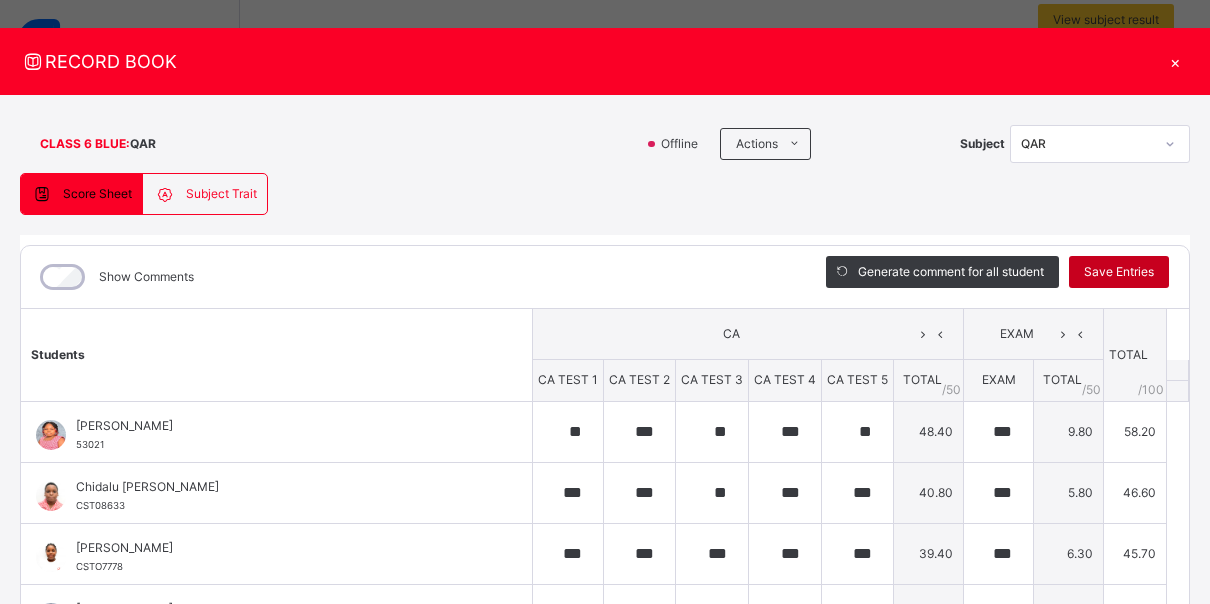 click on "Save Entries" at bounding box center [1119, 272] 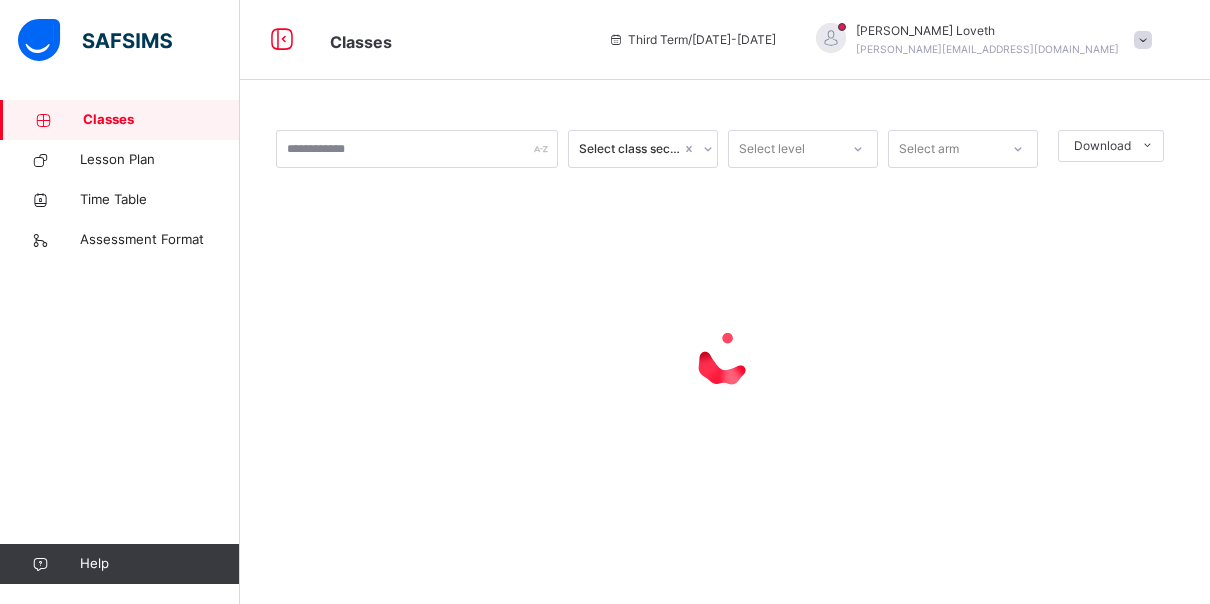 scroll, scrollTop: 0, scrollLeft: 0, axis: both 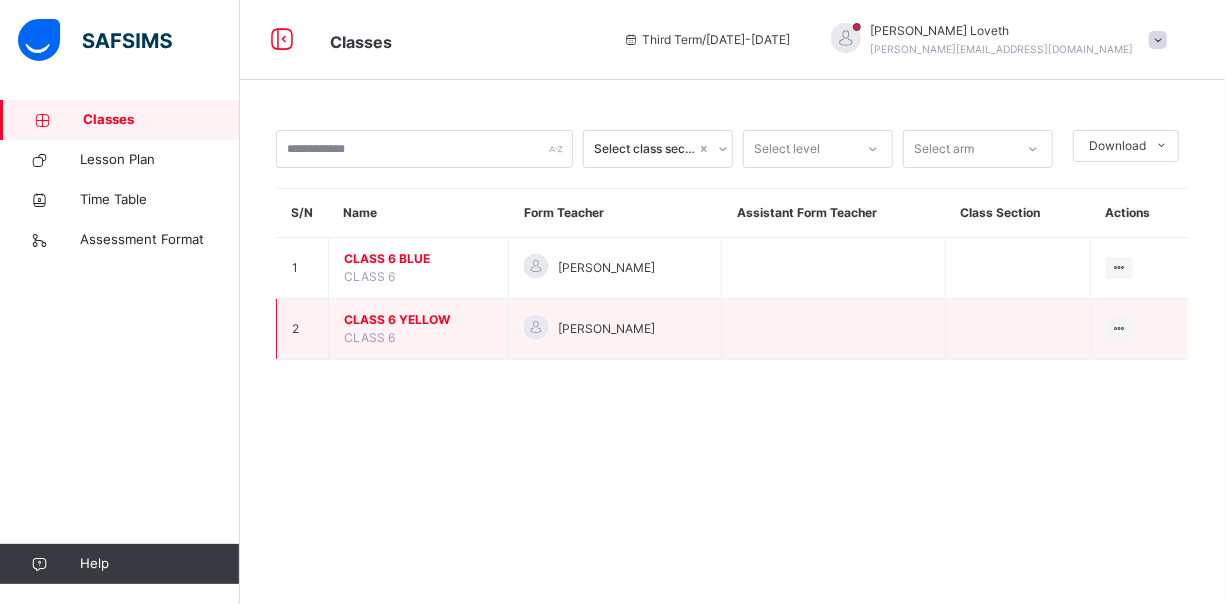 click on "CLASS 6   YELLOW" at bounding box center (418, 320) 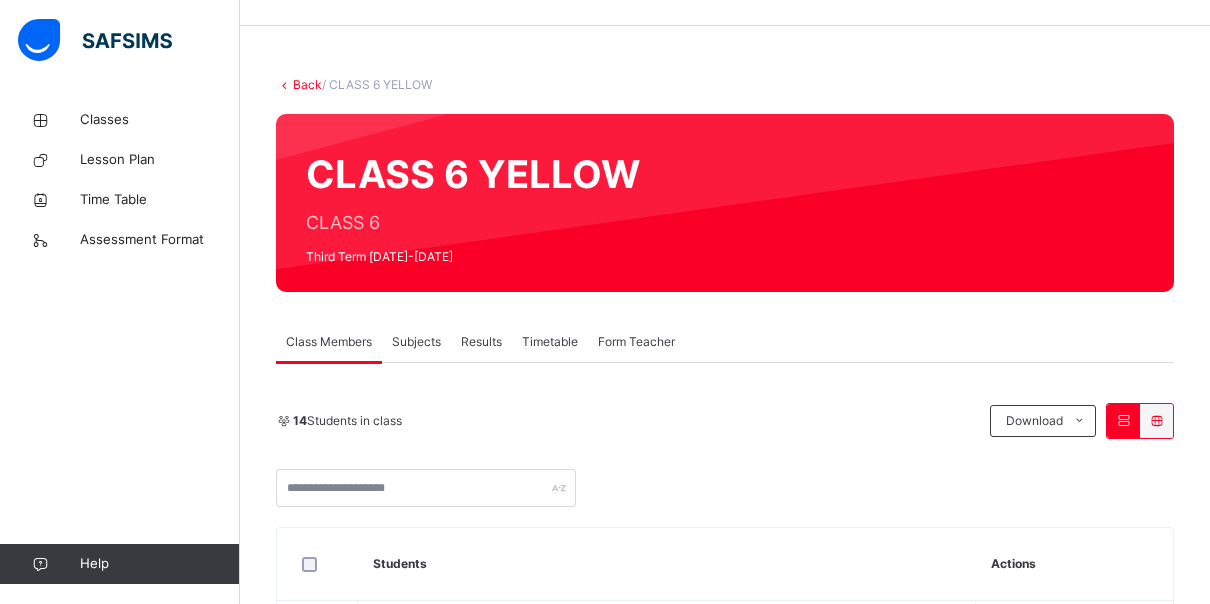 scroll, scrollTop: 58, scrollLeft: 0, axis: vertical 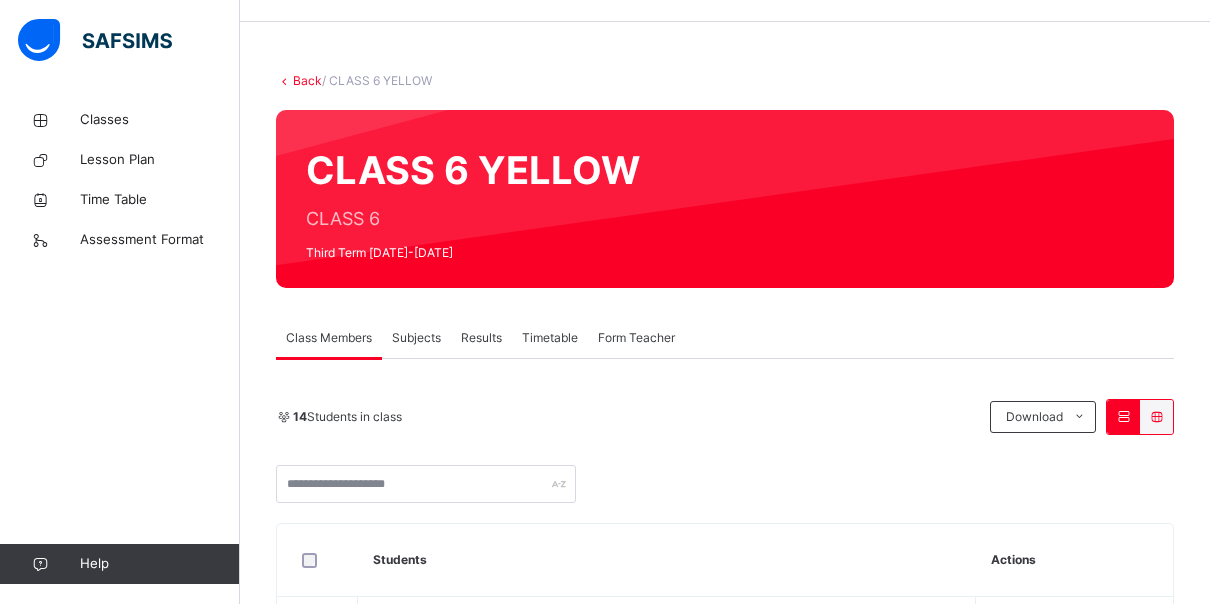 click on "Subjects" at bounding box center (416, 338) 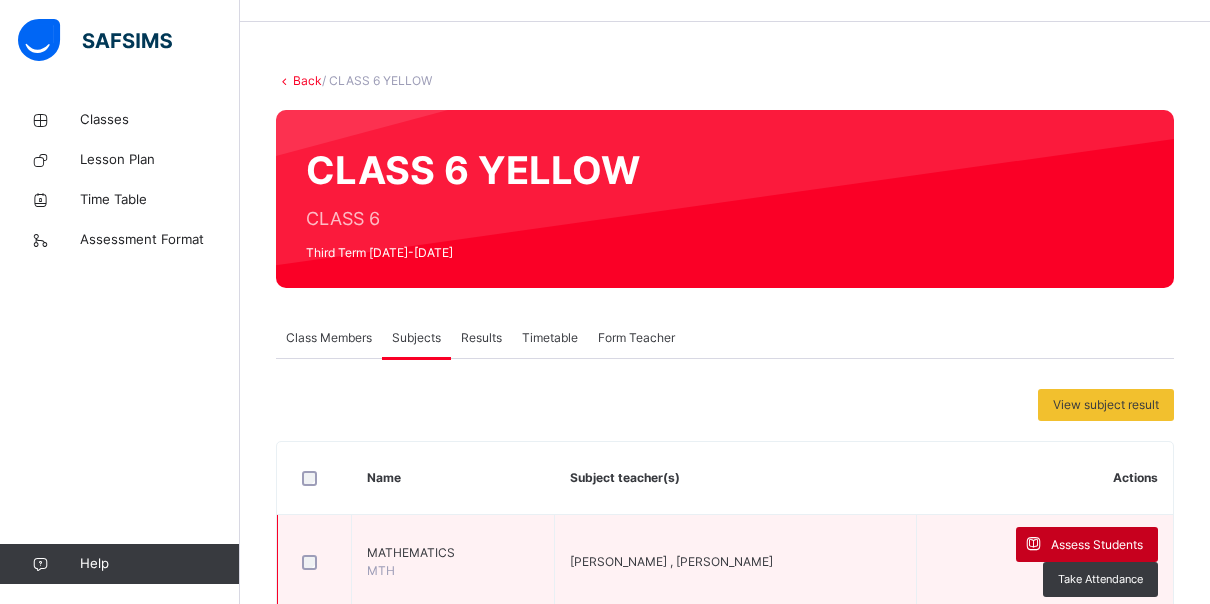 click on "Assess Students" at bounding box center [1097, 545] 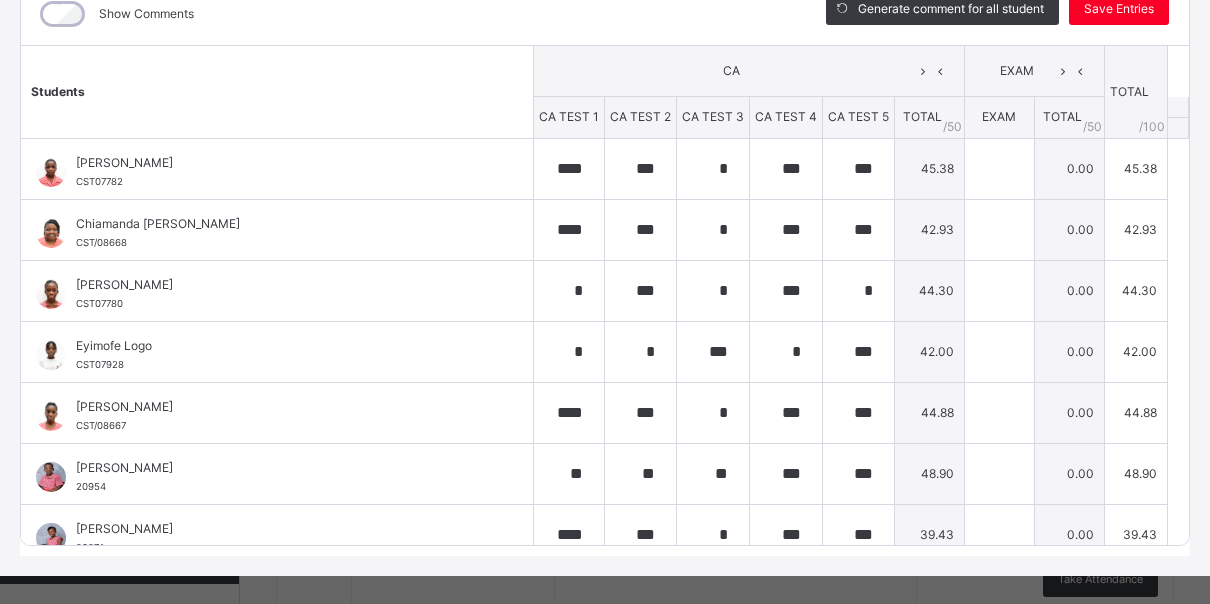 scroll, scrollTop: 292, scrollLeft: 0, axis: vertical 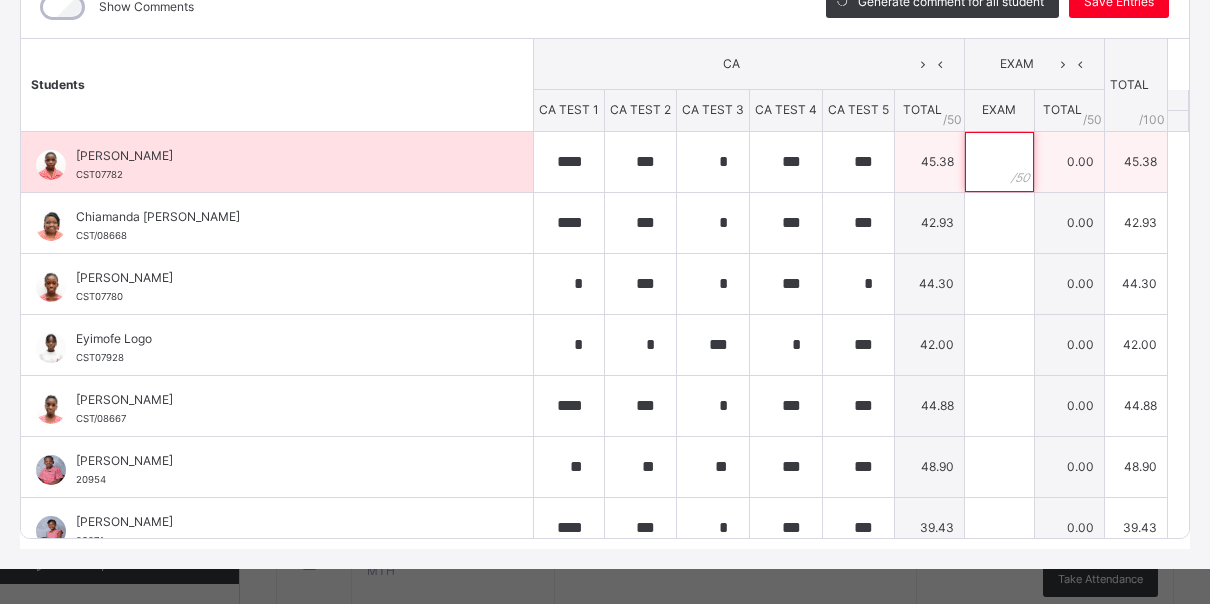 click at bounding box center [999, 162] 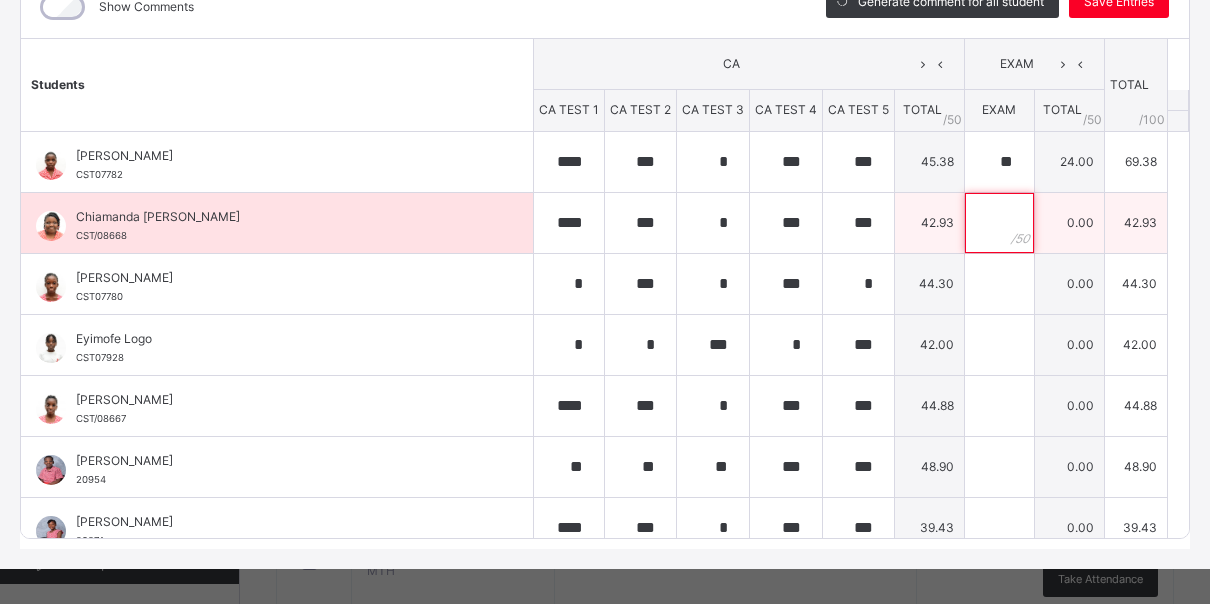 click at bounding box center (999, 223) 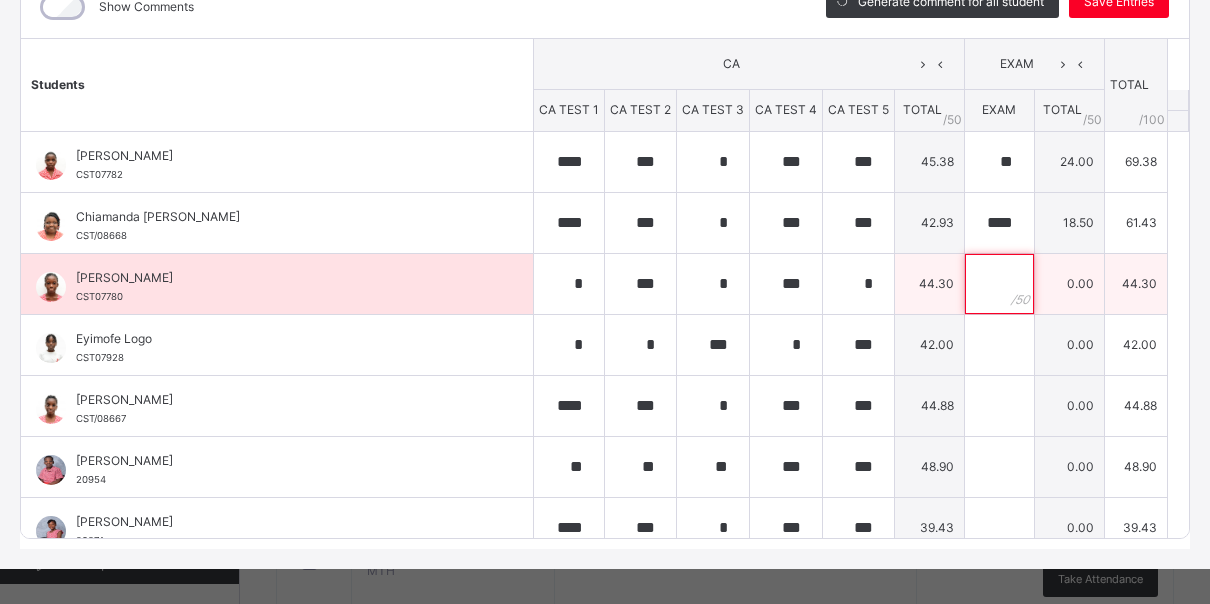 click at bounding box center [999, 284] 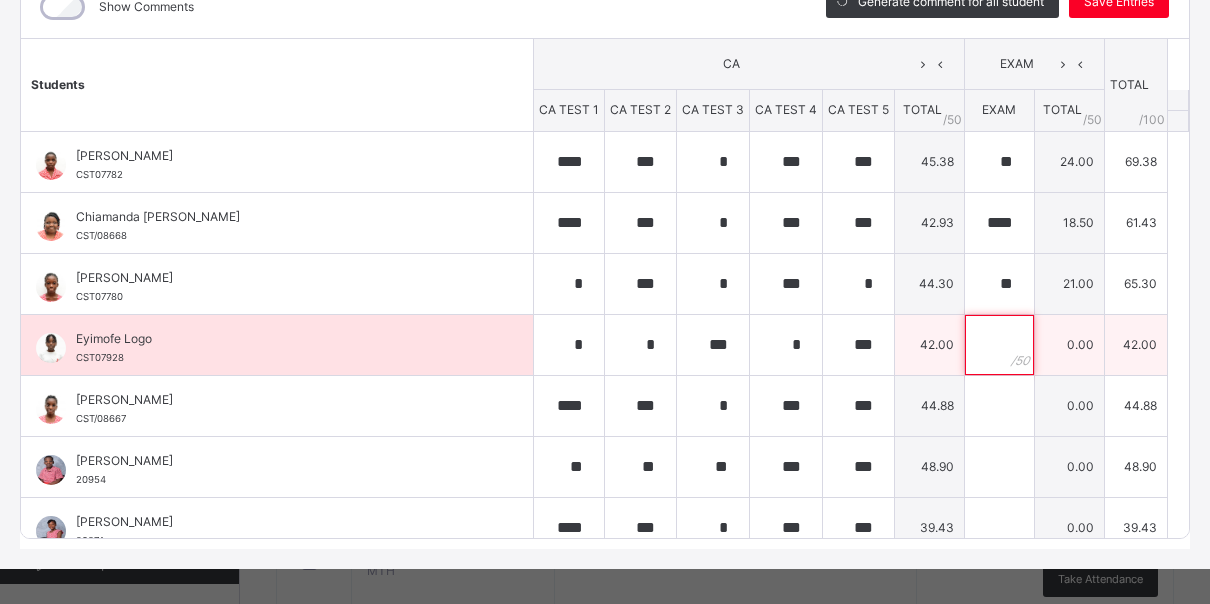 click at bounding box center (999, 345) 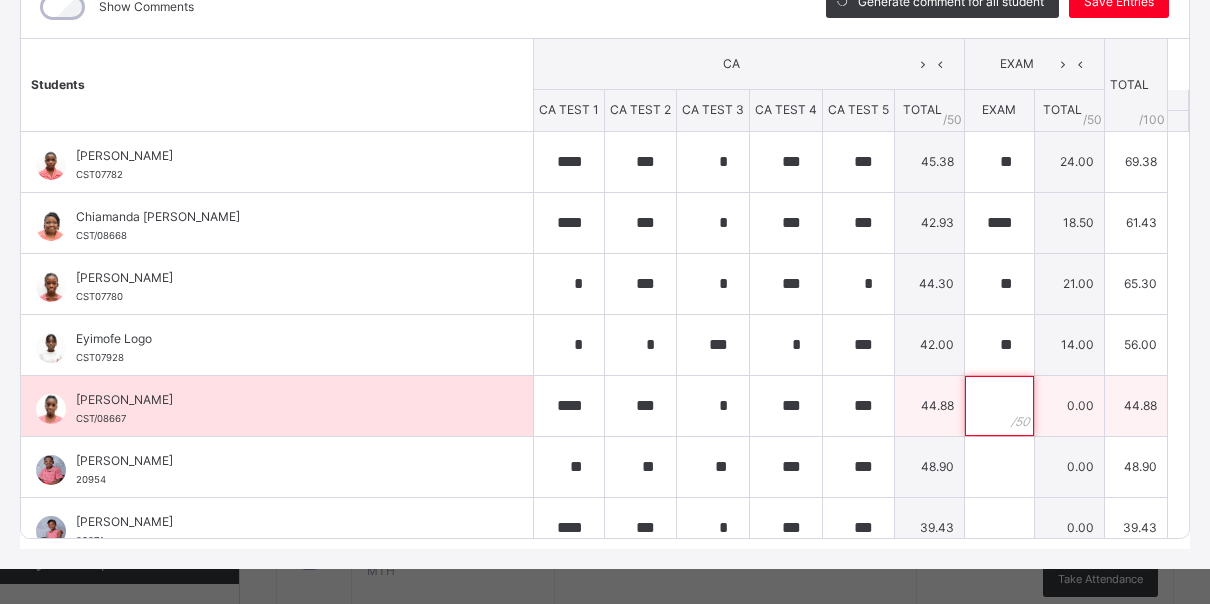 click at bounding box center (999, 406) 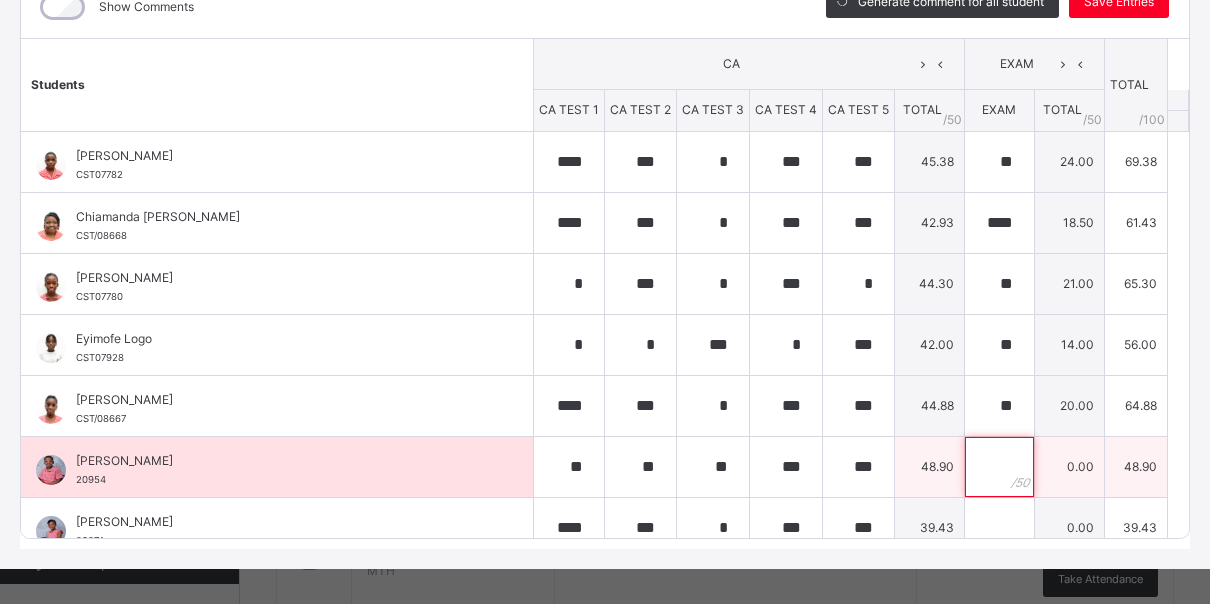 click at bounding box center (999, 467) 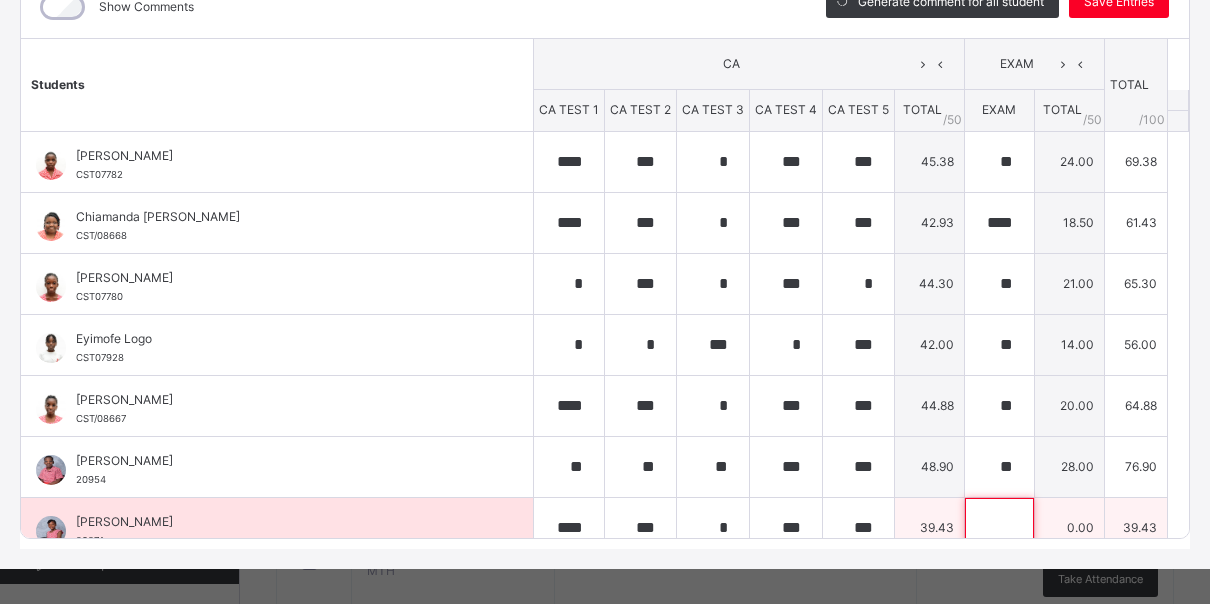 click at bounding box center [999, 528] 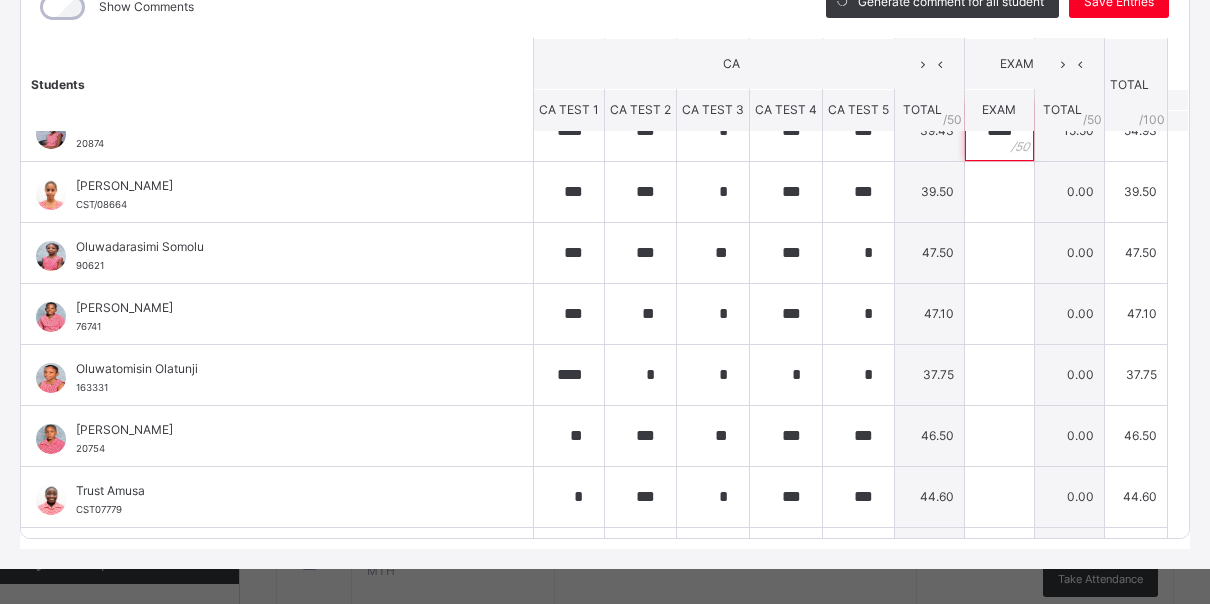 scroll, scrollTop: 400, scrollLeft: 0, axis: vertical 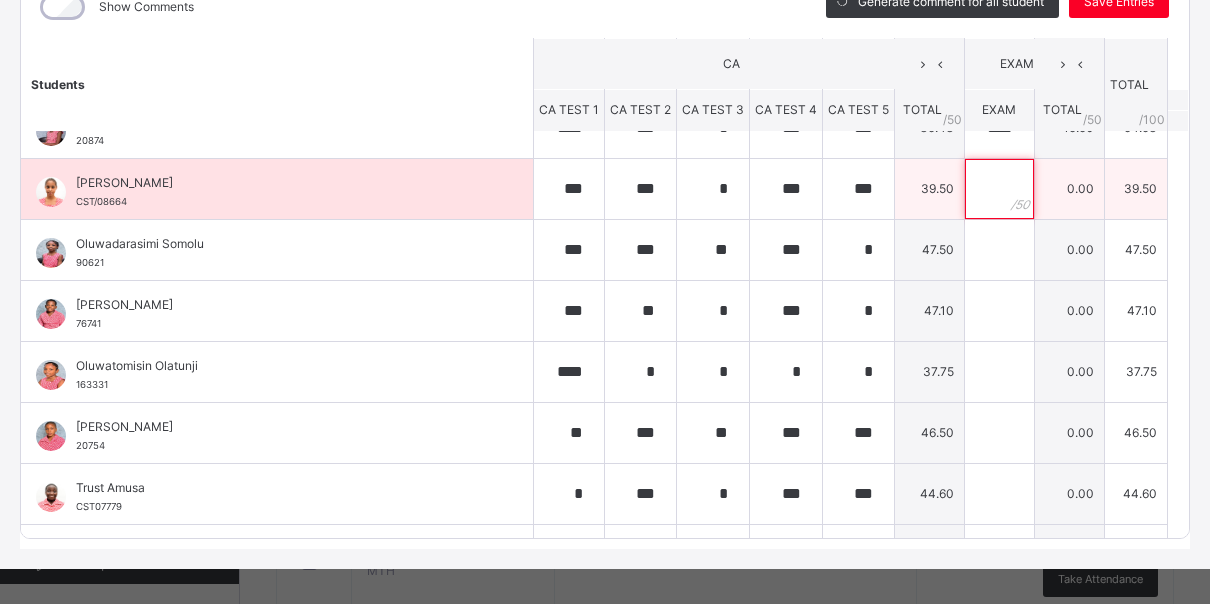 click at bounding box center (999, 189) 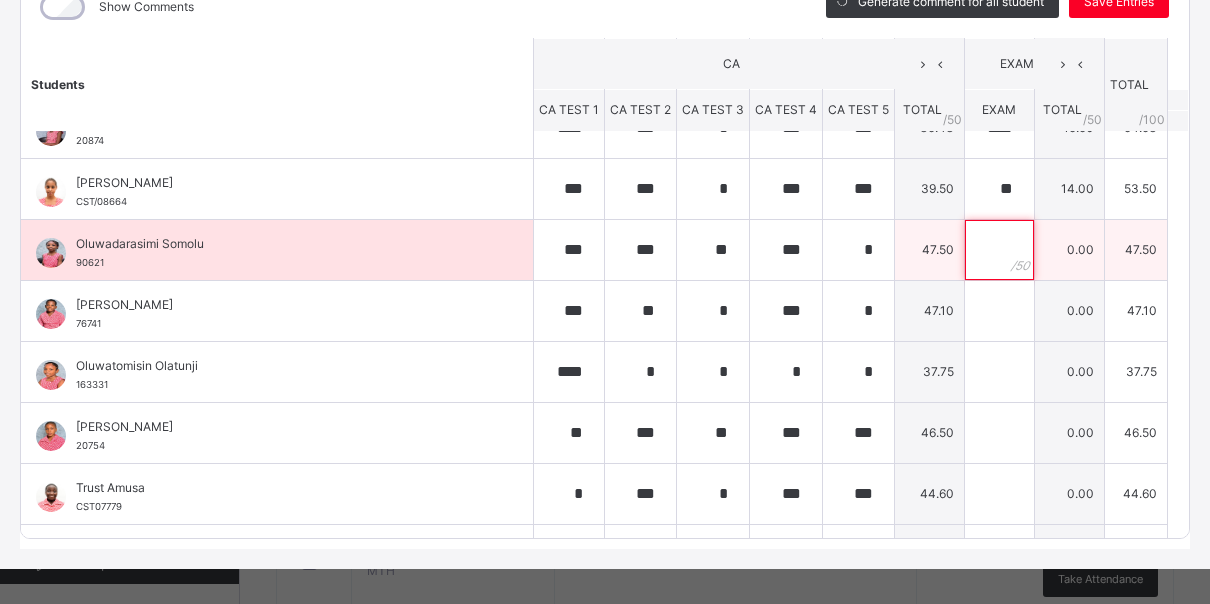 click at bounding box center (999, 250) 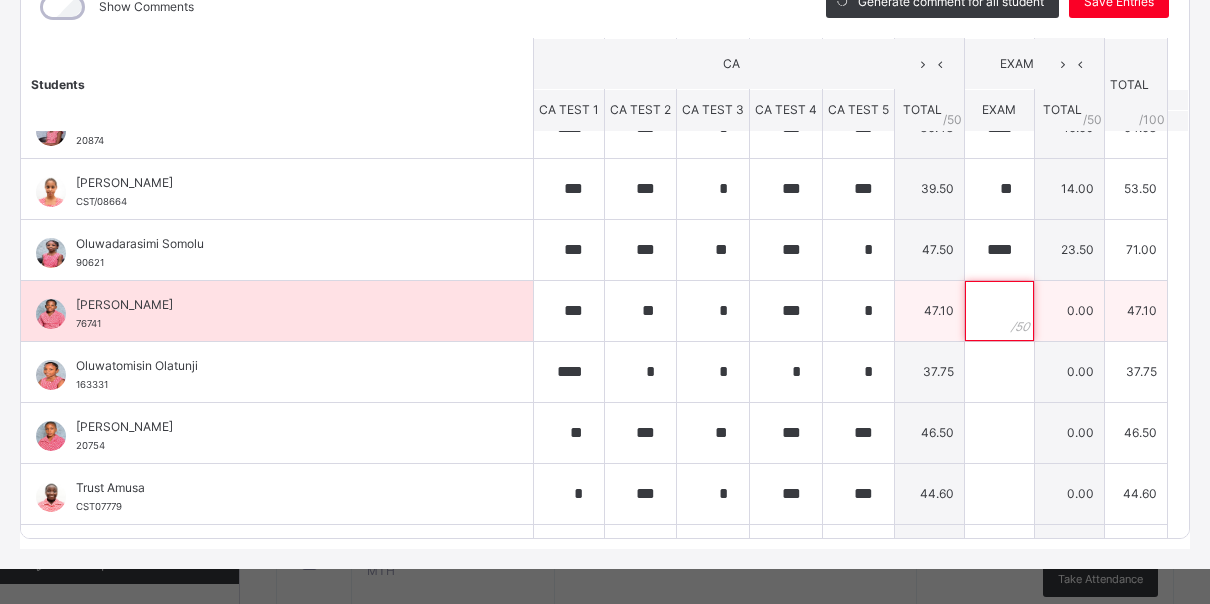 click at bounding box center (999, 311) 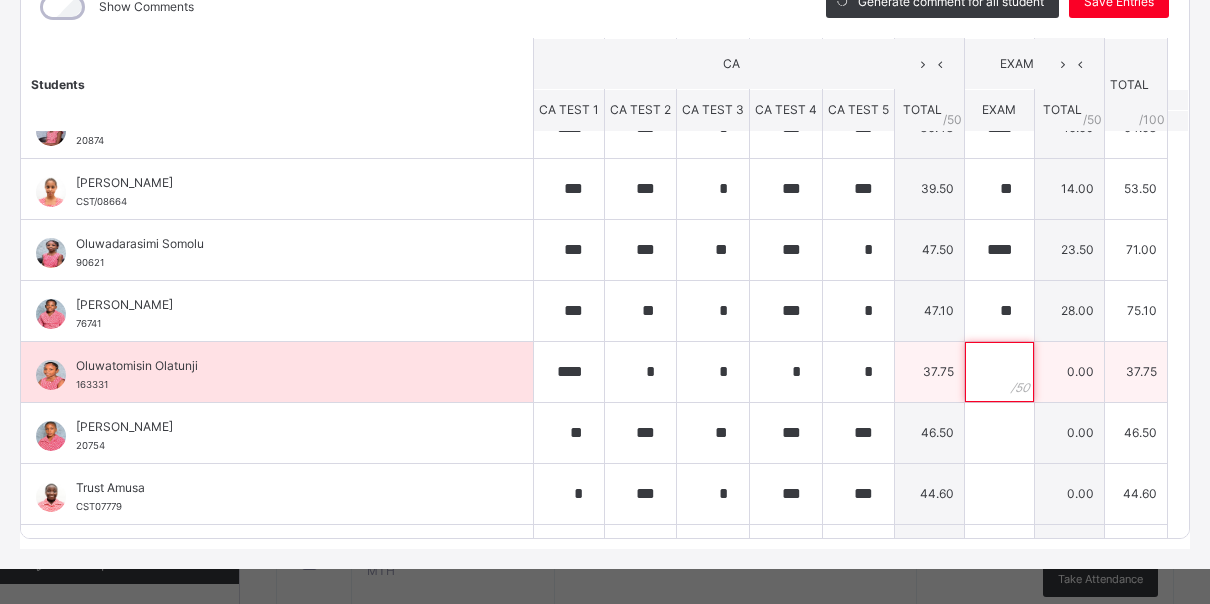 click at bounding box center [999, 372] 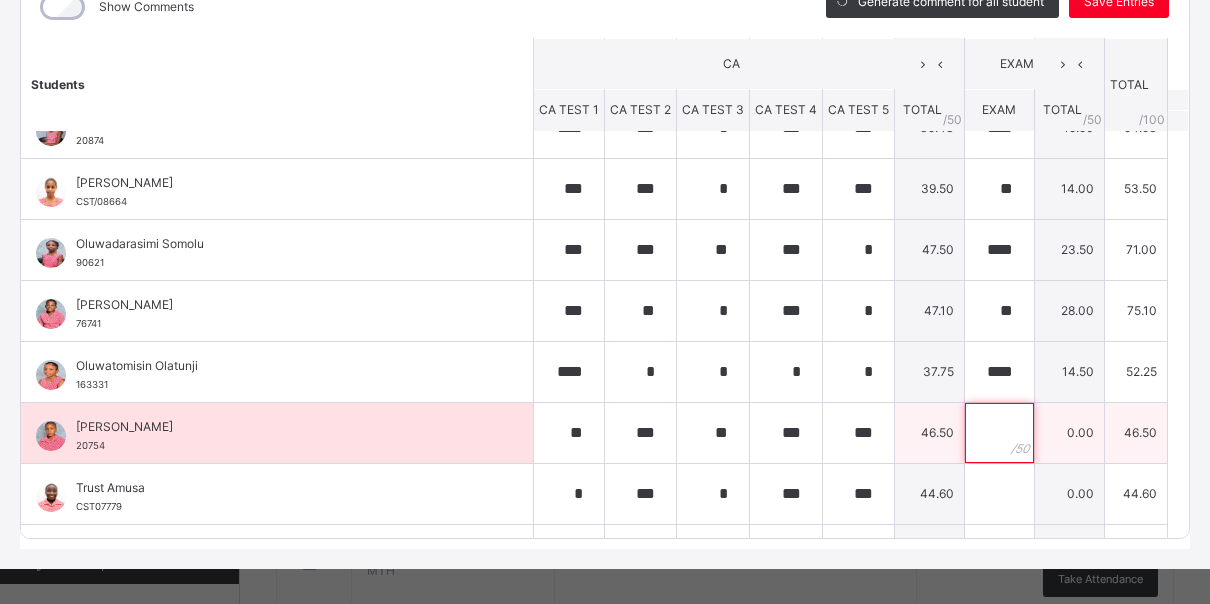 click at bounding box center [999, 433] 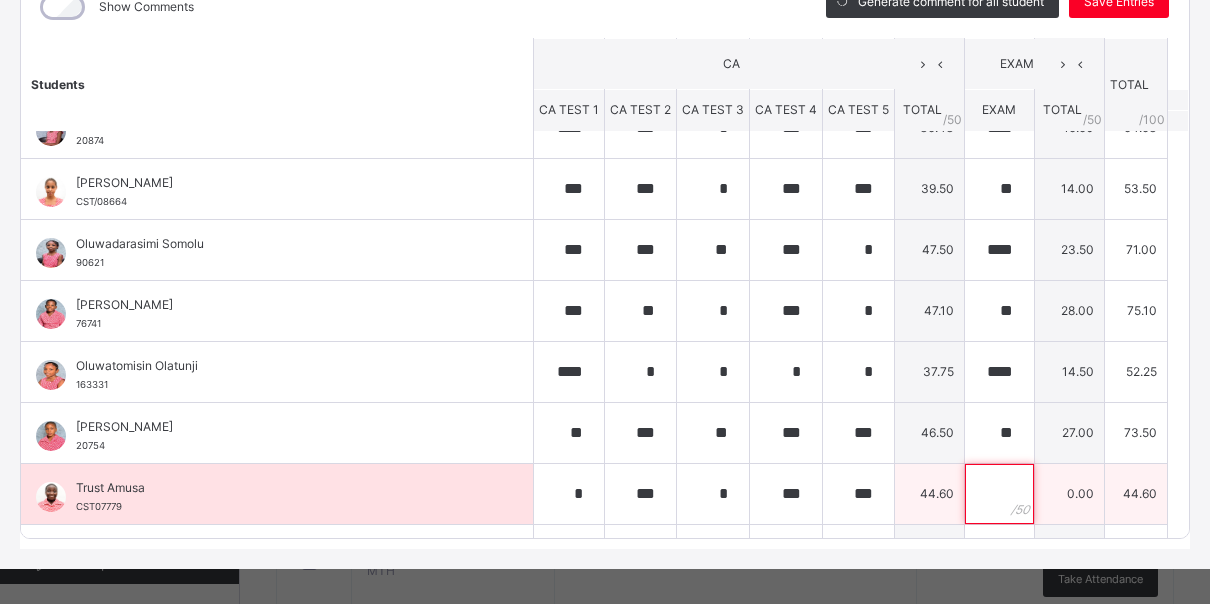 click at bounding box center (999, 494) 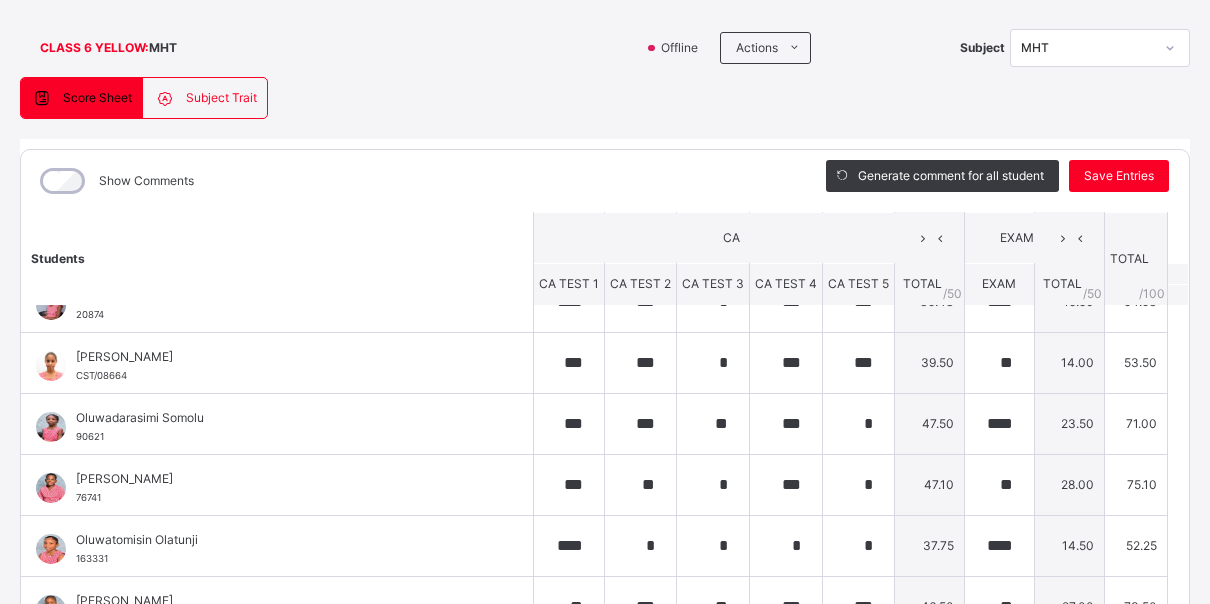 scroll, scrollTop: 88, scrollLeft: 0, axis: vertical 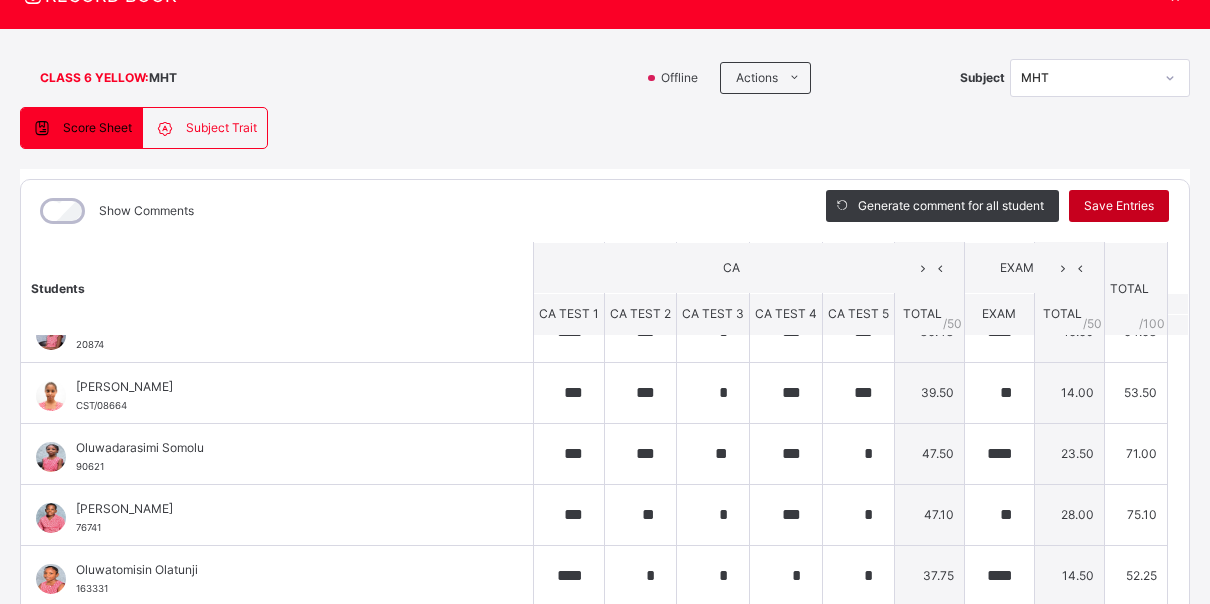 click on "Save Entries" at bounding box center (1119, 206) 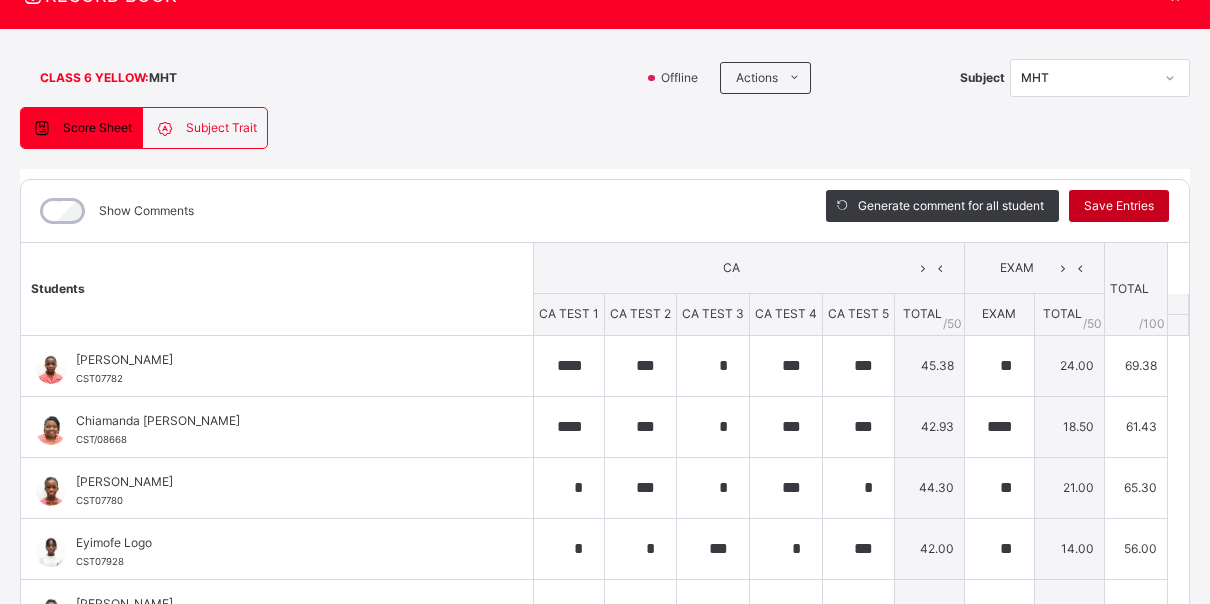 click on "Save Entries" at bounding box center (1119, 206) 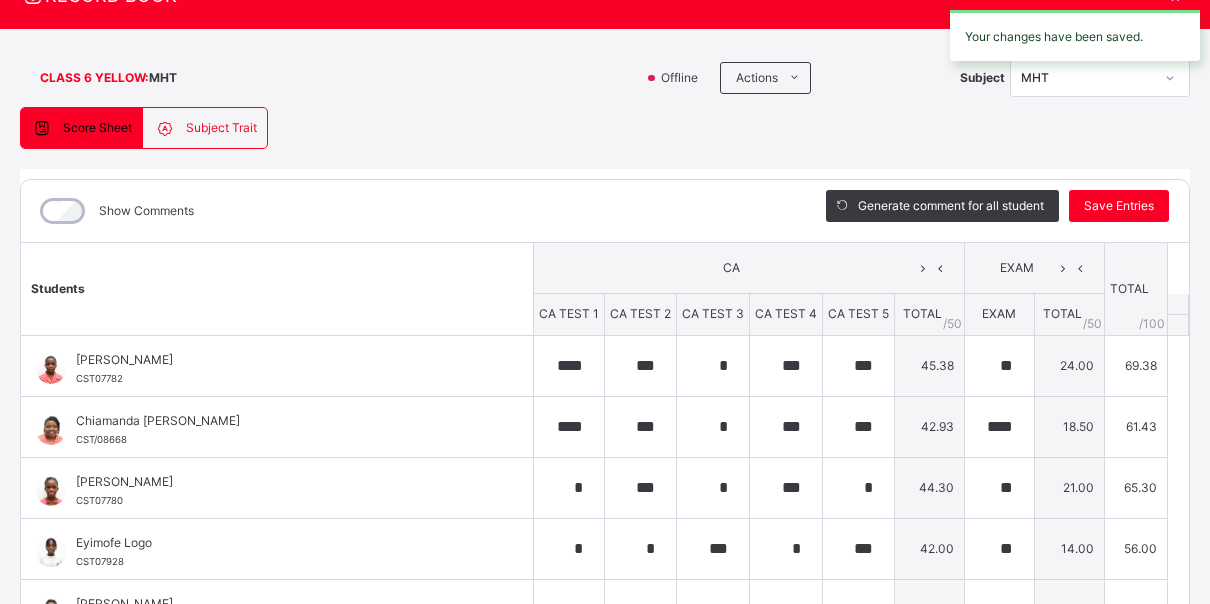 scroll, scrollTop: 111, scrollLeft: 0, axis: vertical 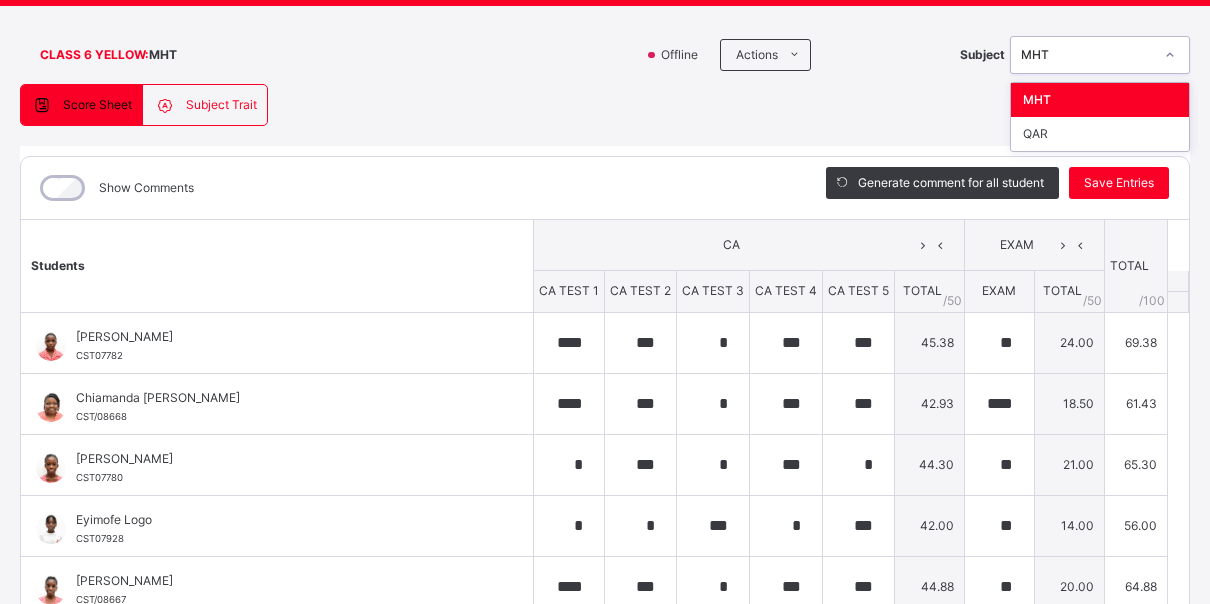 click 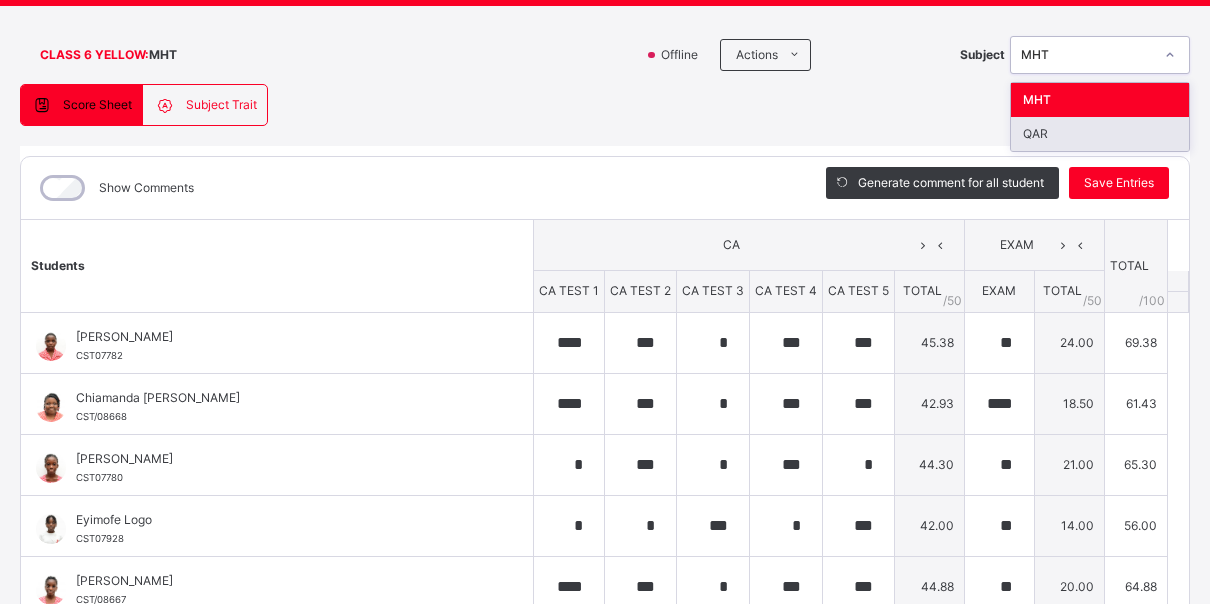 click on "QAR" at bounding box center (1100, 134) 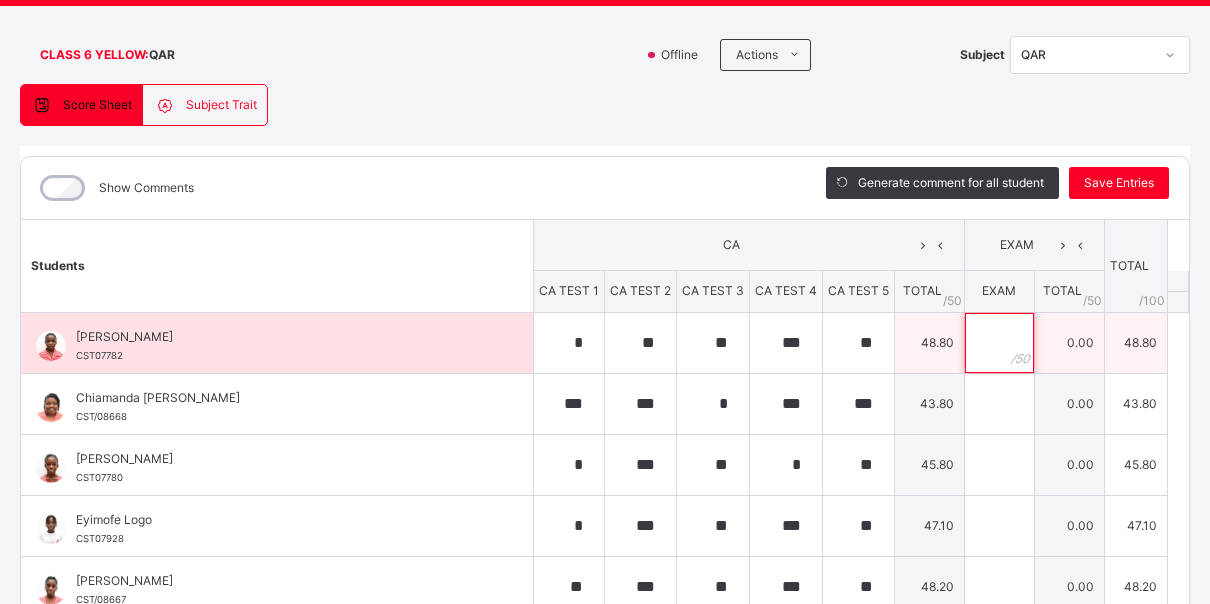 click at bounding box center (999, 343) 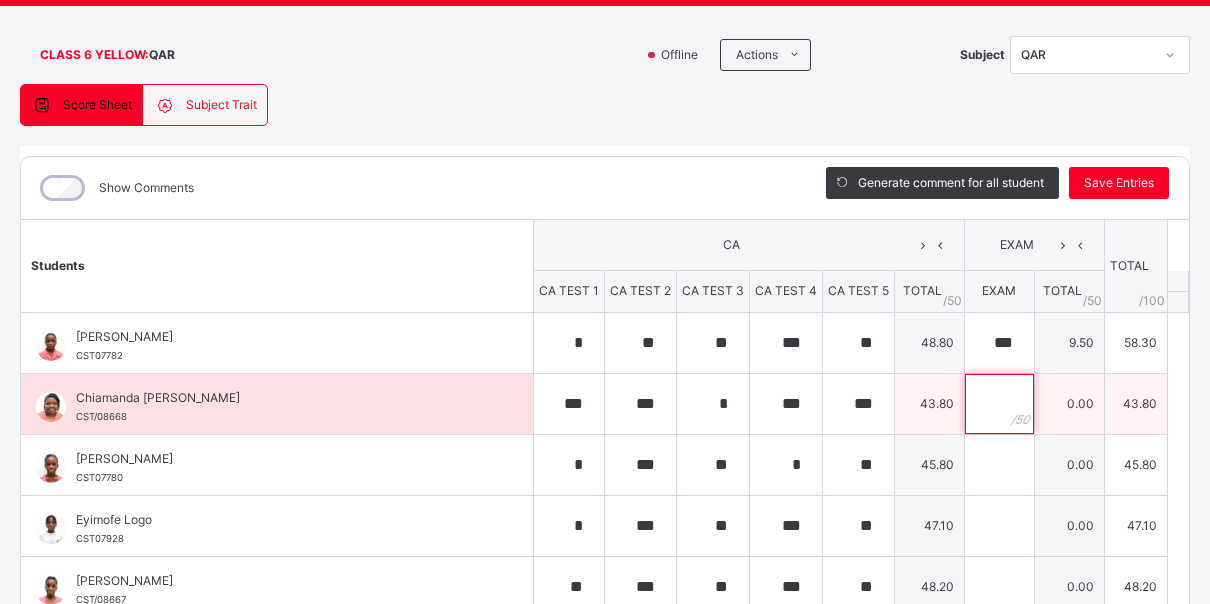 click at bounding box center (999, 404) 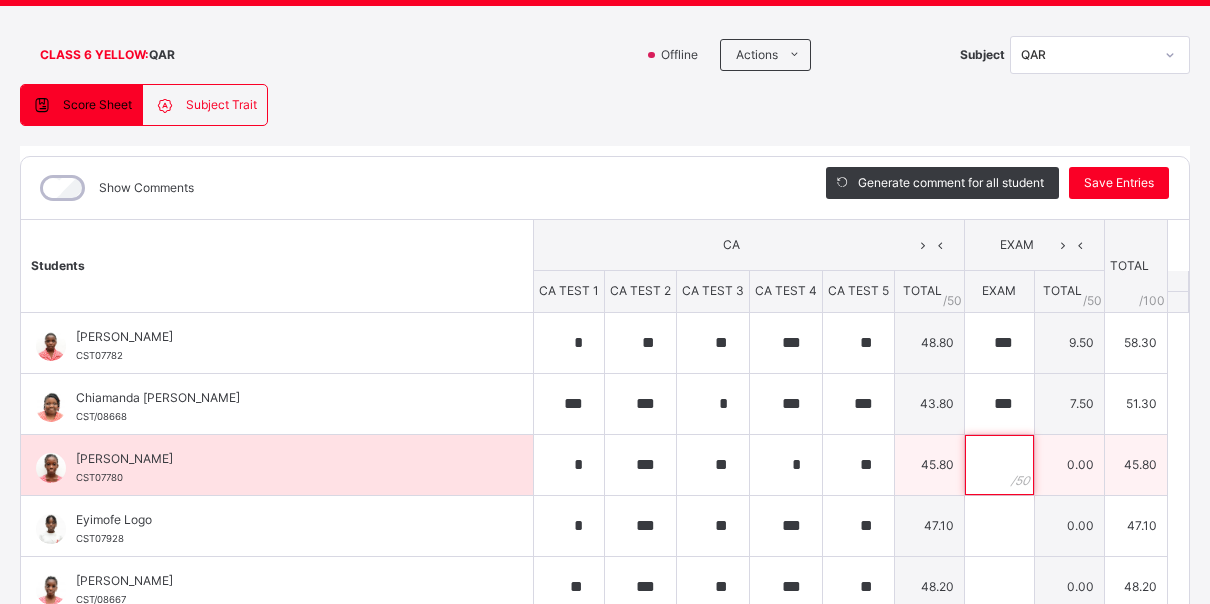 click at bounding box center [999, 465] 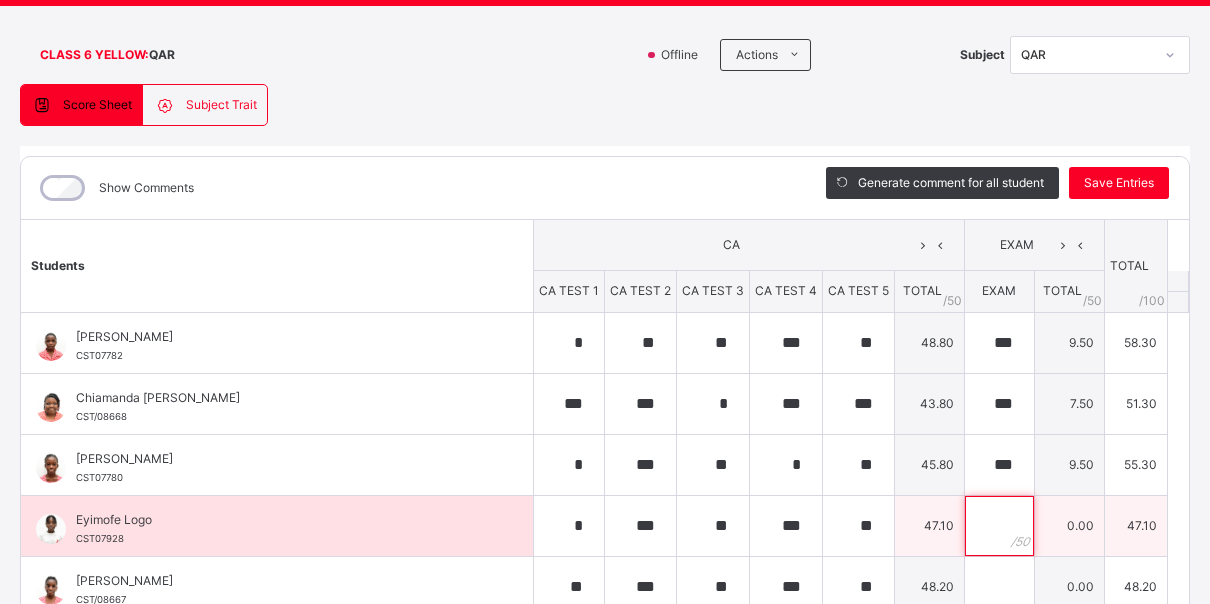 click at bounding box center (999, 526) 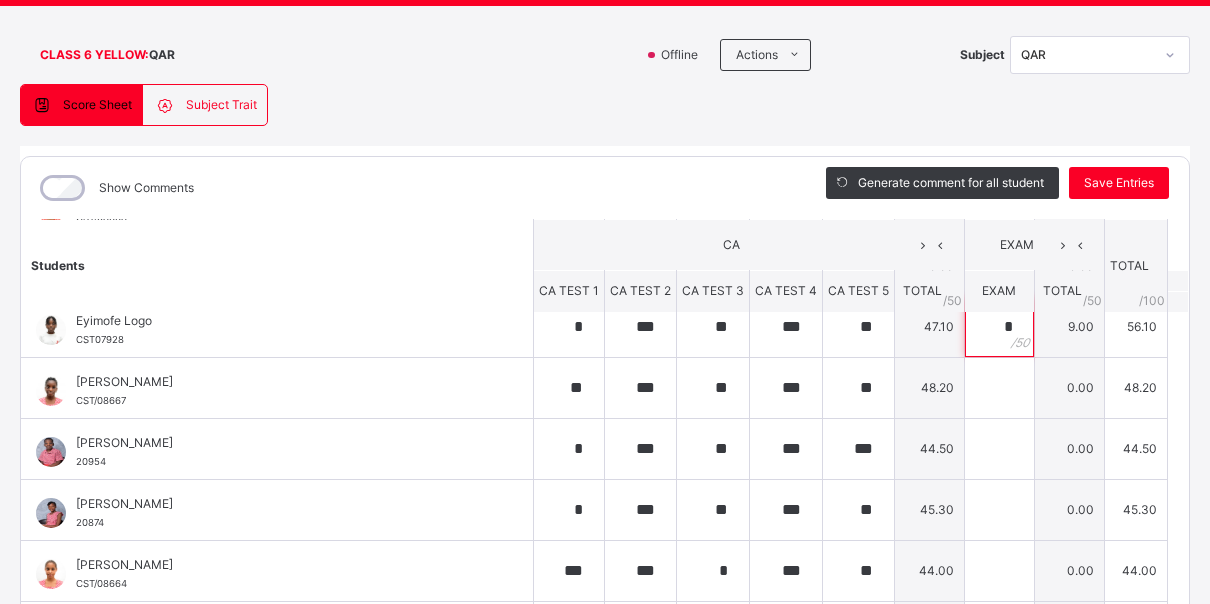 scroll, scrollTop: 195, scrollLeft: 0, axis: vertical 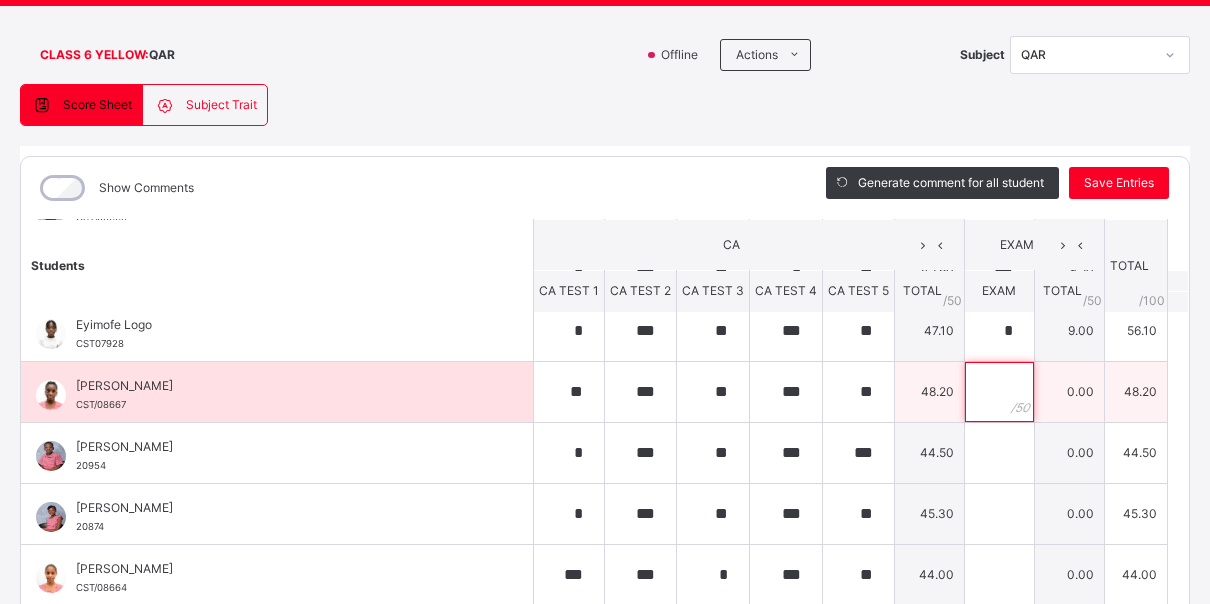 click at bounding box center [999, 392] 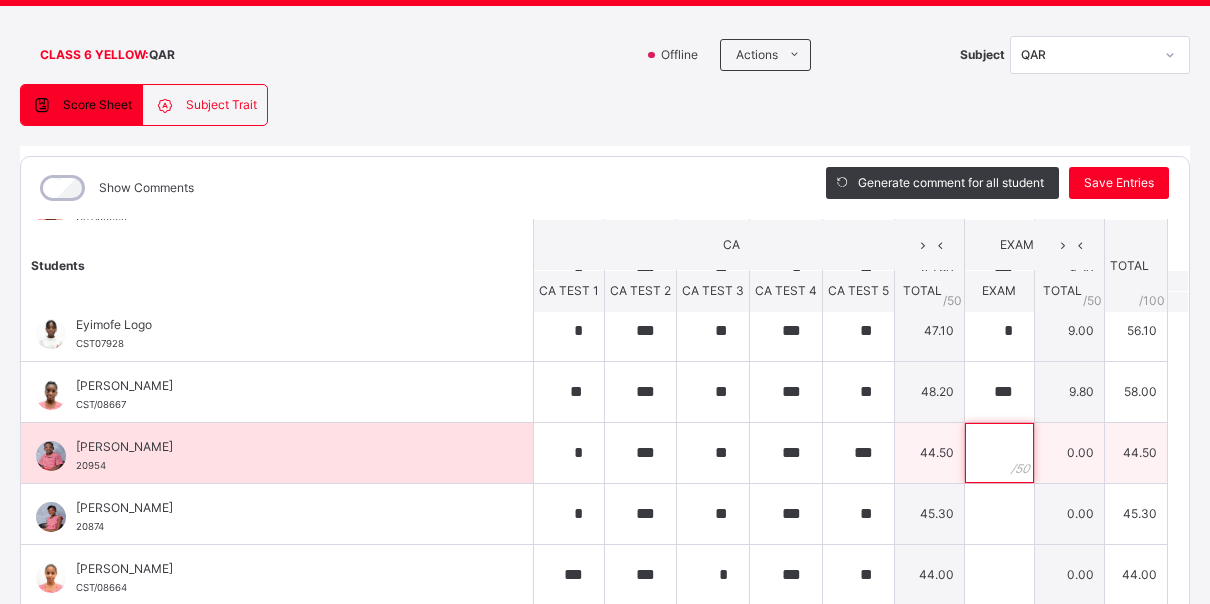 click at bounding box center (999, 453) 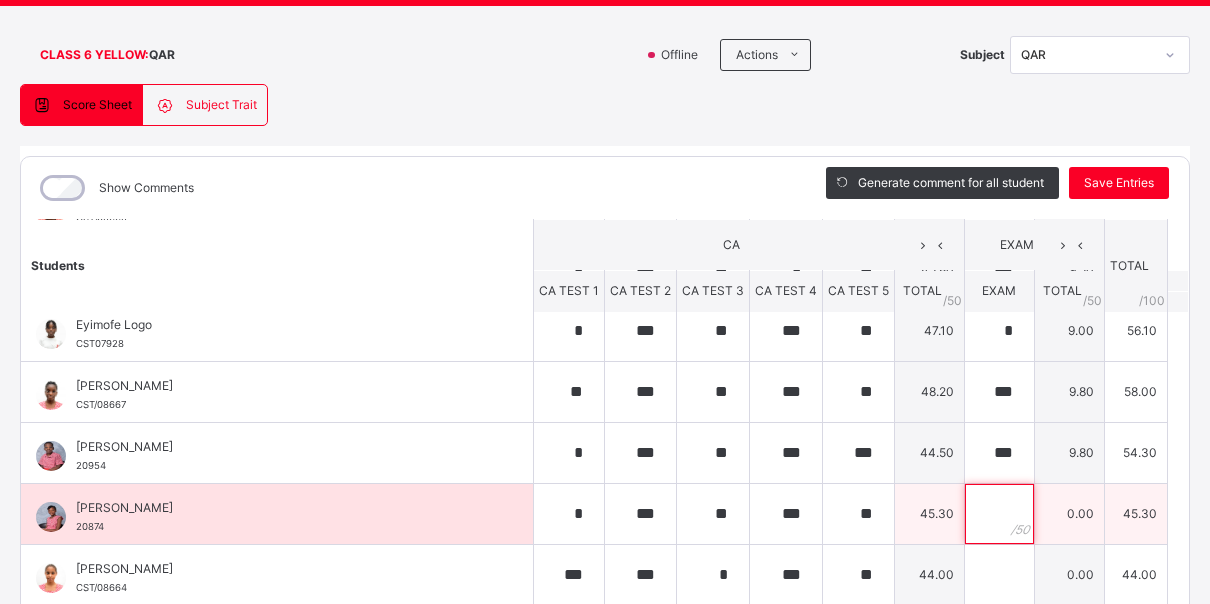 click at bounding box center [999, 514] 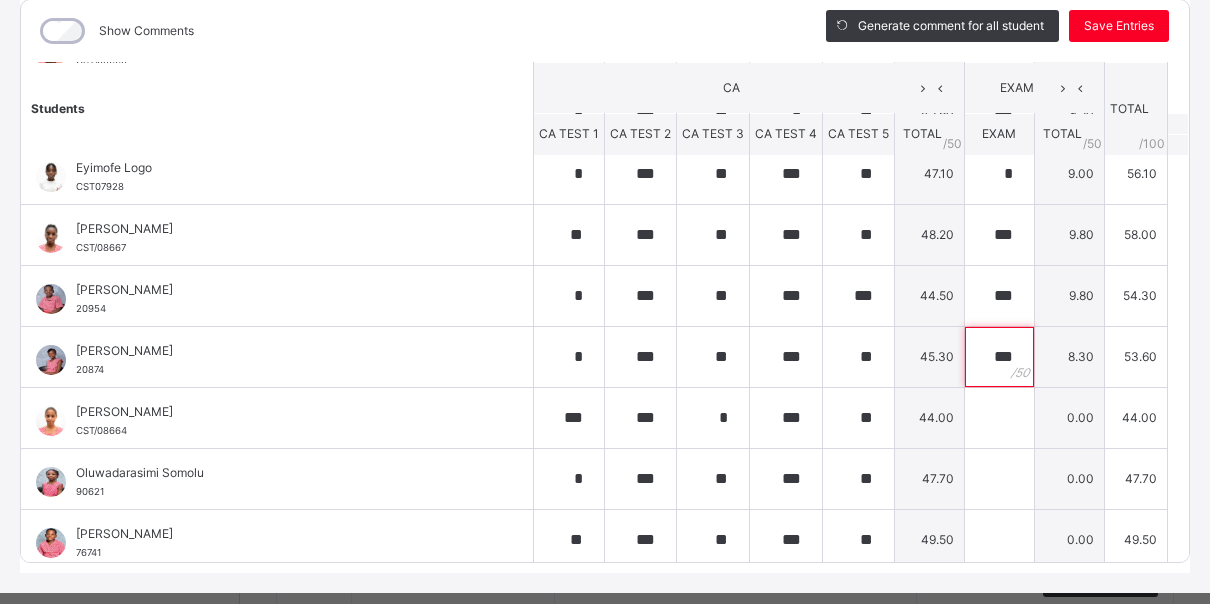 scroll, scrollTop: 306, scrollLeft: 0, axis: vertical 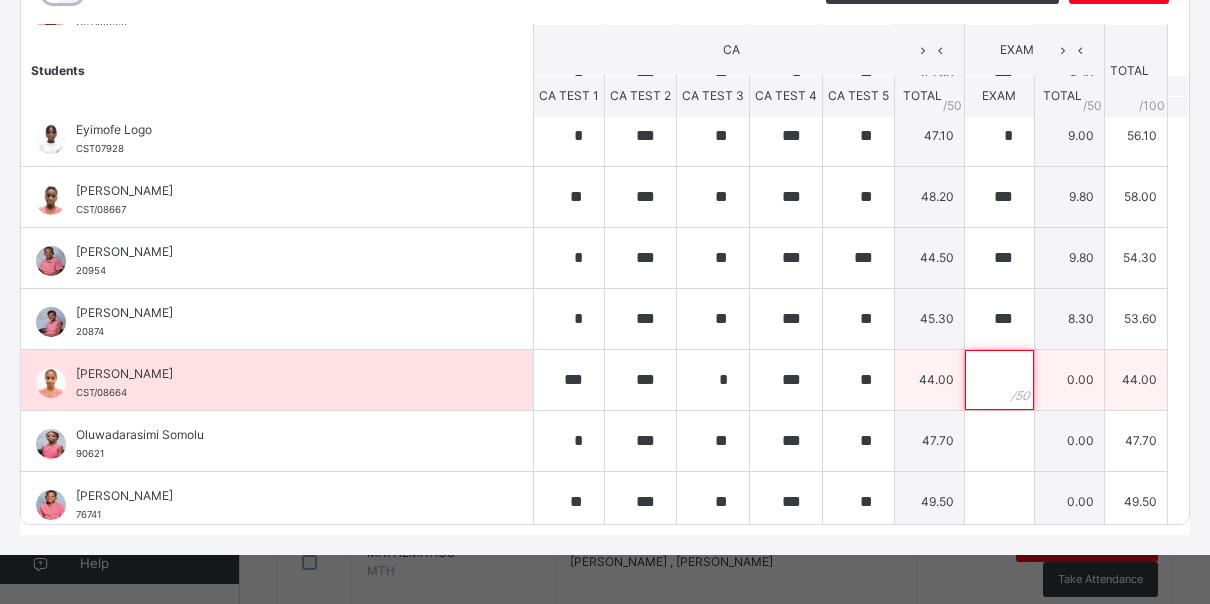 click at bounding box center [999, 380] 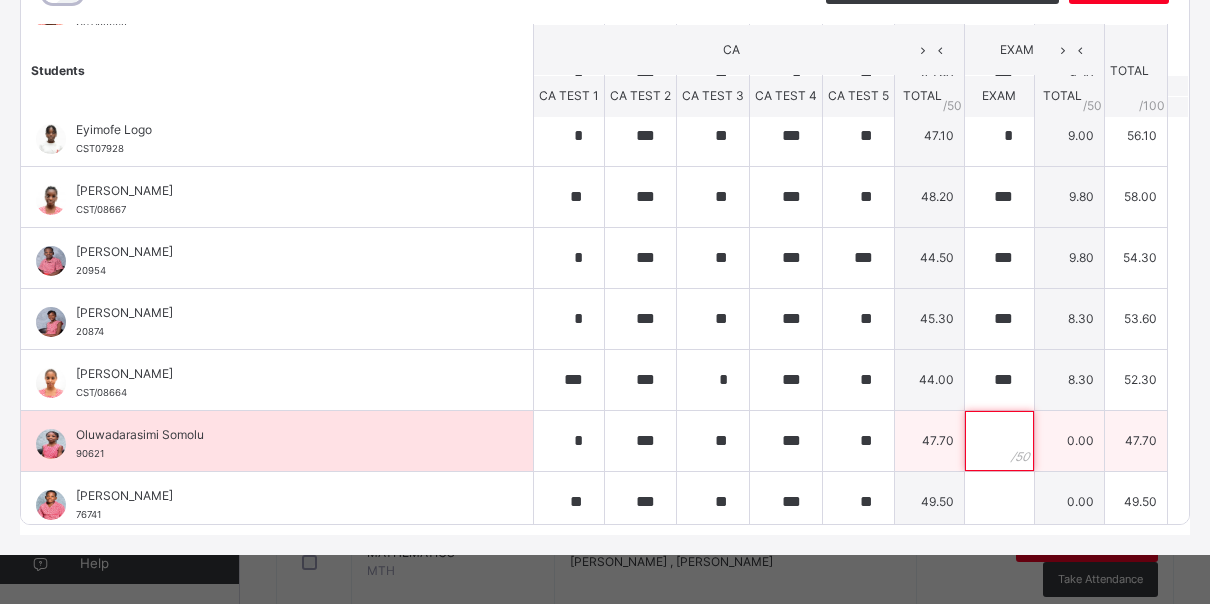click at bounding box center (999, 441) 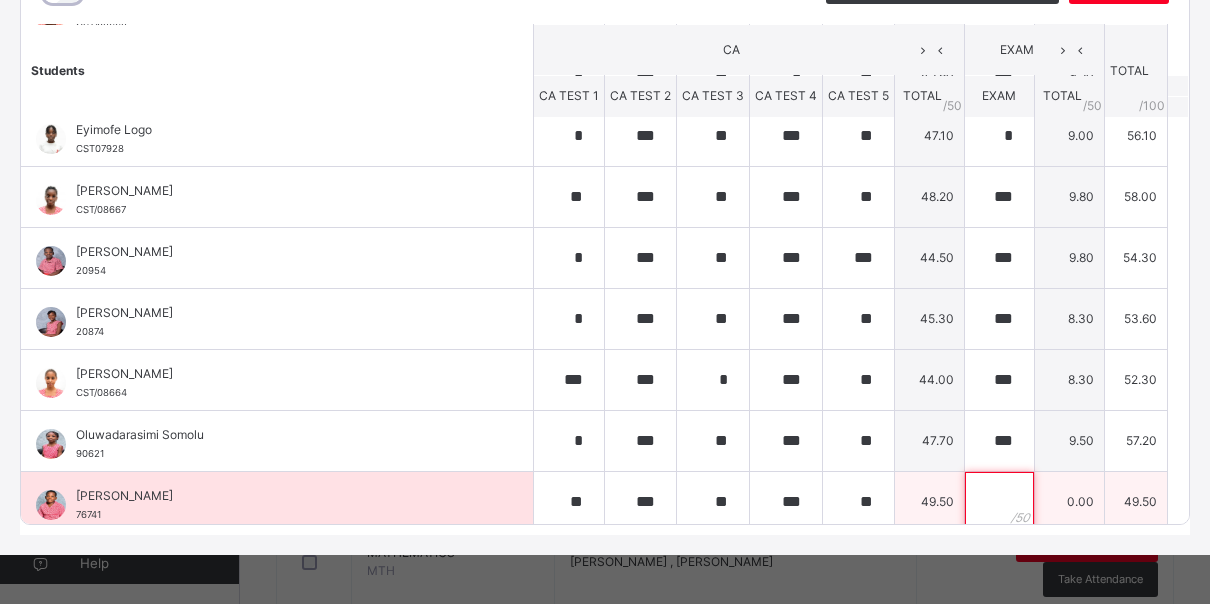 click at bounding box center [999, 502] 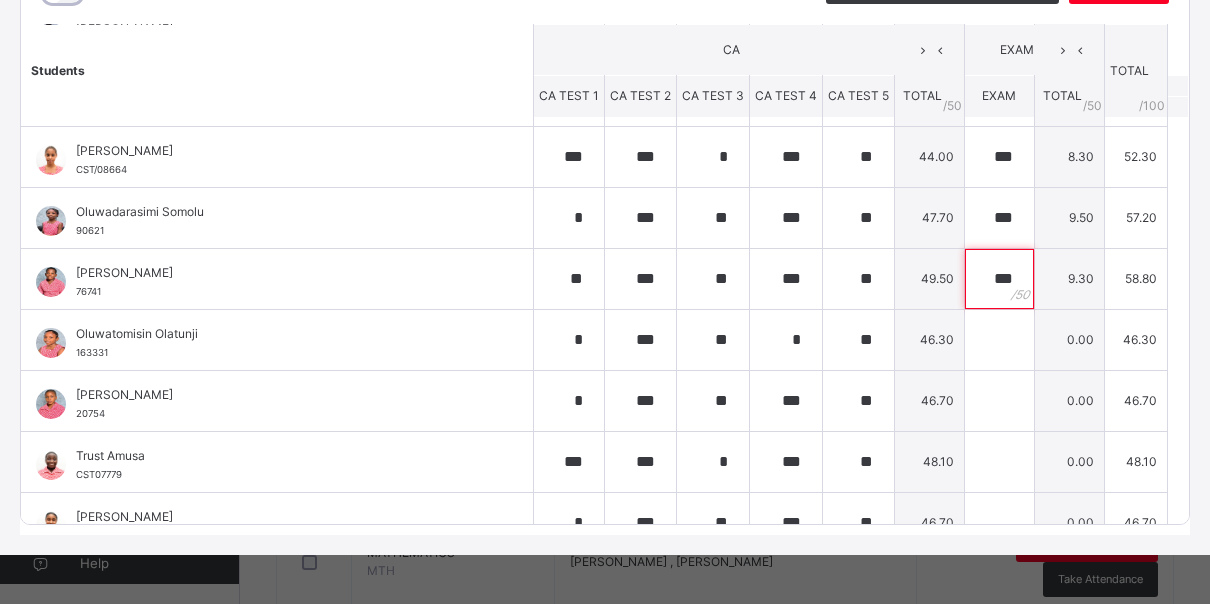 scroll, scrollTop: 441, scrollLeft: 0, axis: vertical 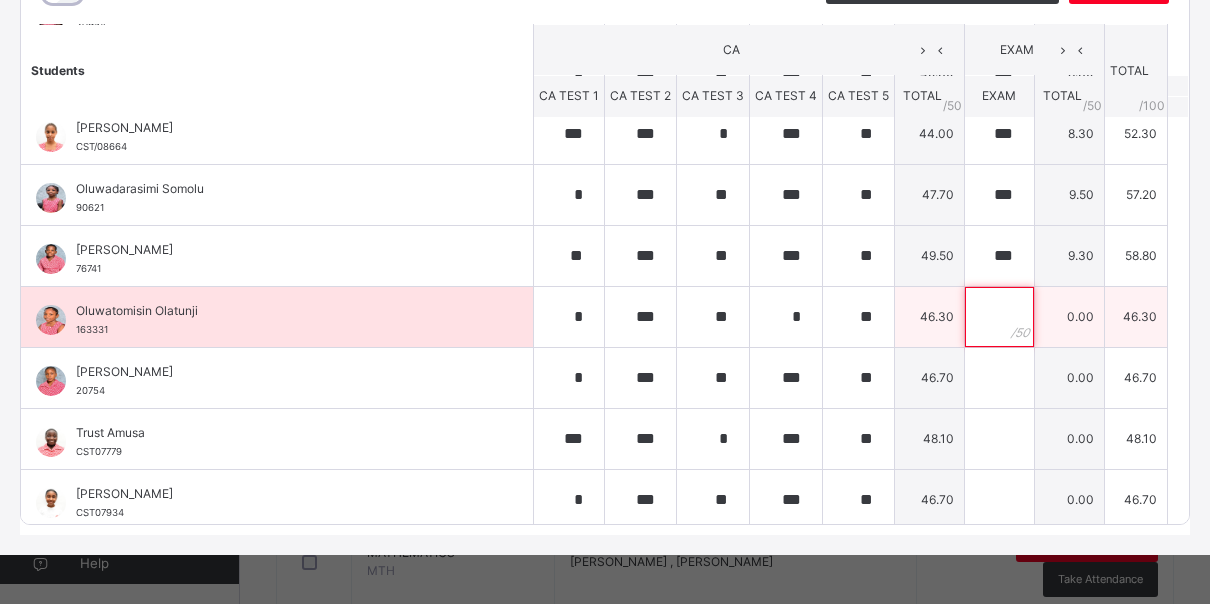 click at bounding box center [999, 317] 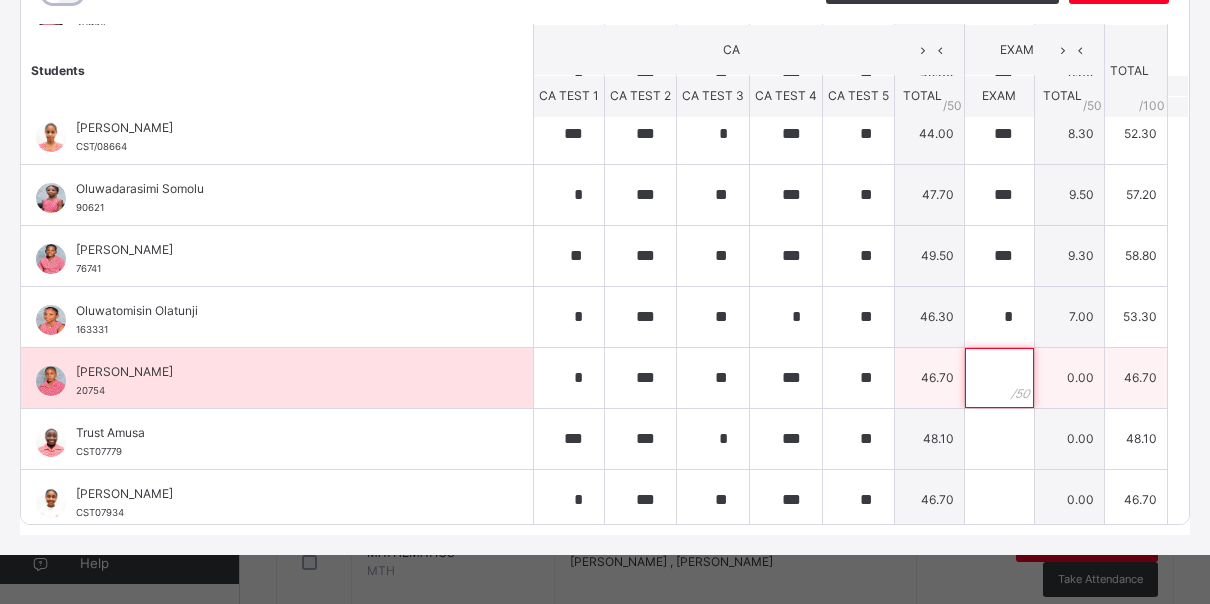 click at bounding box center [999, 378] 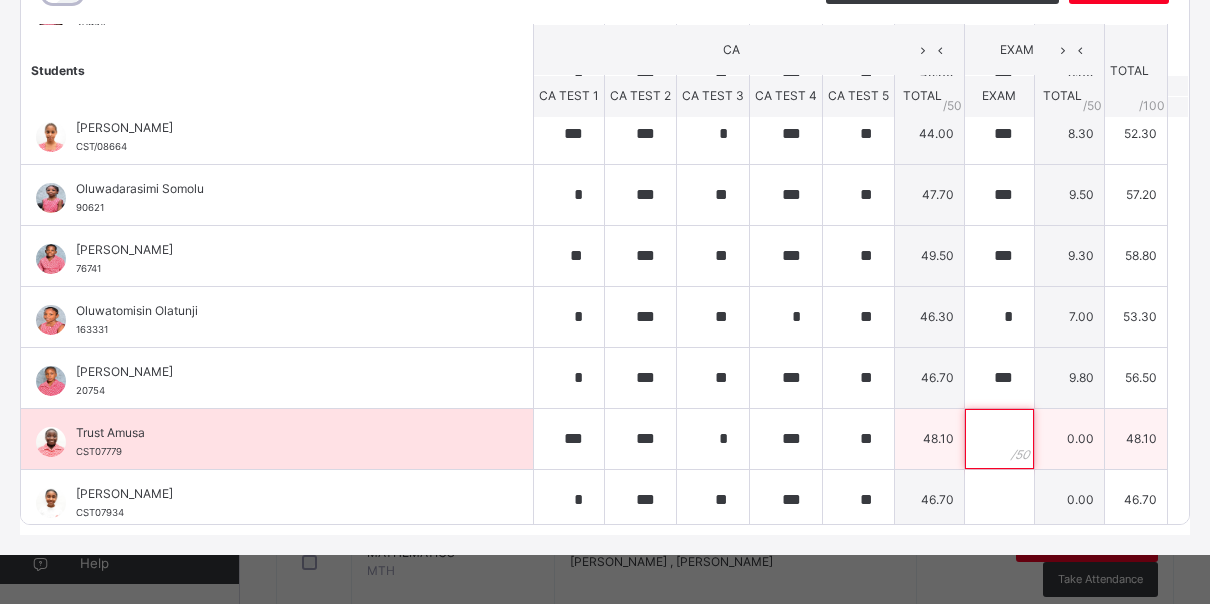click at bounding box center [999, 439] 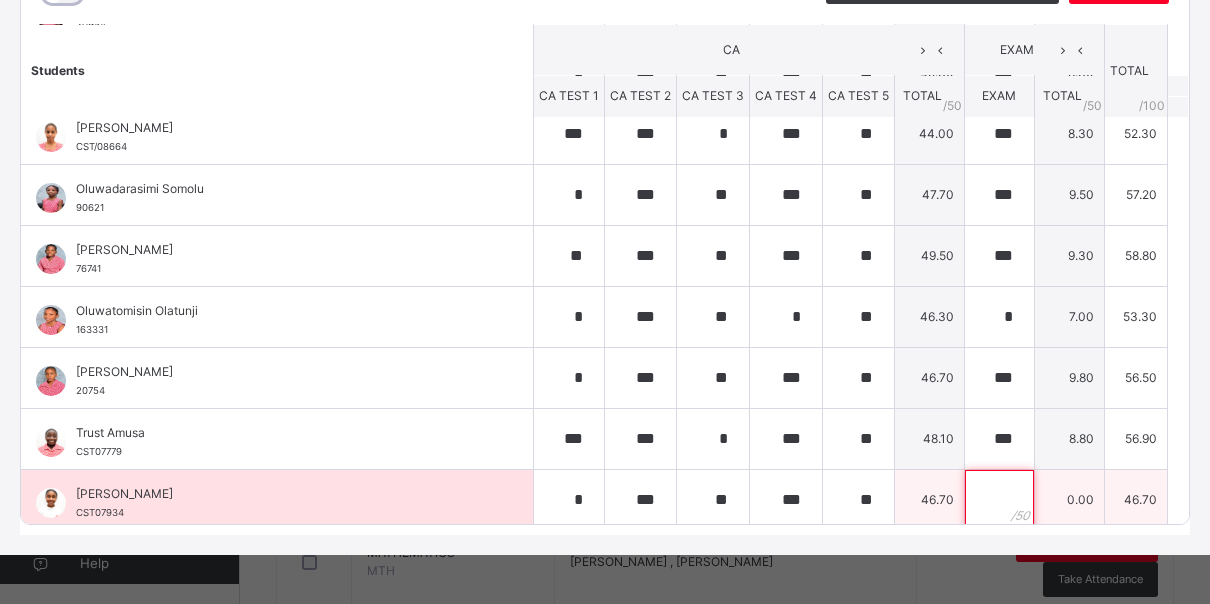 click at bounding box center (999, 500) 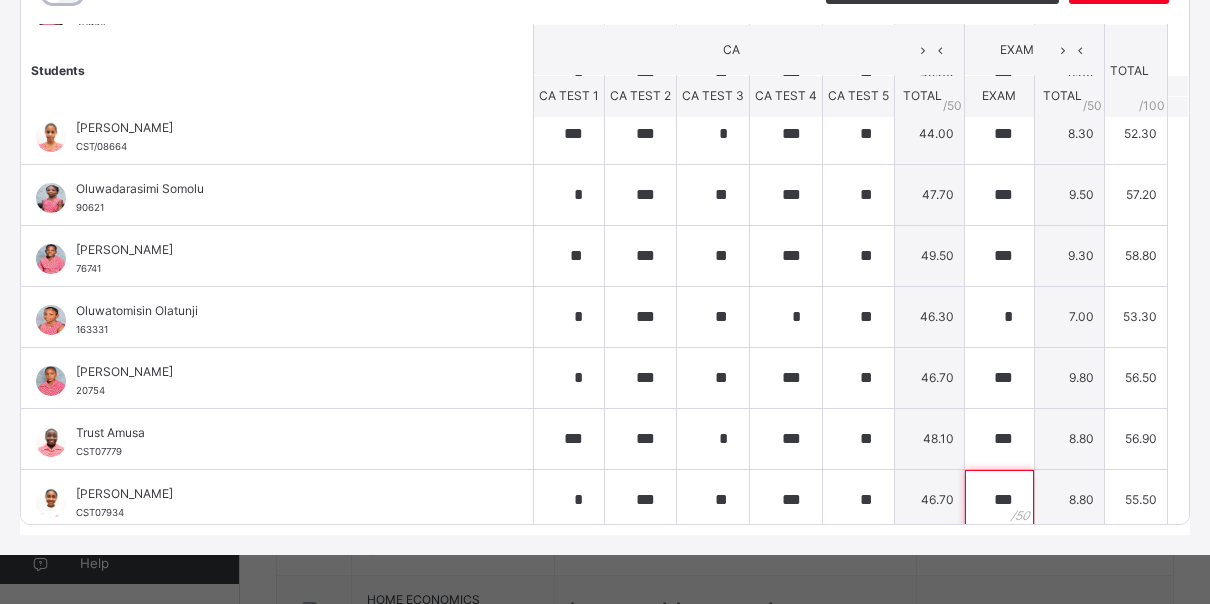 scroll, scrollTop: 501, scrollLeft: 0, axis: vertical 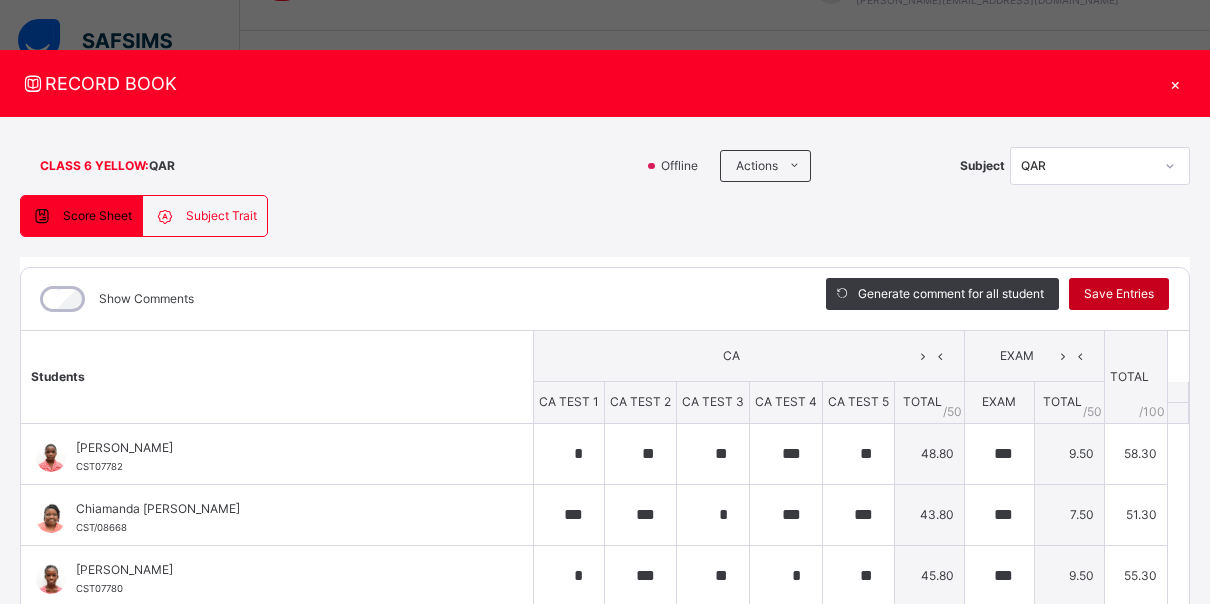 click on "Save Entries" at bounding box center (1119, 294) 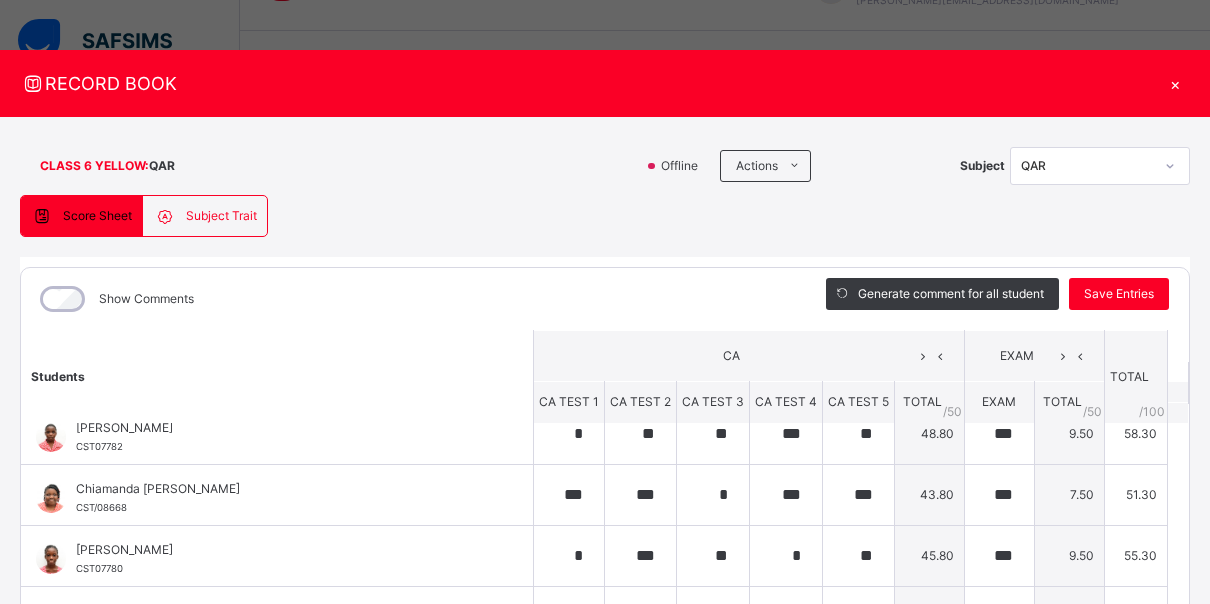 scroll, scrollTop: 0, scrollLeft: 0, axis: both 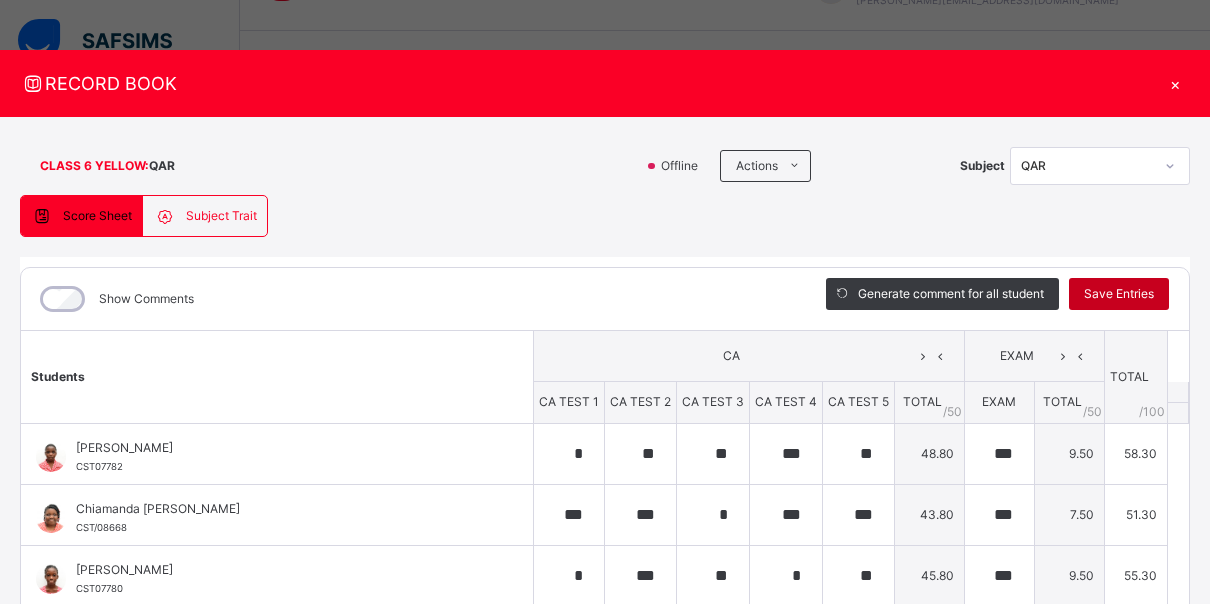 click on "Save Entries" at bounding box center (1119, 294) 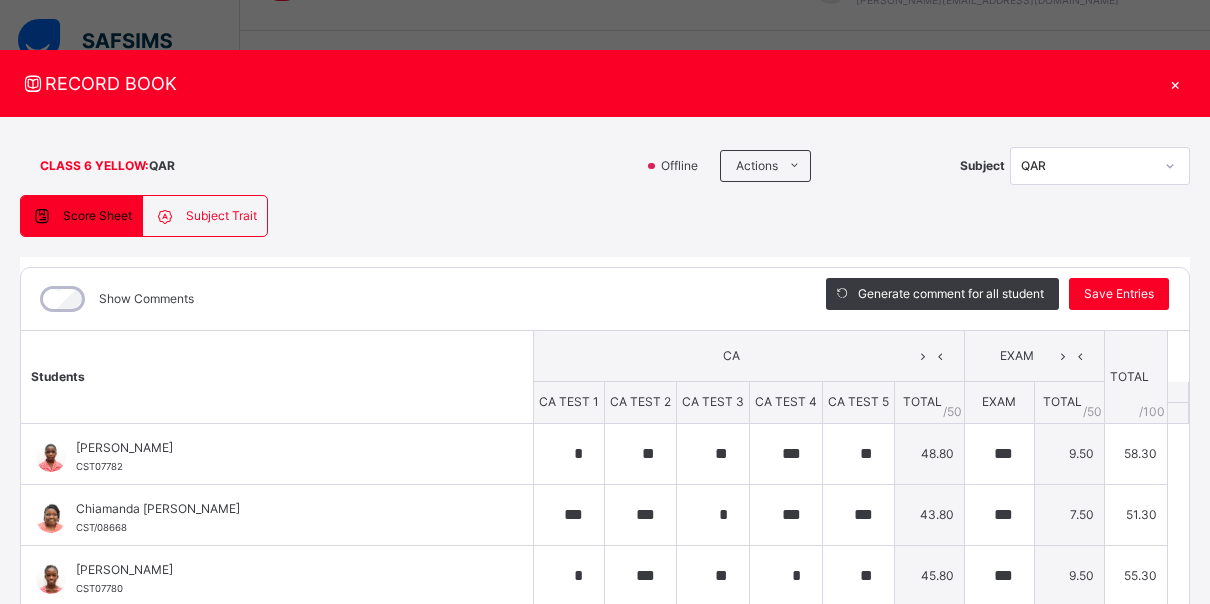 click on "×" at bounding box center [1175, 83] 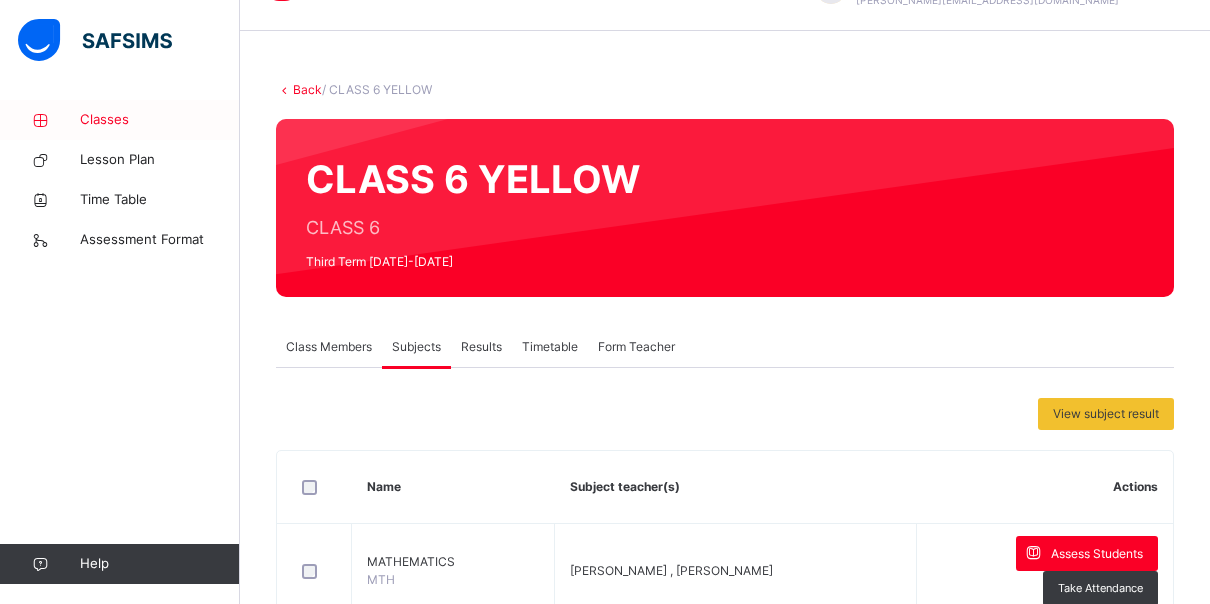 click on "Classes" at bounding box center (160, 120) 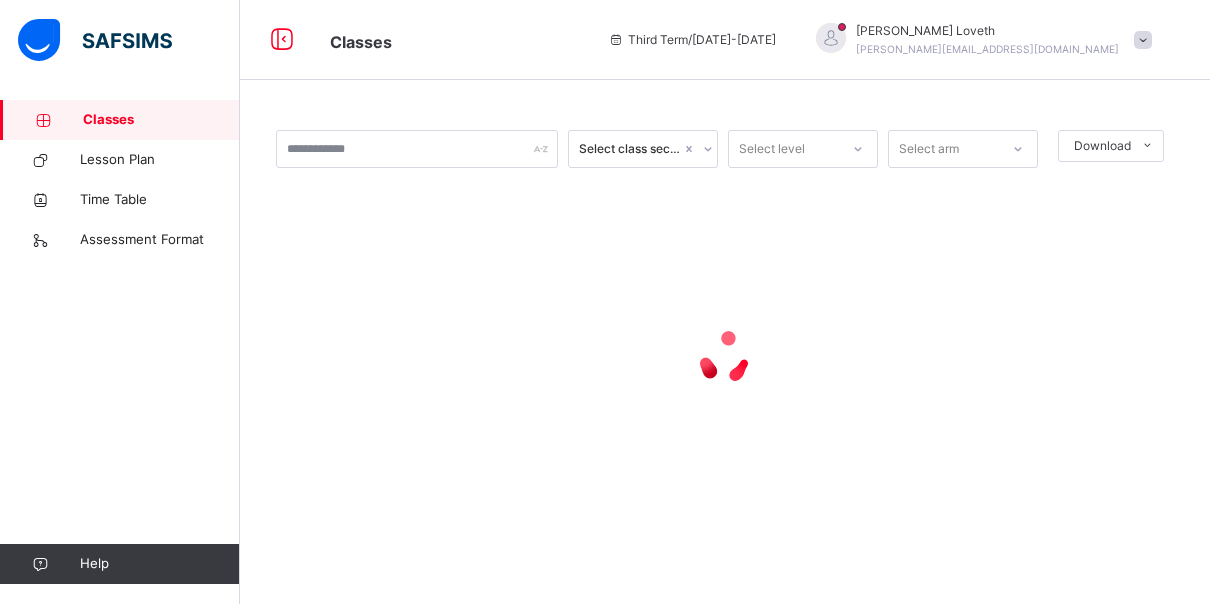 scroll, scrollTop: 0, scrollLeft: 0, axis: both 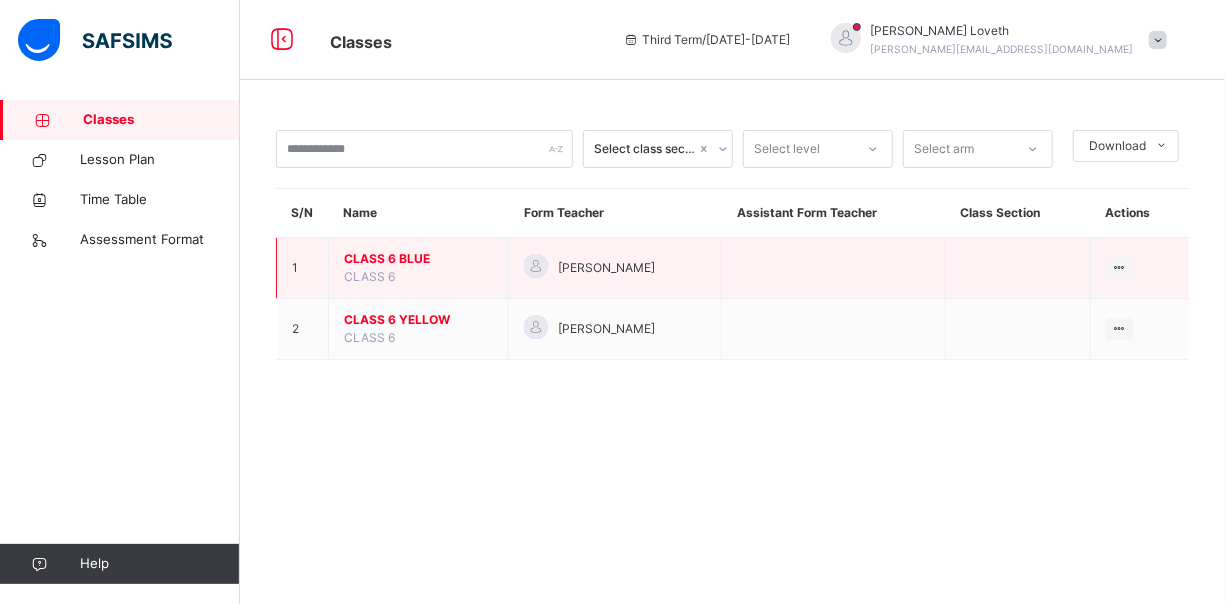 click on "CLASS 6   BLUE" at bounding box center [418, 259] 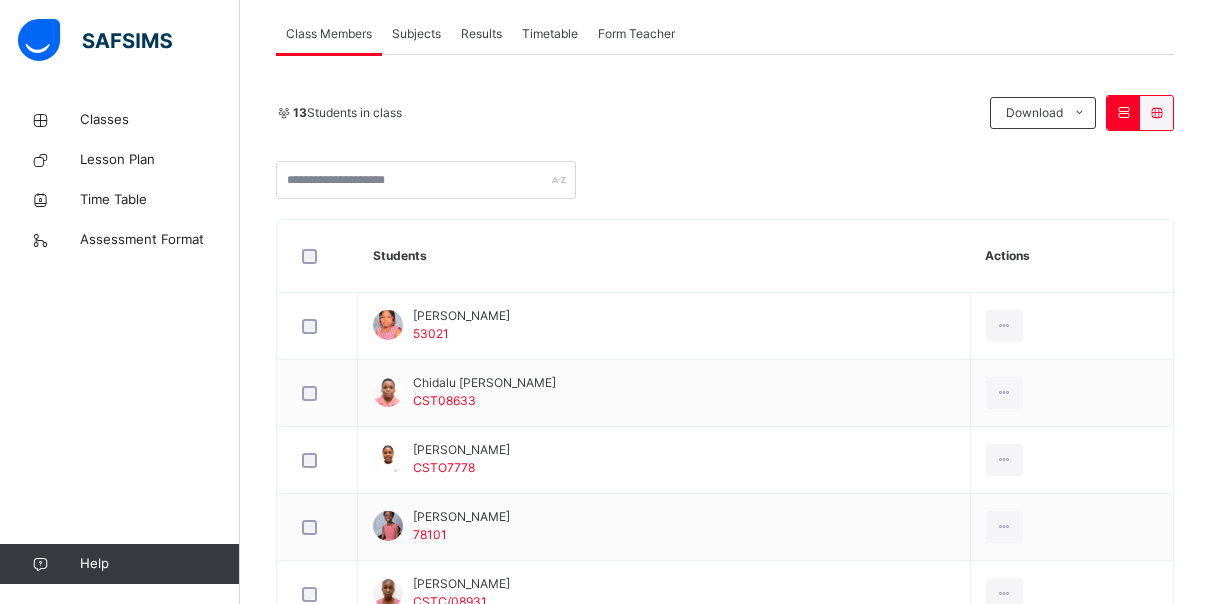scroll, scrollTop: 0, scrollLeft: 0, axis: both 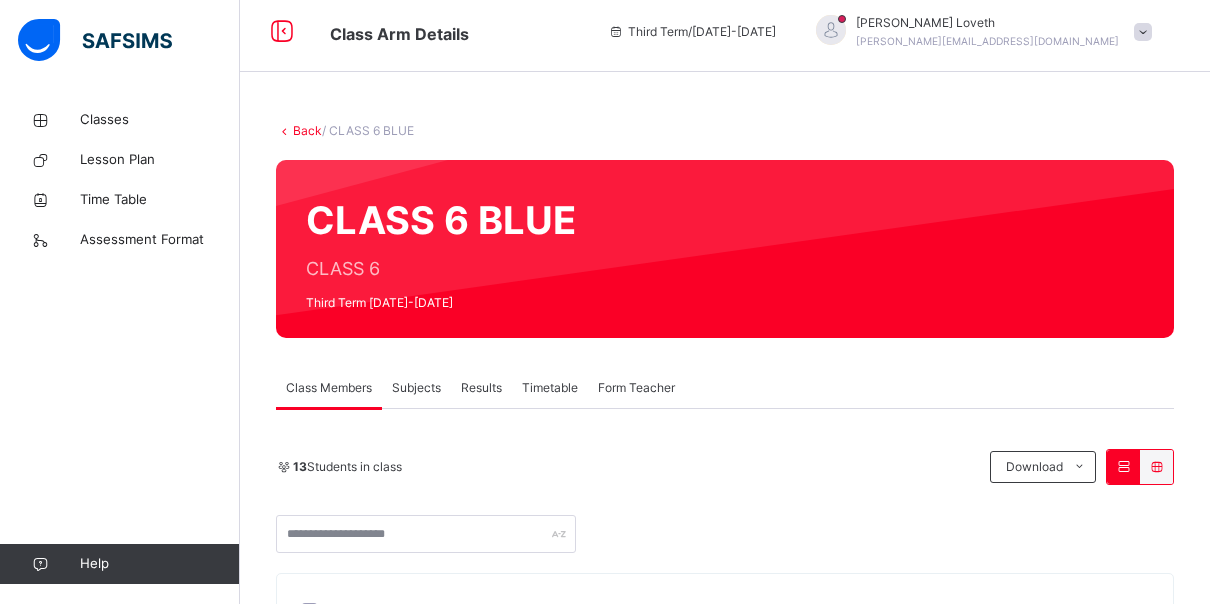 click on "Subjects" at bounding box center [416, 388] 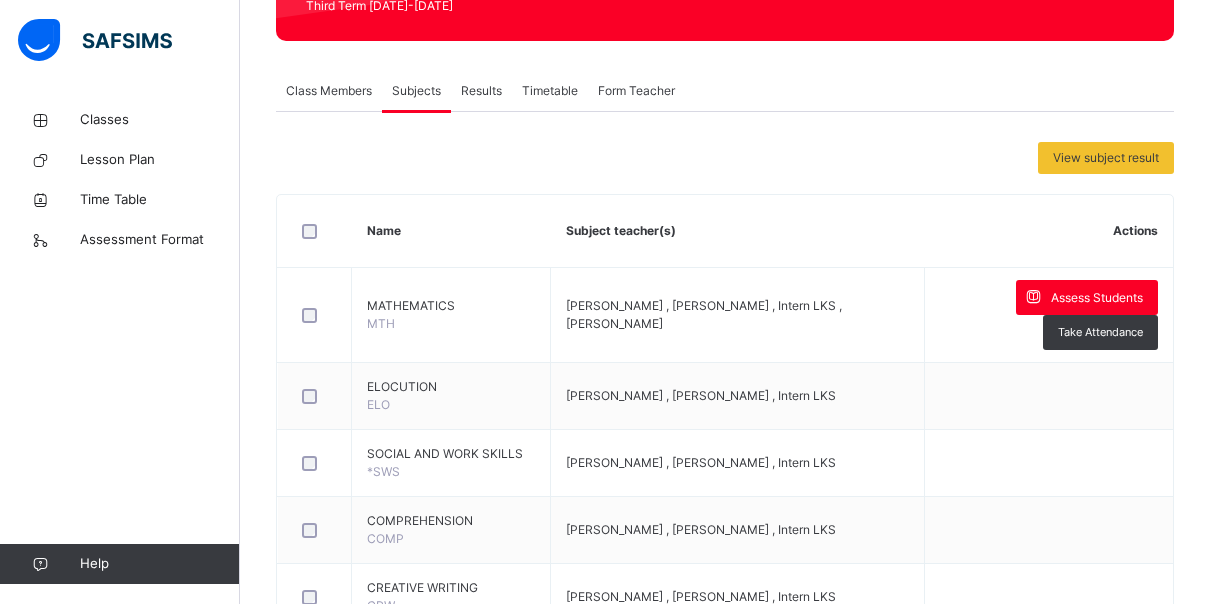 scroll, scrollTop: 307, scrollLeft: 0, axis: vertical 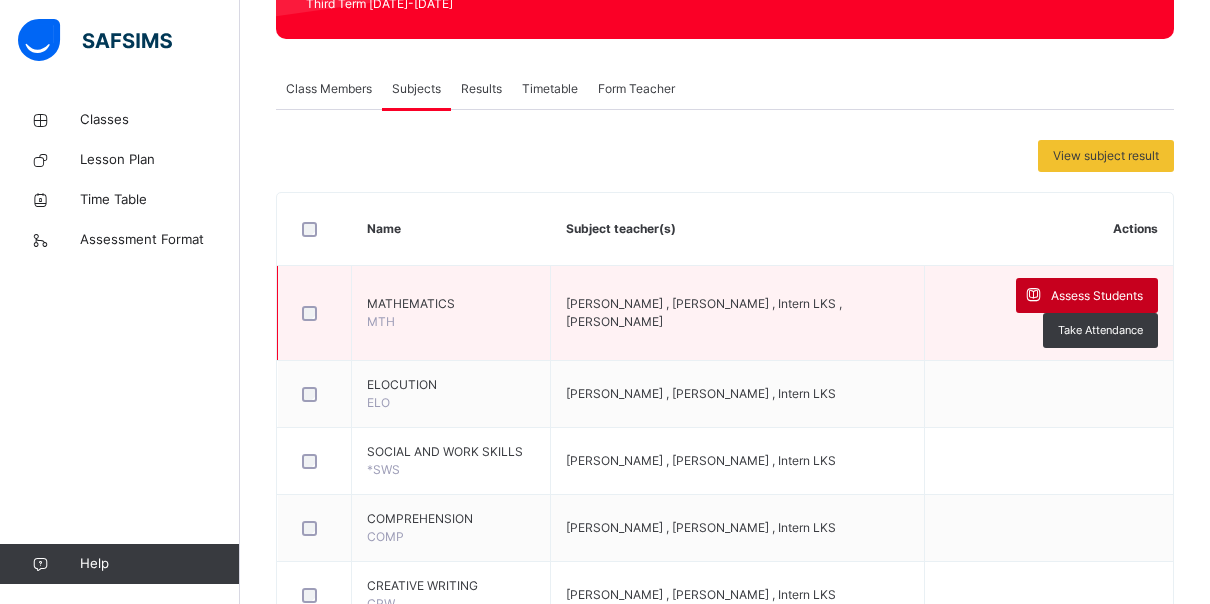 click on "Assess Students" at bounding box center (1087, 295) 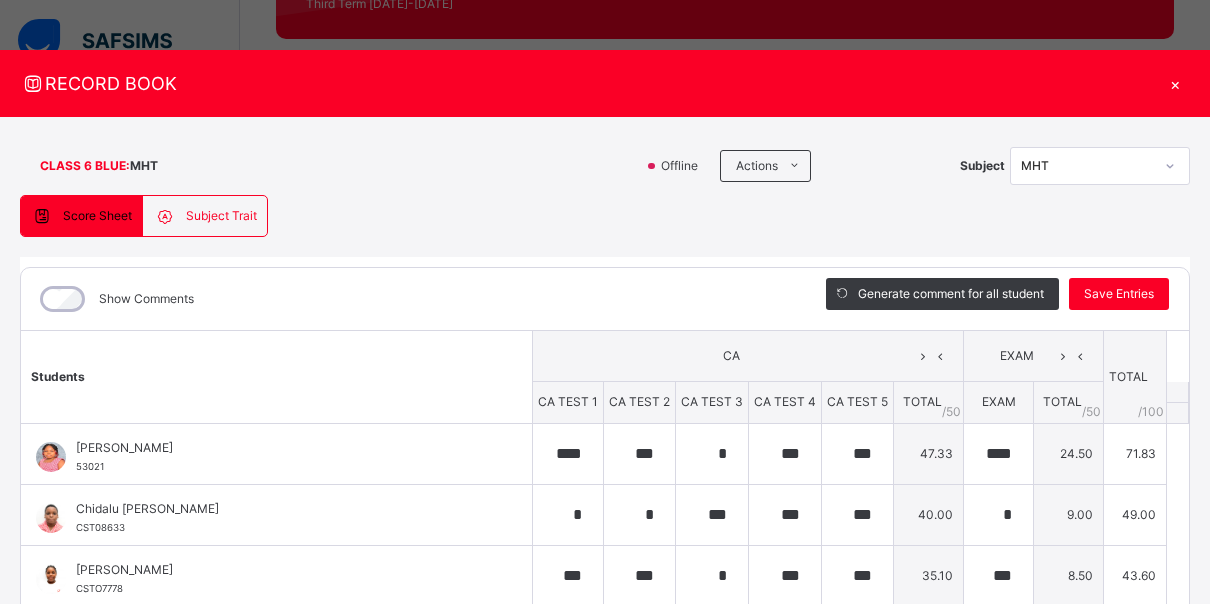 drag, startPoint x: 1179, startPoint y: 397, endPoint x: 1181, endPoint y: 408, distance: 11.18034 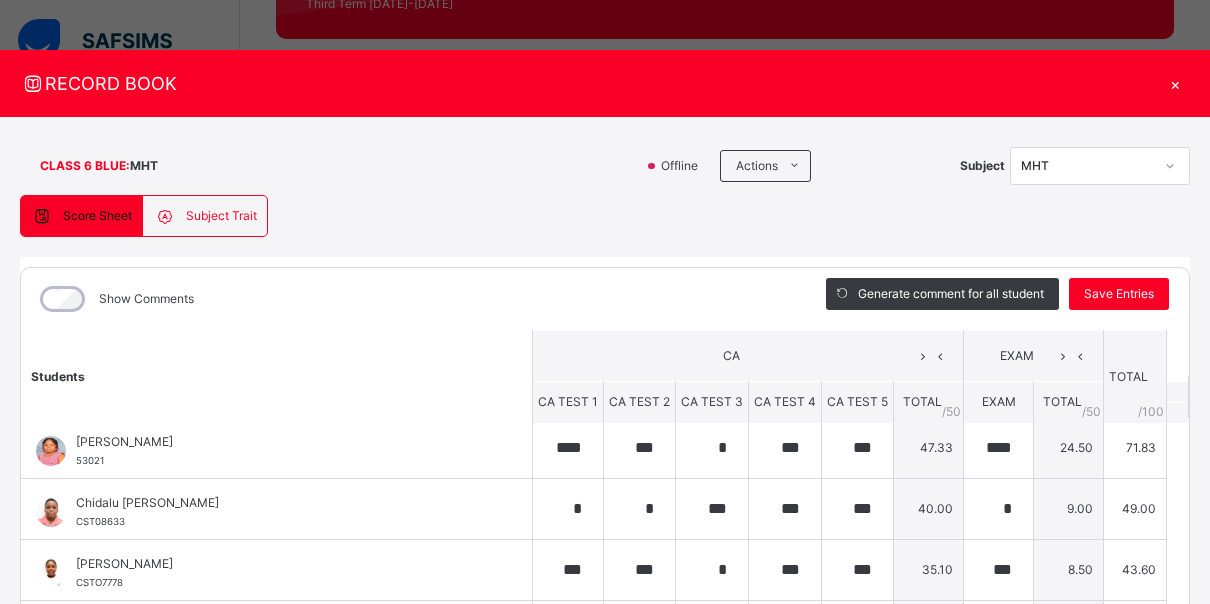 scroll, scrollTop: 1, scrollLeft: 0, axis: vertical 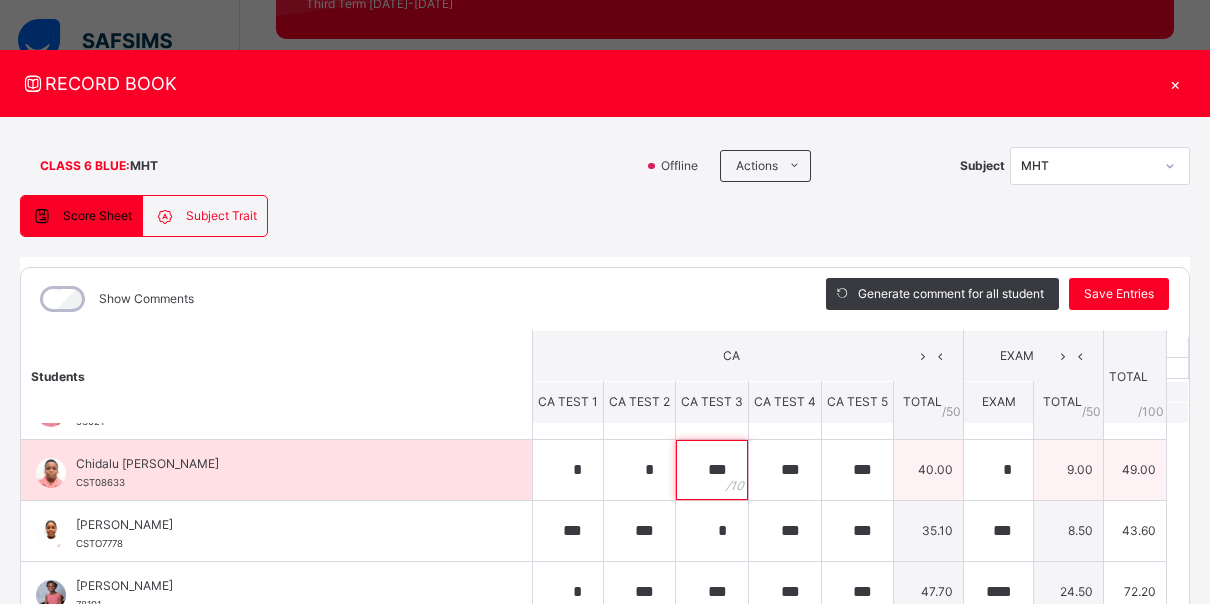 click on "***" at bounding box center [712, 470] 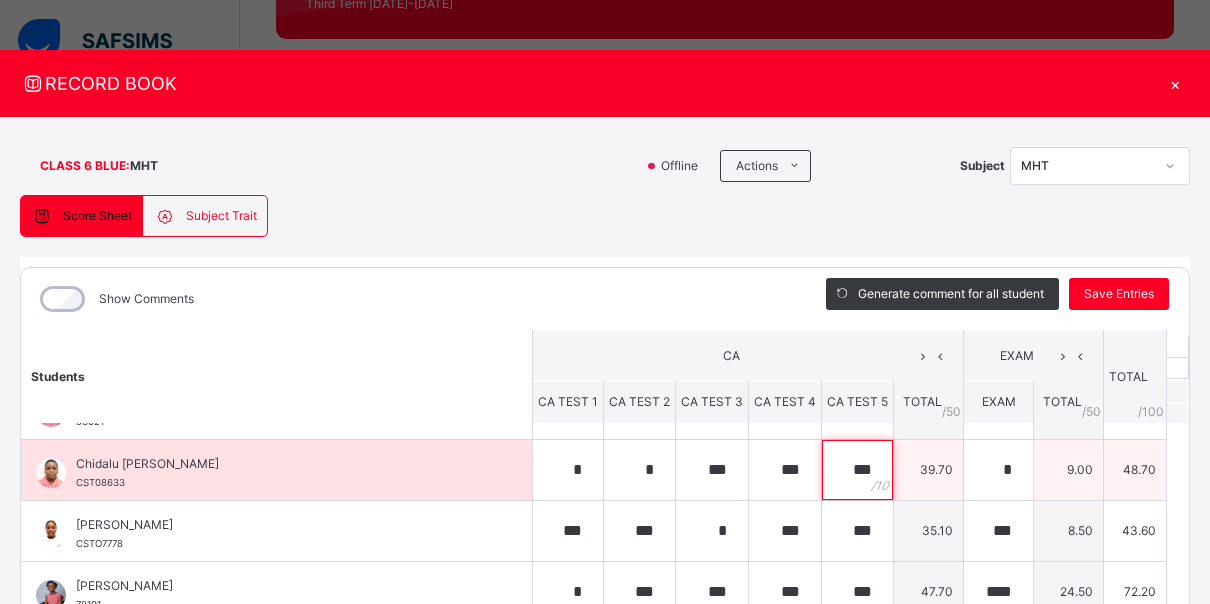 click on "***" at bounding box center [857, 470] 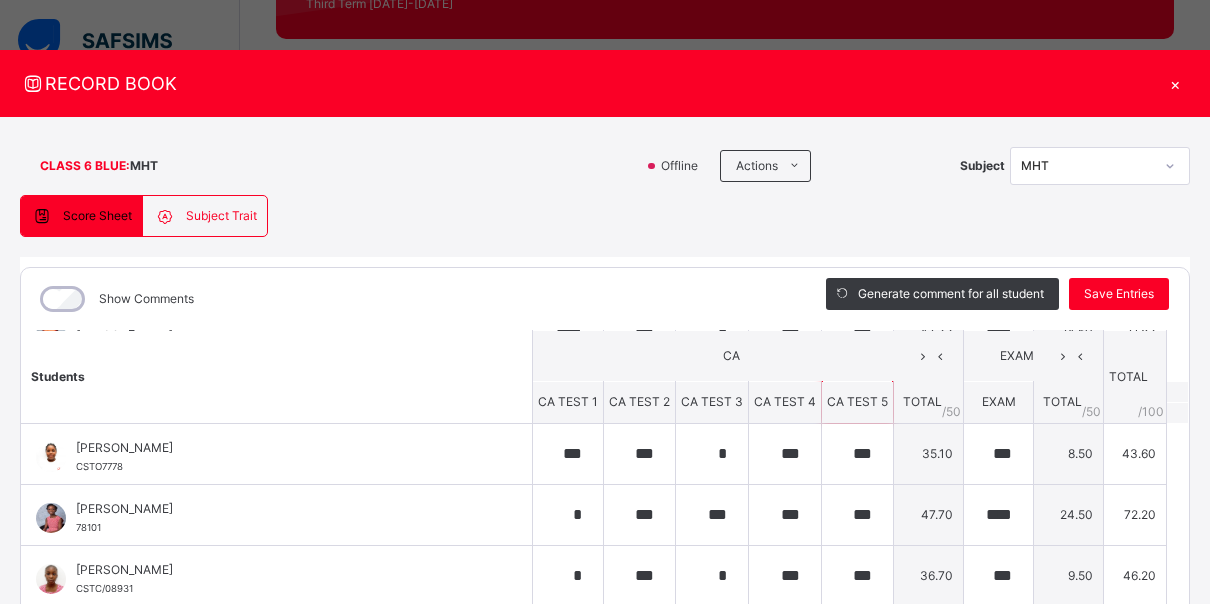 scroll, scrollTop: 124, scrollLeft: 0, axis: vertical 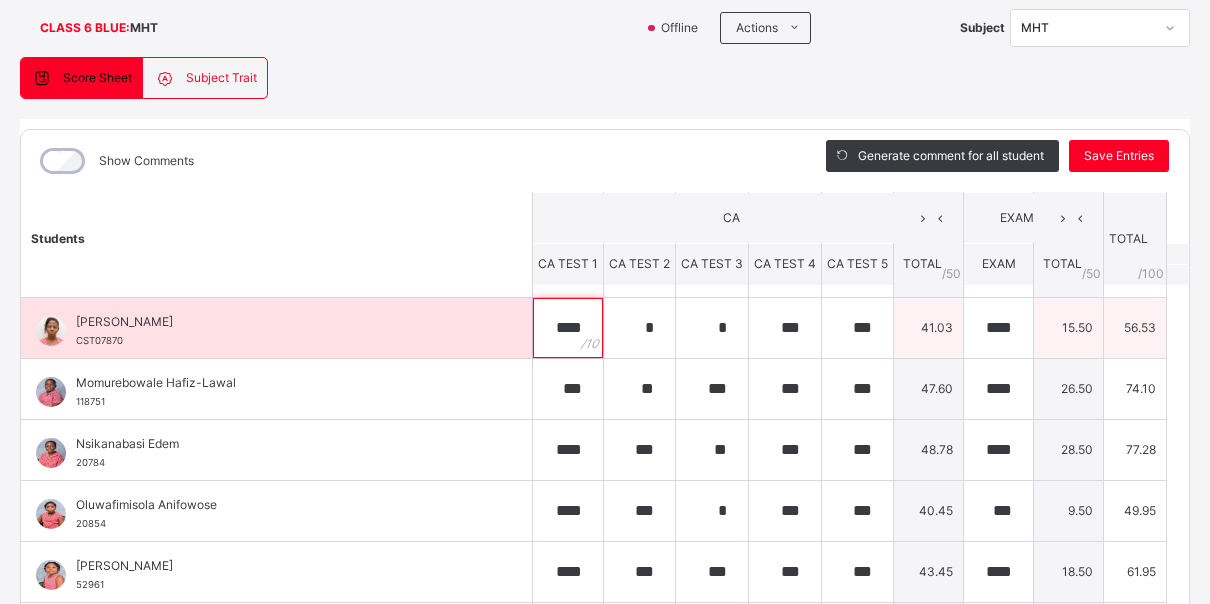 click on "****" at bounding box center [568, 328] 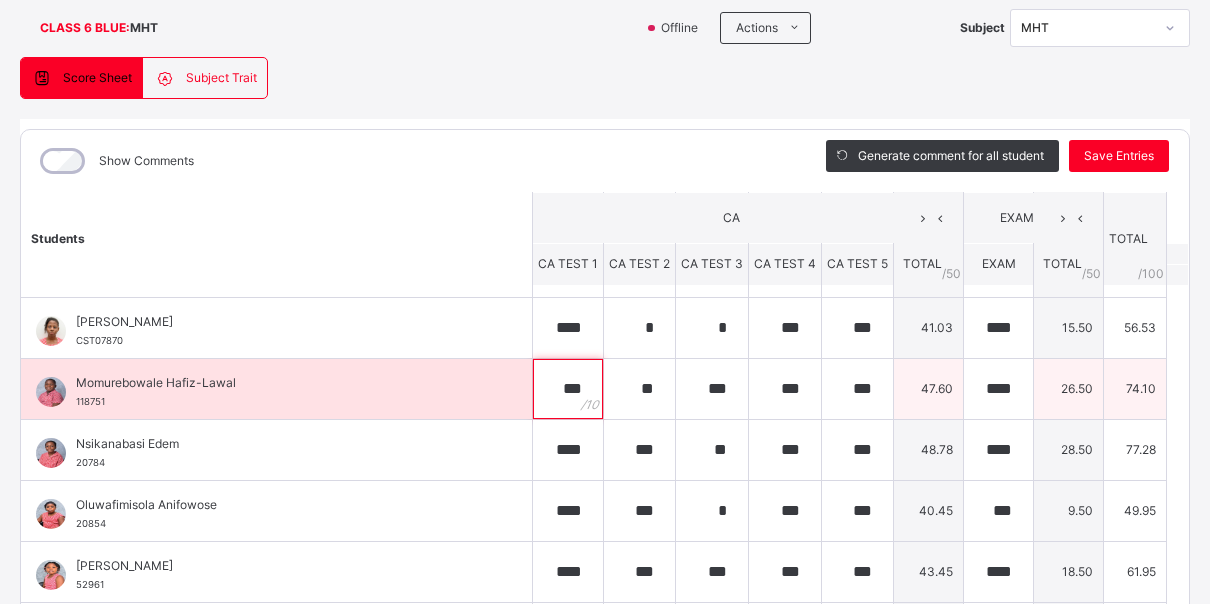 click on "***" at bounding box center [568, 389] 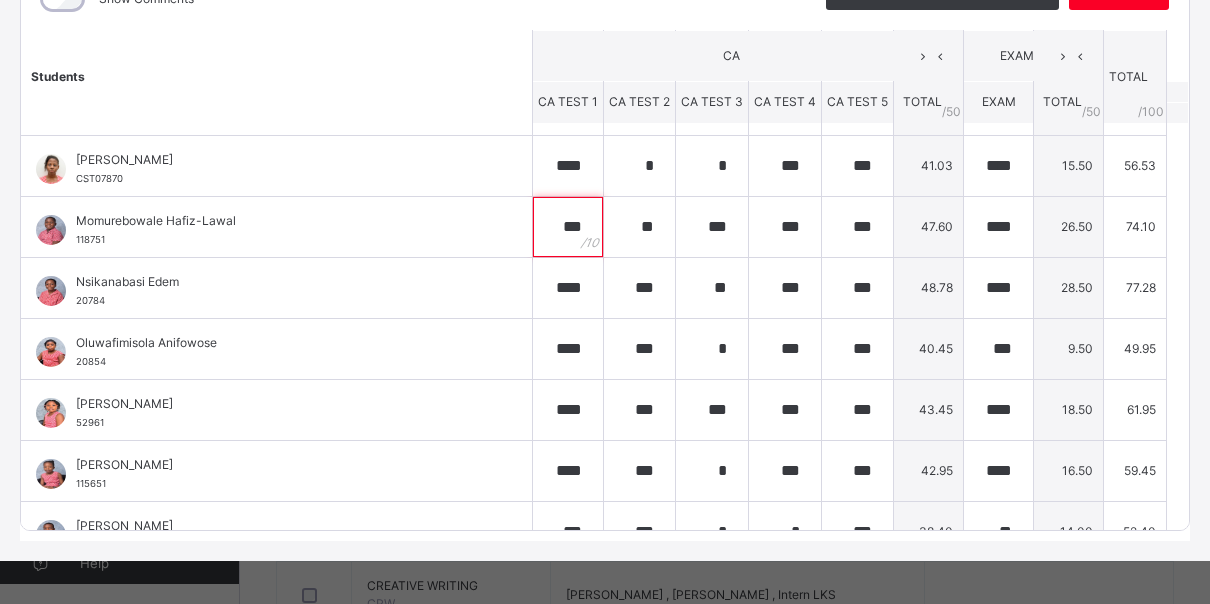 scroll, scrollTop: 306, scrollLeft: 0, axis: vertical 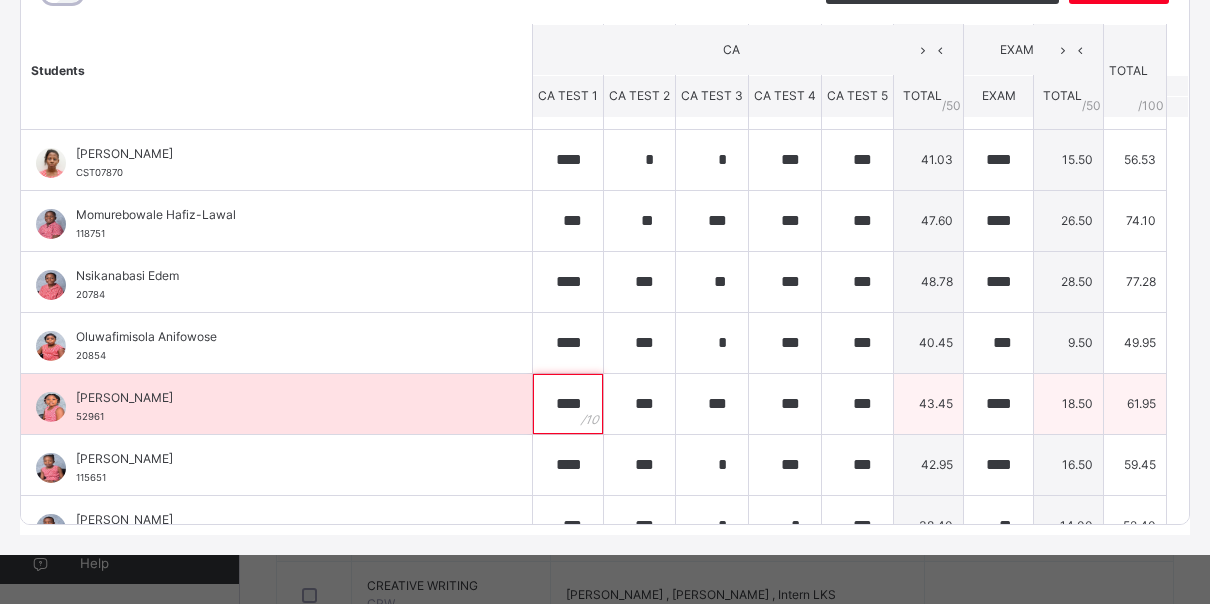 click on "****" at bounding box center [568, 404] 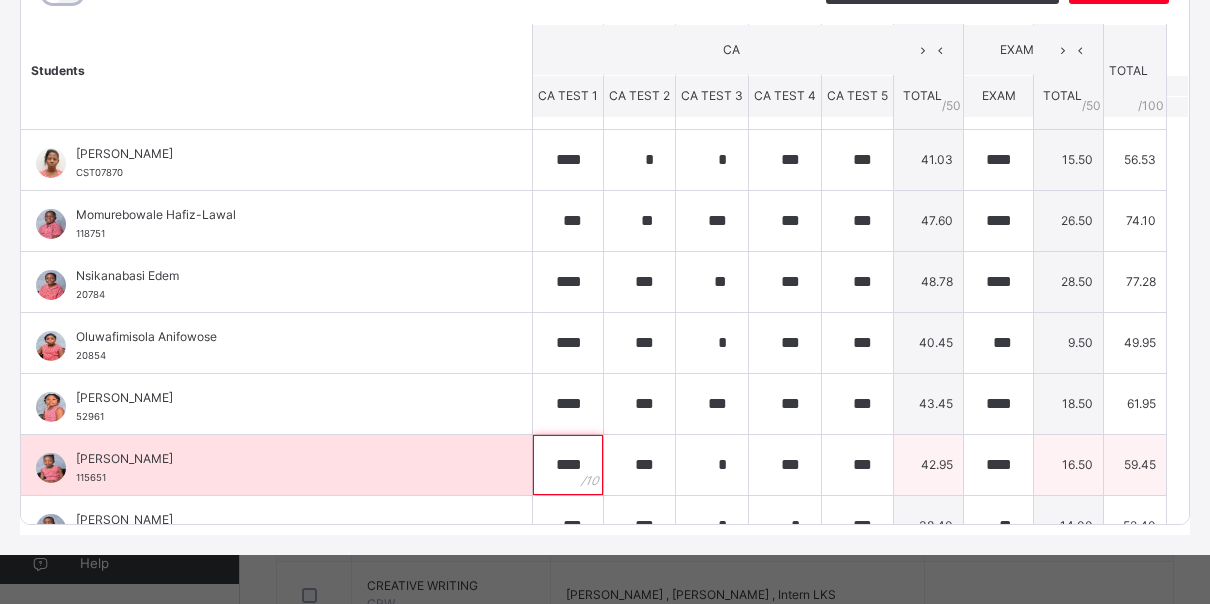 click on "****" at bounding box center [568, 465] 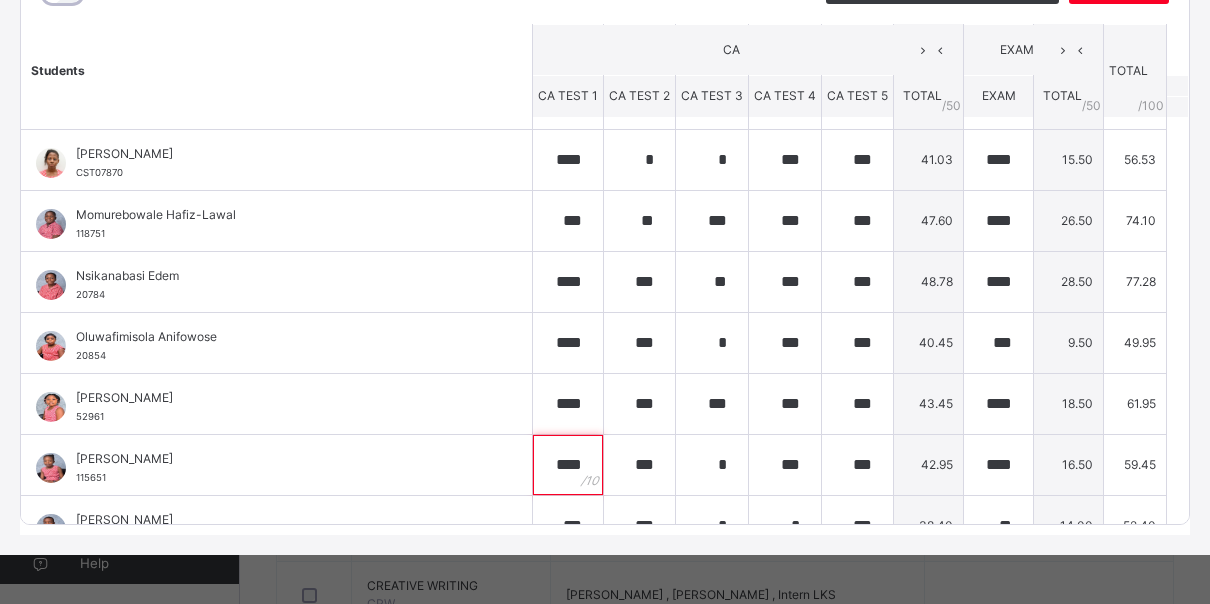 scroll, scrollTop: 380, scrollLeft: 0, axis: vertical 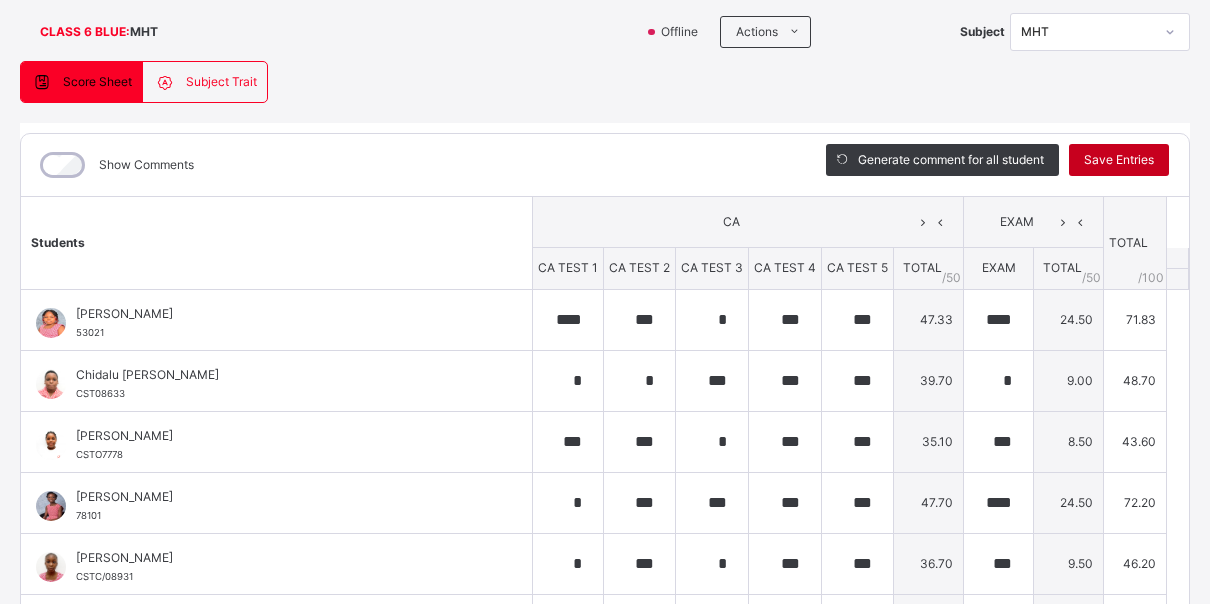 click on "Save Entries" at bounding box center (1119, 160) 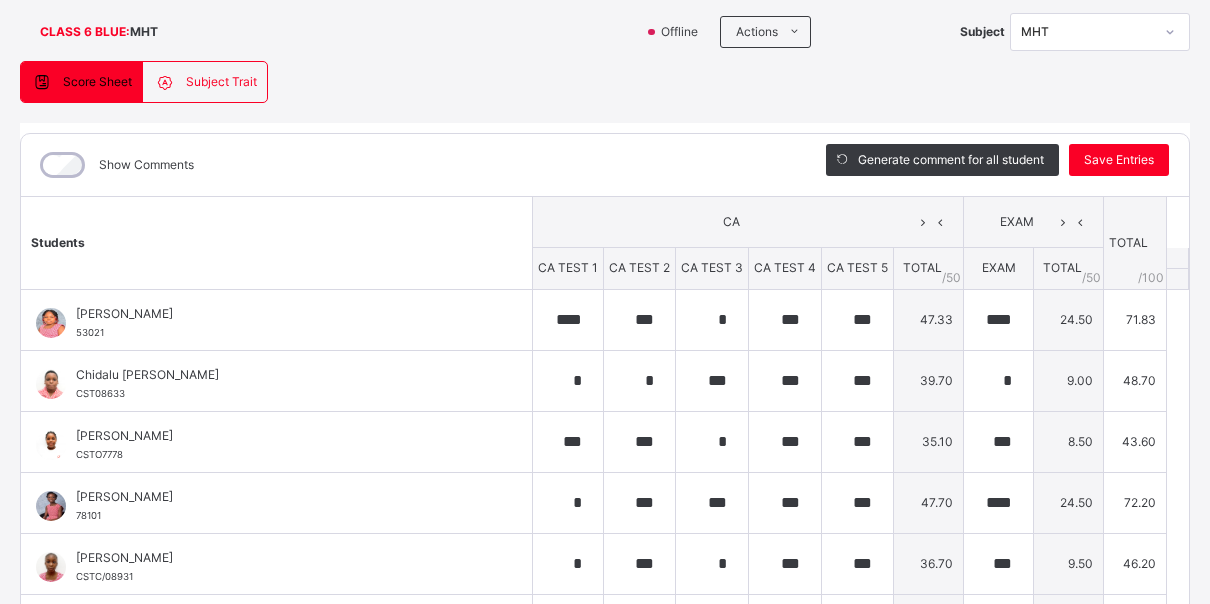 click at bounding box center [1170, 32] 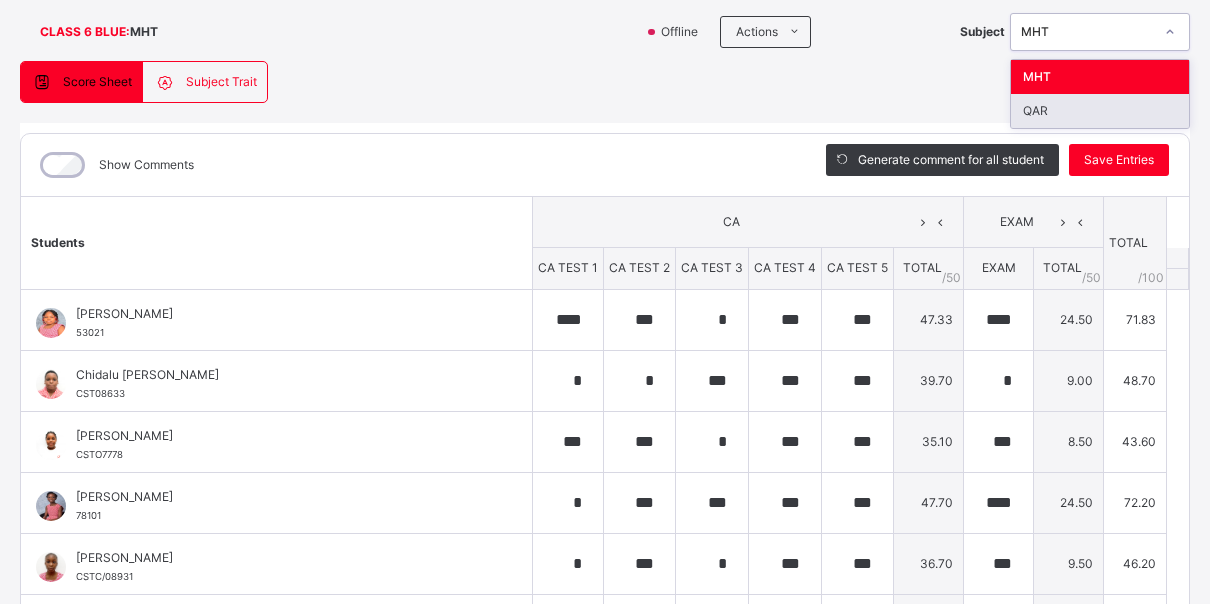 click on "QAR" at bounding box center (1100, 111) 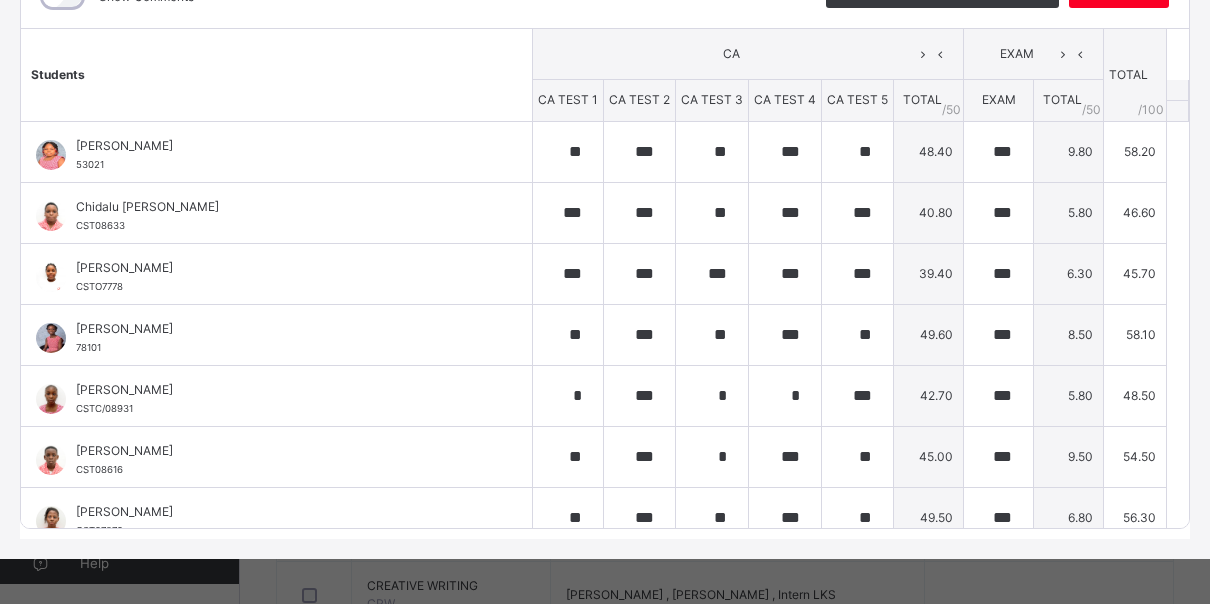 scroll, scrollTop: 306, scrollLeft: 0, axis: vertical 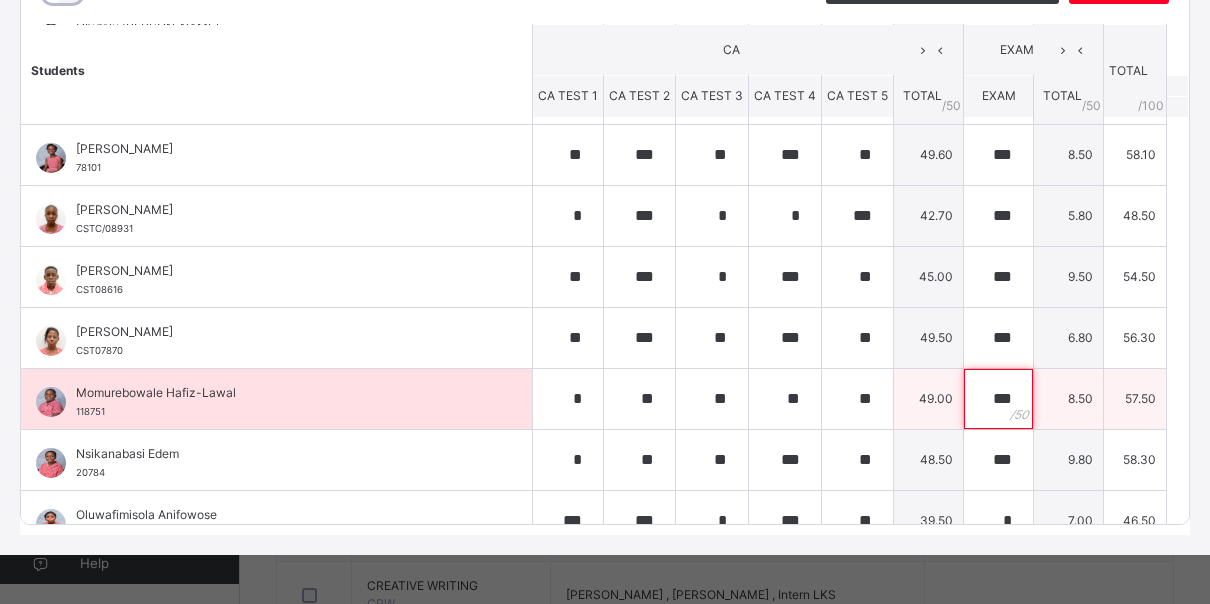click on "***" at bounding box center (998, 399) 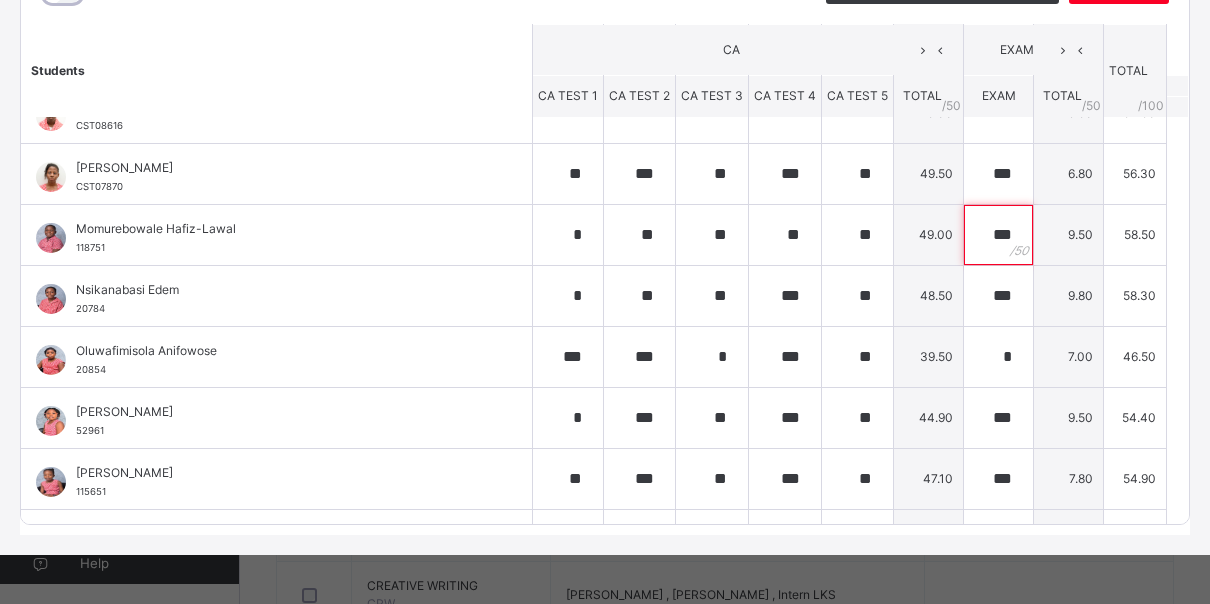 scroll, scrollTop: 380, scrollLeft: 0, axis: vertical 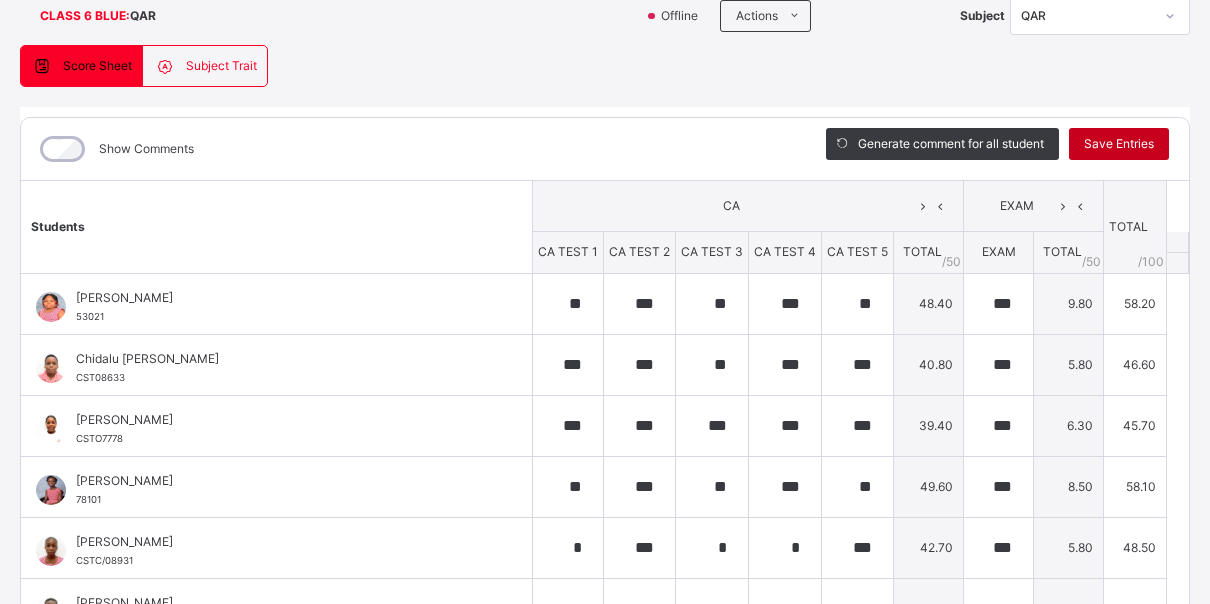 click on "Save Entries" at bounding box center (1119, 144) 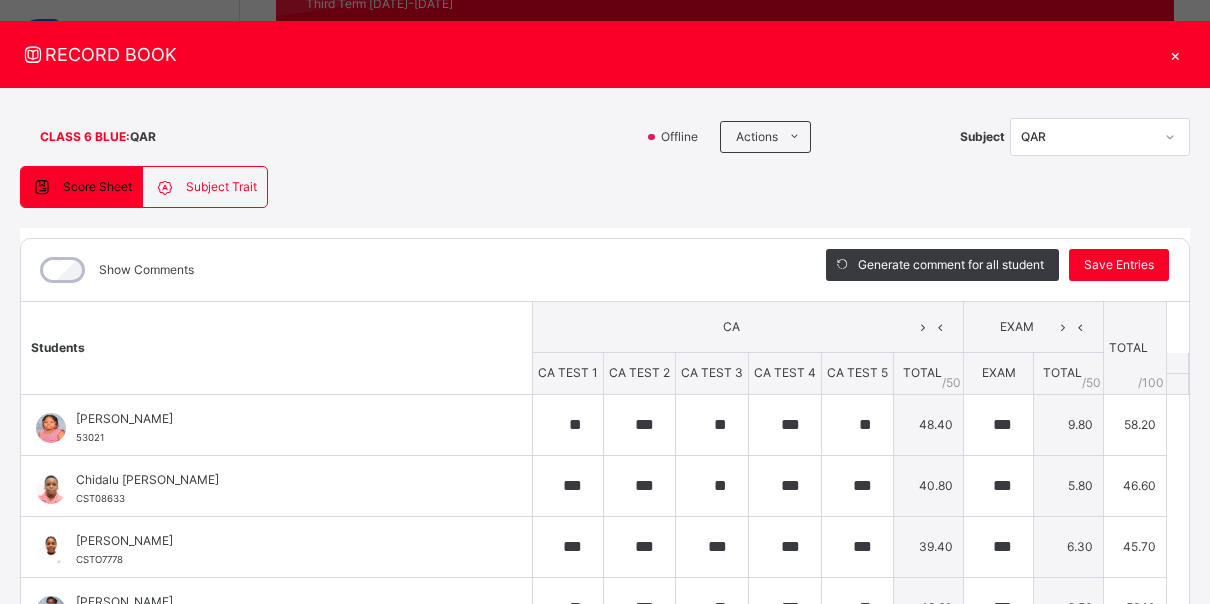 scroll, scrollTop: 26, scrollLeft: 0, axis: vertical 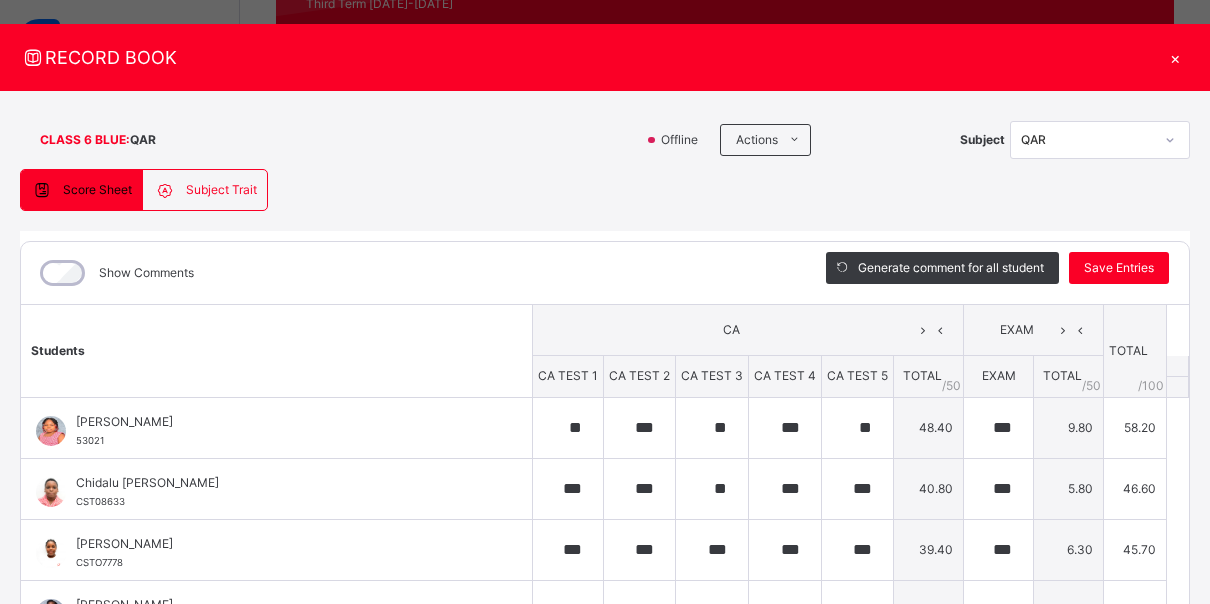 click on "×" at bounding box center (1175, 57) 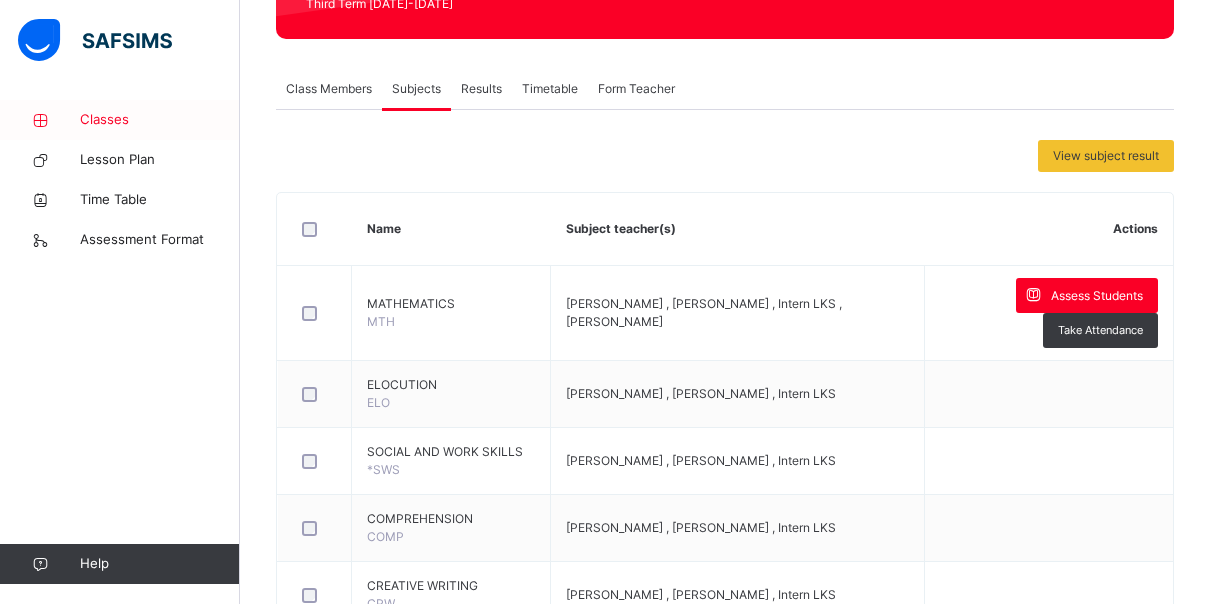click on "Classes" at bounding box center [160, 120] 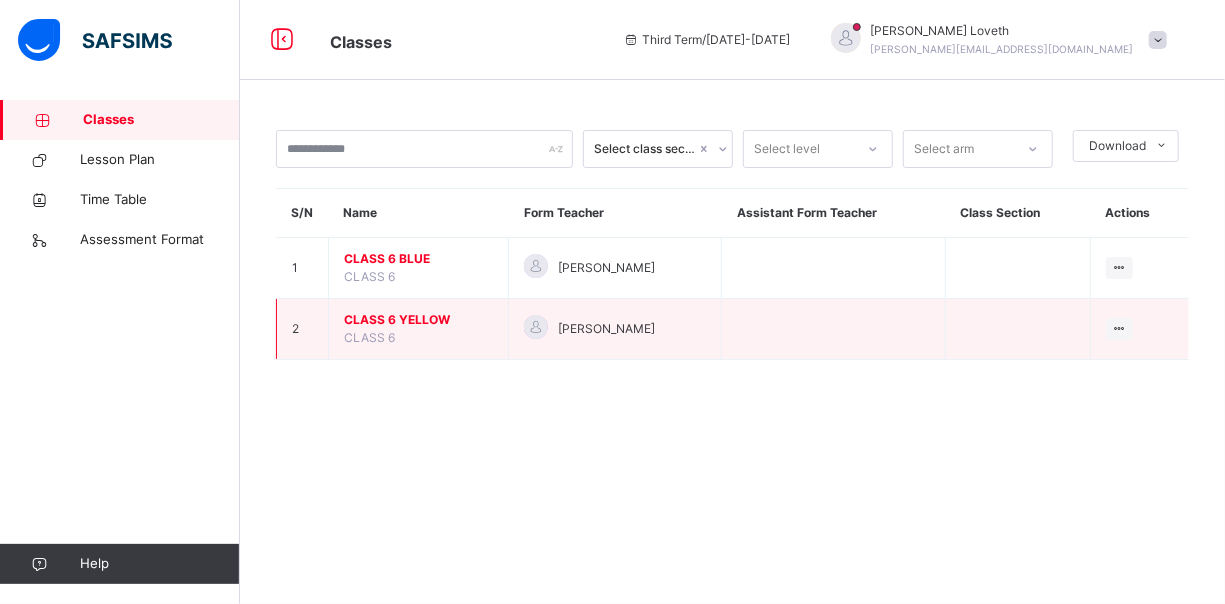click on "CLASS 6" at bounding box center (369, 337) 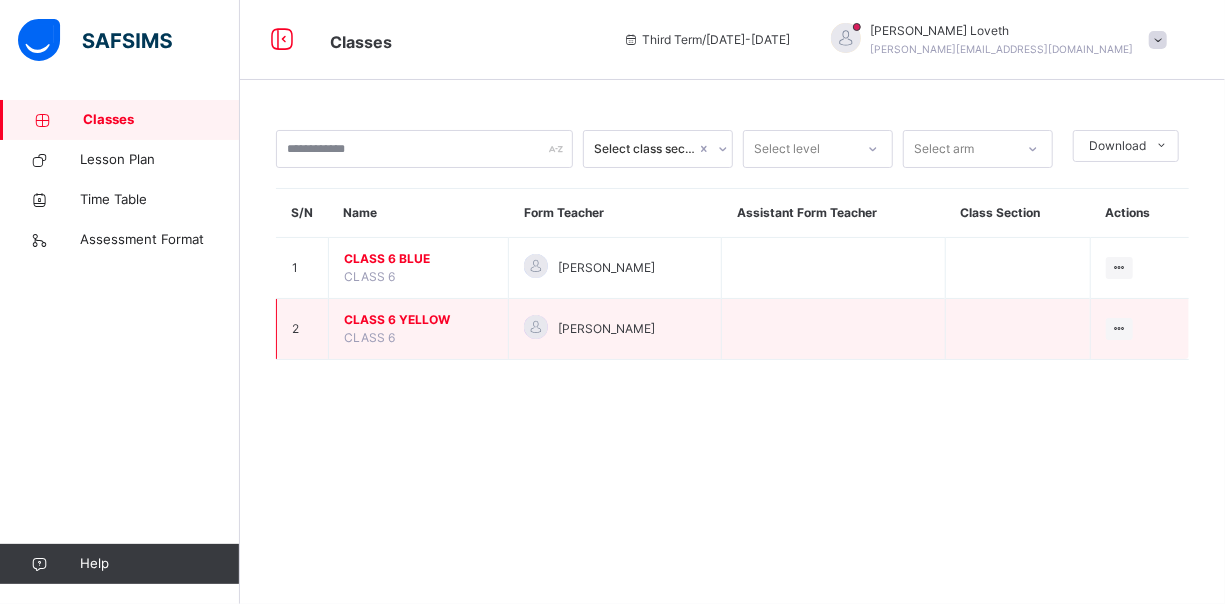 click on "CLASS 6   YELLOW" at bounding box center [418, 320] 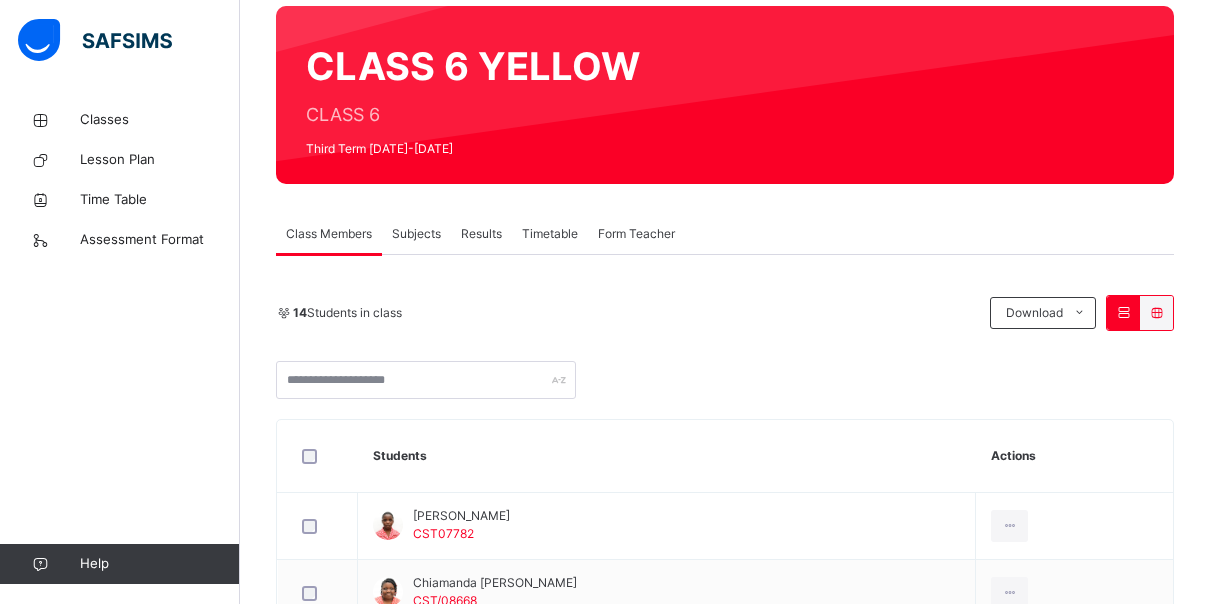 scroll, scrollTop: 160, scrollLeft: 0, axis: vertical 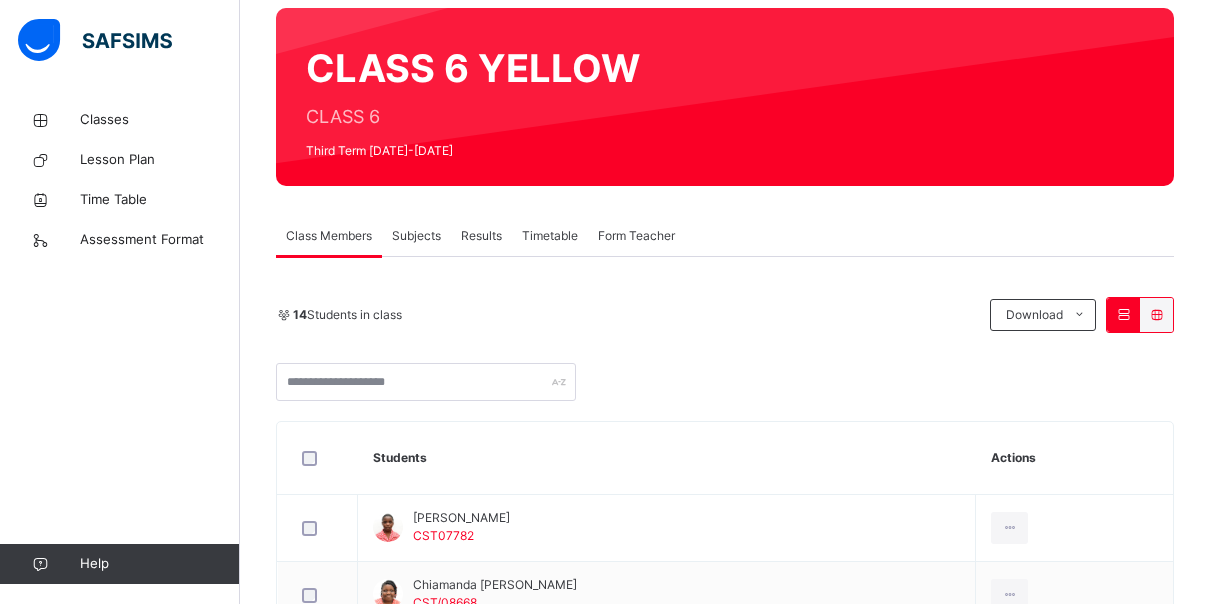 click on "Subjects" at bounding box center (416, 236) 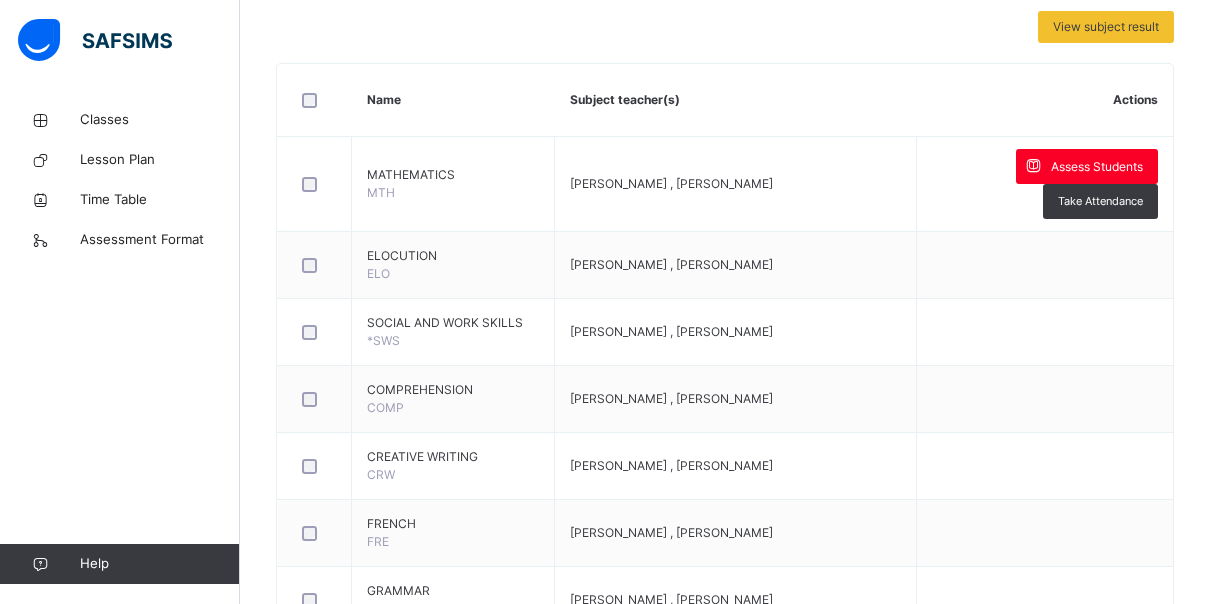 scroll, scrollTop: 464, scrollLeft: 0, axis: vertical 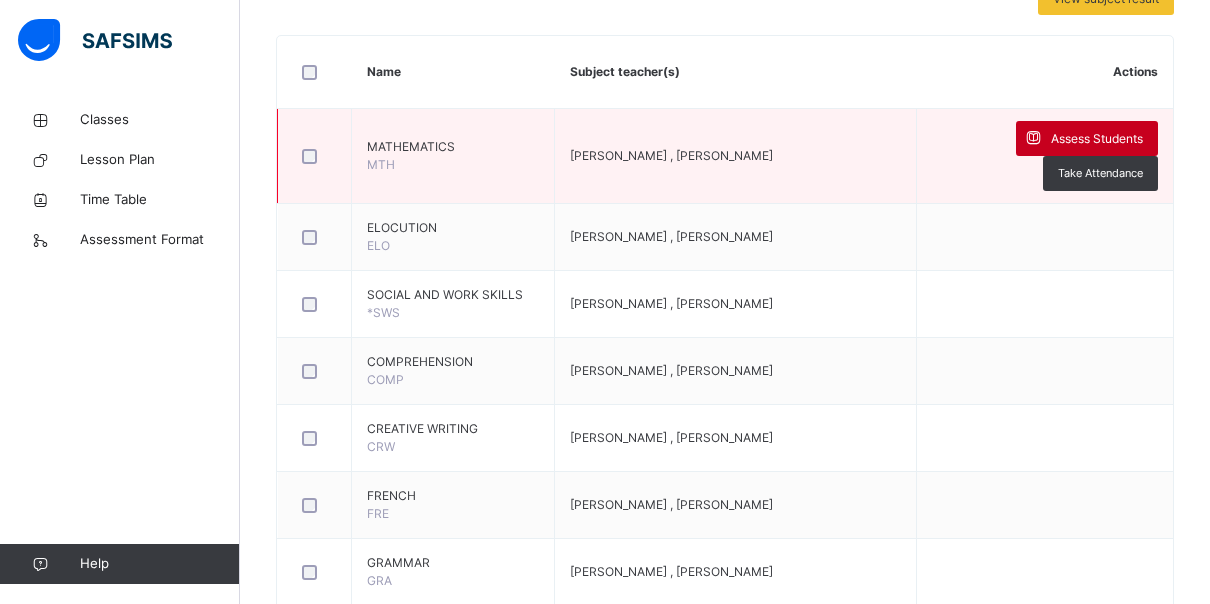 click on "Assess Students" at bounding box center (1097, 139) 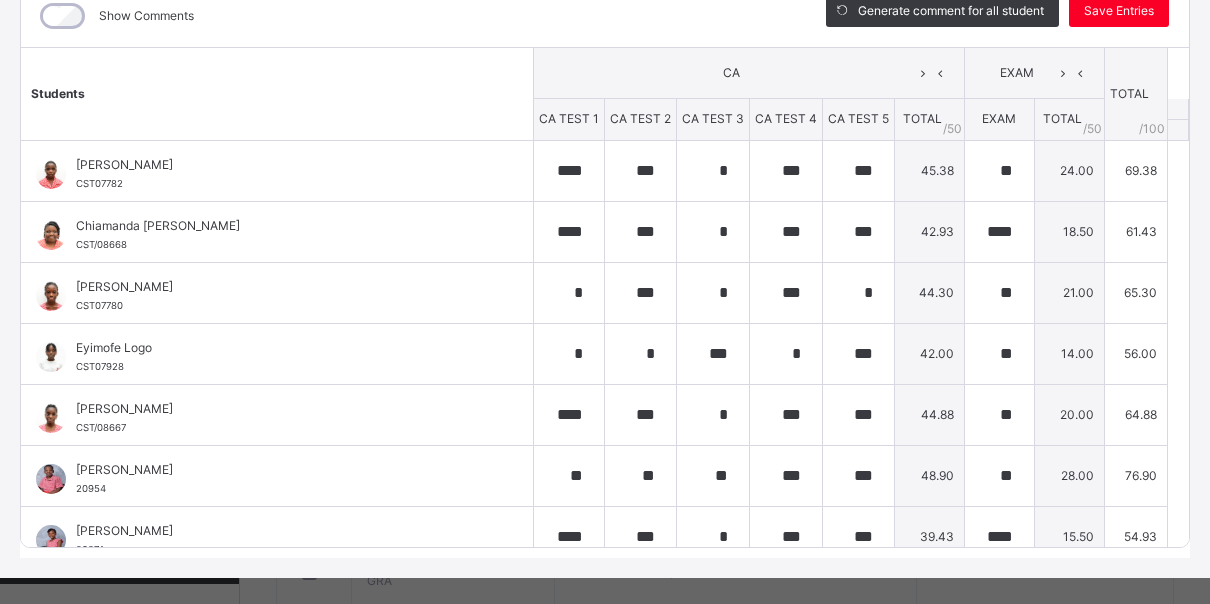 scroll, scrollTop: 306, scrollLeft: 0, axis: vertical 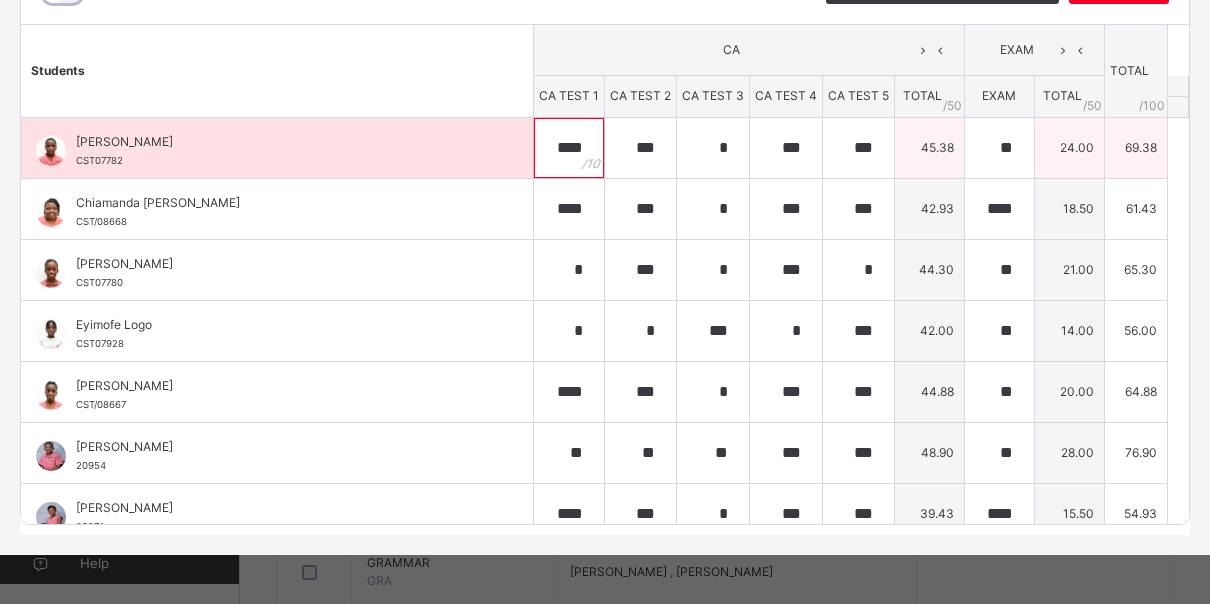 click on "****" at bounding box center (569, 148) 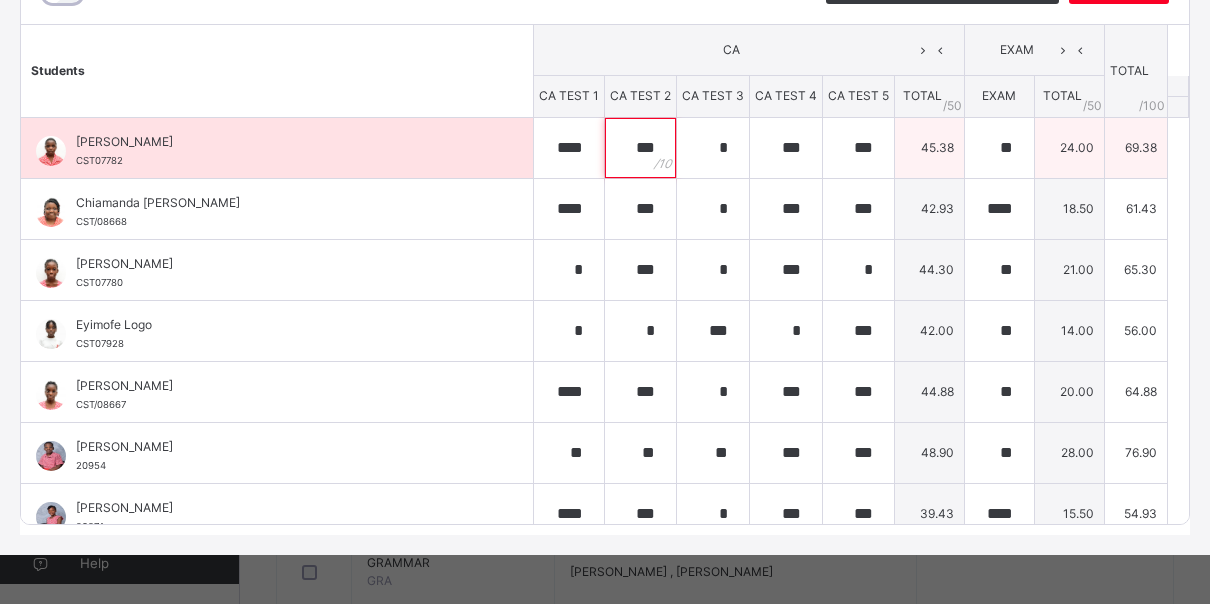 click on "***" at bounding box center [640, 148] 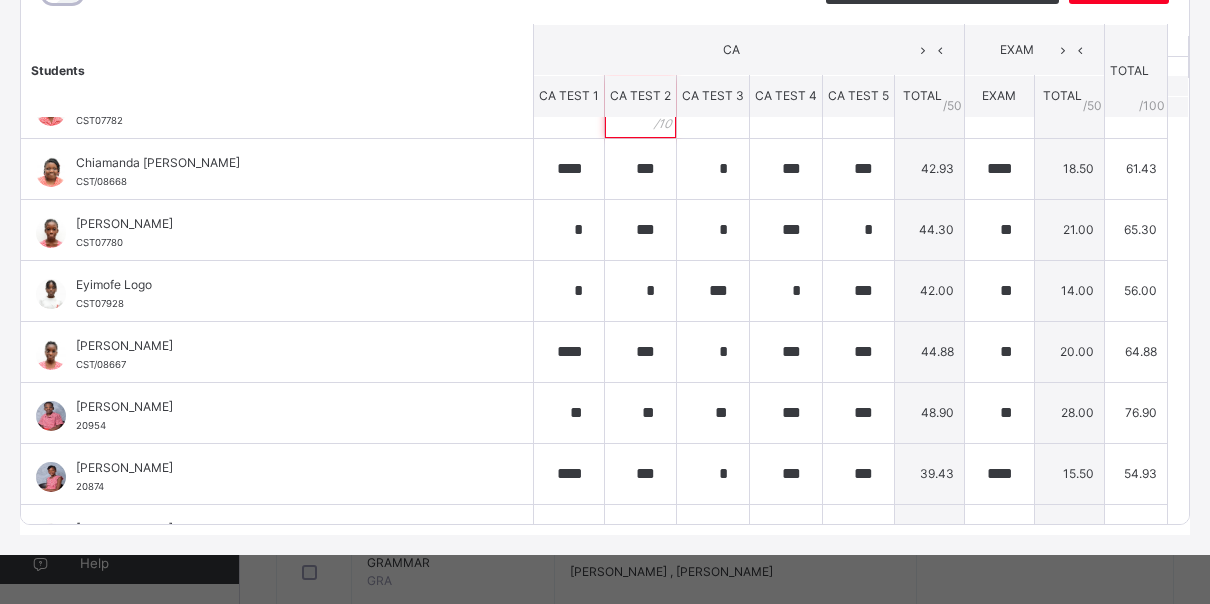 scroll, scrollTop: 41, scrollLeft: 0, axis: vertical 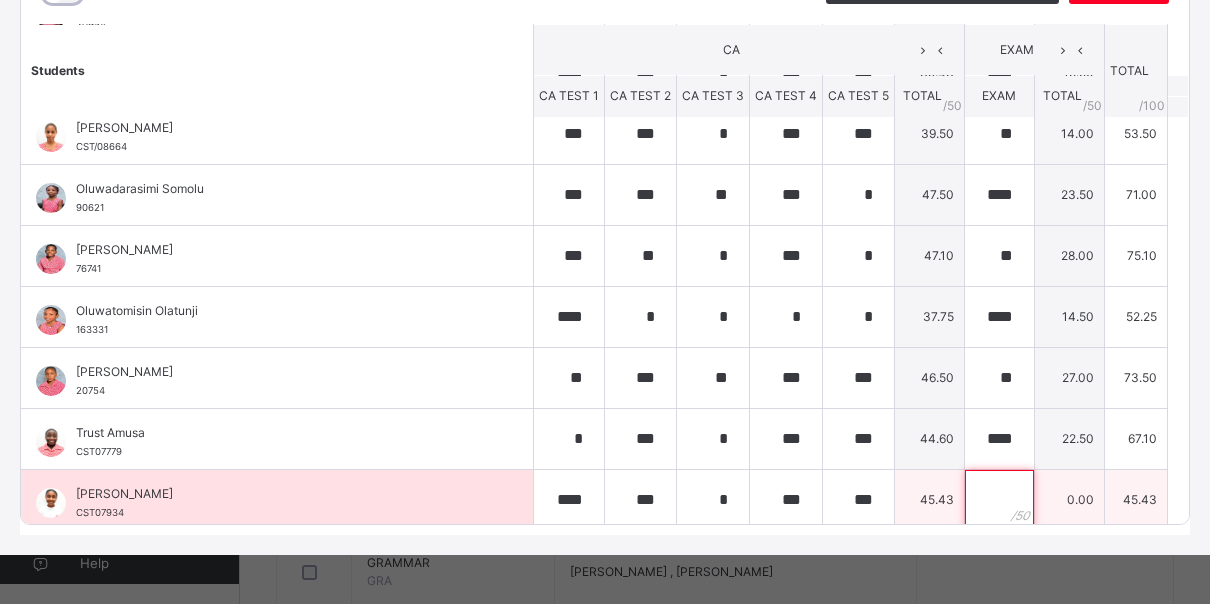 click at bounding box center [999, 500] 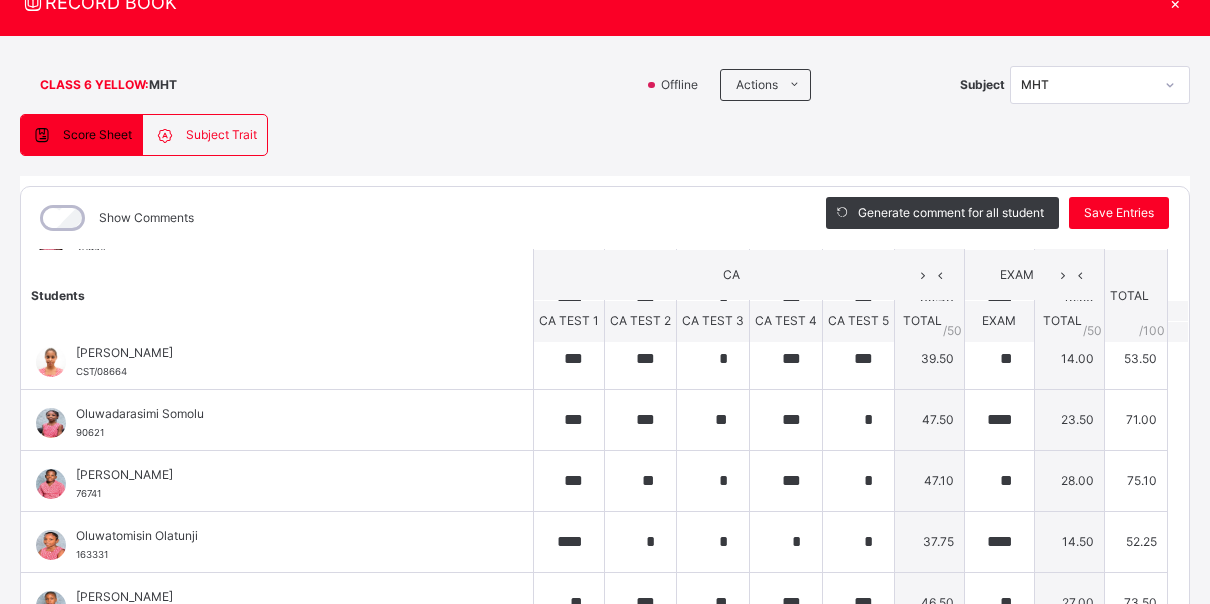 scroll, scrollTop: 77, scrollLeft: 0, axis: vertical 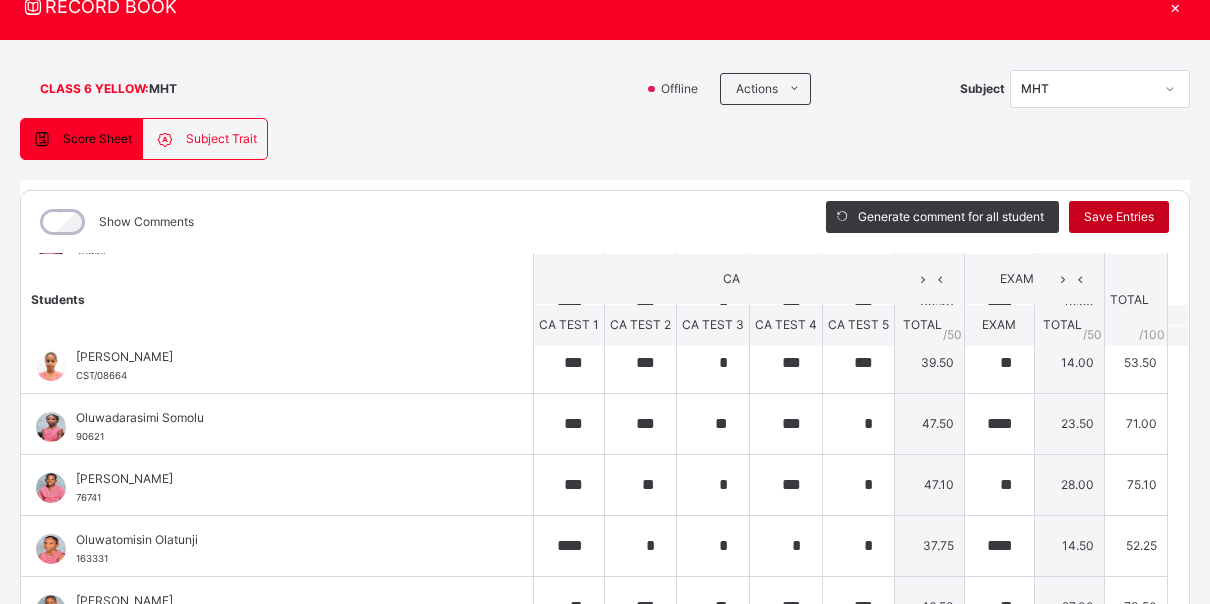 click on "Save Entries" at bounding box center [1119, 217] 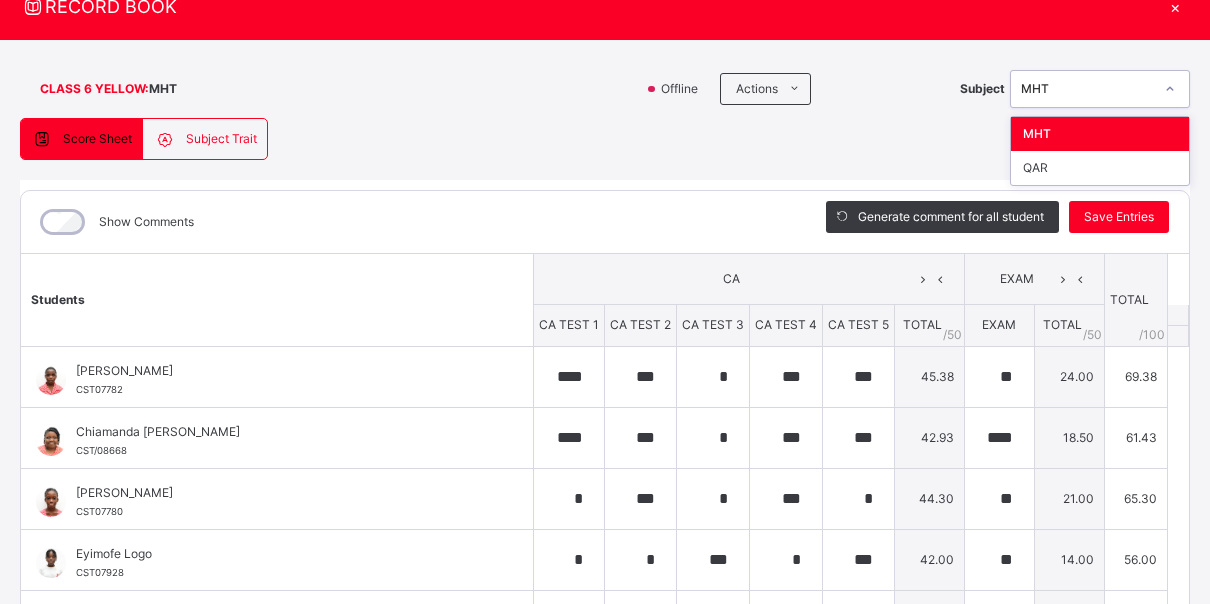click at bounding box center (1170, 89) 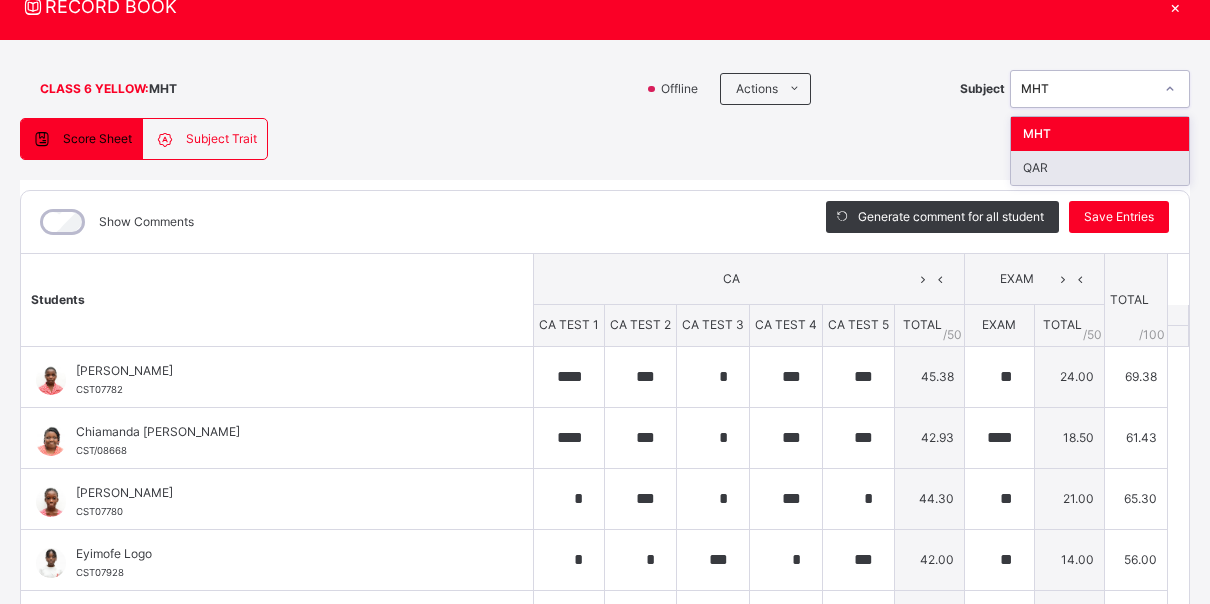 click on "QAR" at bounding box center [1100, 168] 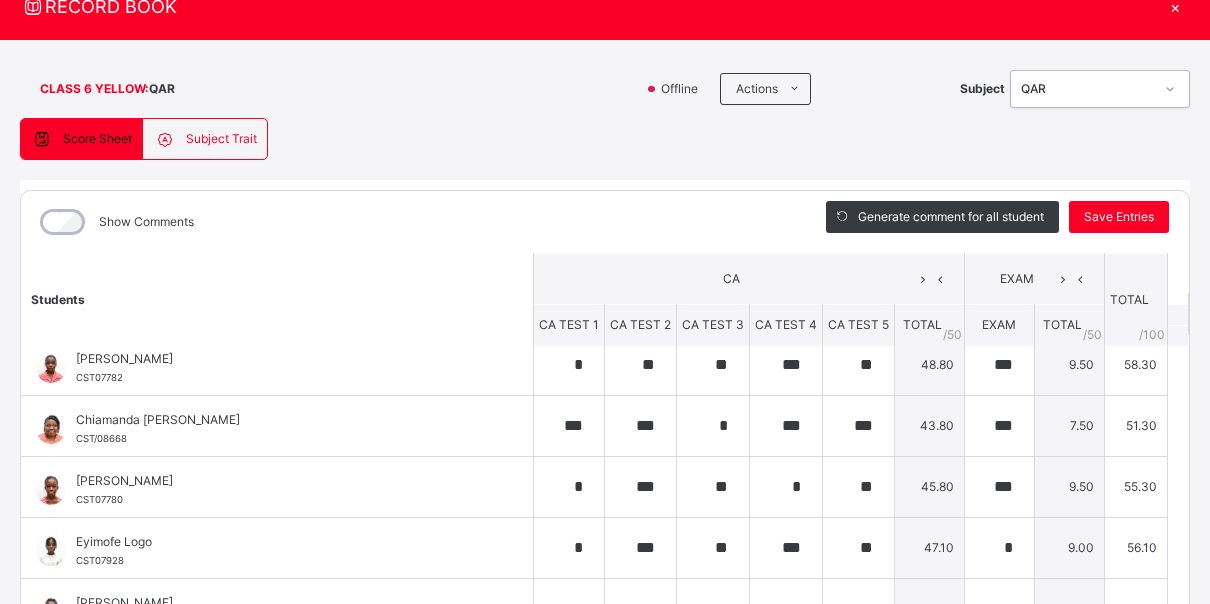scroll, scrollTop: 0, scrollLeft: 0, axis: both 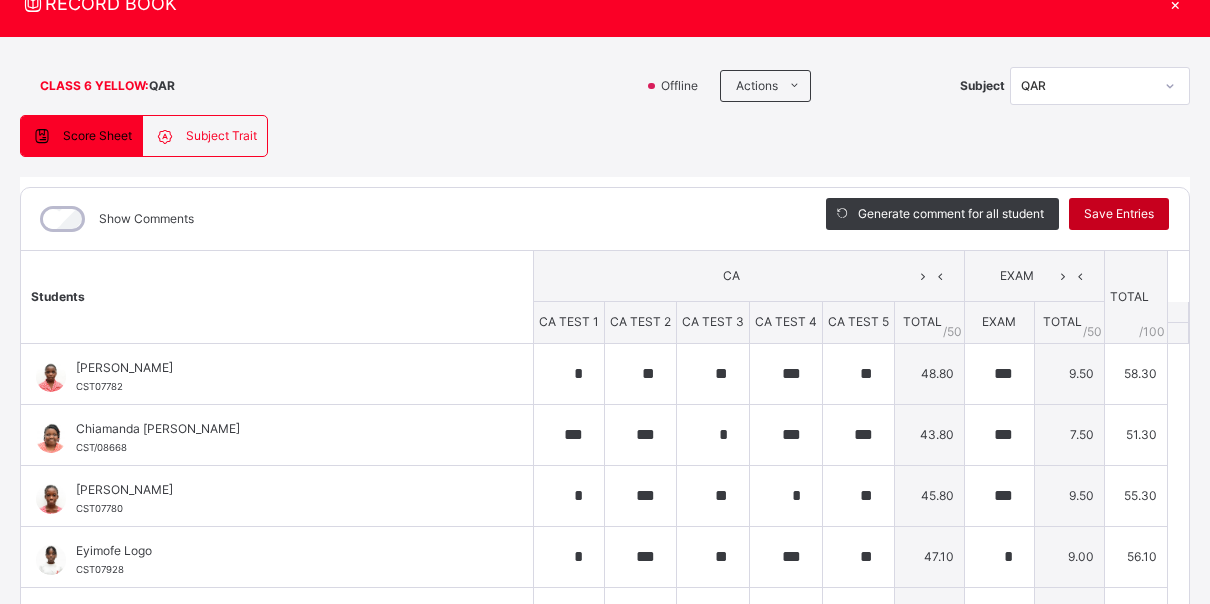 click on "Save Entries" at bounding box center [1119, 214] 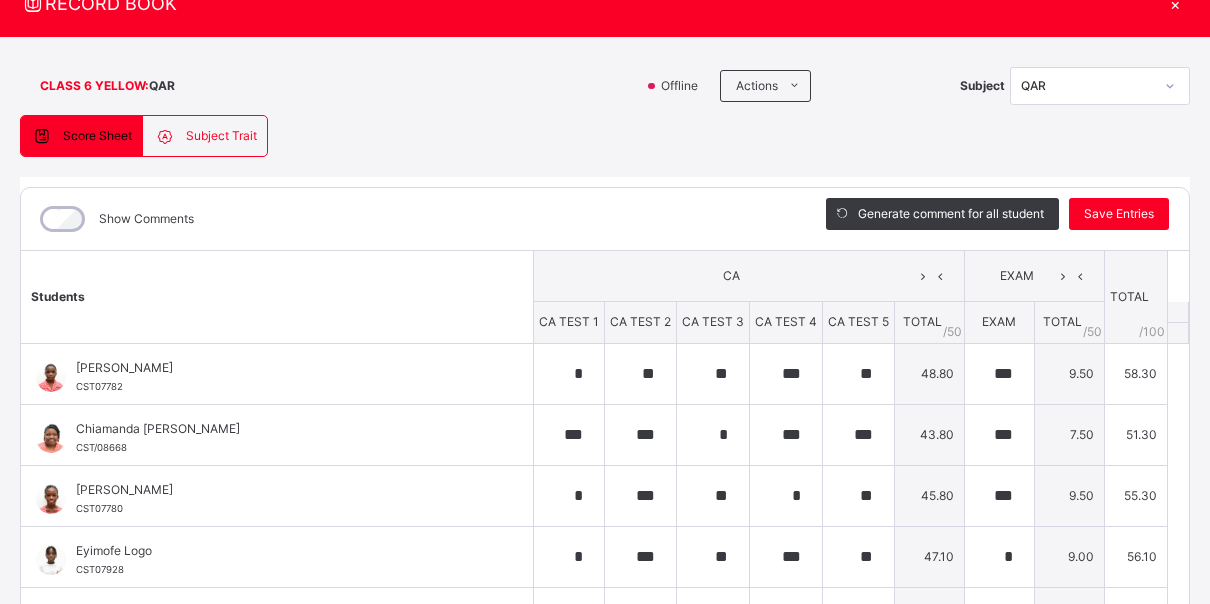 scroll, scrollTop: 0, scrollLeft: 0, axis: both 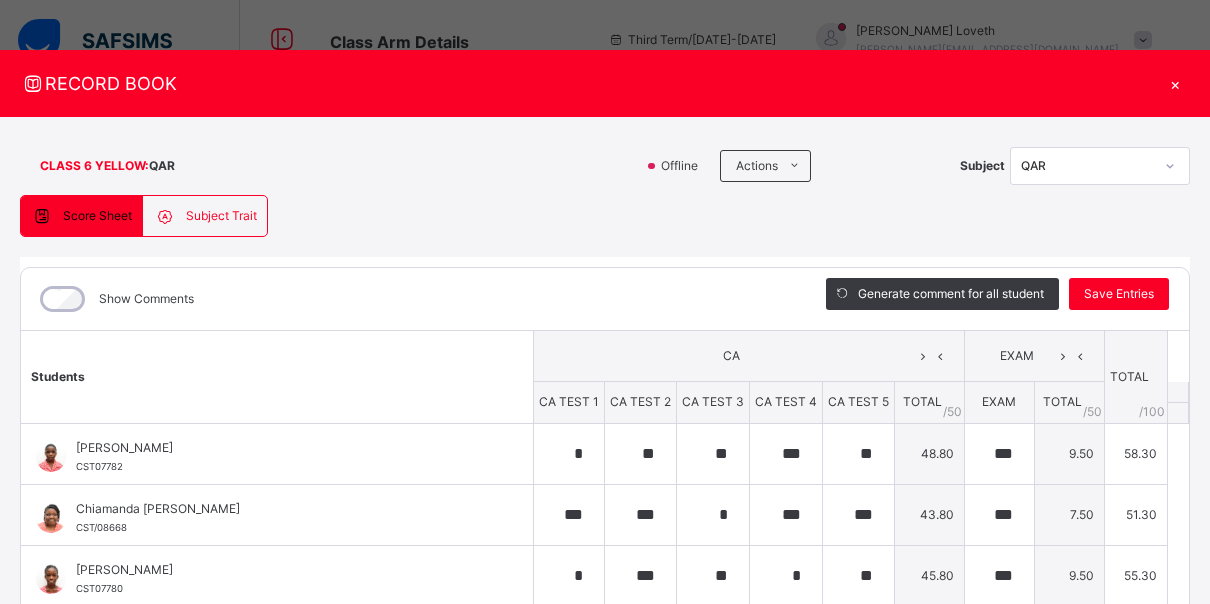 click on "×" at bounding box center [1175, 83] 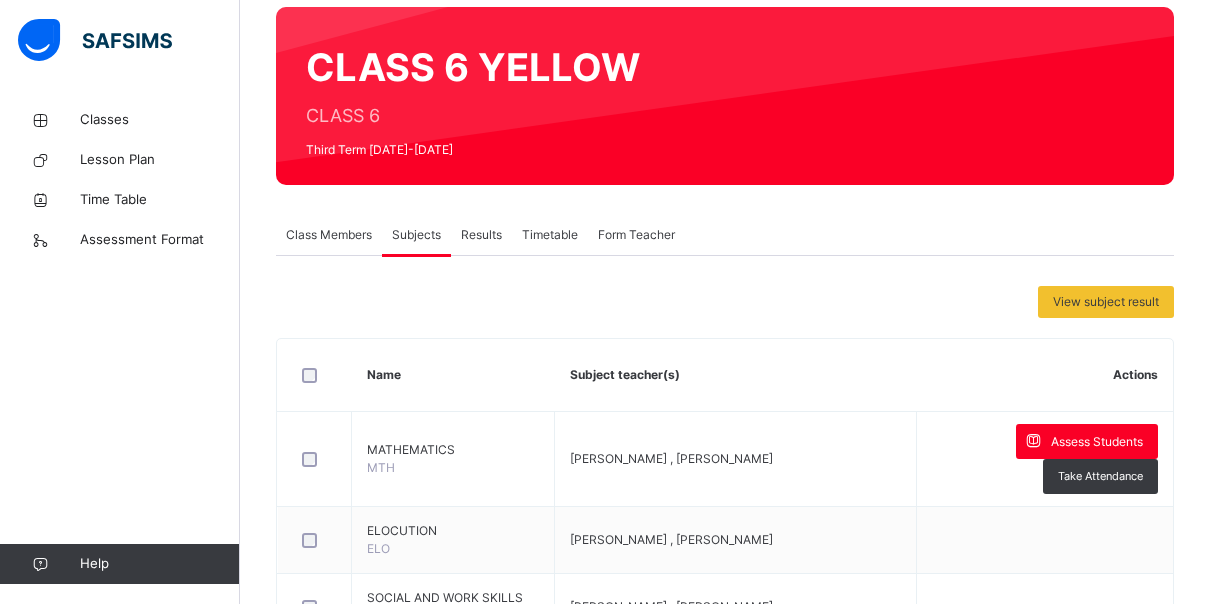 scroll, scrollTop: 220, scrollLeft: 0, axis: vertical 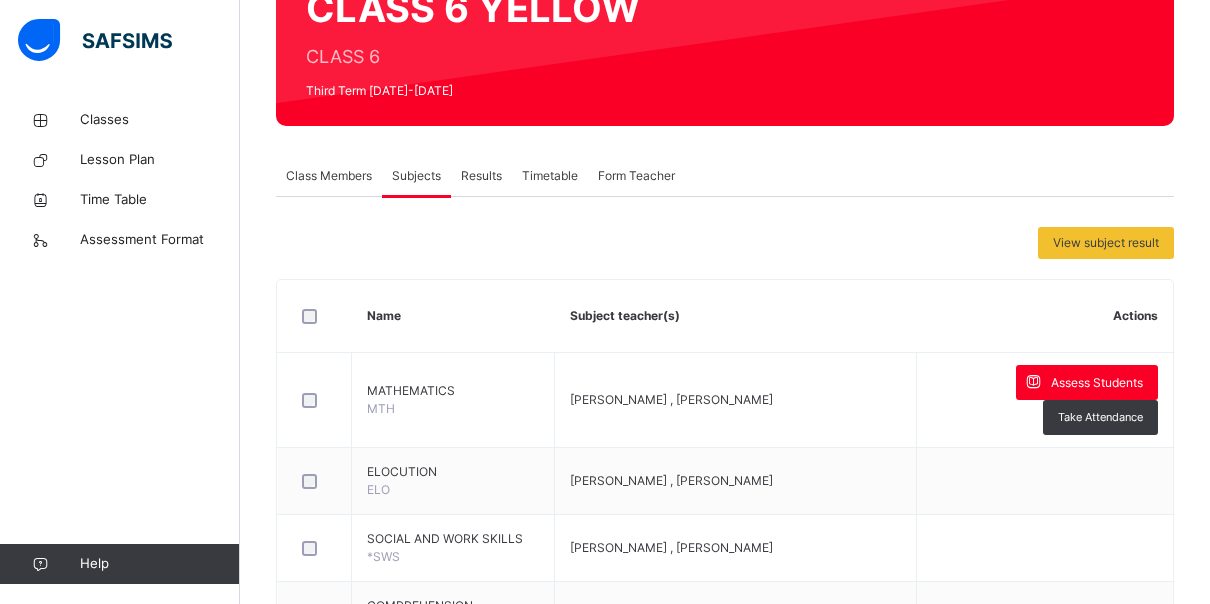 click on "Results" at bounding box center (481, 176) 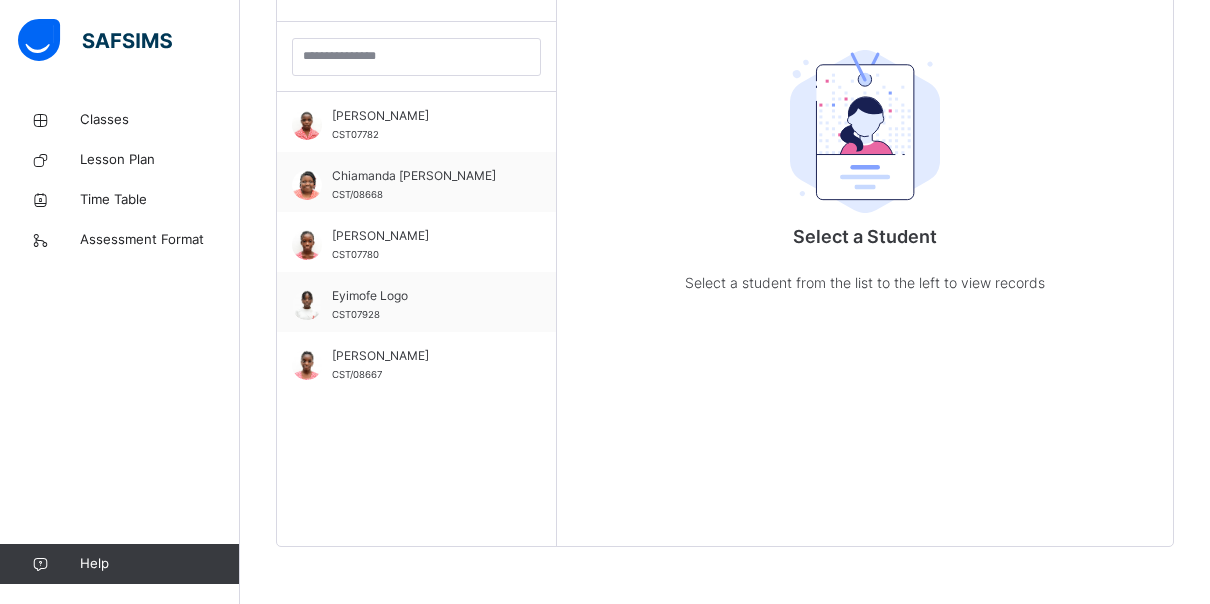 scroll, scrollTop: 579, scrollLeft: 0, axis: vertical 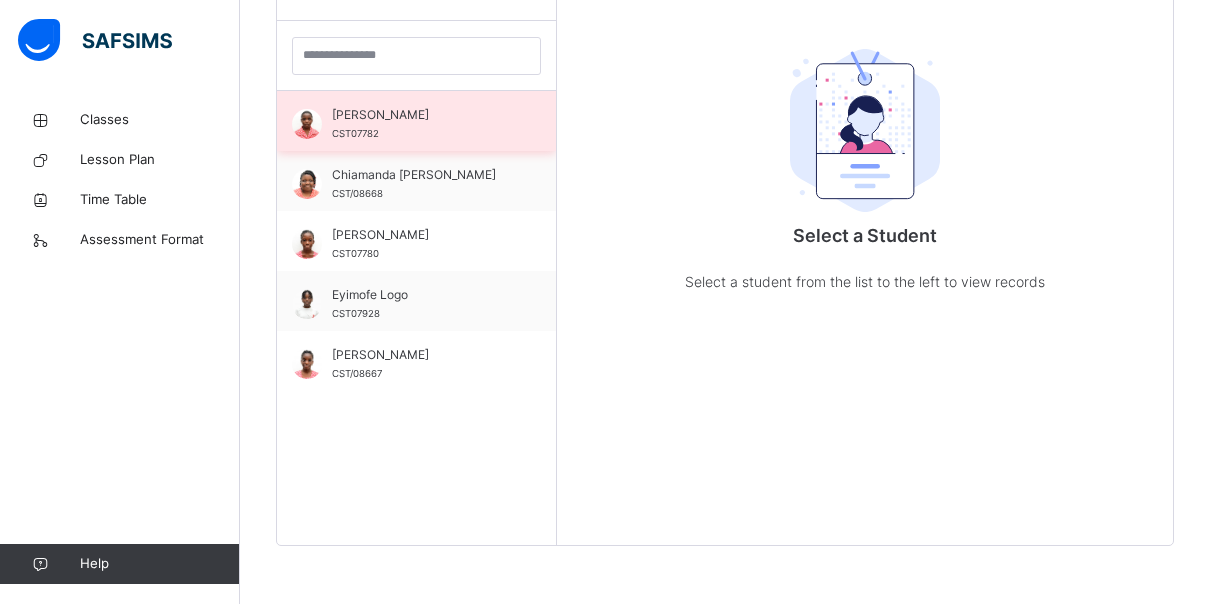 click on "CST07782" at bounding box center [355, 133] 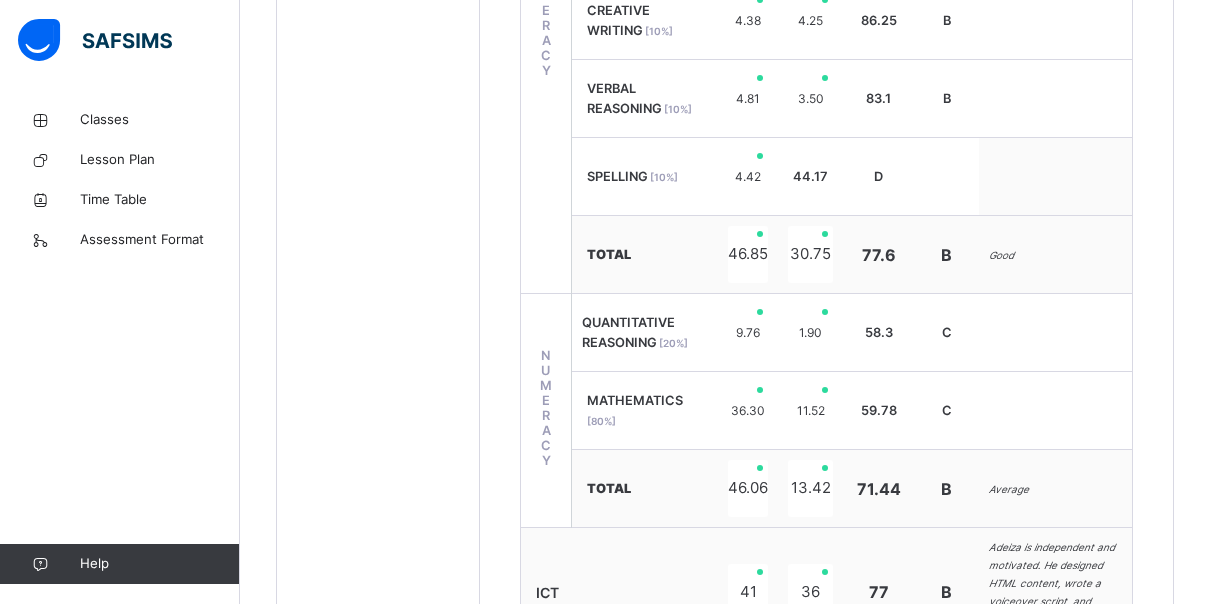 scroll, scrollTop: 1048, scrollLeft: 0, axis: vertical 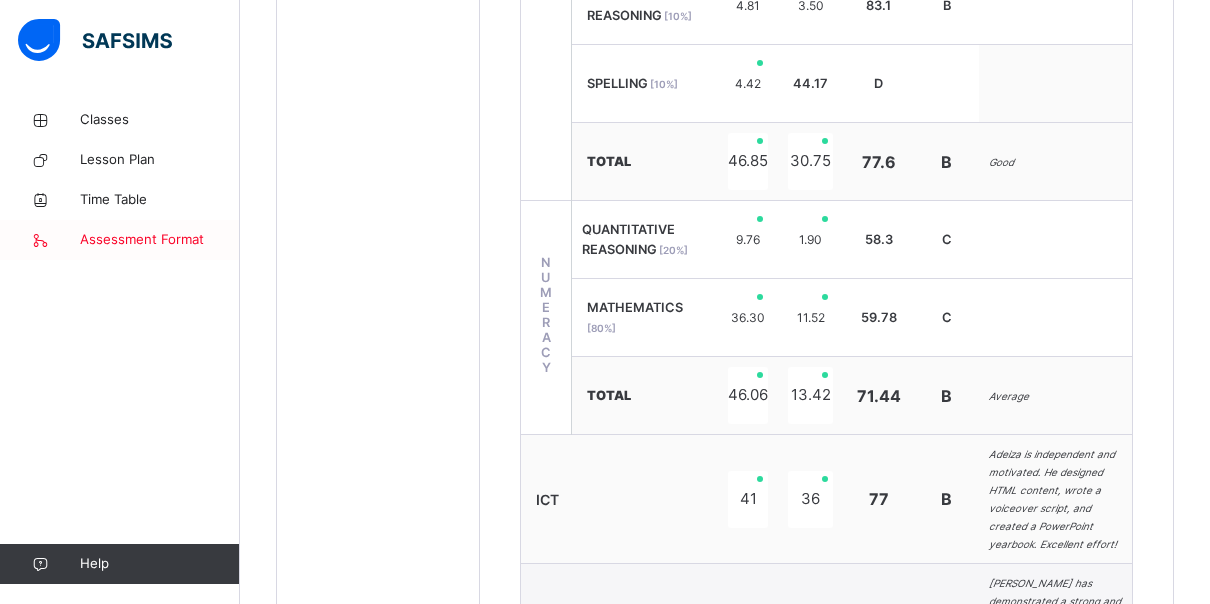 click on "Assessment Format" at bounding box center [160, 240] 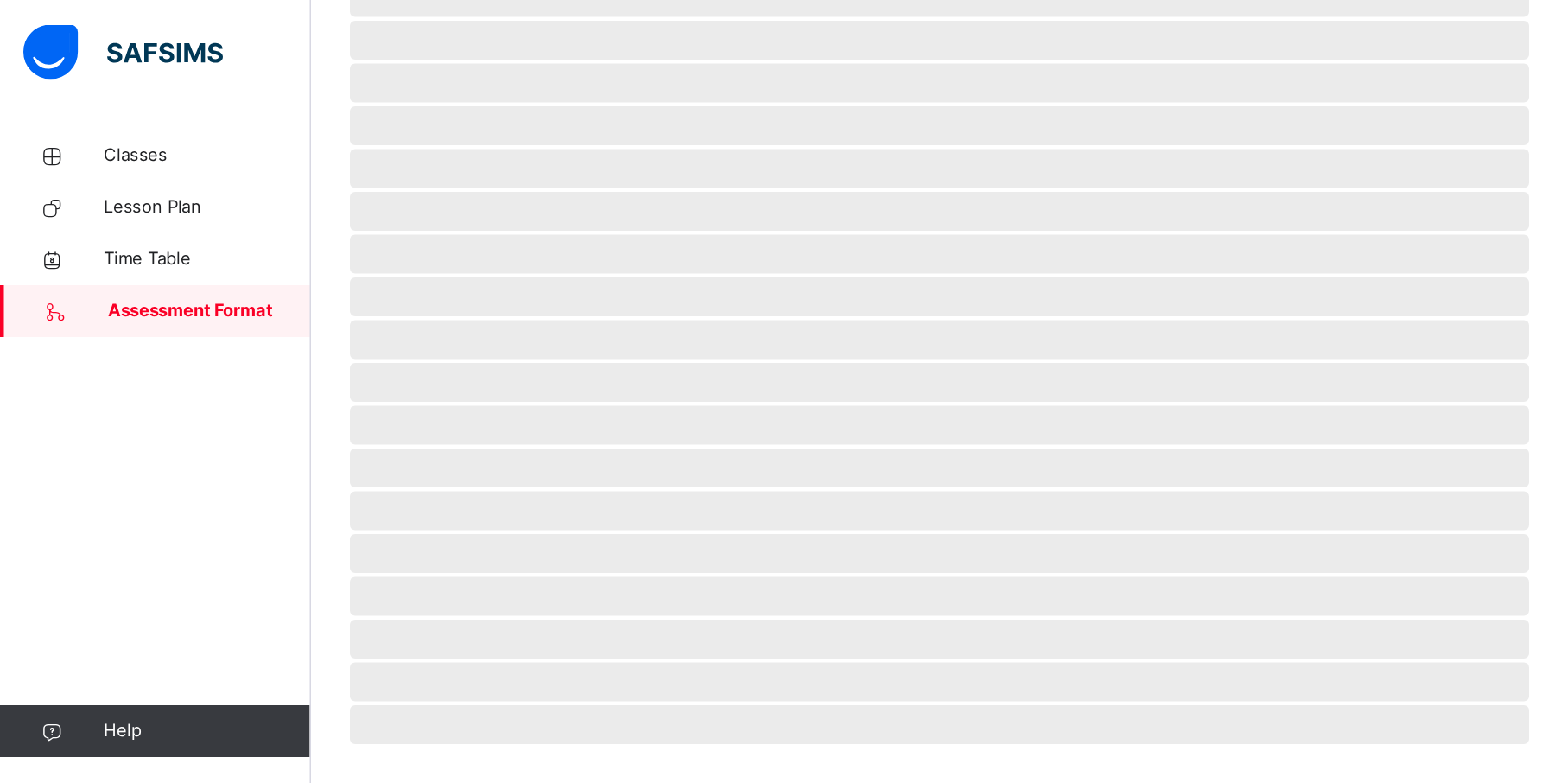 scroll, scrollTop: 0, scrollLeft: 0, axis: both 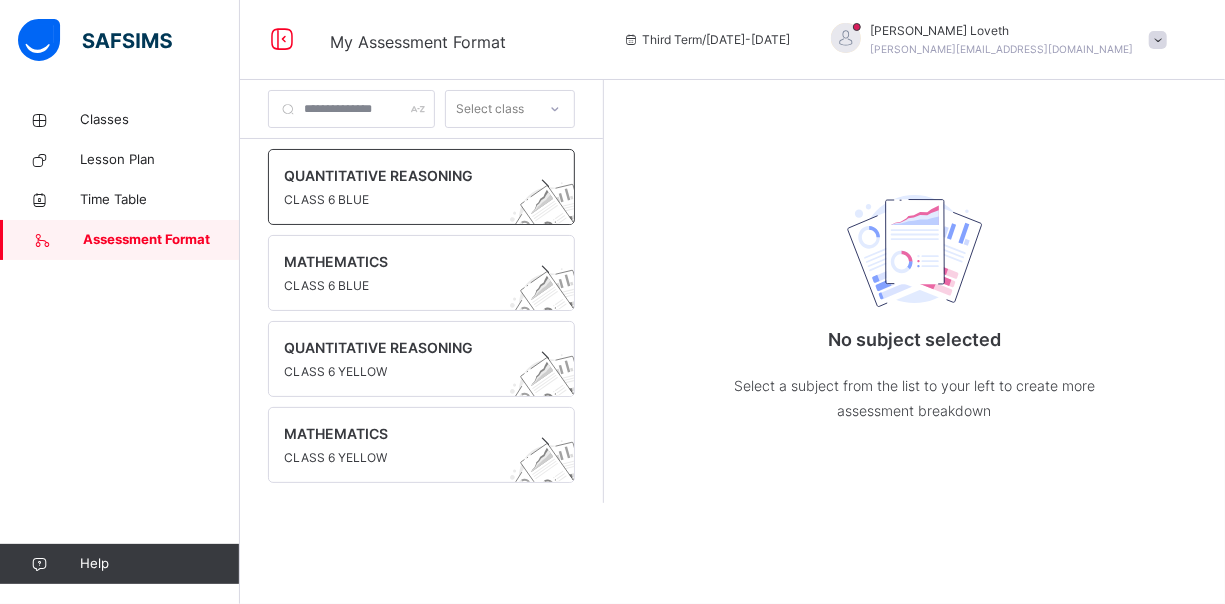 click on "QUANTITATIVE REASONING" at bounding box center (402, 175) 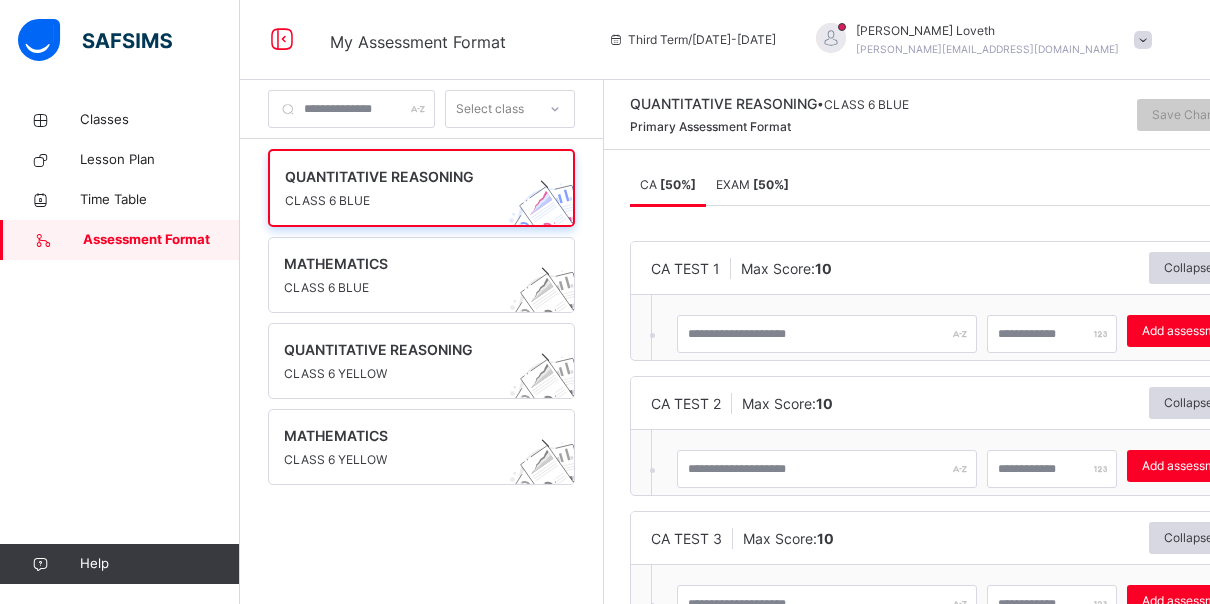 click on "EXAM    [ 50 %]" at bounding box center (752, 184) 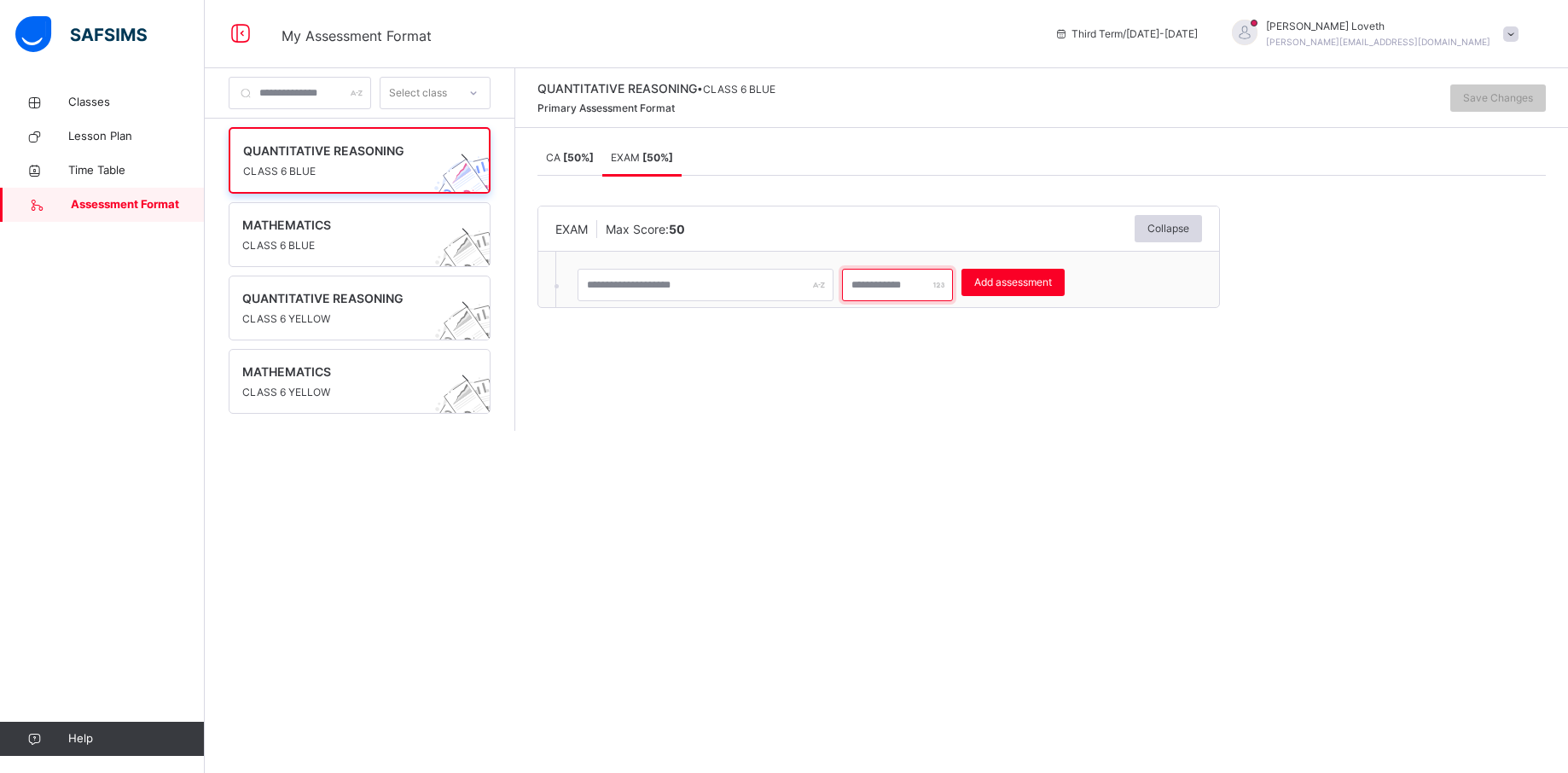 drag, startPoint x: 982, startPoint y: 1, endPoint x: 973, endPoint y: 595, distance: 594.0682 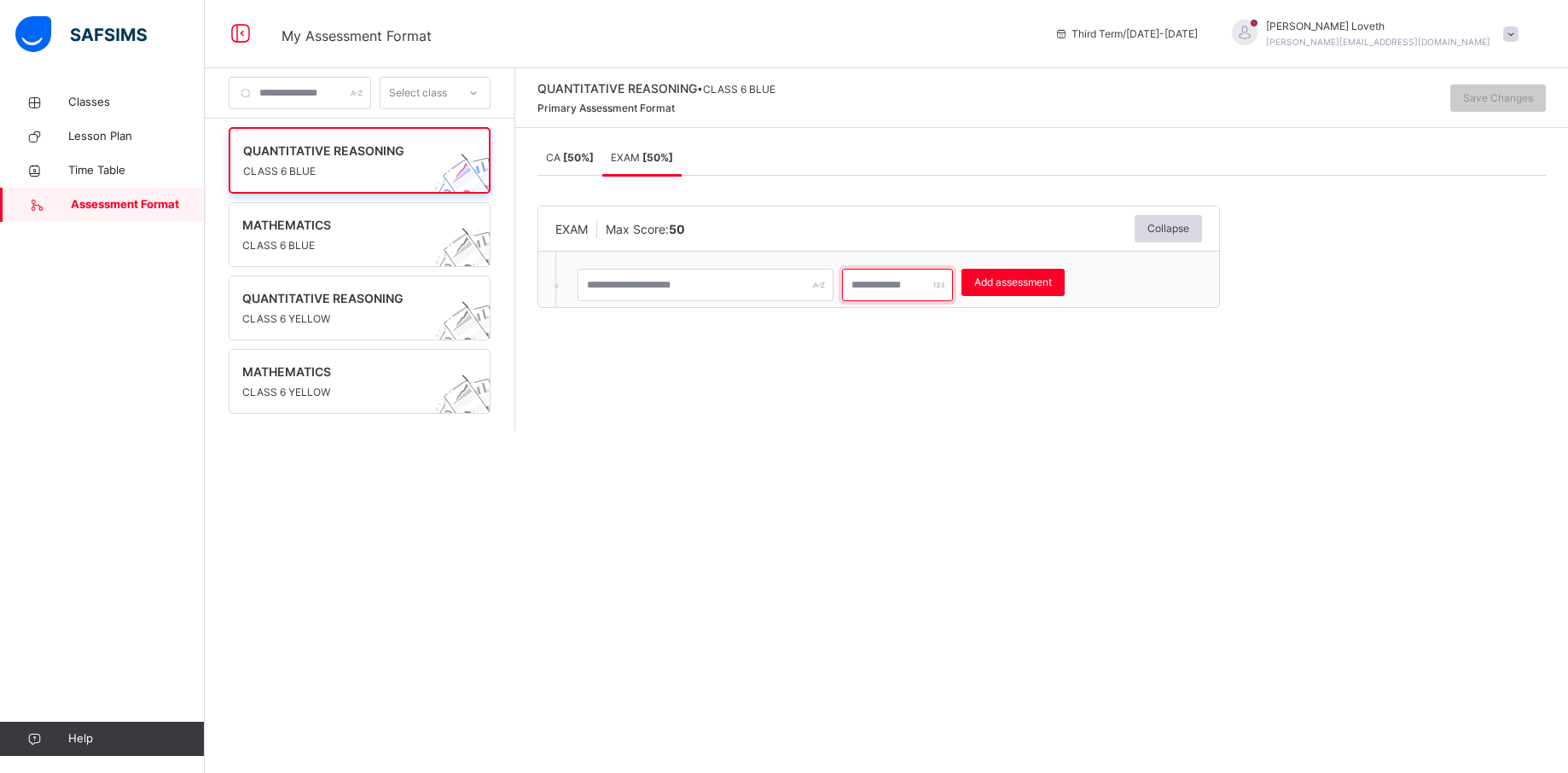 click on "Select class   QUANTITATIVE REASONING     CLASS 6 BLUE     MATHEMATICS     CLASS 6 BLUE     QUANTITATIVE REASONING     CLASS 6 YELLOW     MATHEMATICS     CLASS 6 YELLOW     QUANTITATIVE REASONING   •   CLASS 6   BLUE Primary Assessment Format Save Changes CA    [ 50 %] EXAM    [ 50 %] CA    [ 50 %] EXAM    [ 50 %] CA TEST 1 Max Score:  10 Collapse Add assessment × Deleting Sub-assessment Note:  that this sub-assessment has scores in it.  Deleting  this sub-assessment will also  delete  the  scores  associated with it. Are you sure you want to continue? Cancel Yes, Delete sub-assessment. CA TEST 2 Max Score:  10 Collapse Add assessment × Deleting Sub-assessment Note:  that this sub-assessment has scores in it.  Deleting  this sub-assessment will also  delete  the  scores  associated with it. Are you sure you want to continue? Cancel Yes, Delete sub-assessment. CA TEST 3 Max Score:  10 Collapse Add assessment × Deleting Sub-assessment Note:  that this sub-assessment has scores in it.  Deleting delete 10" at bounding box center (886, 386) 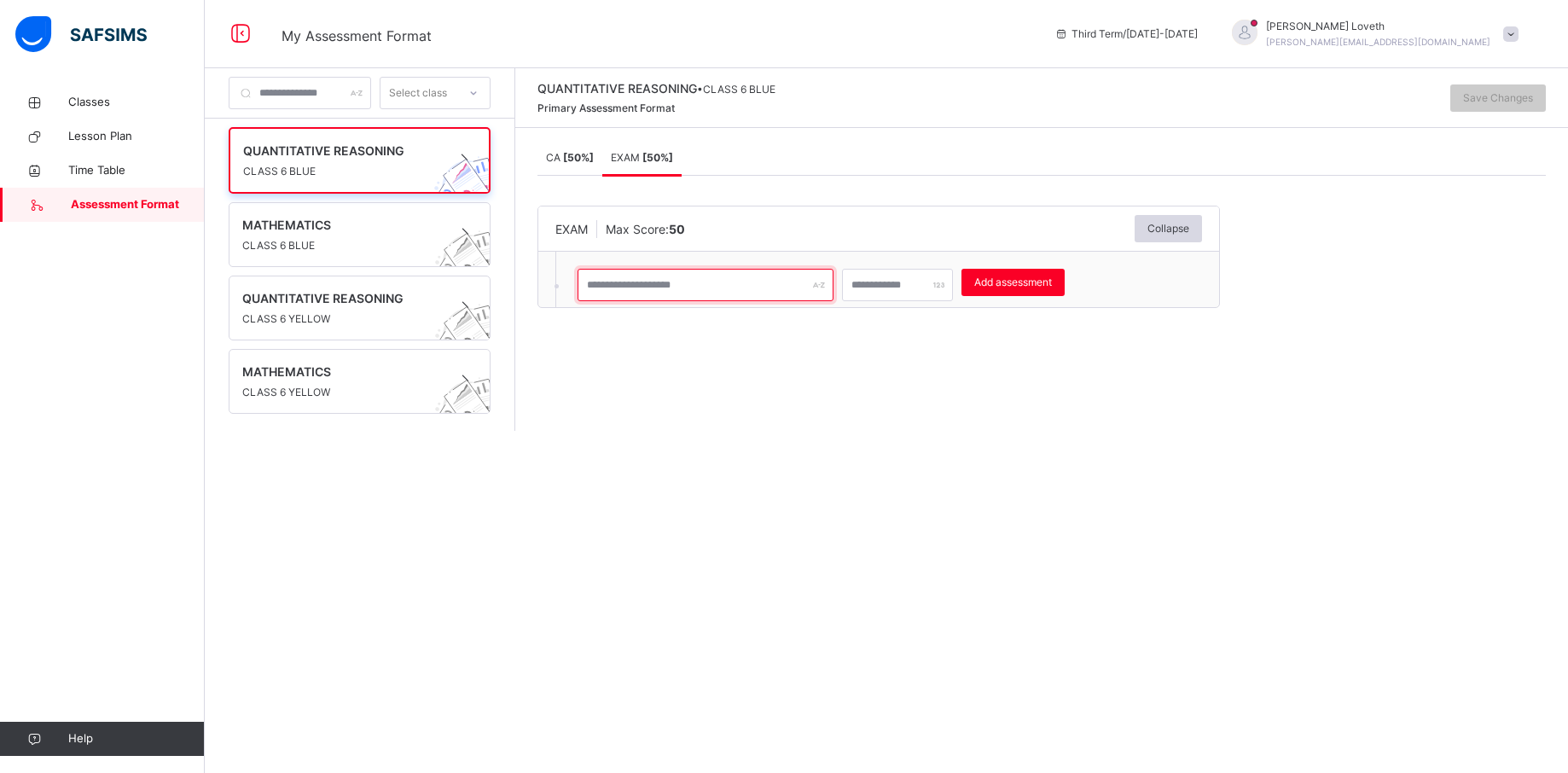 click at bounding box center (706, 285) 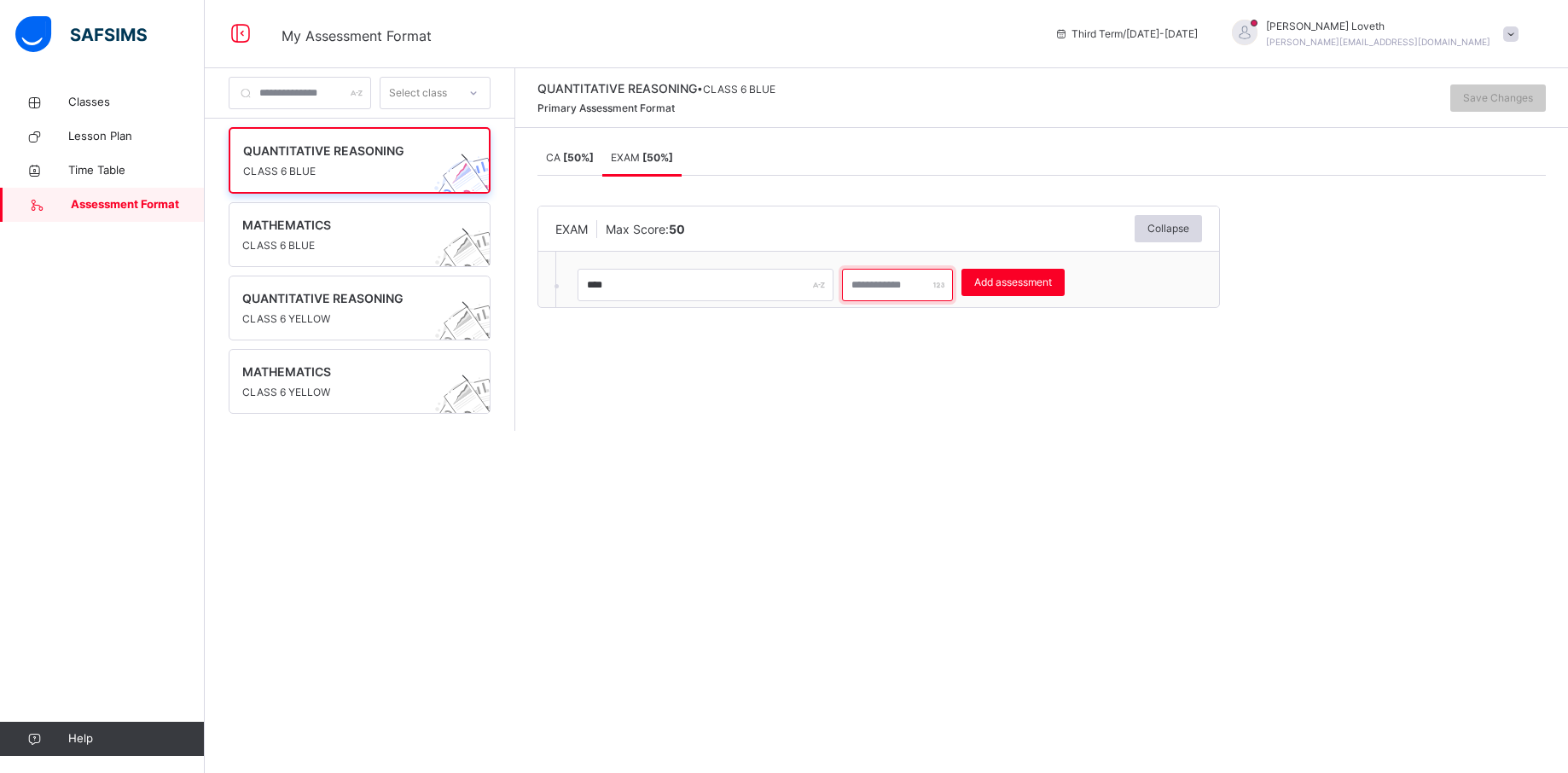 click at bounding box center [897, 285] 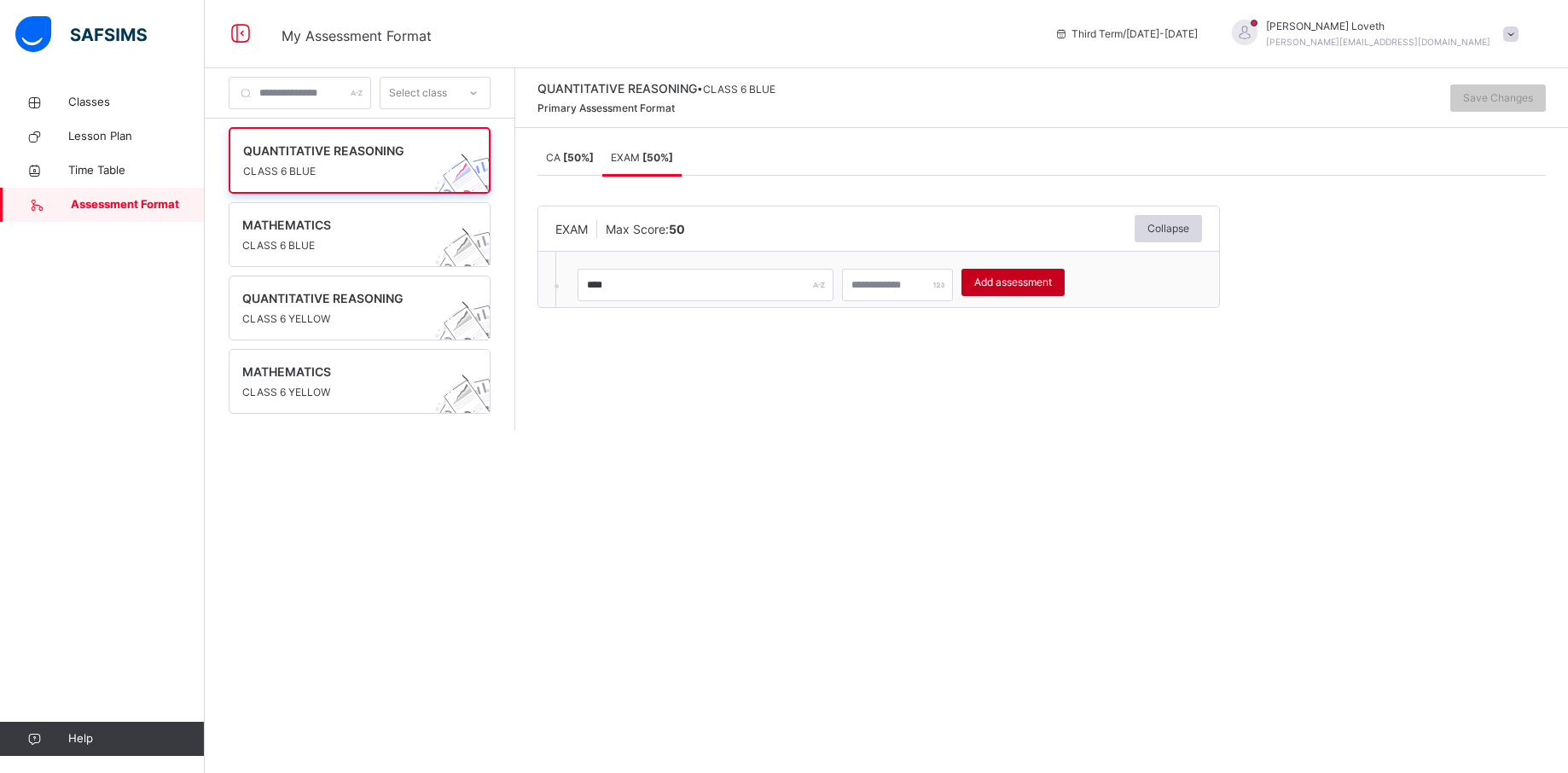 click on "Add assessment" at bounding box center [1013, 282] 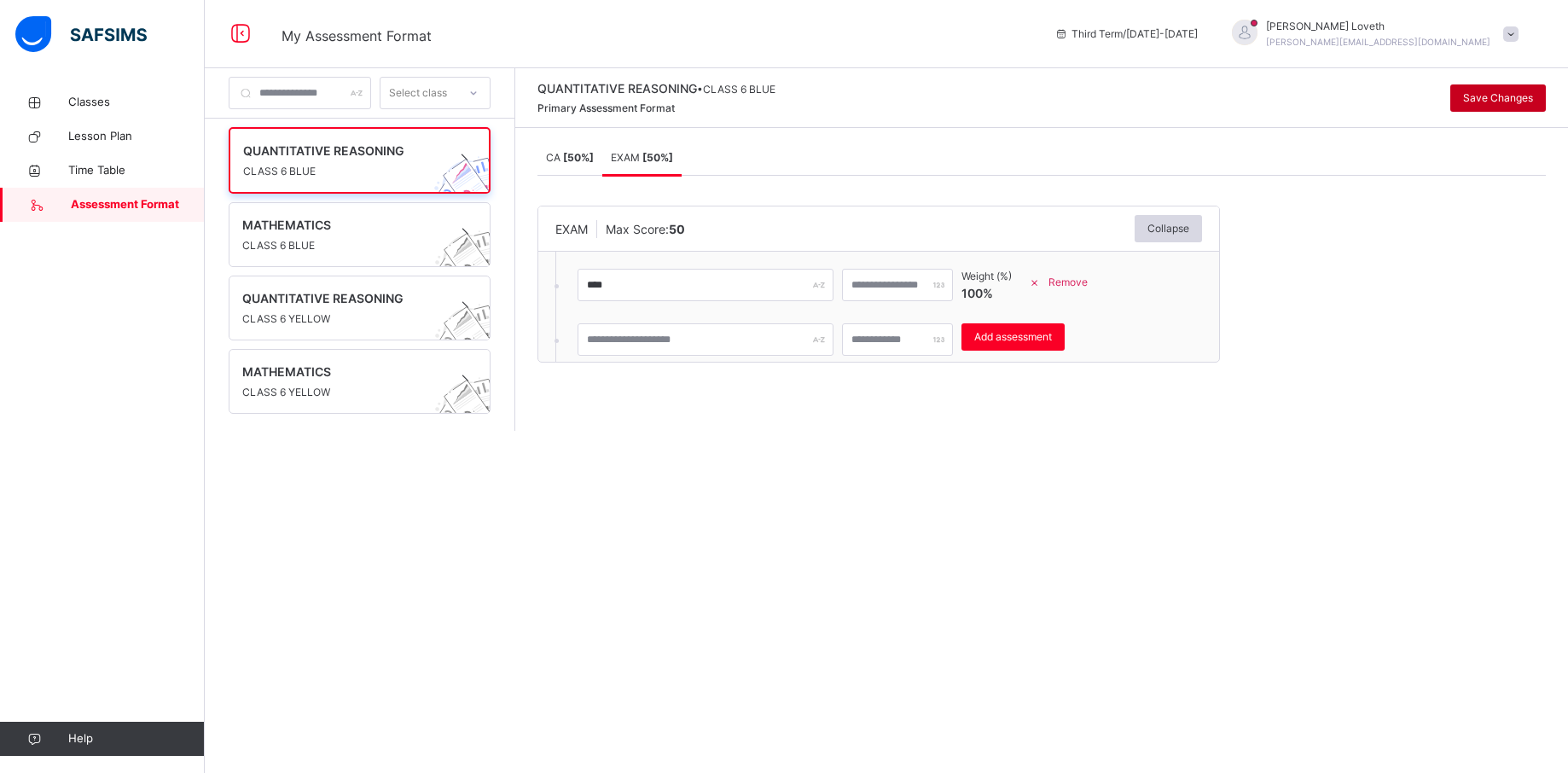 click on "Save Changes" at bounding box center [1498, 98] 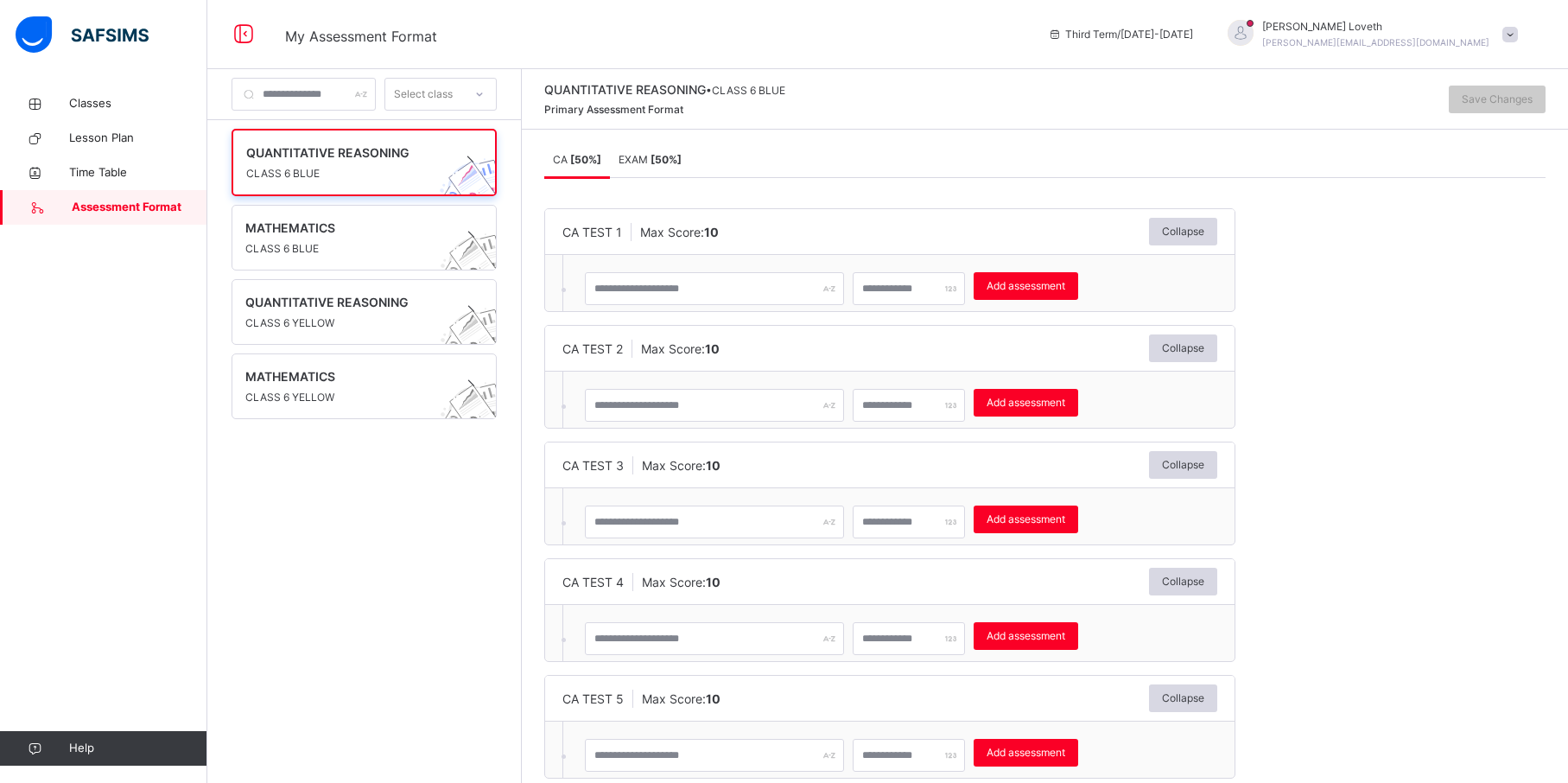 click on "EXAM    [ 50 %]" at bounding box center (650, 160) 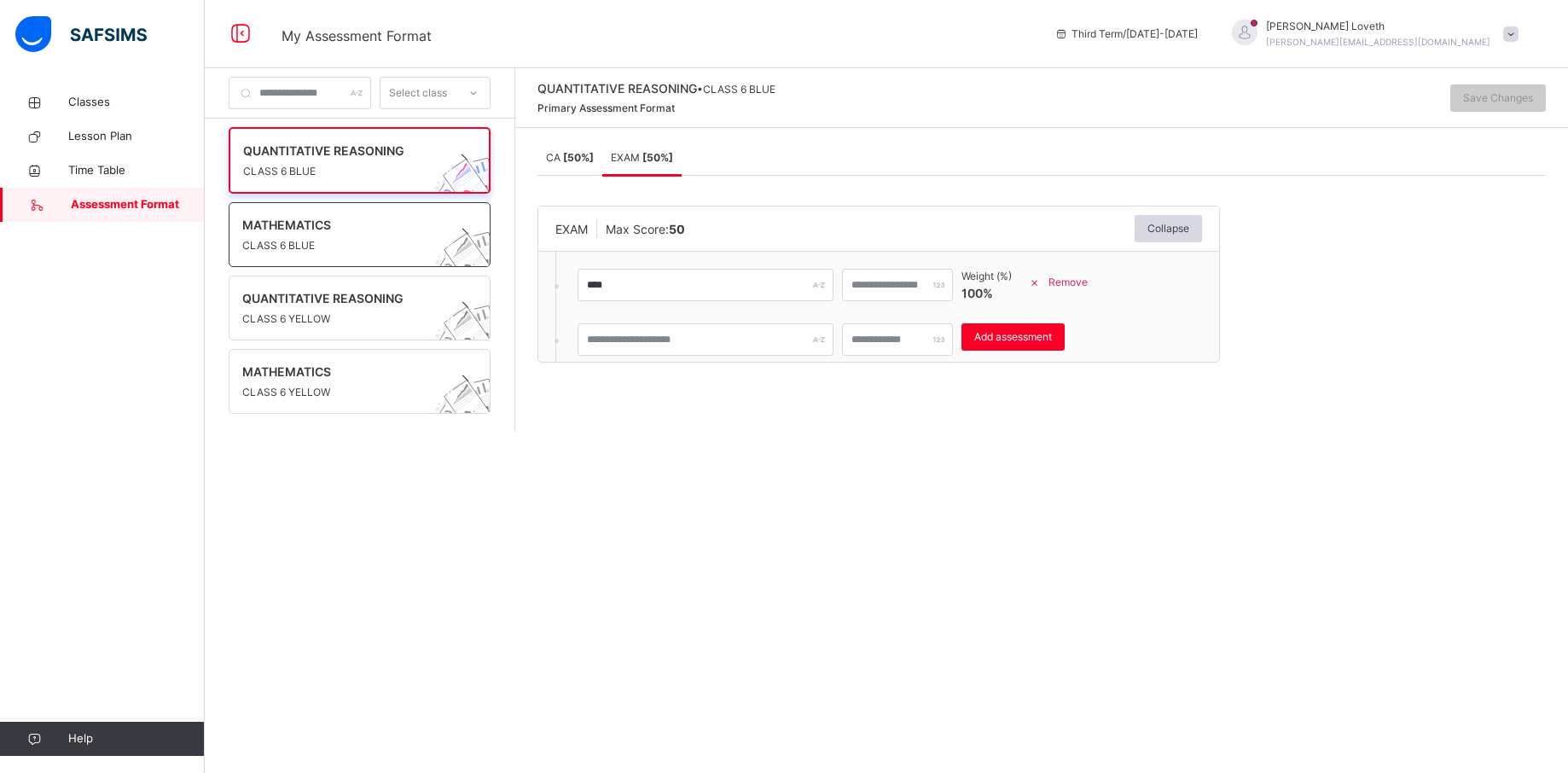 click on "MATHEMATICS" at bounding box center [343, 224] 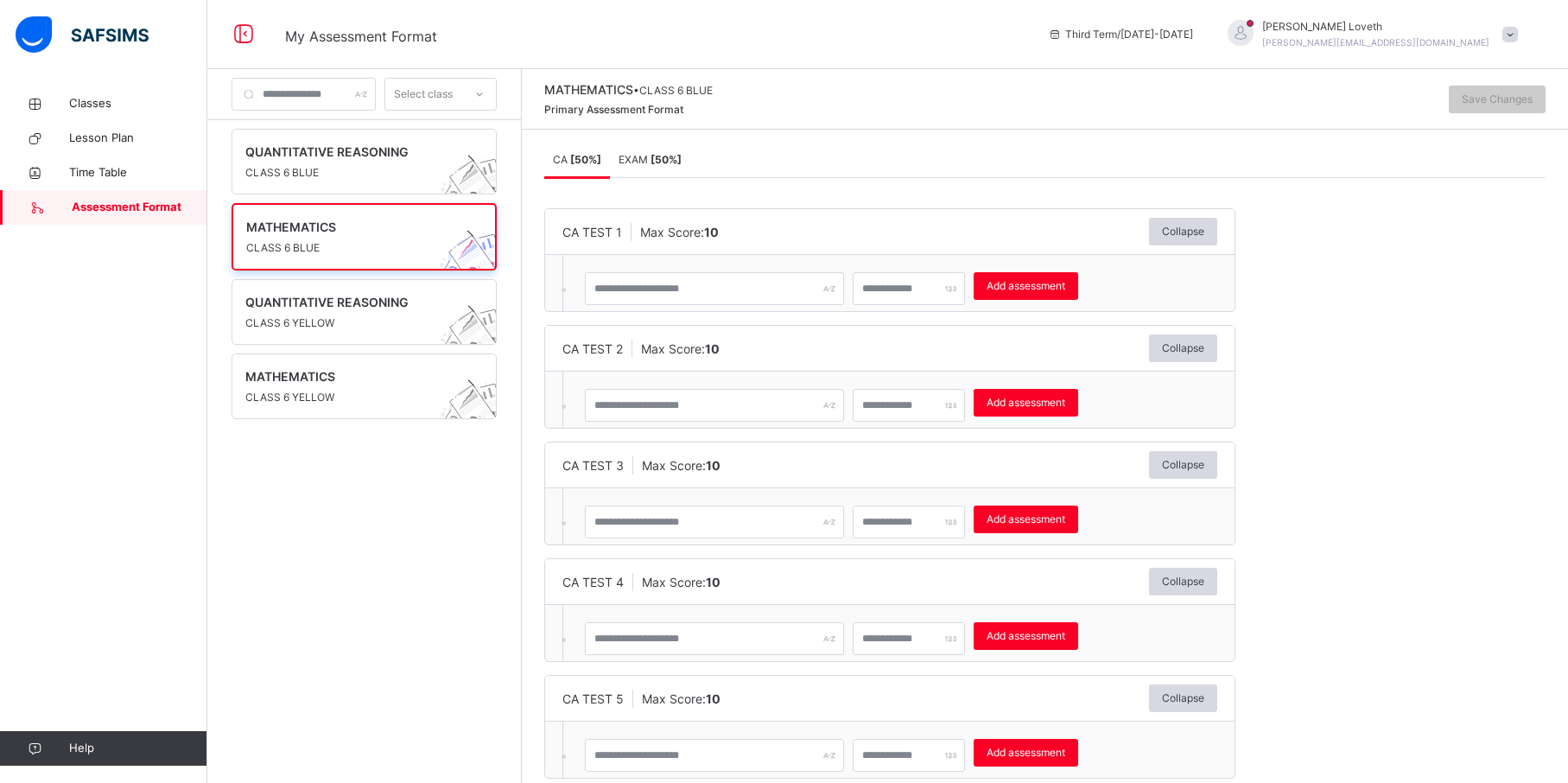 click on "[ 50 %]" at bounding box center (666, 159) 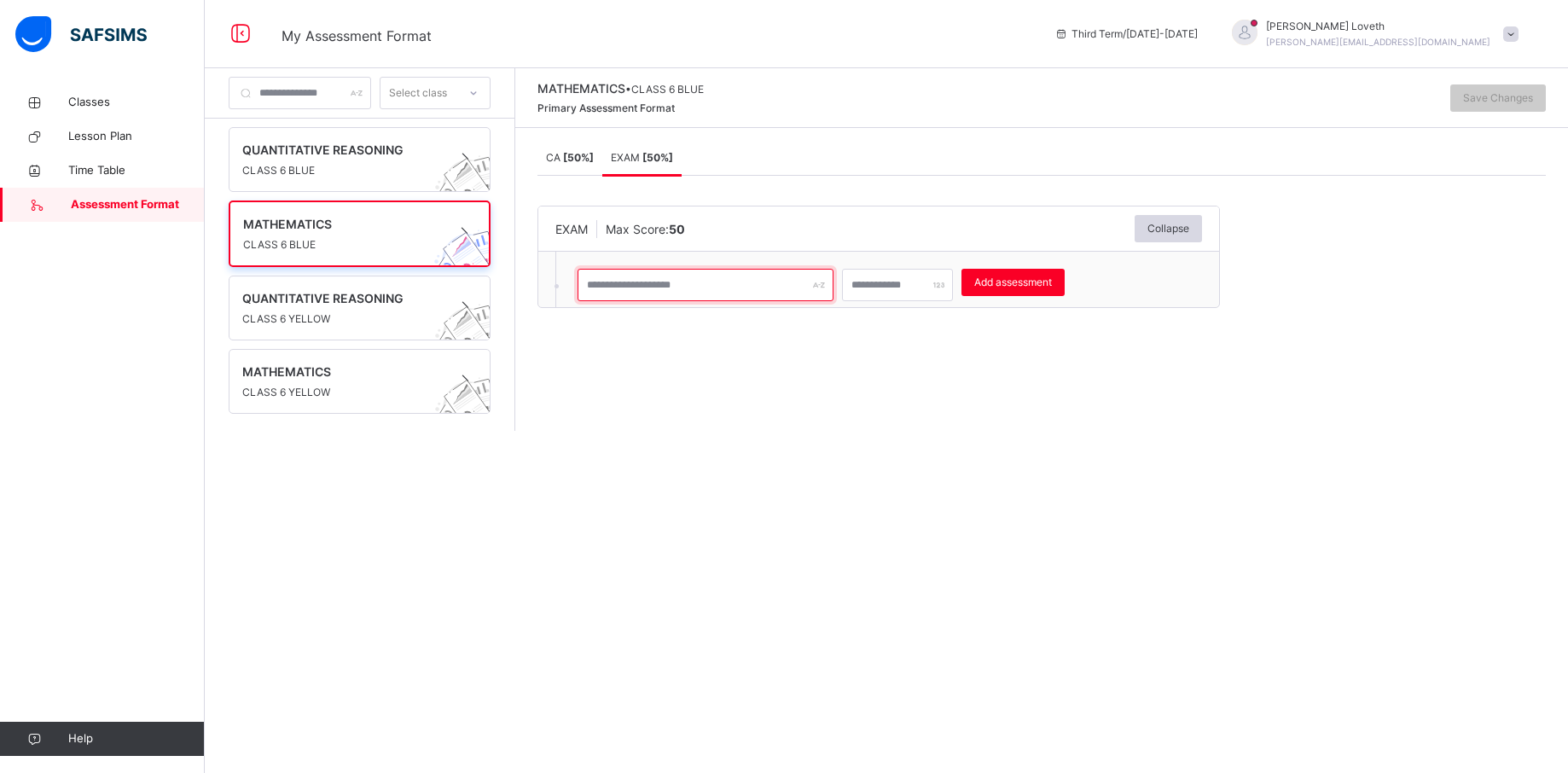 click at bounding box center (706, 285) 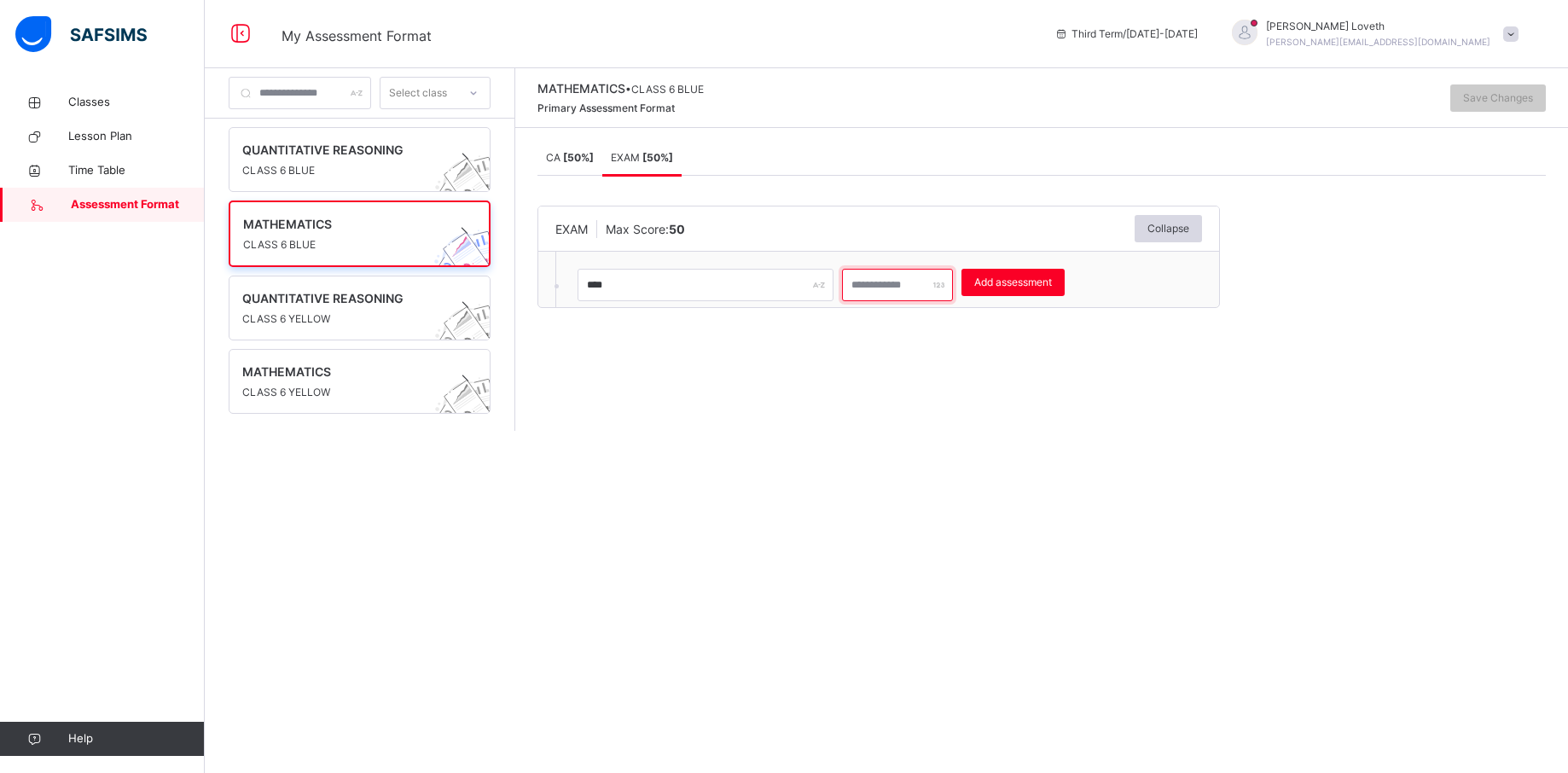 click at bounding box center [897, 285] 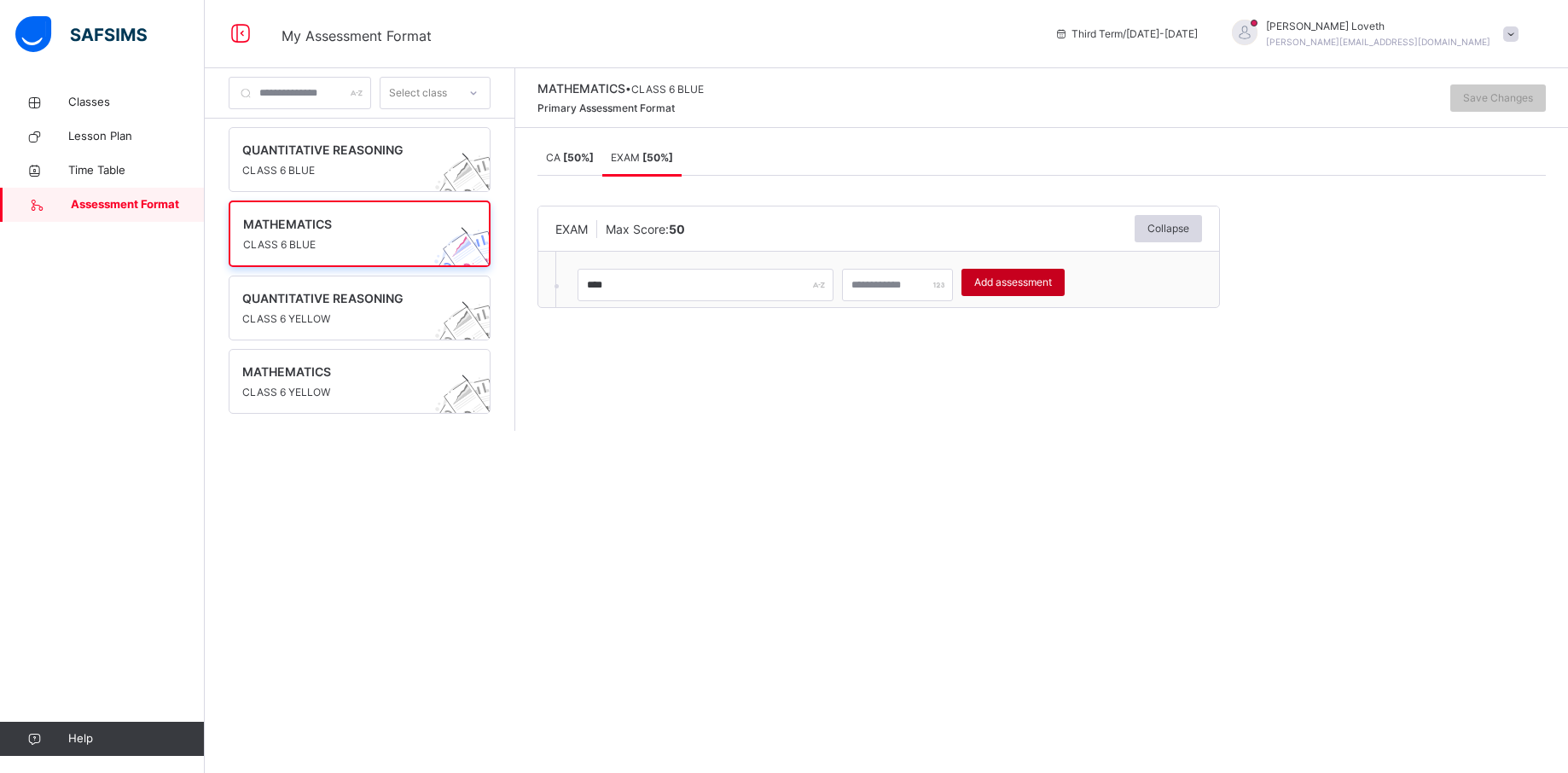 click on "Add assessment" at bounding box center (1013, 282) 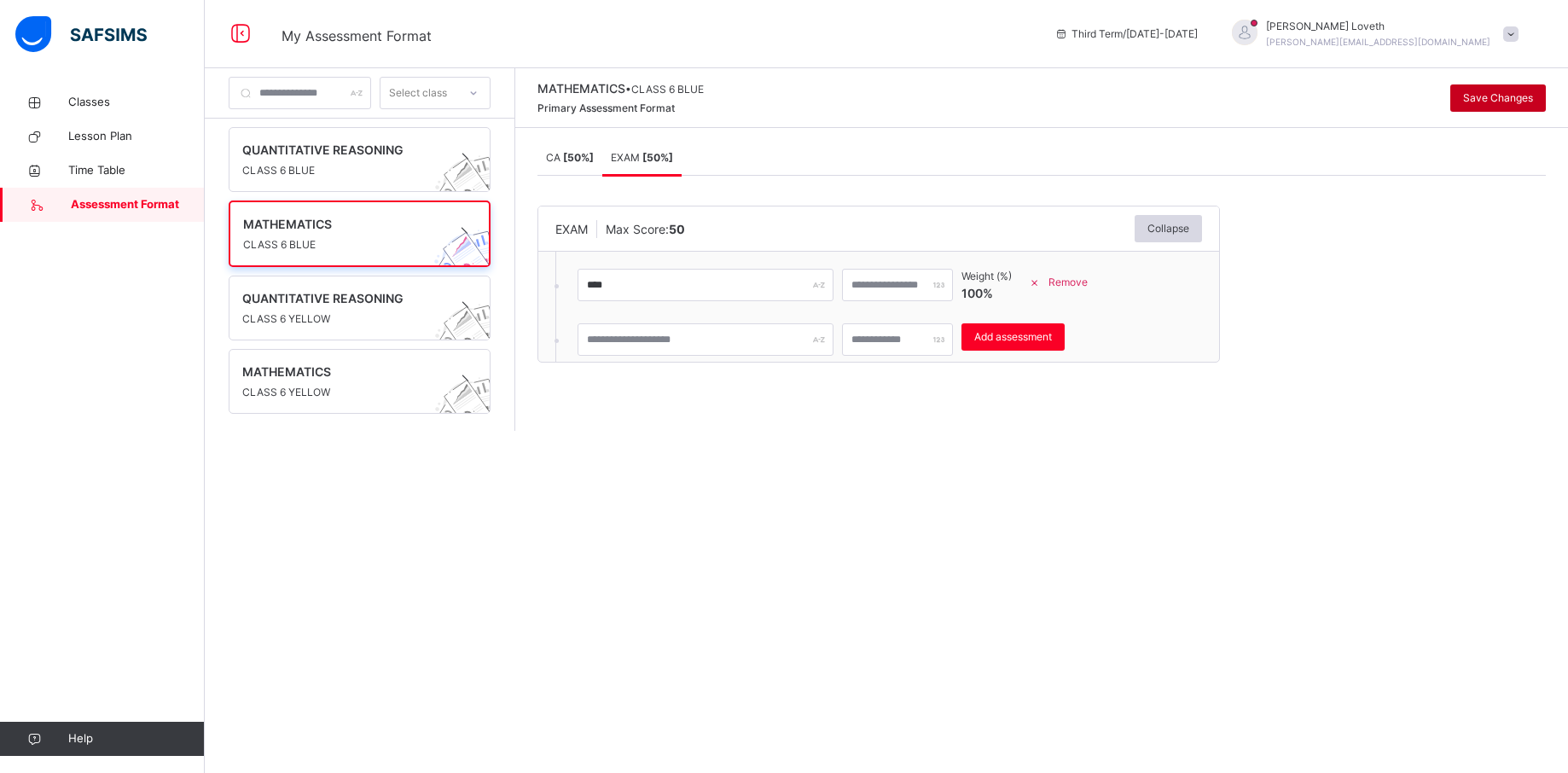 click on "Save Changes" at bounding box center (1498, 98) 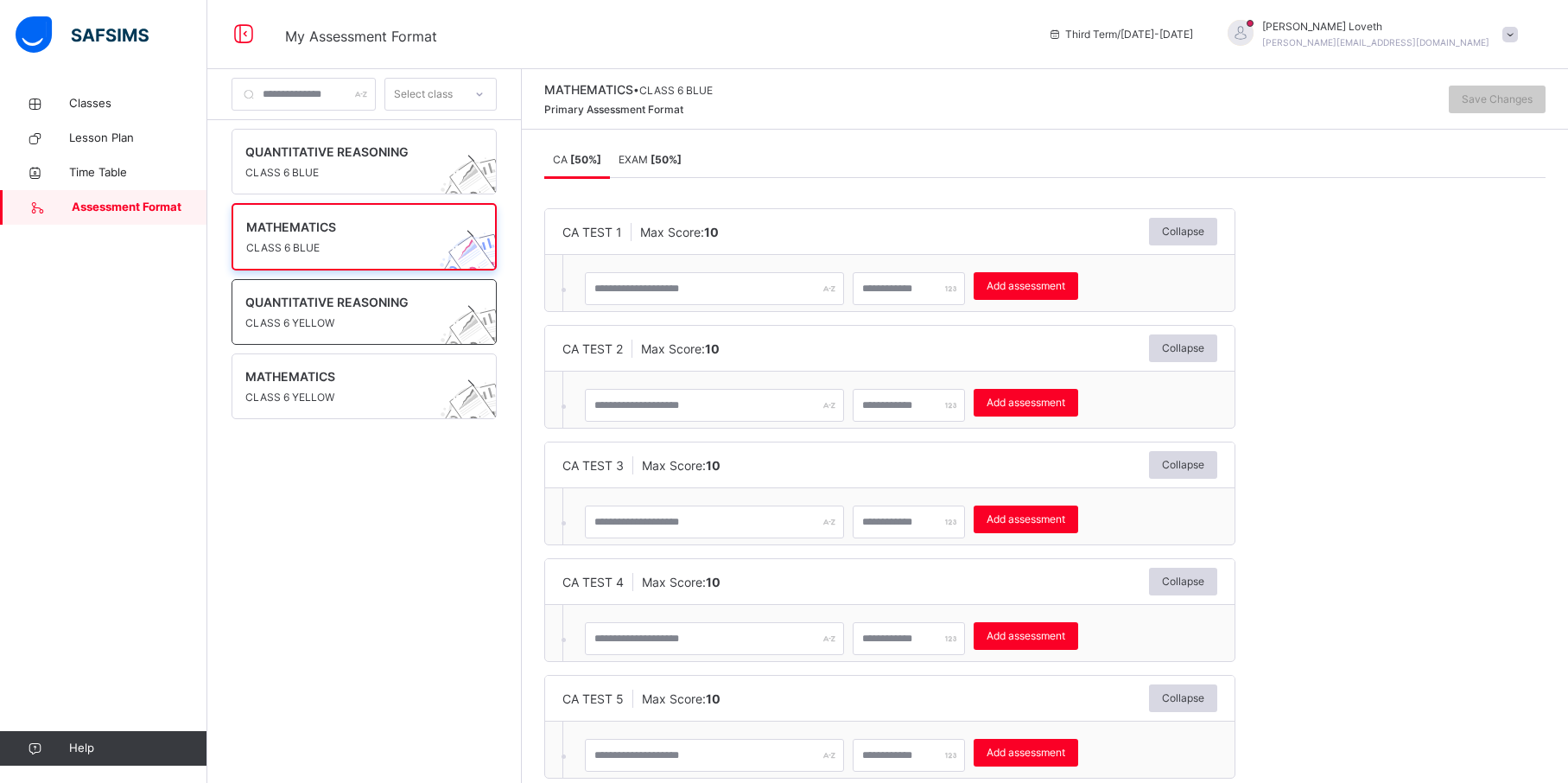 click on "CLASS 6 YELLOW" at bounding box center (347, 323) 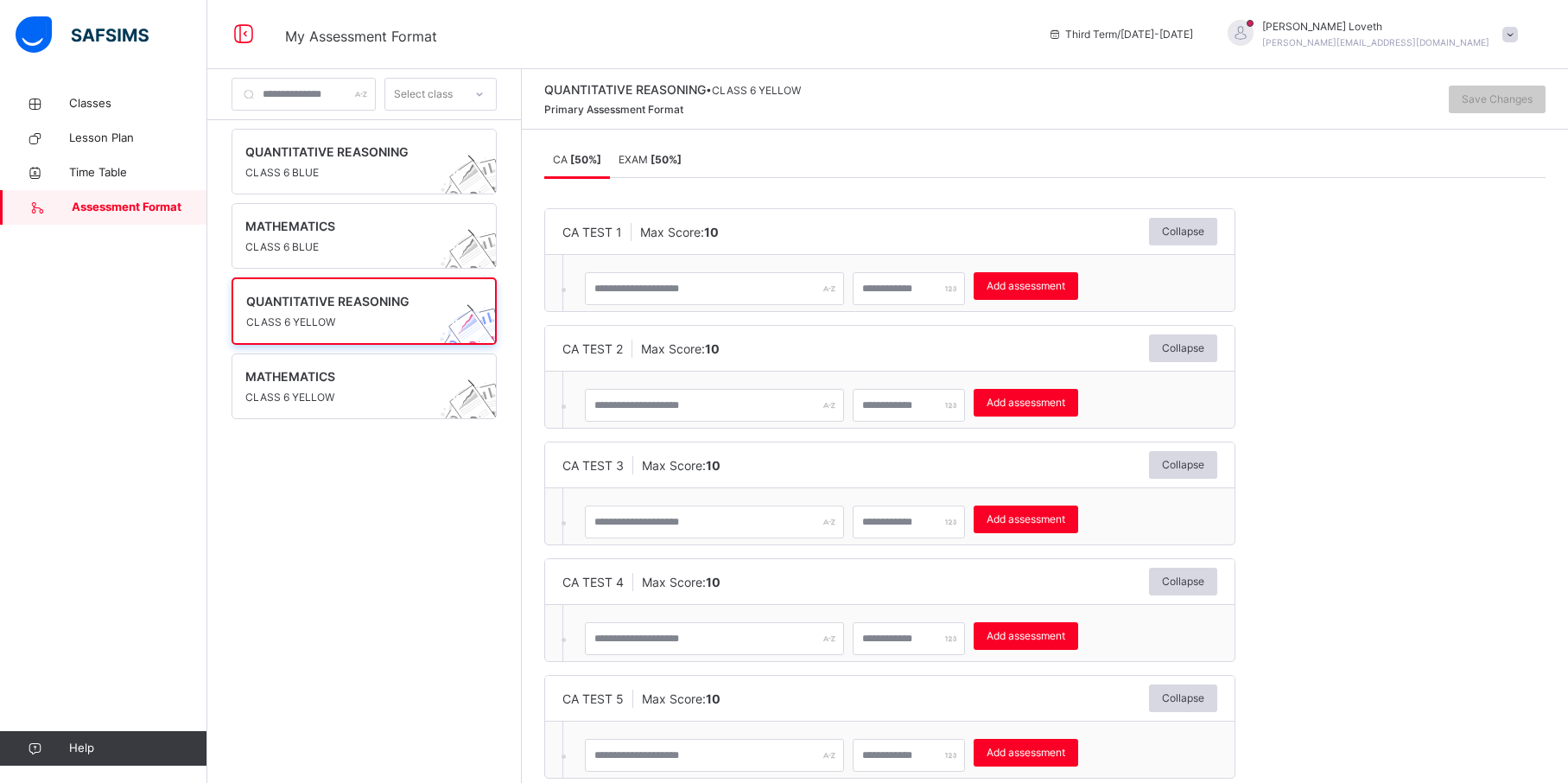 click on "EXAM    [ 50 %]" at bounding box center [650, 159] 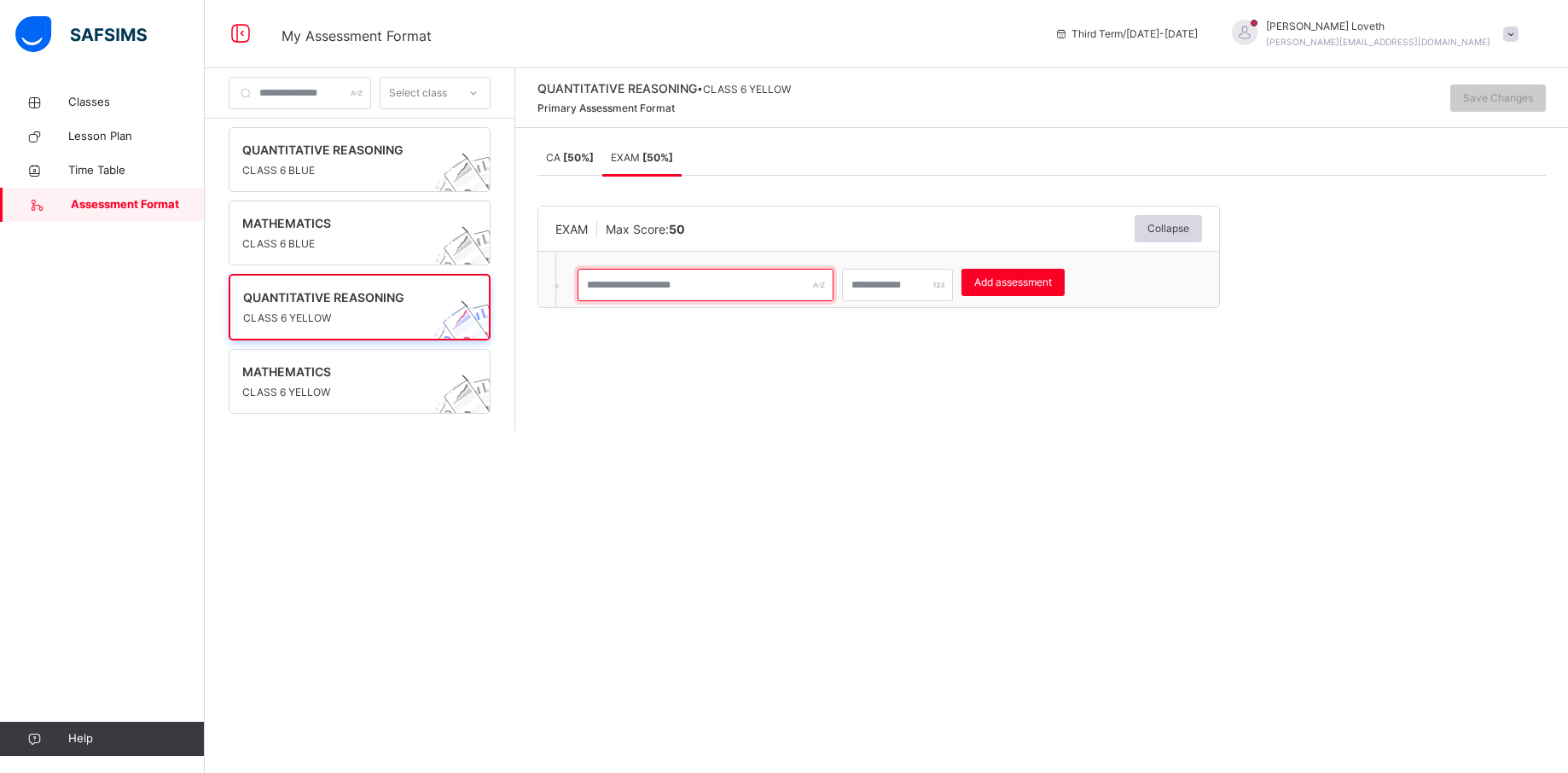 click at bounding box center (706, 285) 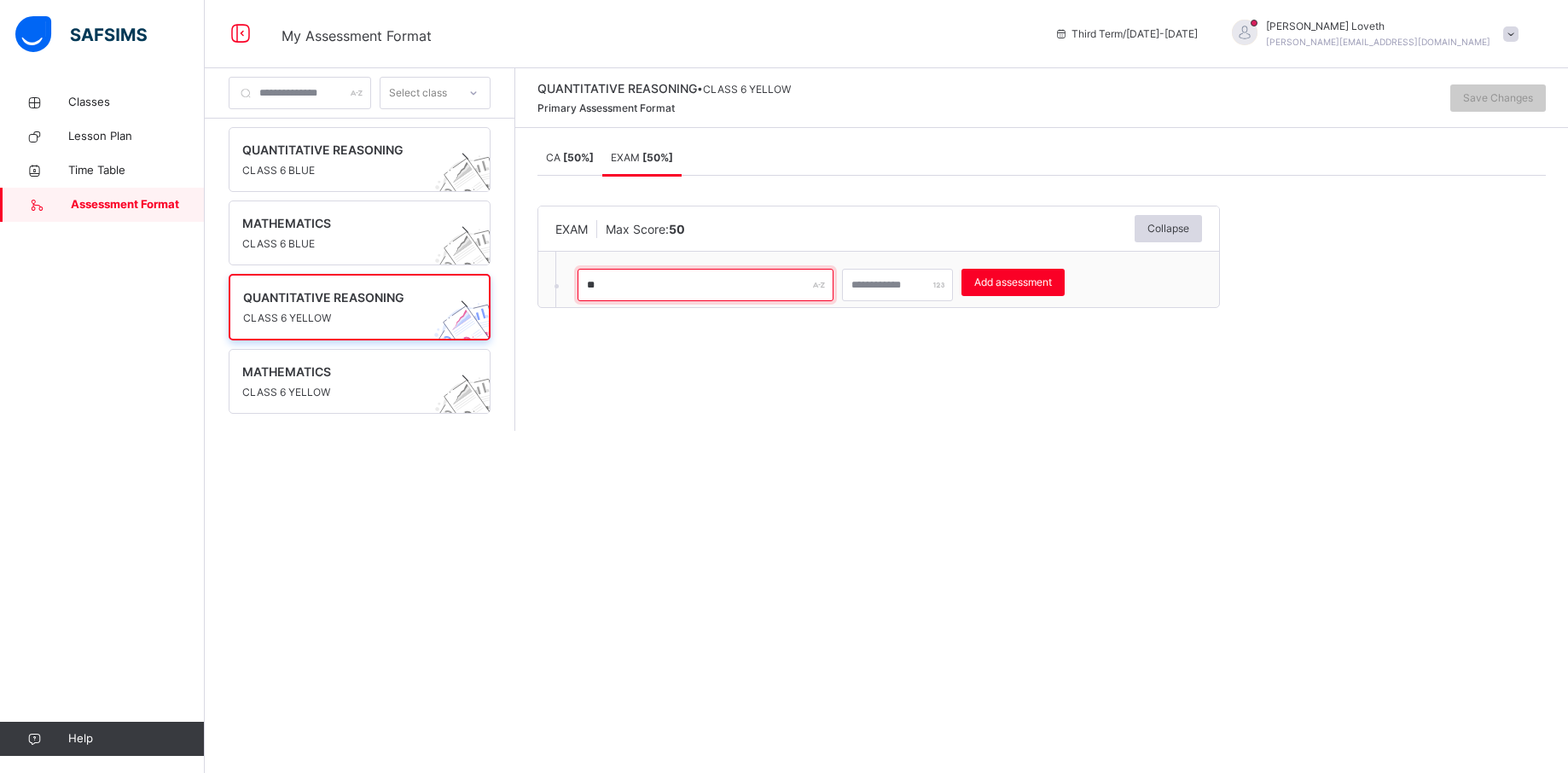drag, startPoint x: 740, startPoint y: 286, endPoint x: 563, endPoint y: 288, distance: 177.0113 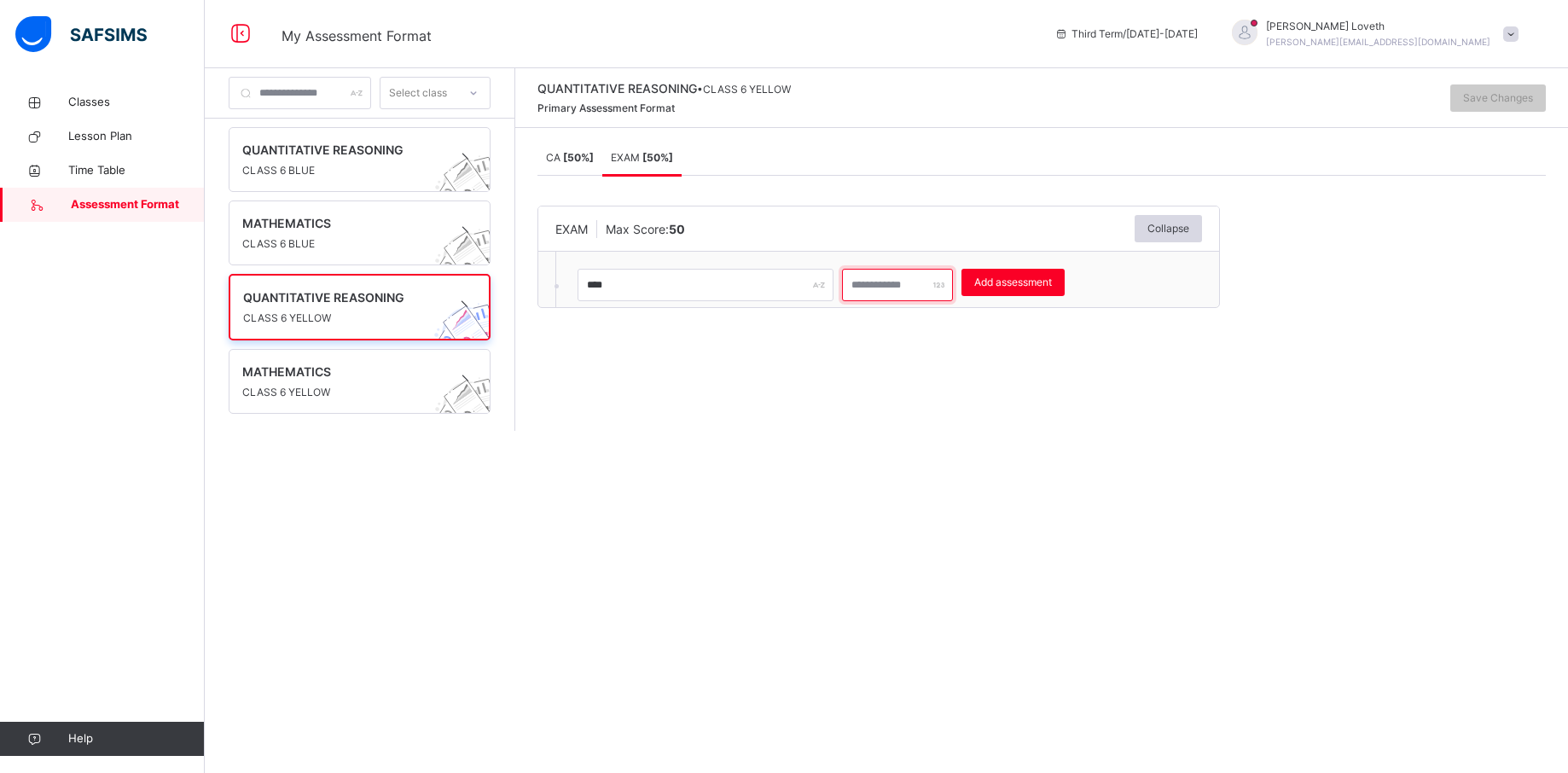 click at bounding box center [897, 285] 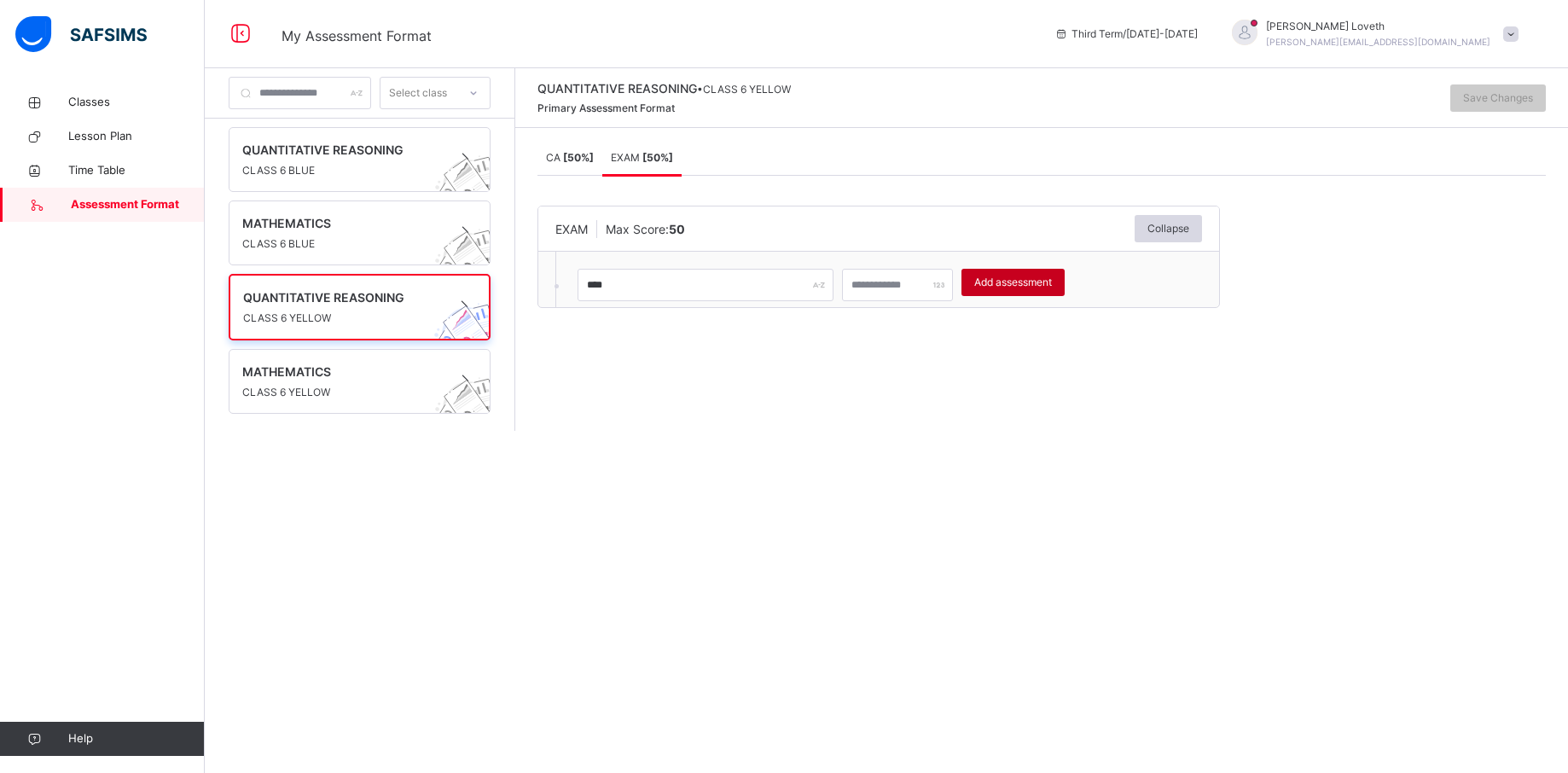 click on "Add assessment" at bounding box center (1013, 282) 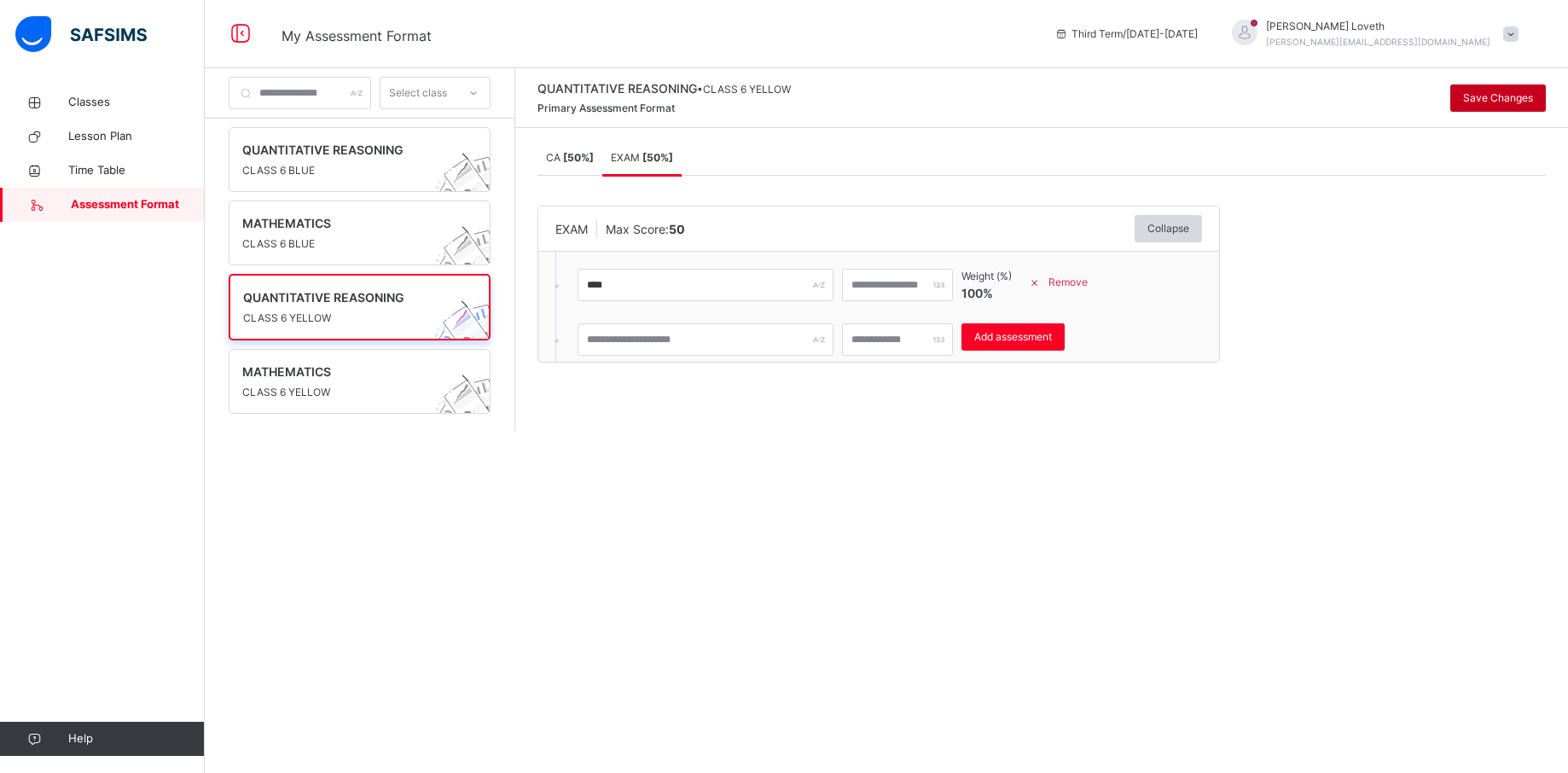 click on "Save Changes" at bounding box center [1498, 98] 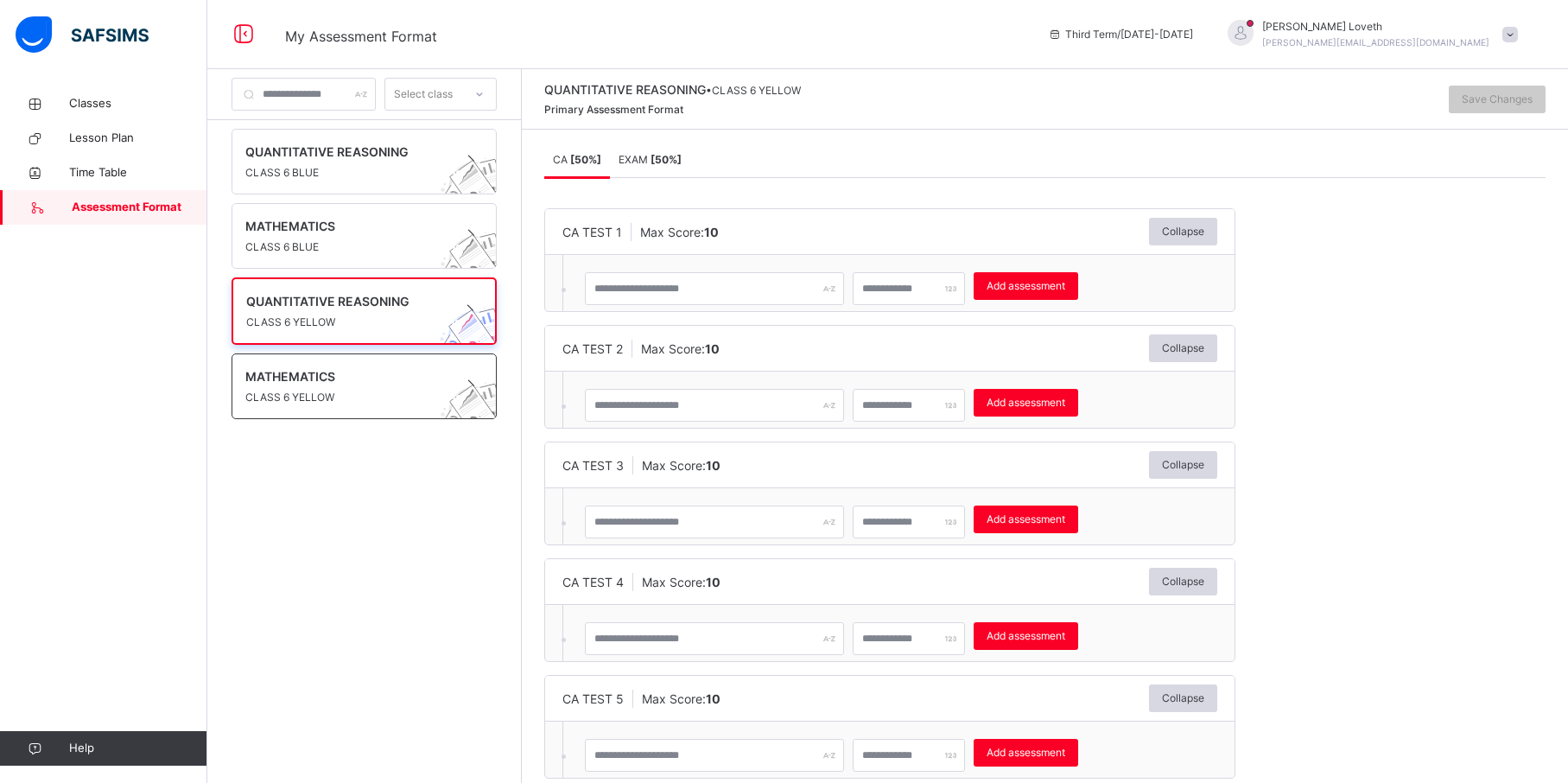 click on "MATHEMATICS" at bounding box center (347, 376) 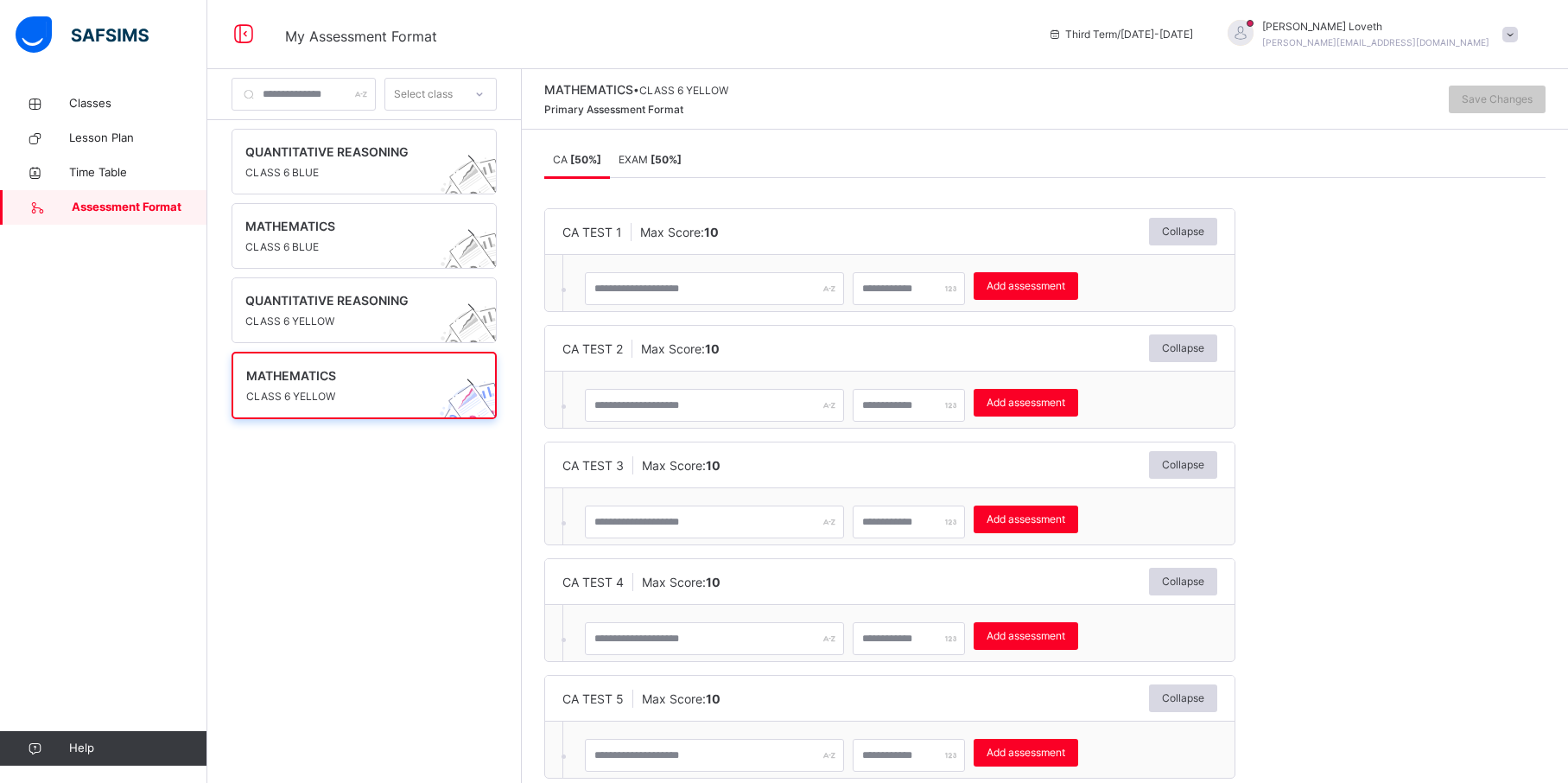 click on "[ 50 %]" at bounding box center (666, 159) 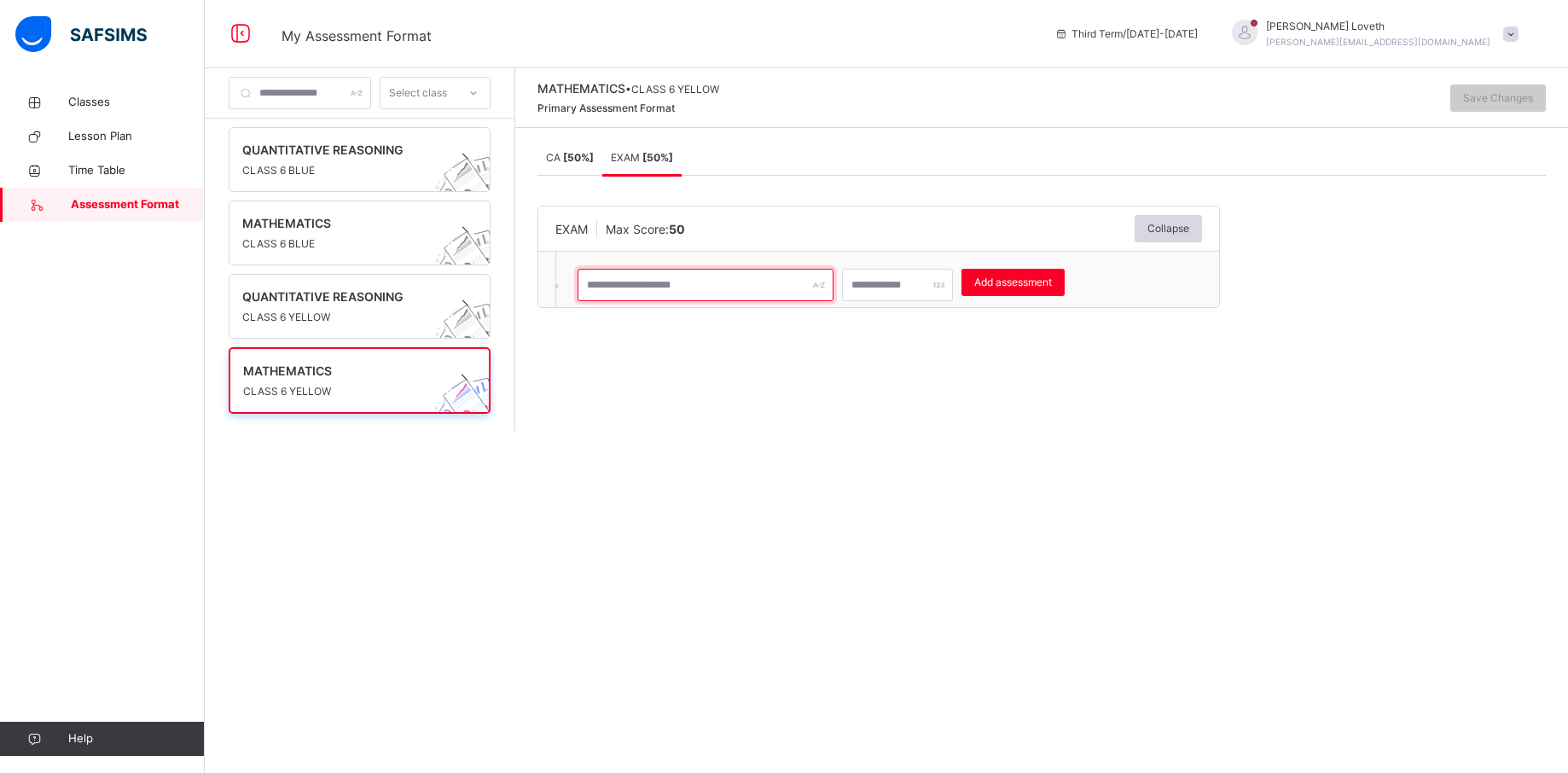 click at bounding box center (706, 285) 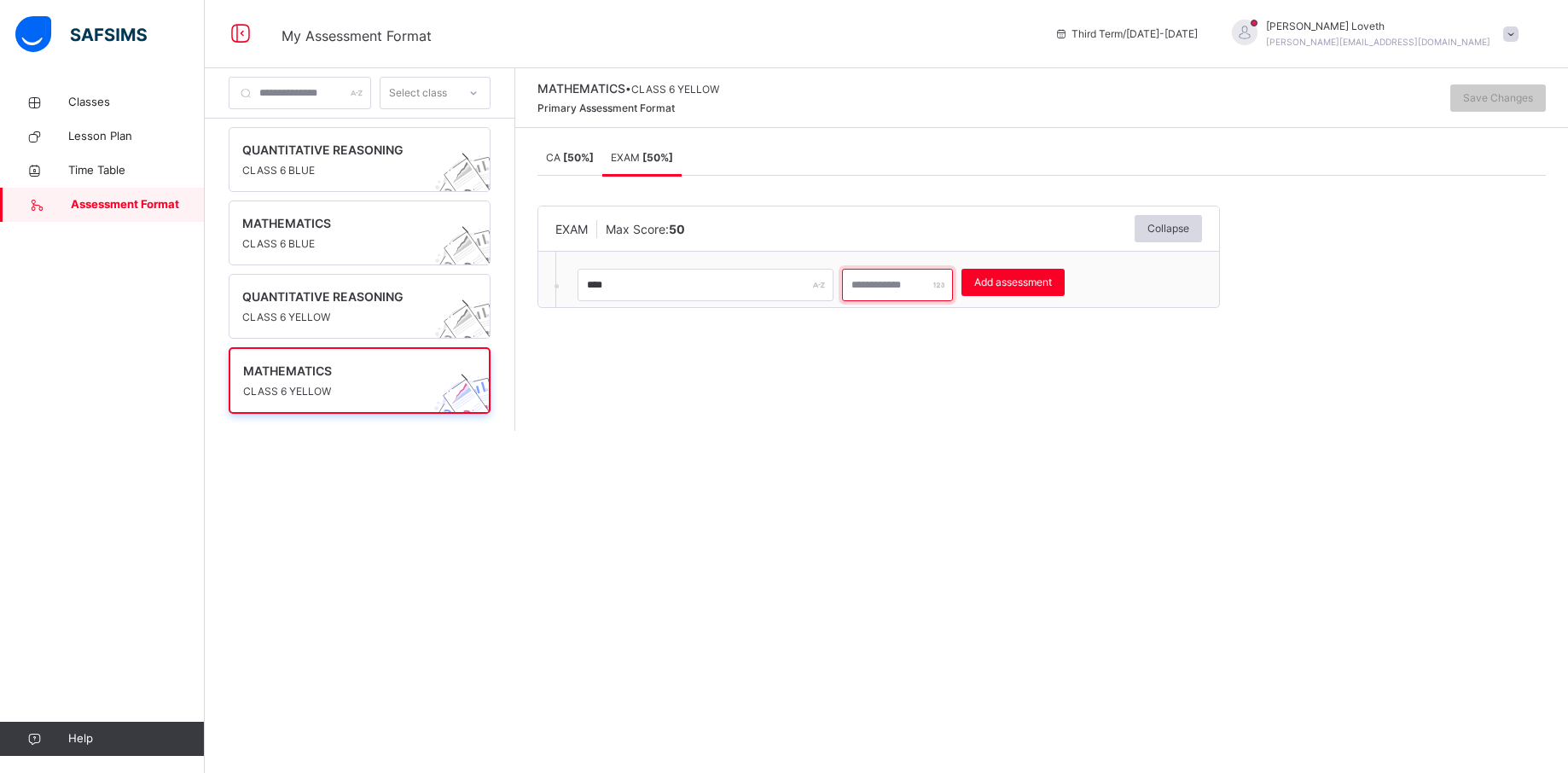 click at bounding box center (897, 285) 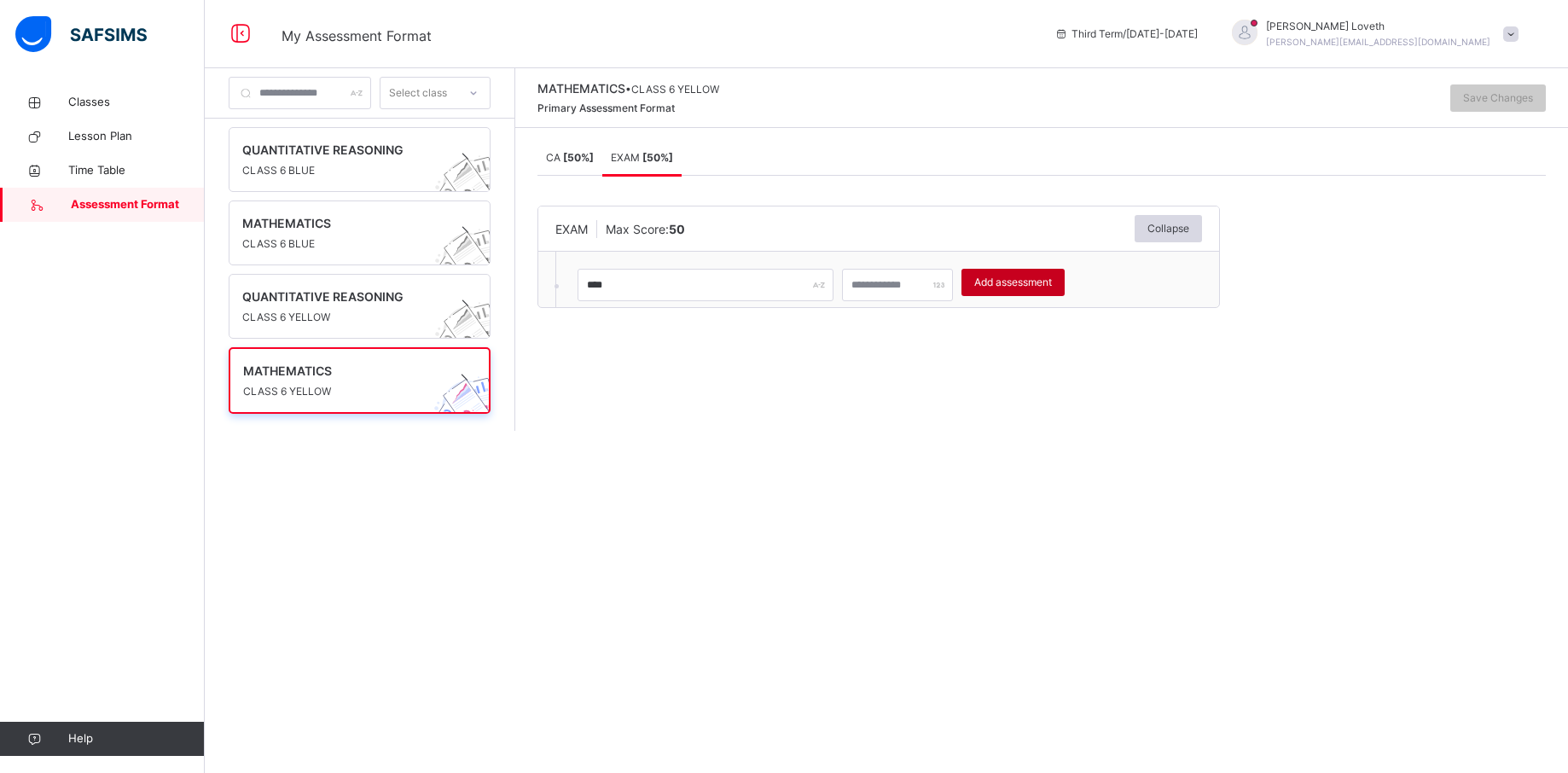 click on "Add assessment" at bounding box center [1013, 282] 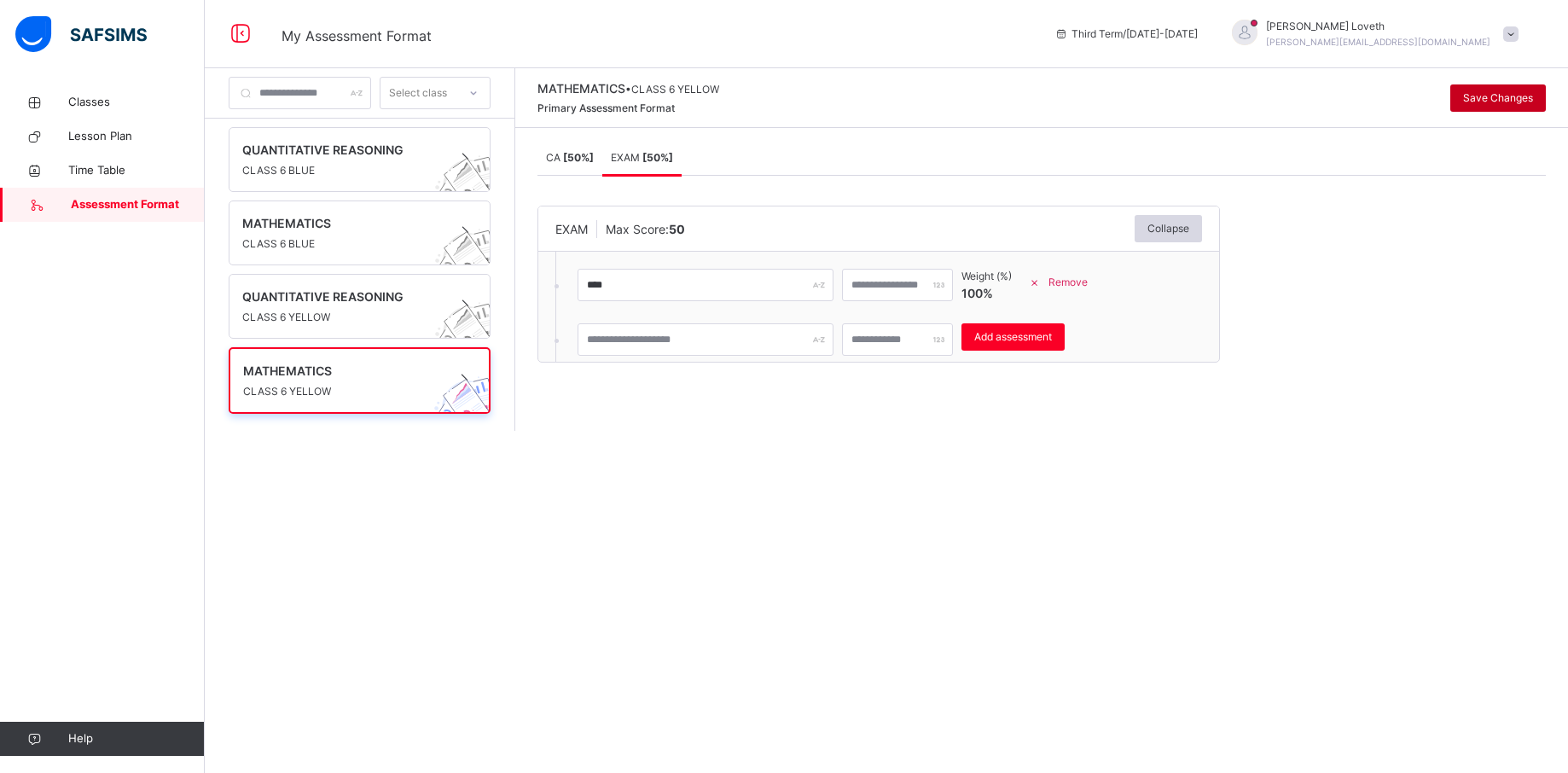 click on "Save Changes" at bounding box center (1498, 98) 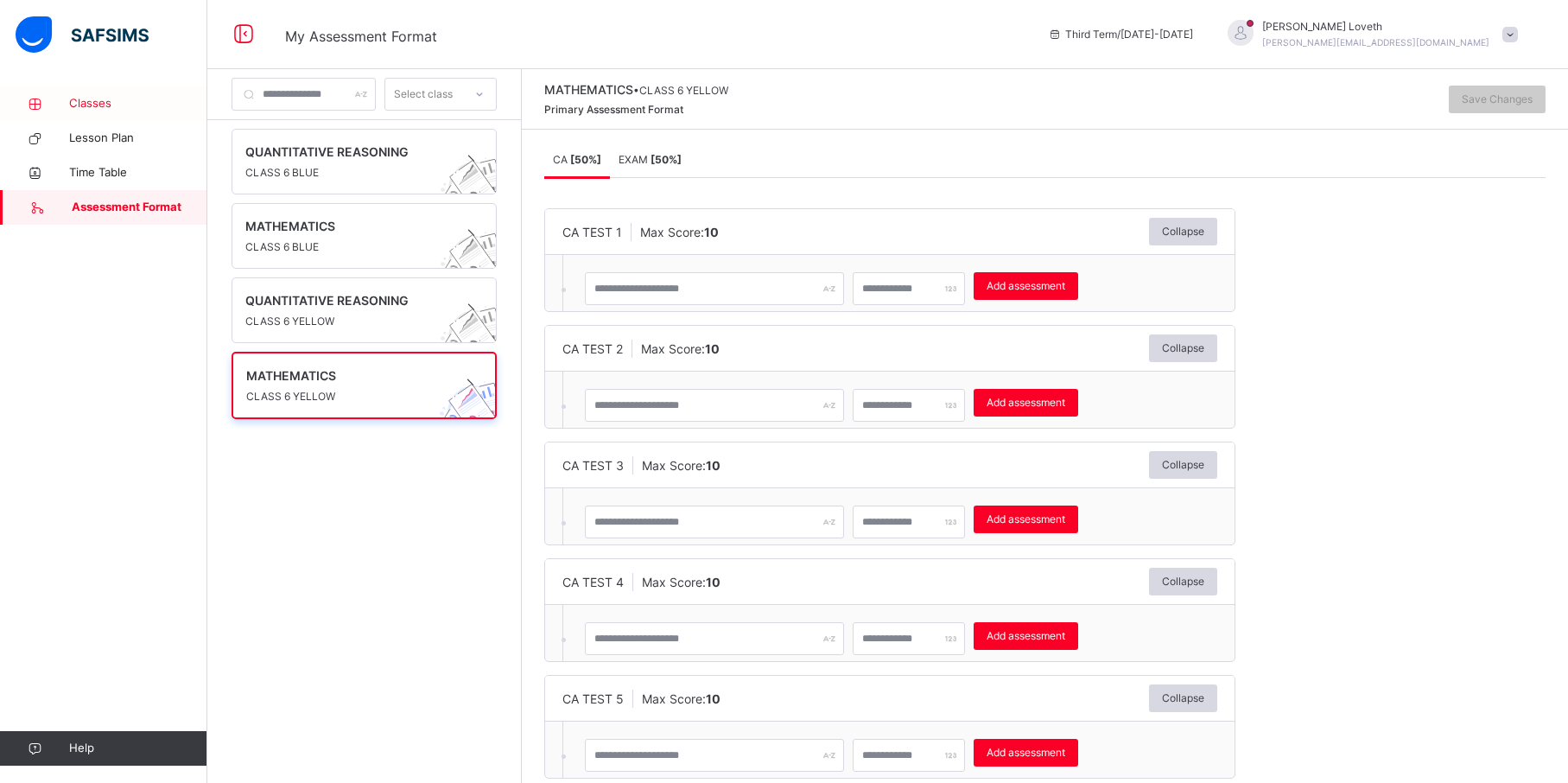 click on "Classes" at bounding box center (138, 104) 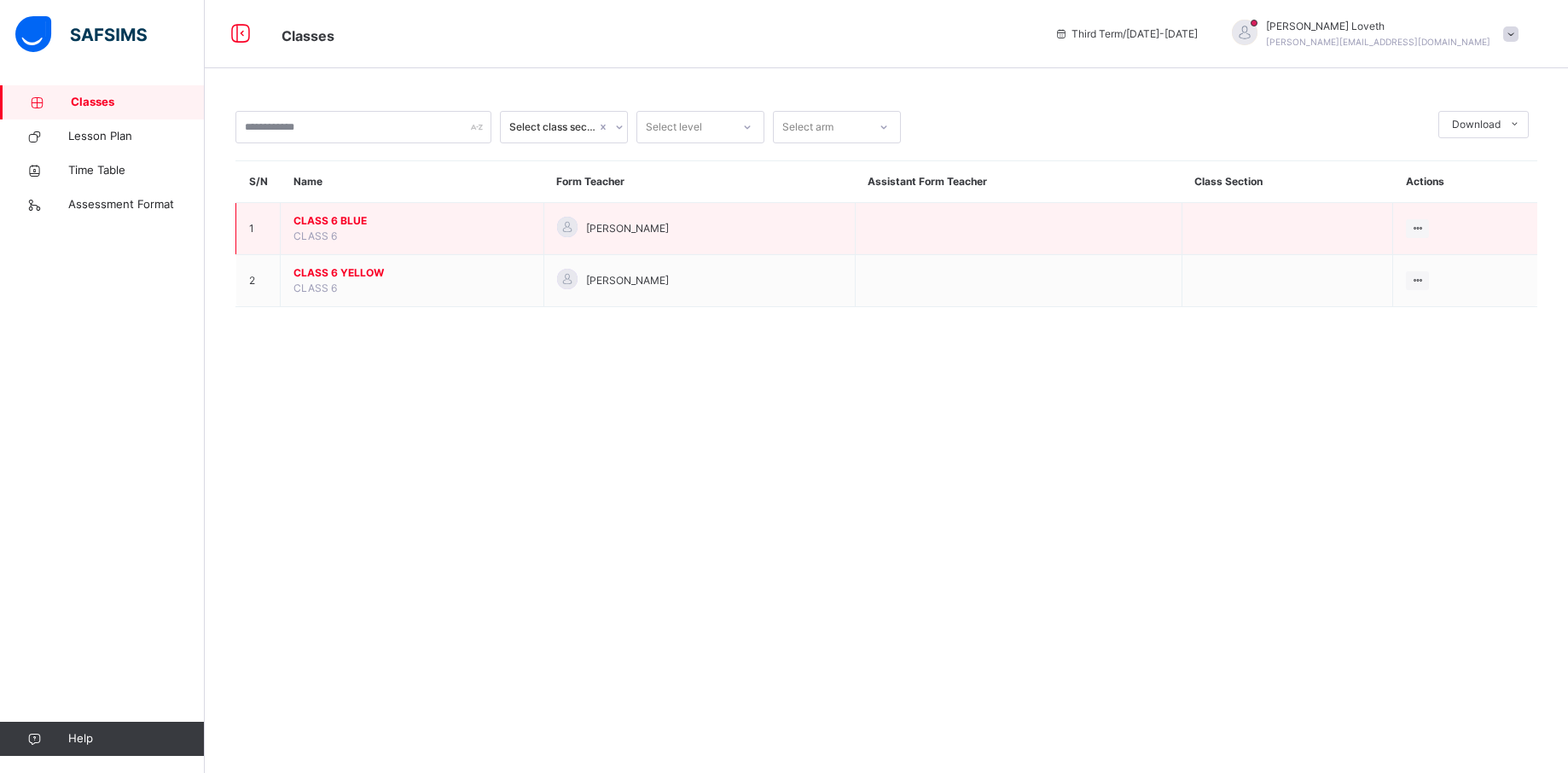 click on "CLASS 6   BLUE" at bounding box center [412, 221] 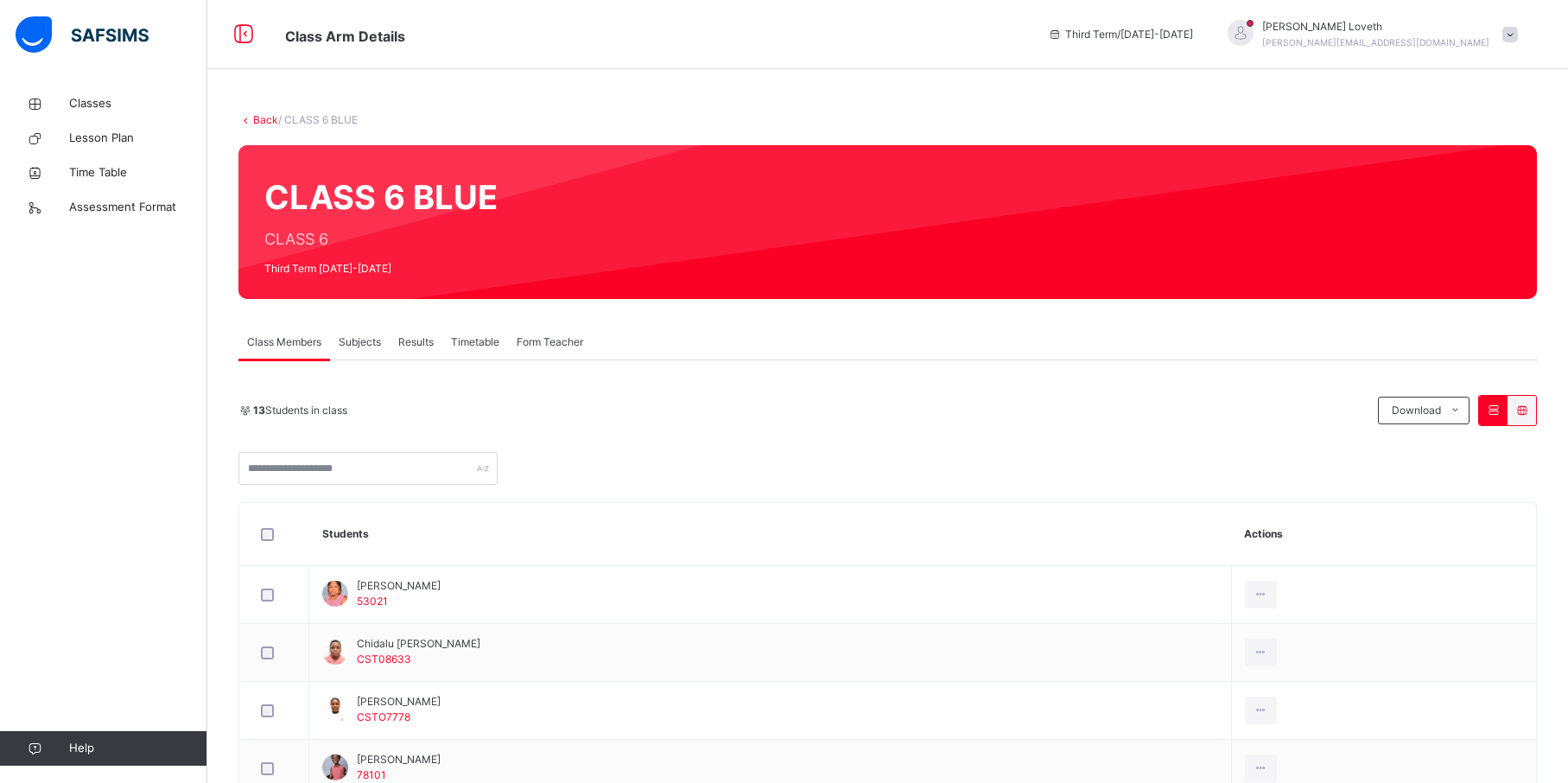click on "Subjects" at bounding box center (359, 342) 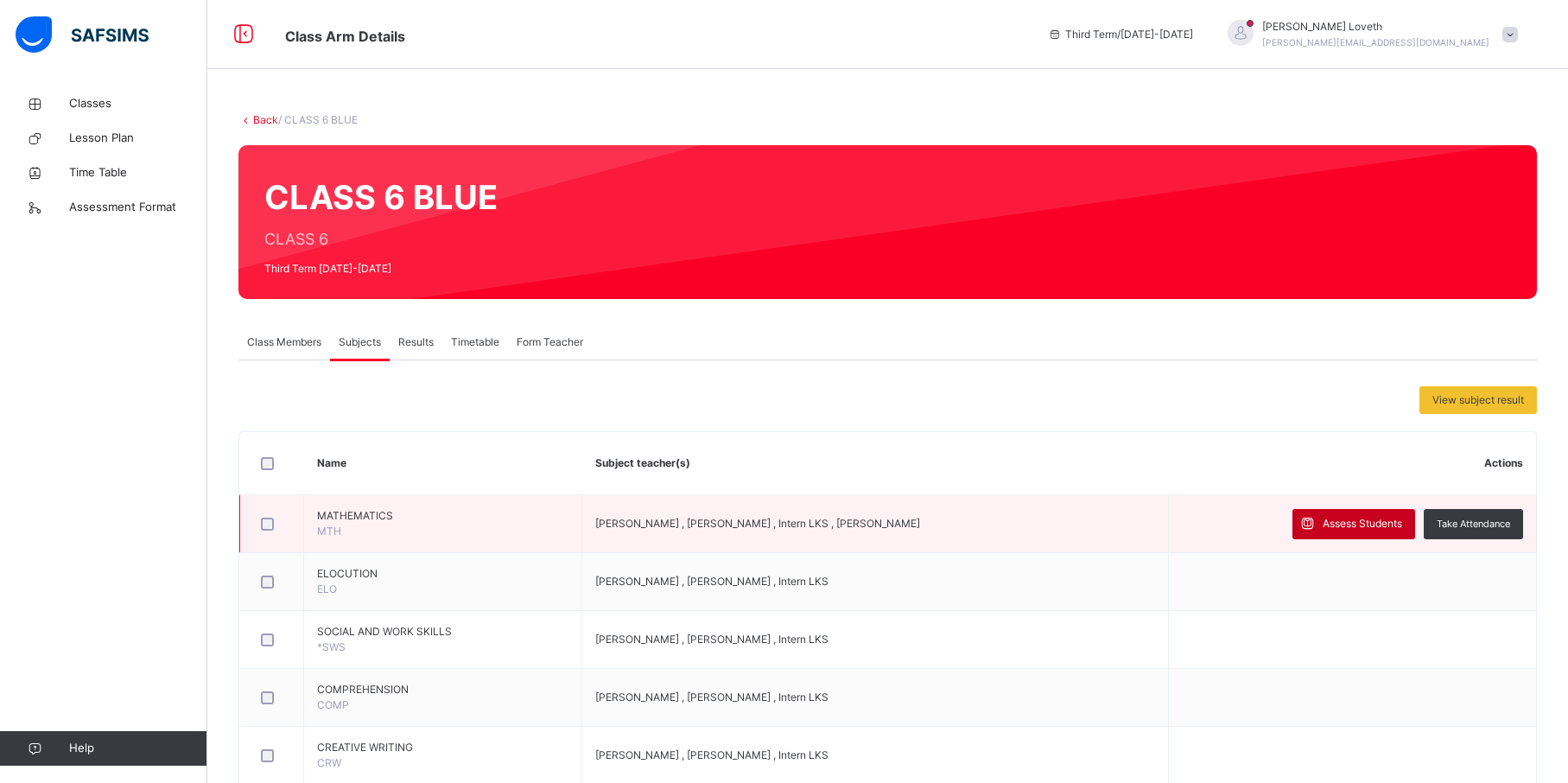click on "Assess Students" at bounding box center [1362, 524] 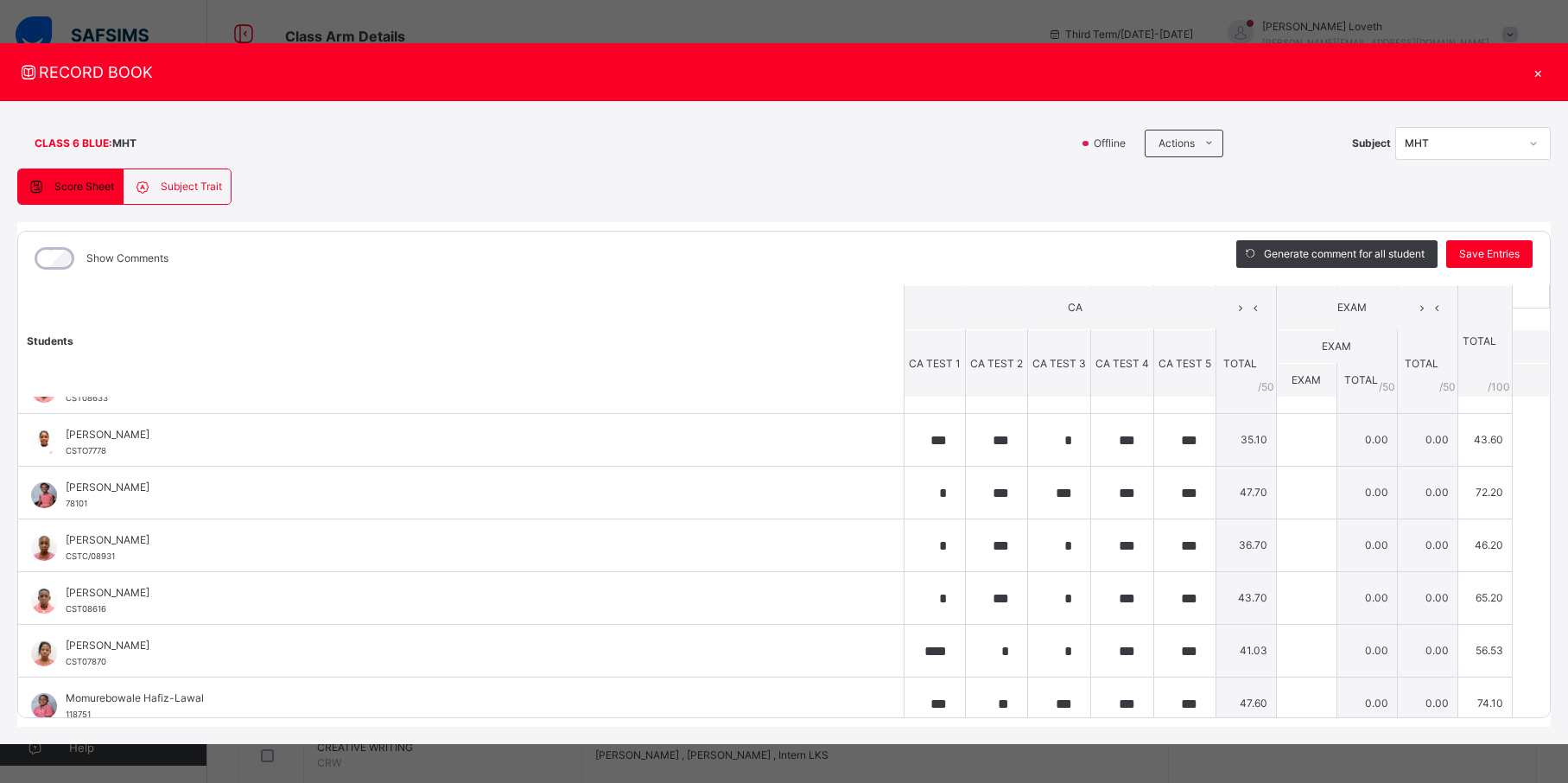 scroll, scrollTop: 0, scrollLeft: 0, axis: both 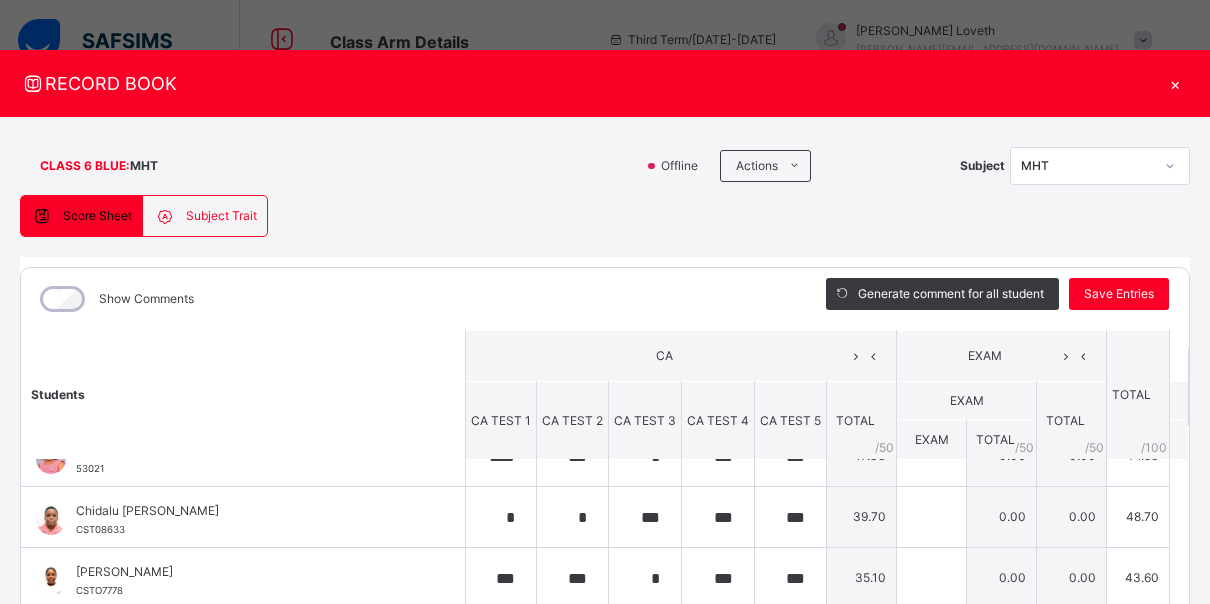 drag, startPoint x: 1836, startPoint y: 7, endPoint x: 634, endPoint y: 222, distance: 1221.077 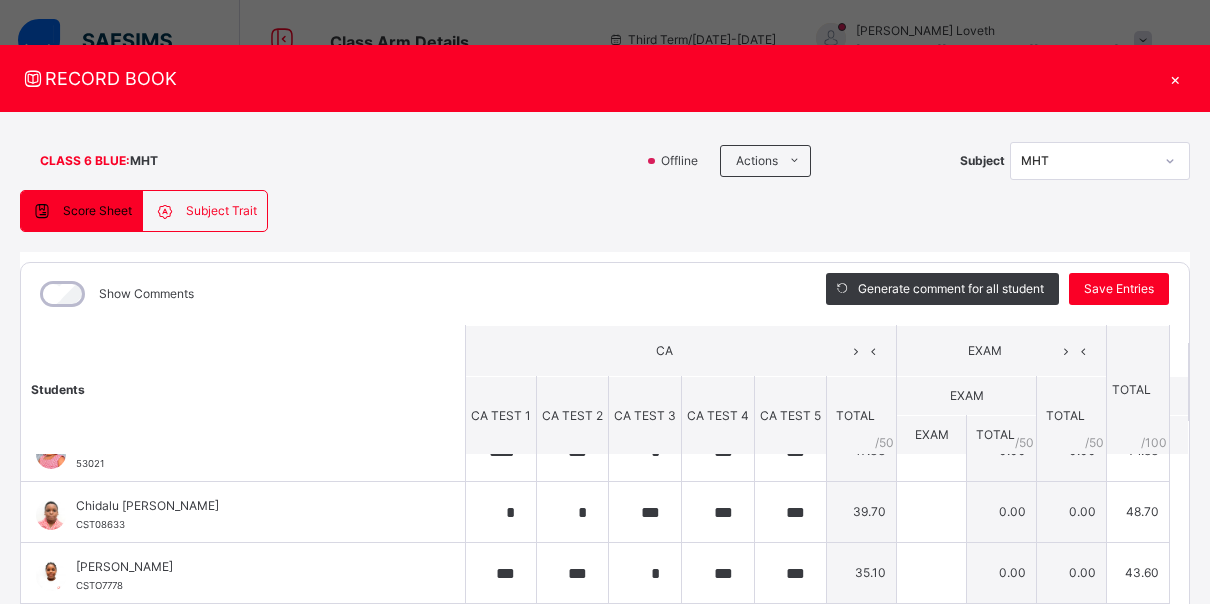 scroll, scrollTop: 0, scrollLeft: 0, axis: both 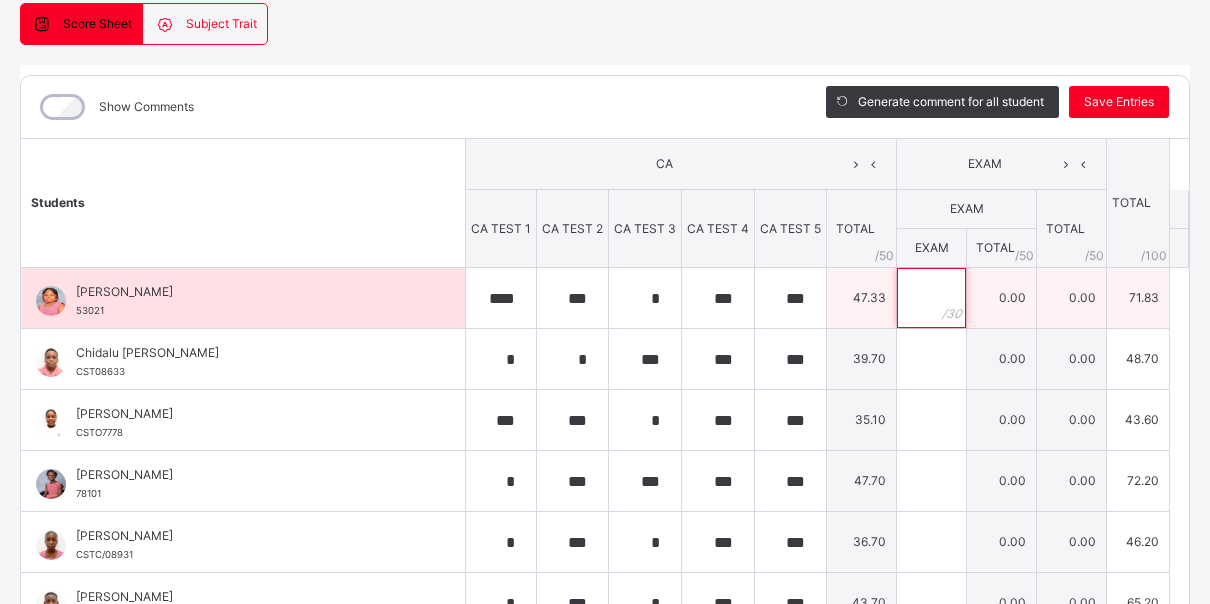 click at bounding box center [931, 298] 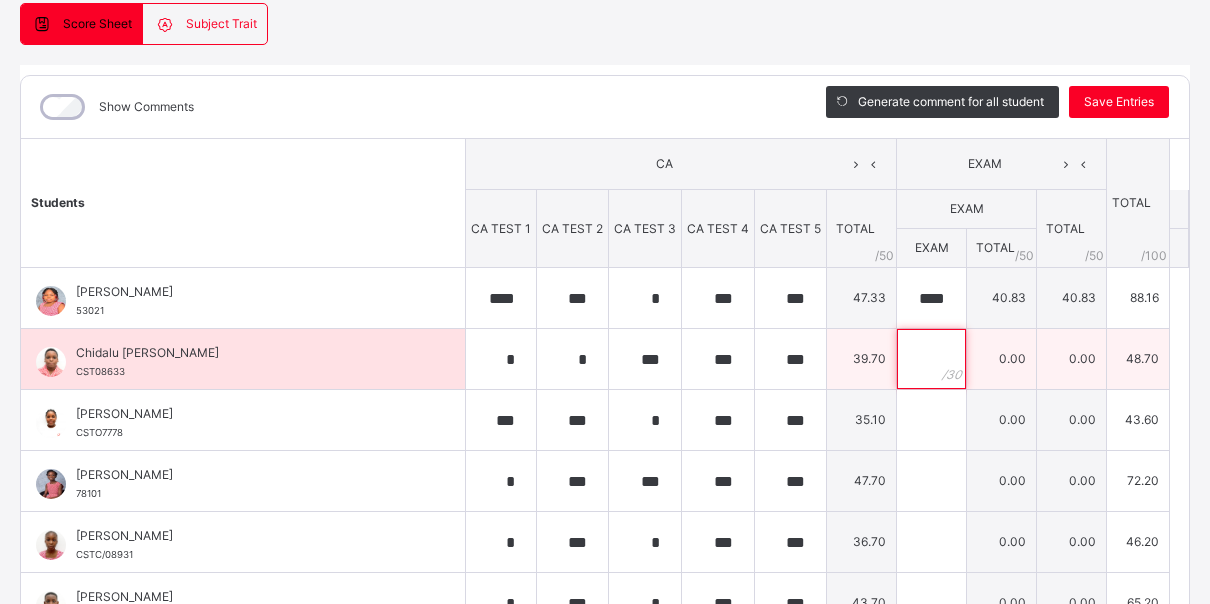 click at bounding box center [931, 359] 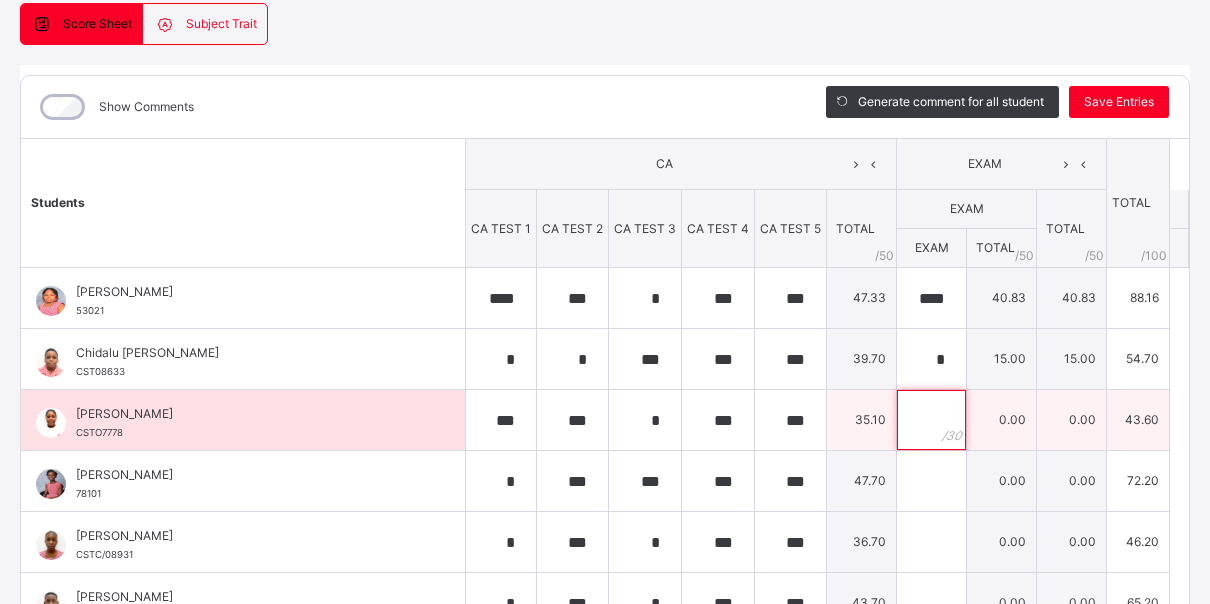 click at bounding box center [931, 420] 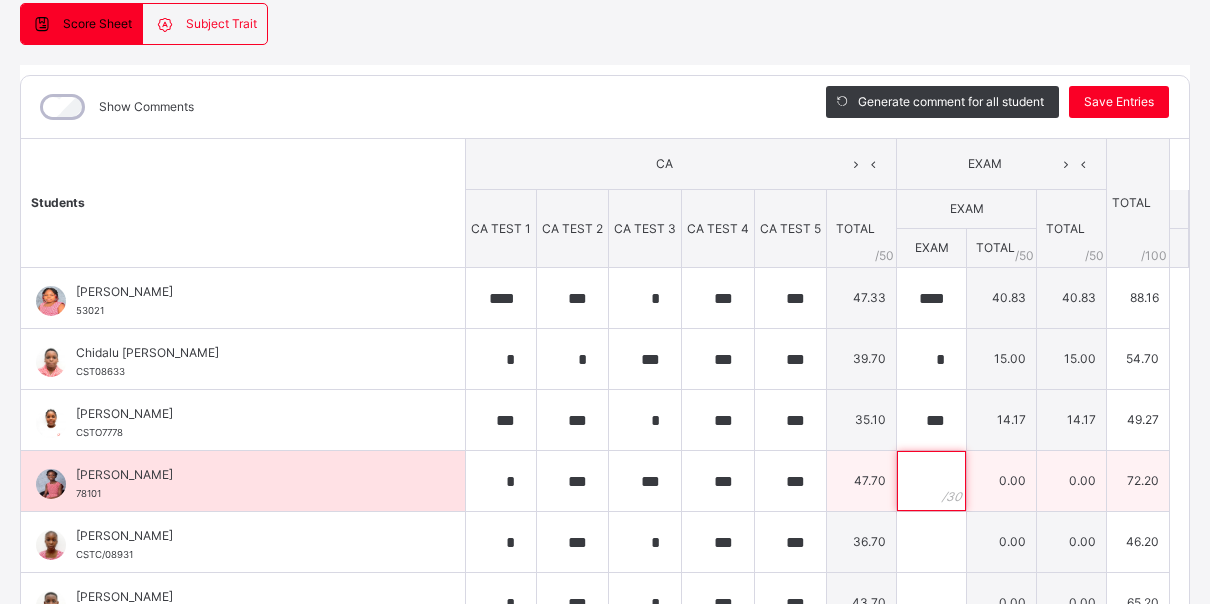 click at bounding box center [931, 481] 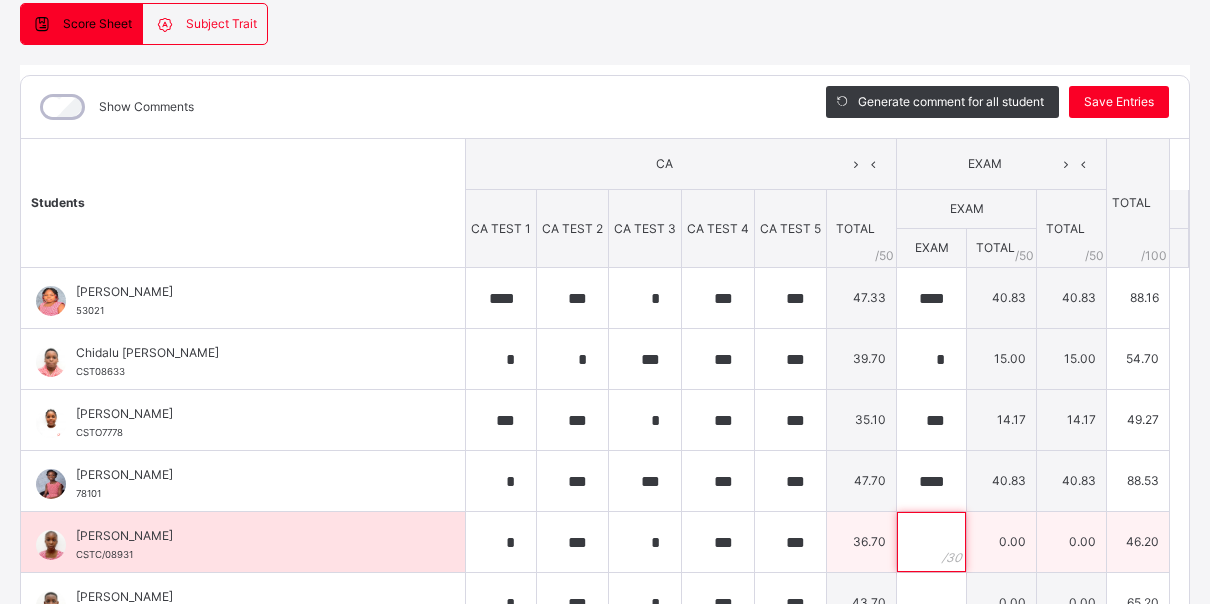 click at bounding box center (931, 542) 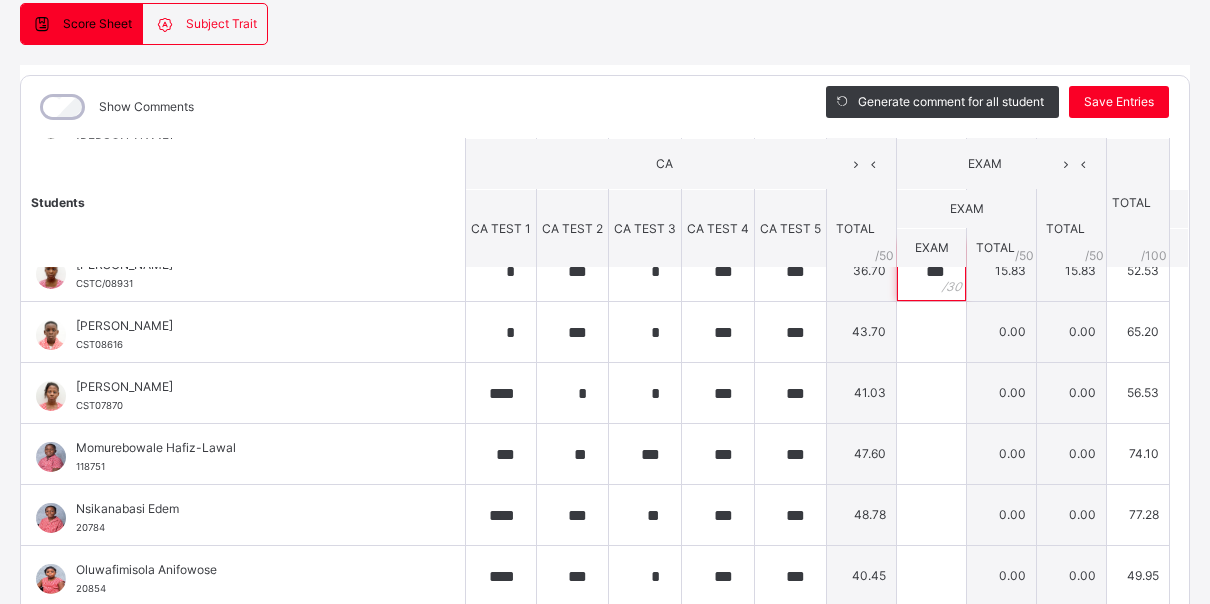 scroll, scrollTop: 275, scrollLeft: 0, axis: vertical 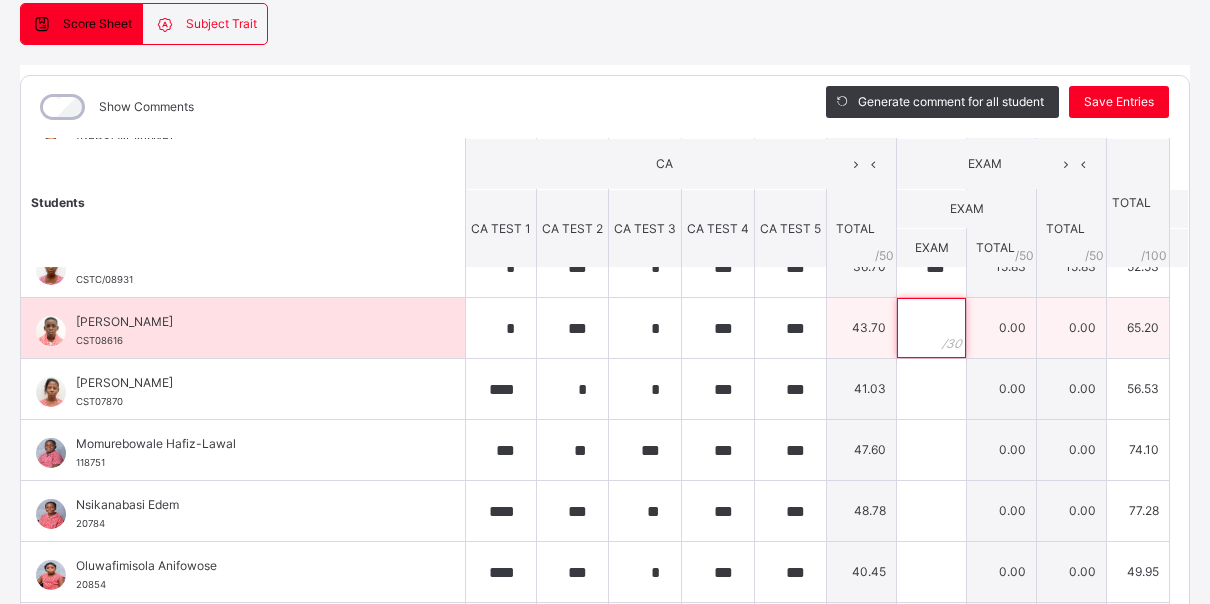 click at bounding box center [931, 328] 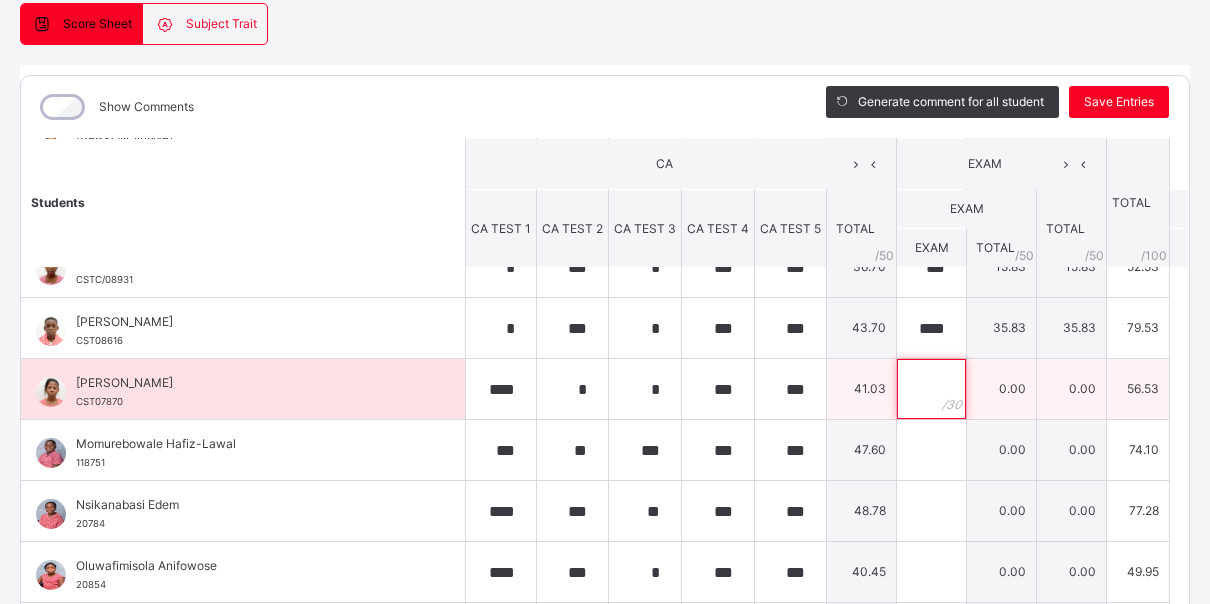 click at bounding box center (931, 389) 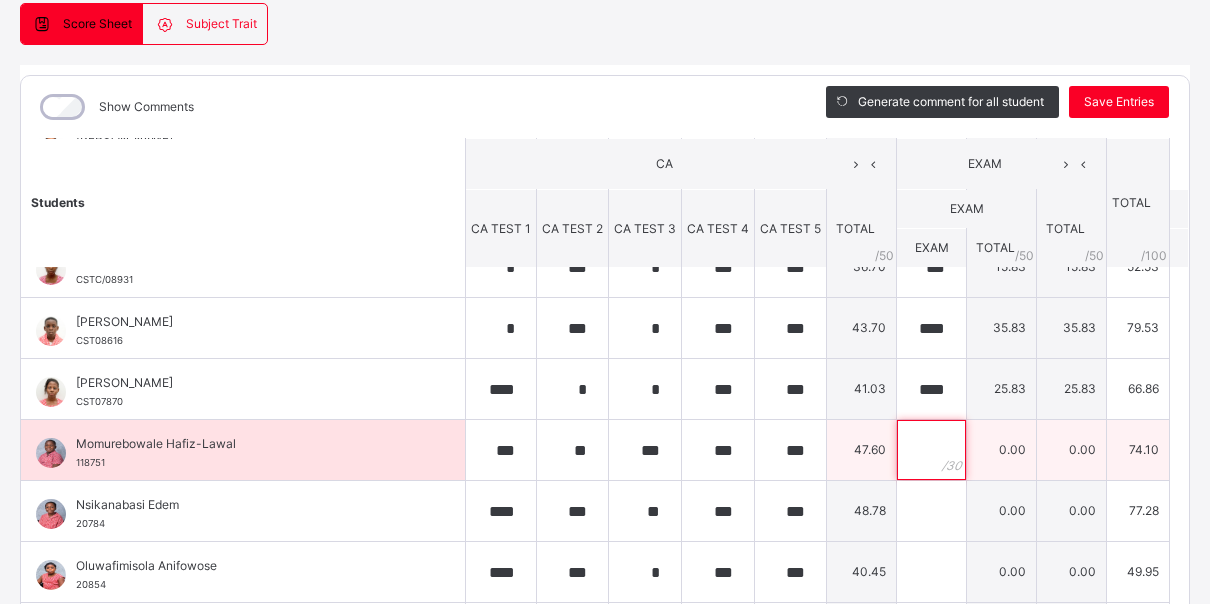 click at bounding box center [931, 450] 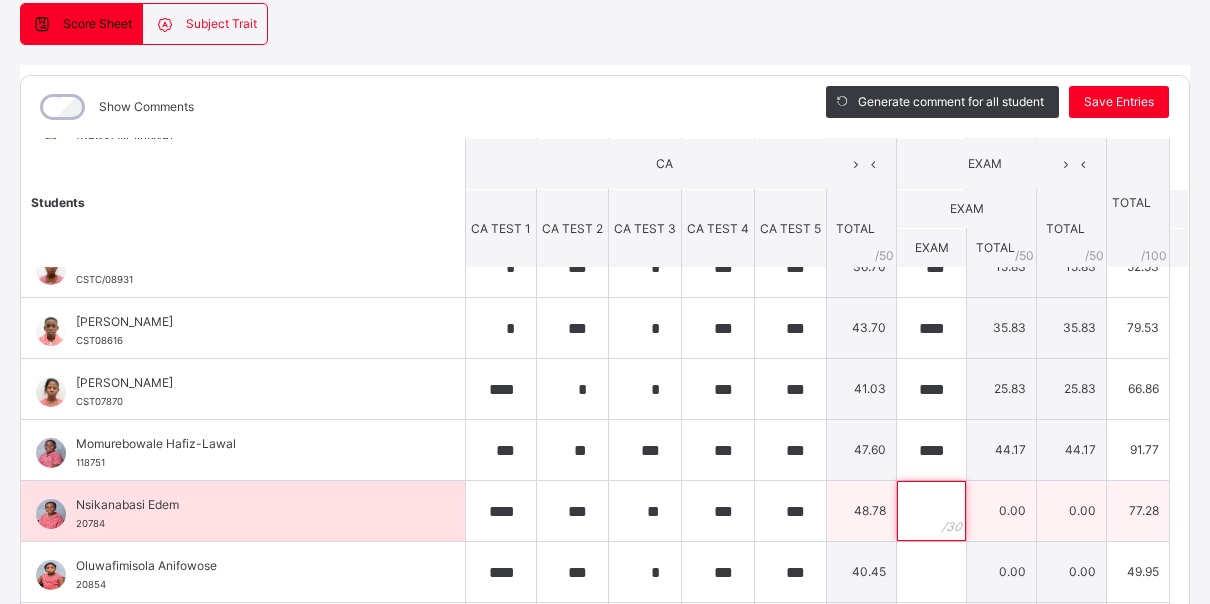 click at bounding box center (931, 511) 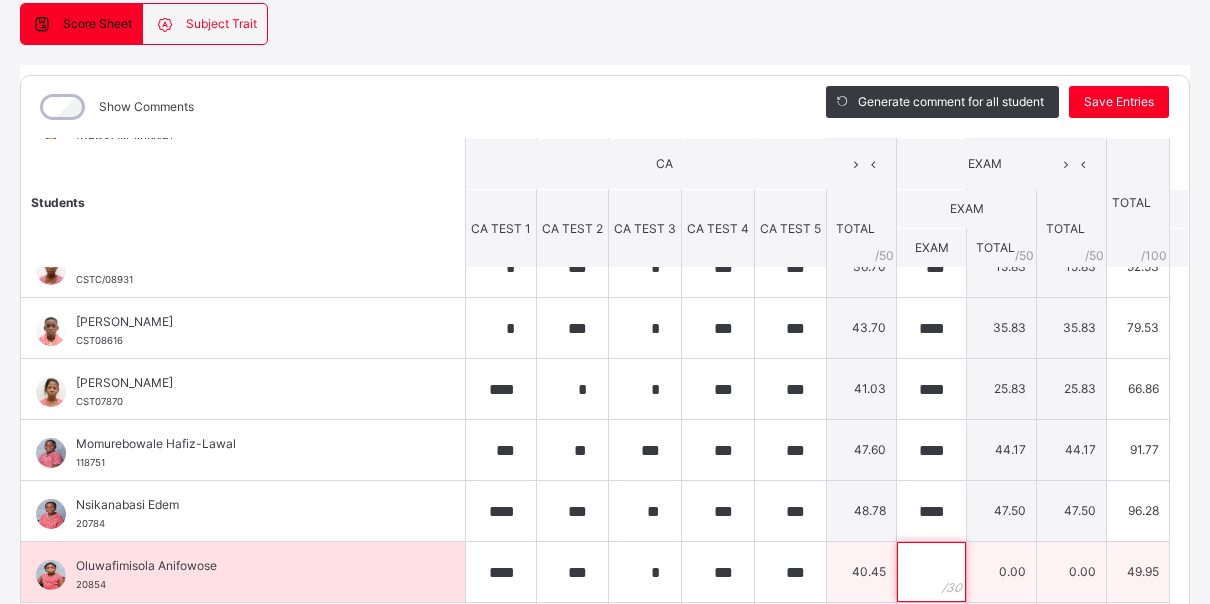 click at bounding box center [931, 572] 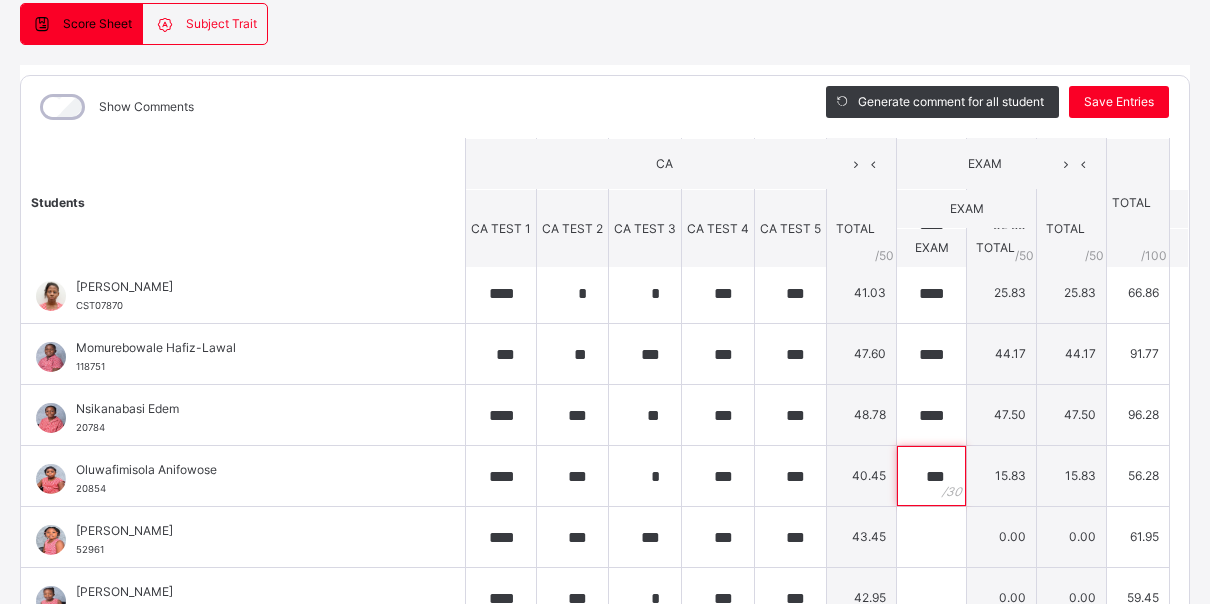 scroll, scrollTop: 417, scrollLeft: 0, axis: vertical 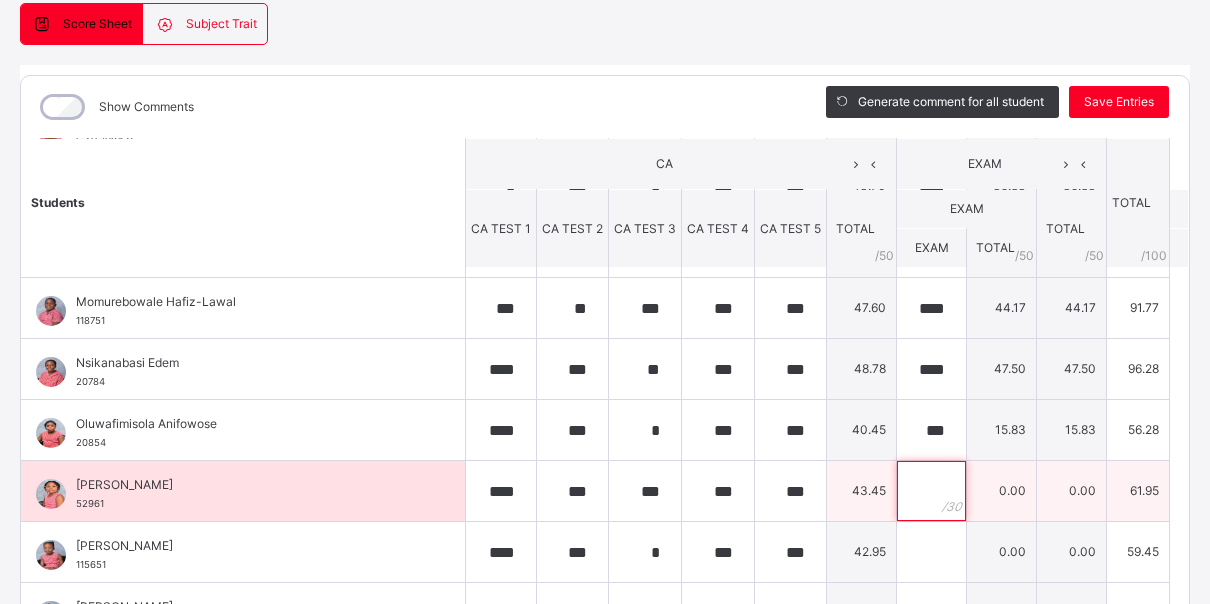click at bounding box center (931, 491) 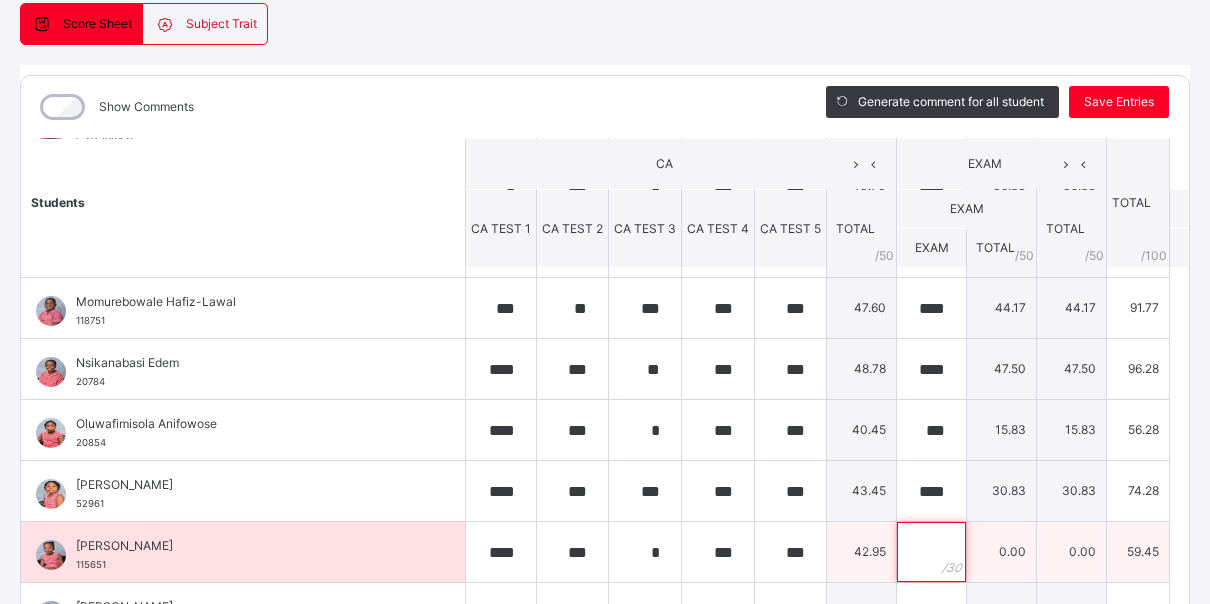click at bounding box center (931, 552) 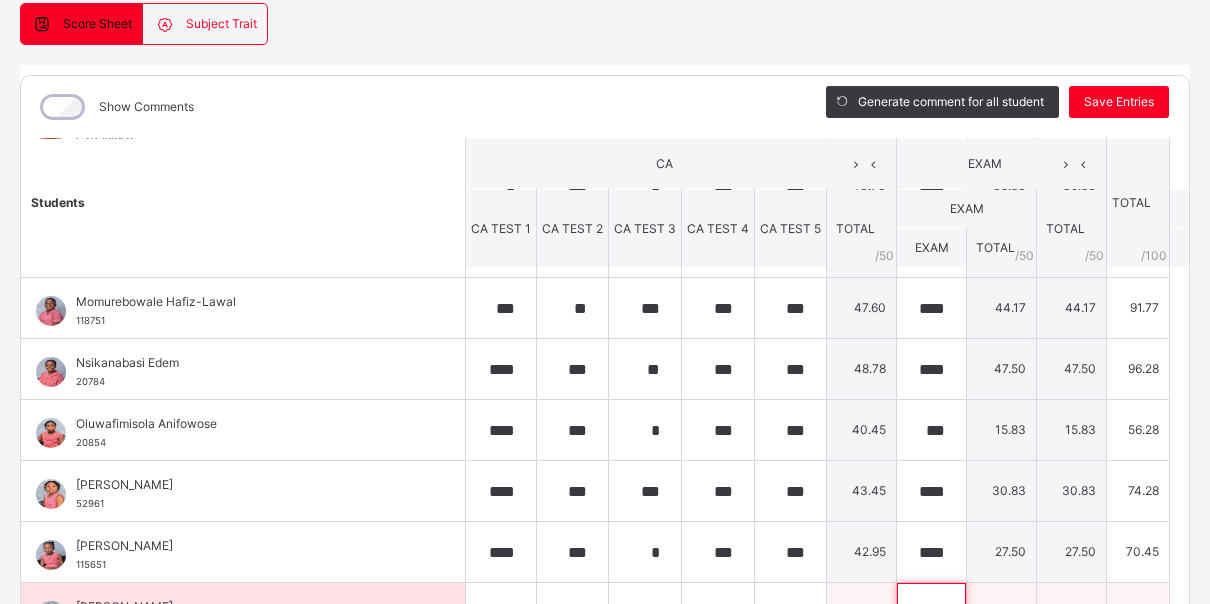 click at bounding box center [931, 613] 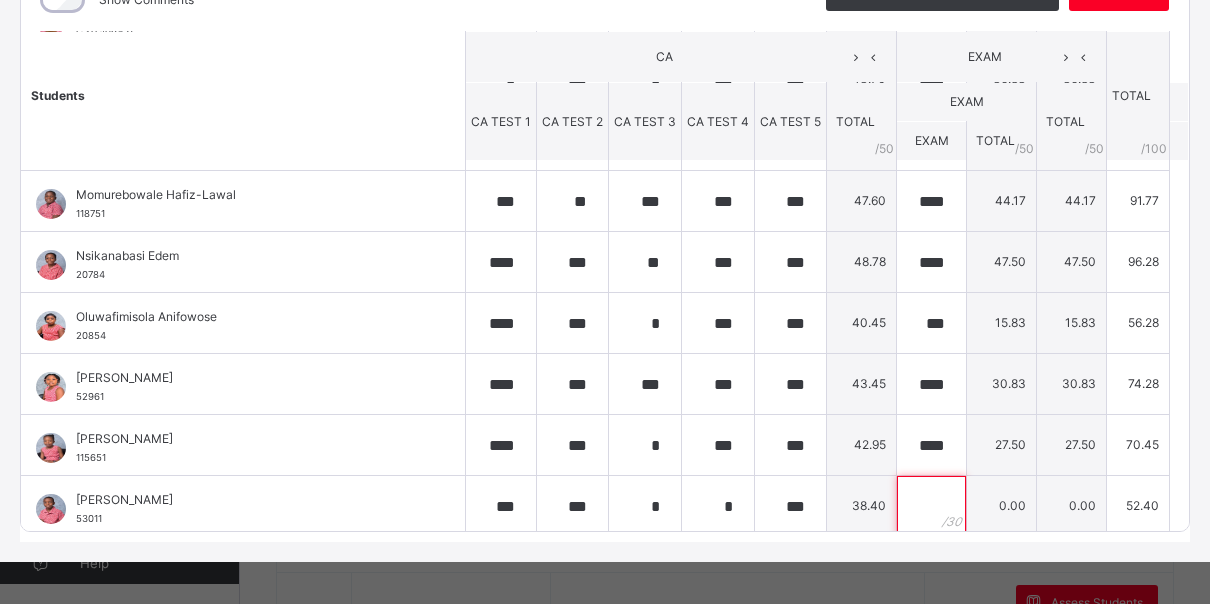 scroll, scrollTop: 306, scrollLeft: 0, axis: vertical 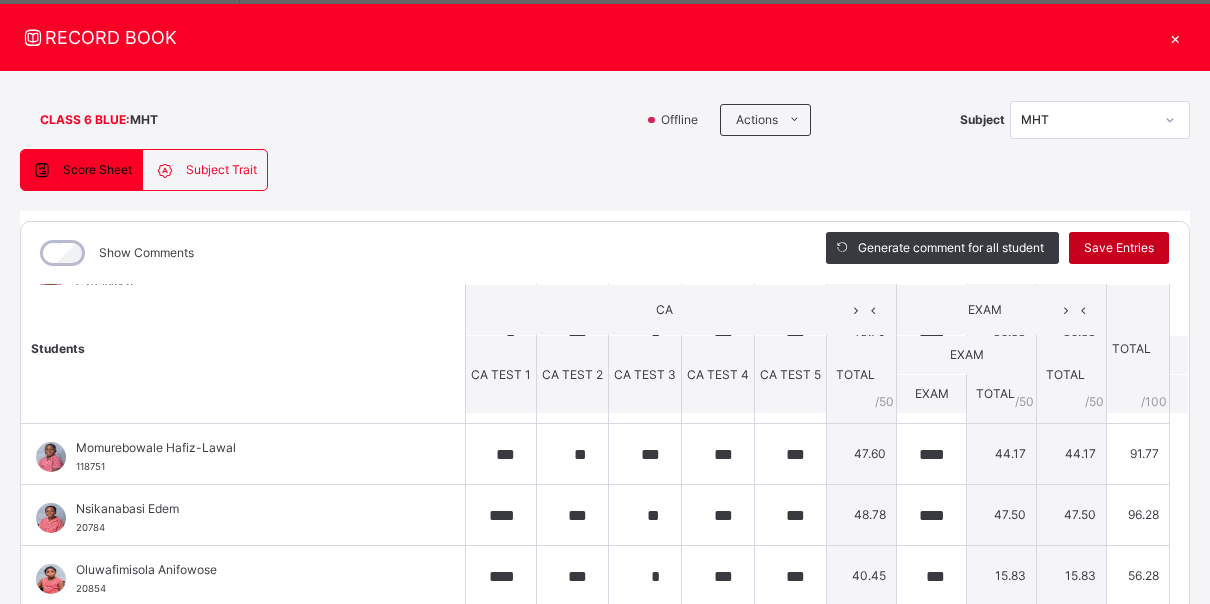 click on "Save Entries" at bounding box center (1119, 248) 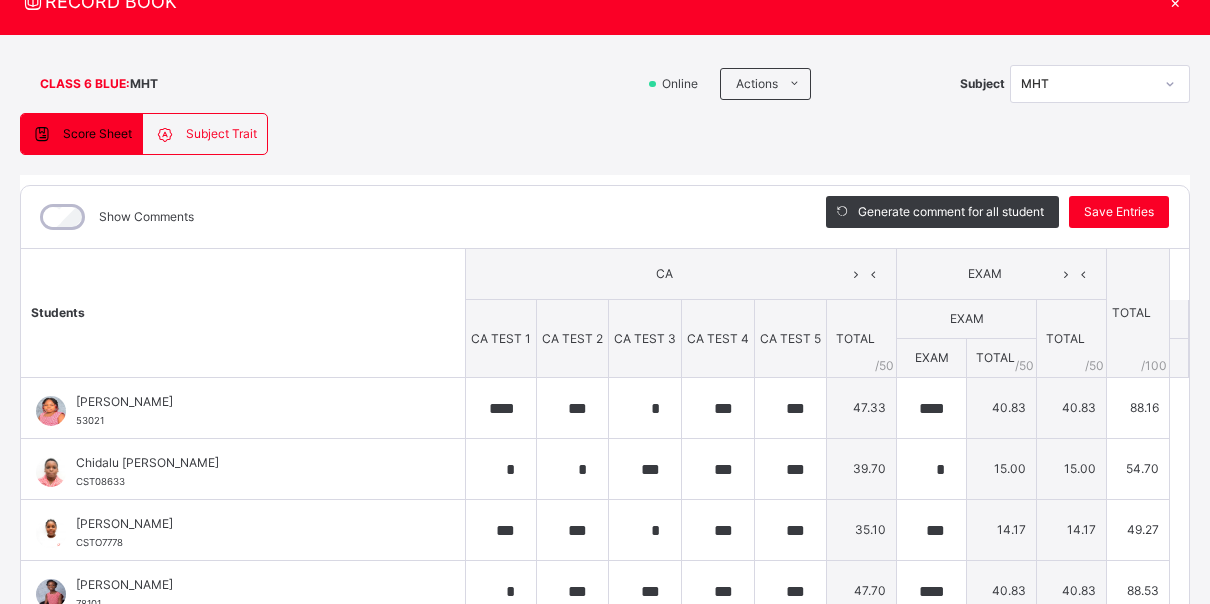 scroll, scrollTop: 2, scrollLeft: 0, axis: vertical 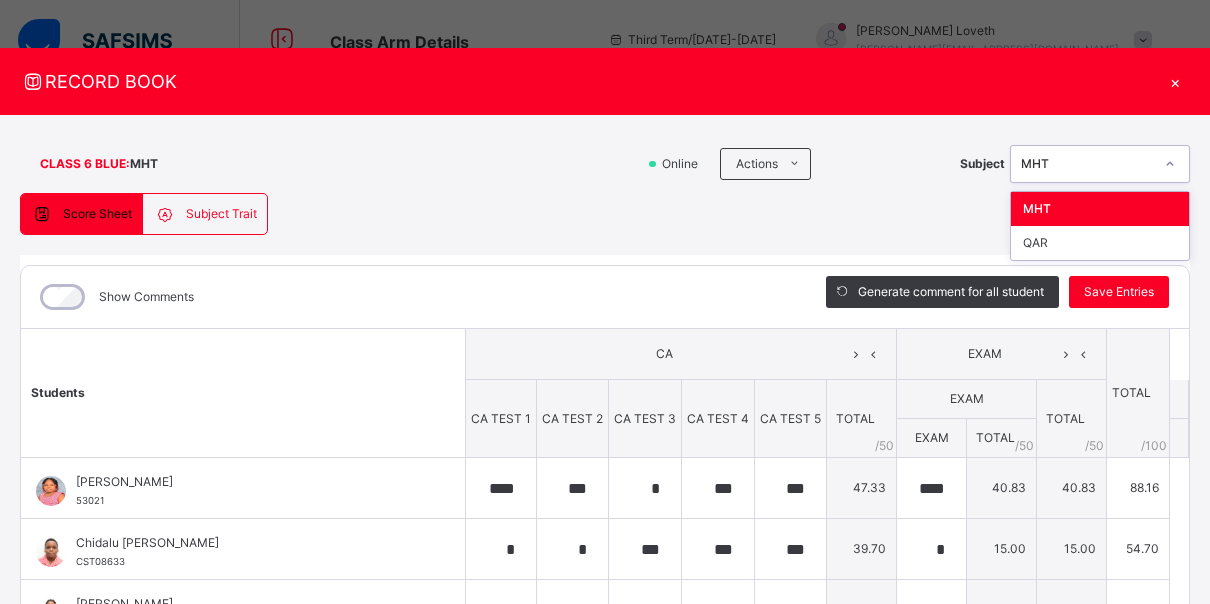 click 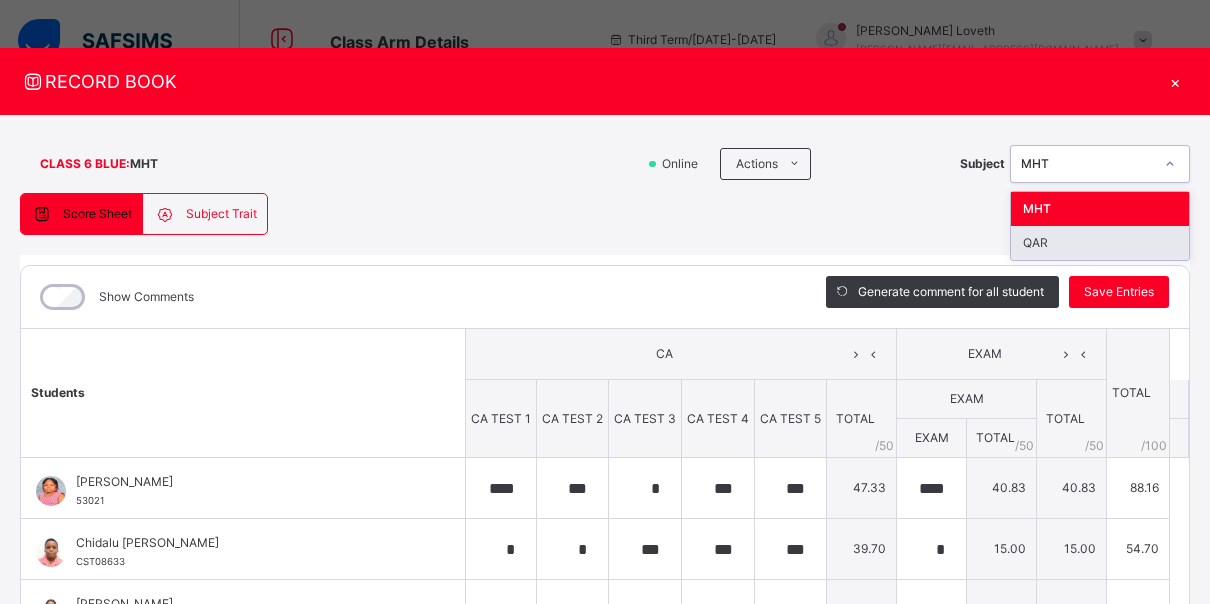 click on "QAR" at bounding box center [1100, 243] 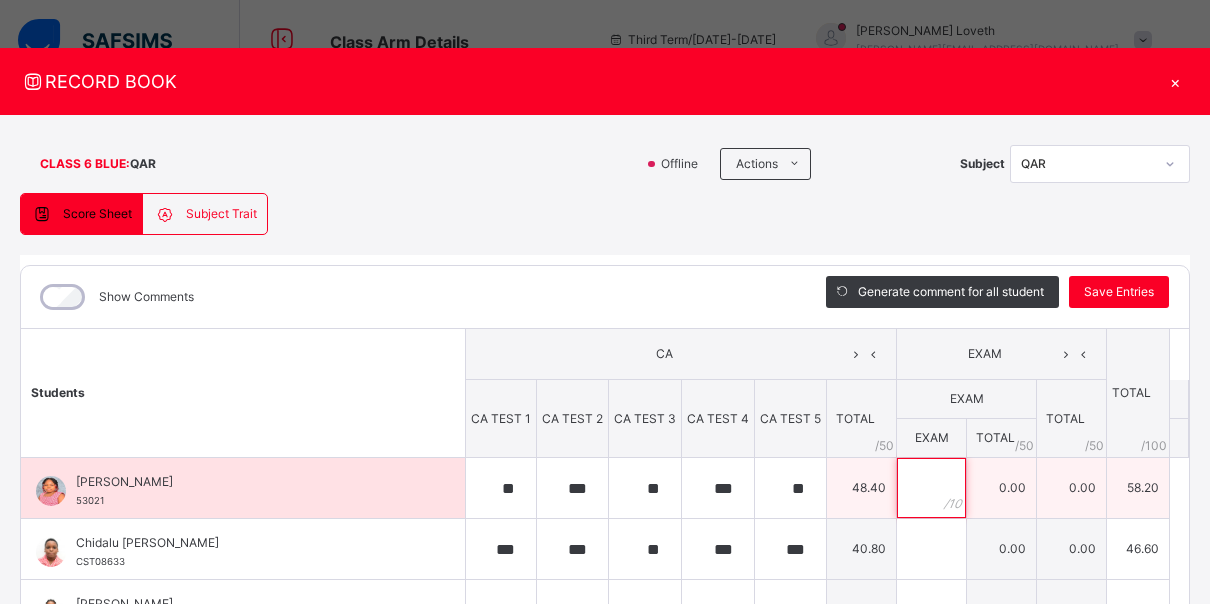 click at bounding box center (931, 488) 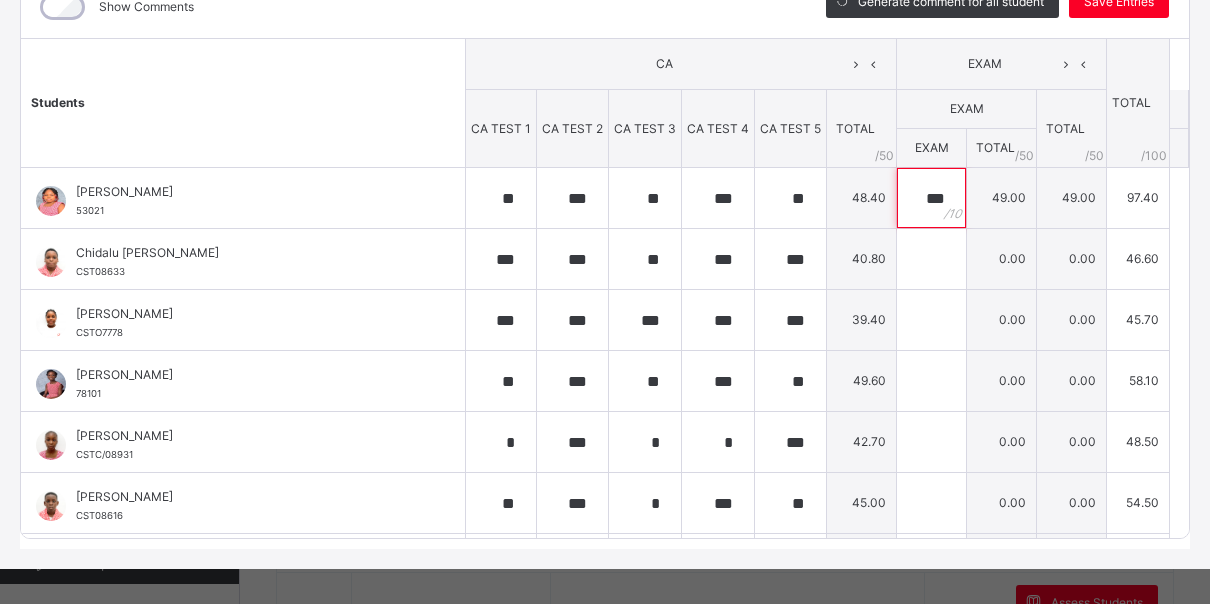 scroll, scrollTop: 306, scrollLeft: 0, axis: vertical 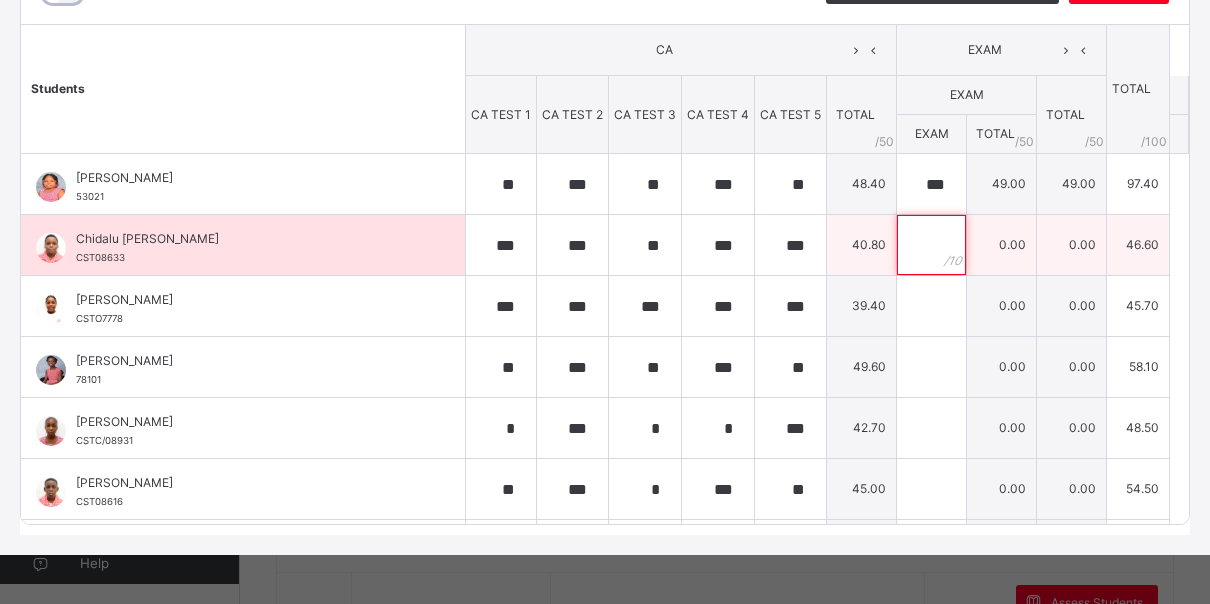 click at bounding box center (931, 245) 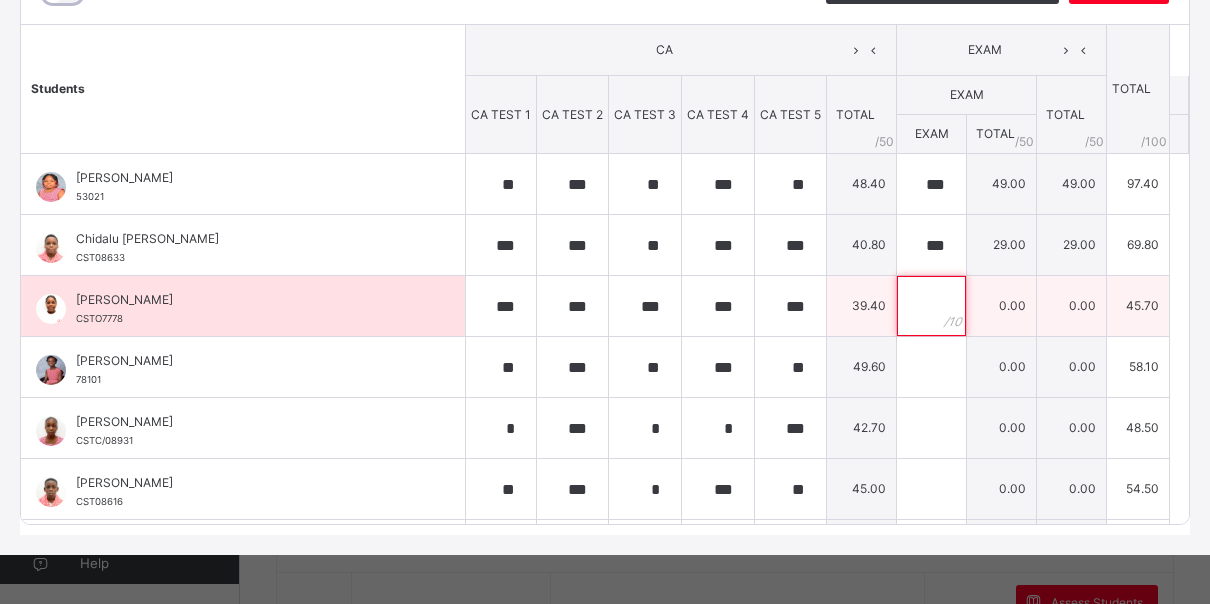click at bounding box center [931, 306] 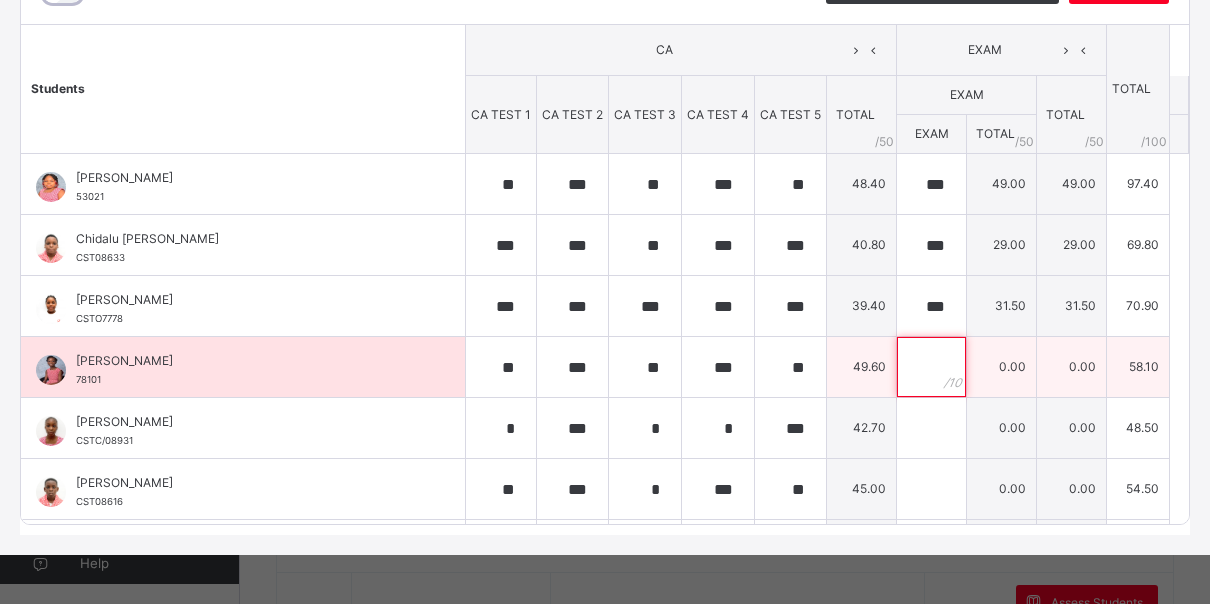 click at bounding box center [931, 367] 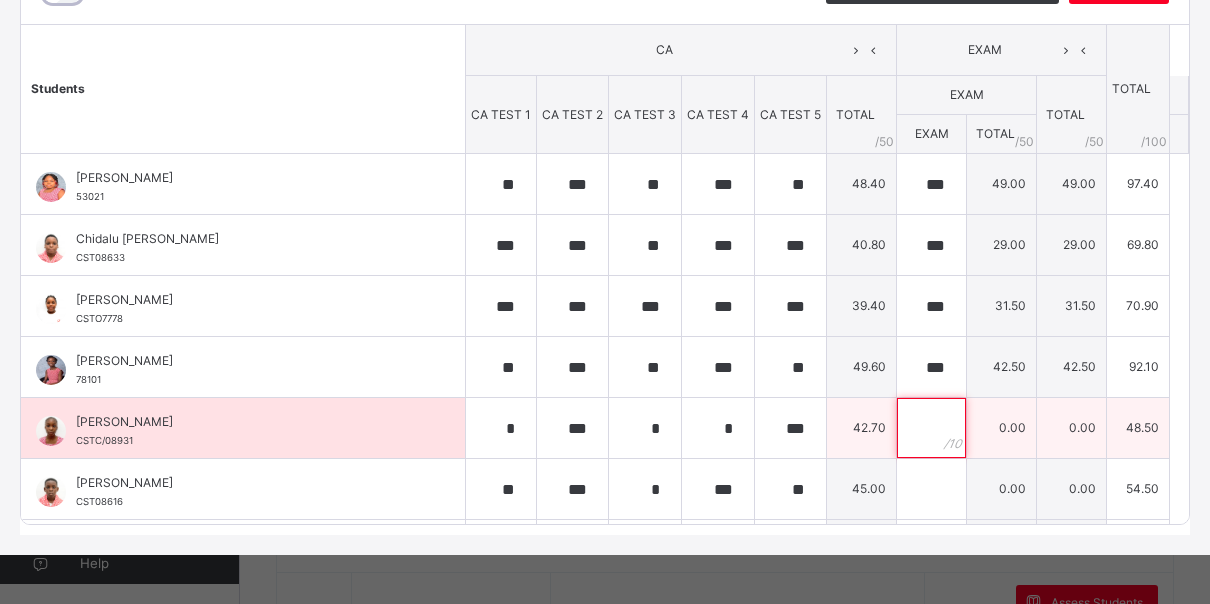 click at bounding box center (931, 428) 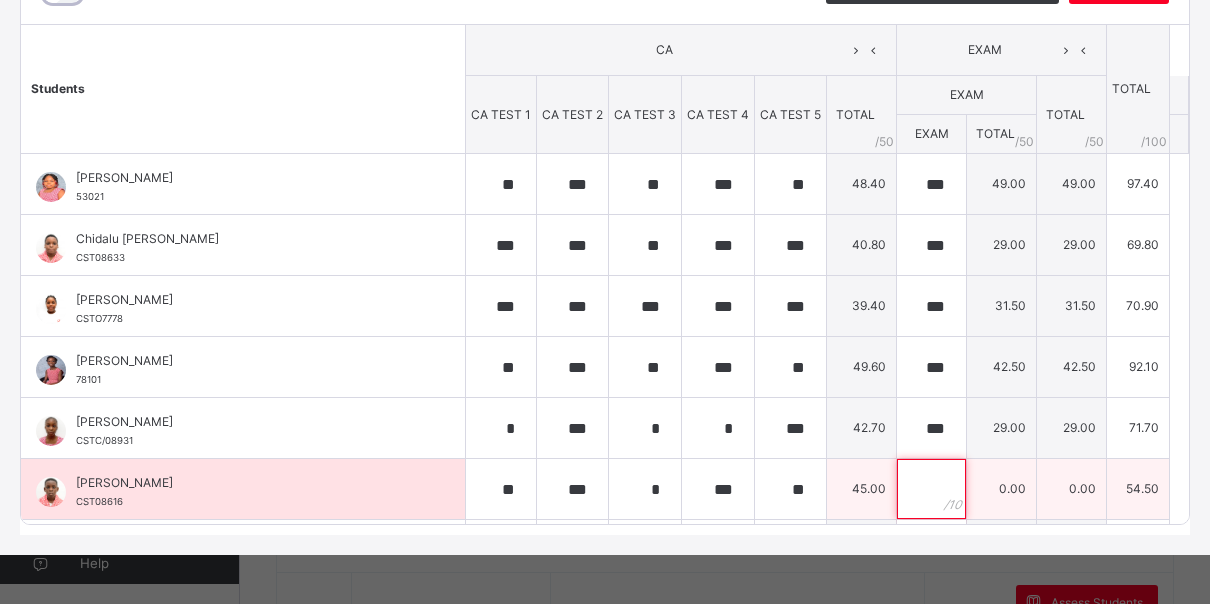 click at bounding box center (931, 489) 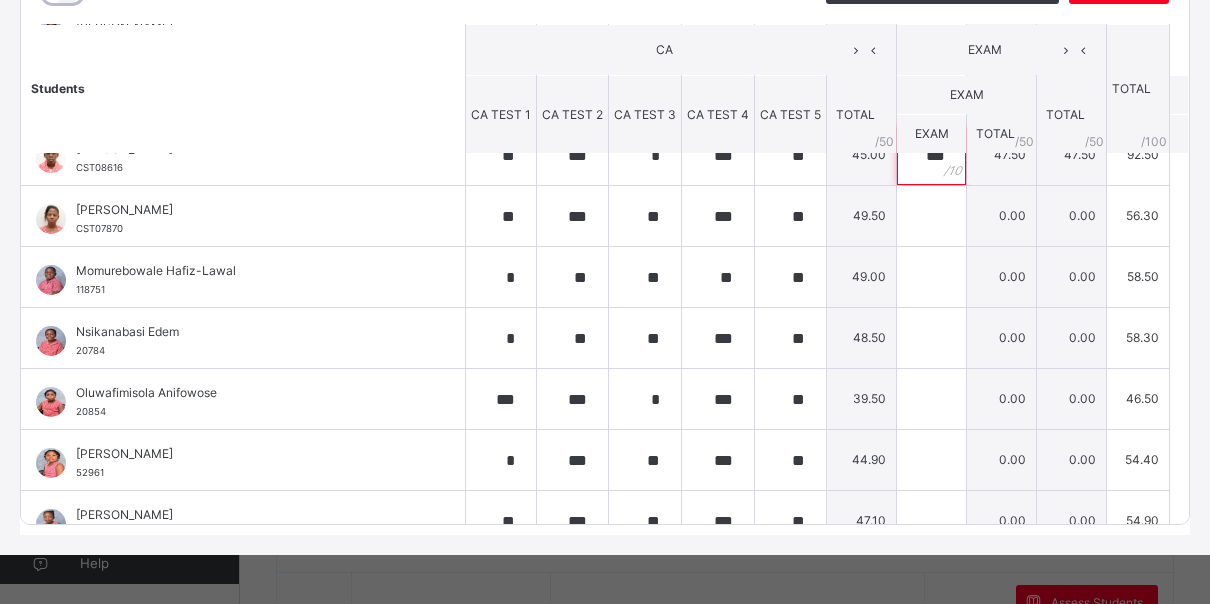 scroll, scrollTop: 333, scrollLeft: 0, axis: vertical 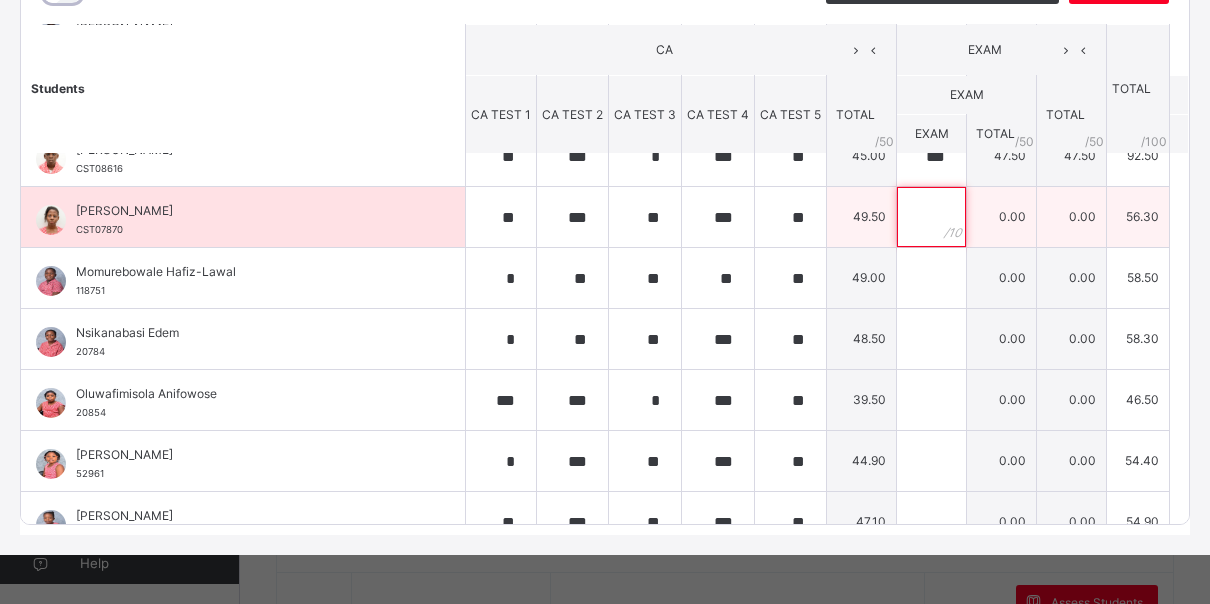 click at bounding box center [931, 217] 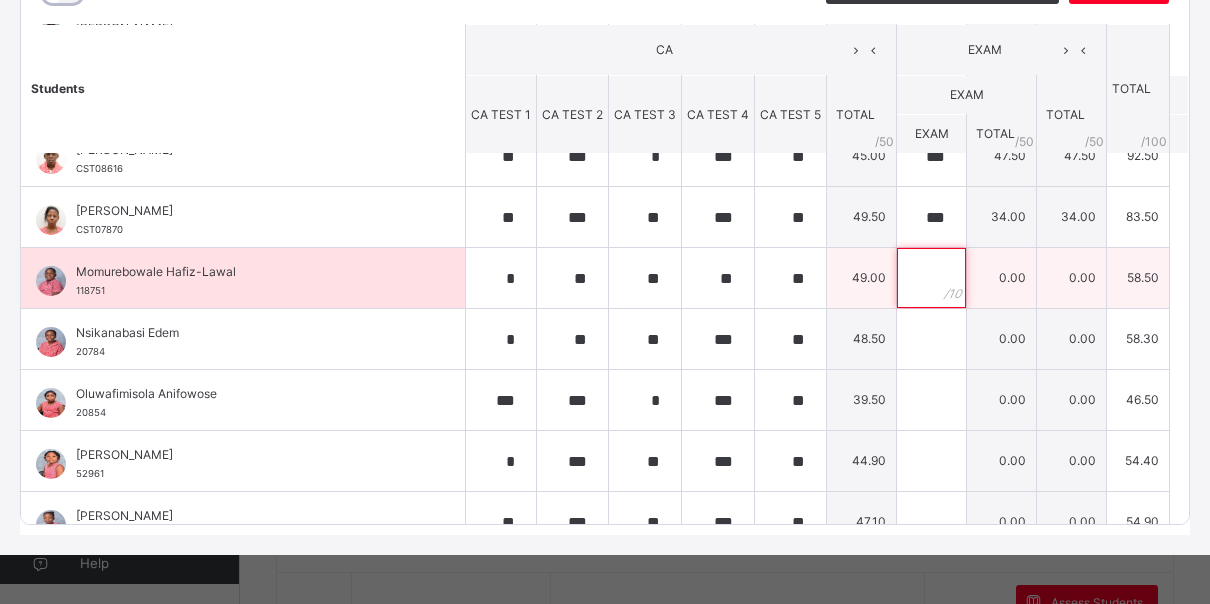 click at bounding box center (931, 278) 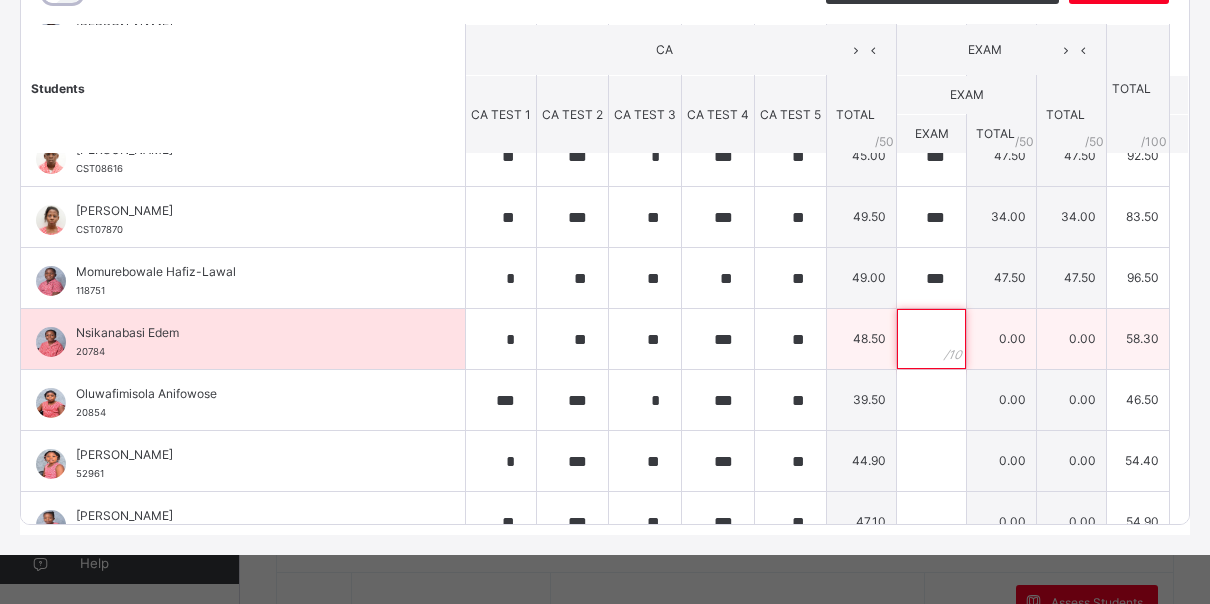 click at bounding box center (931, 339) 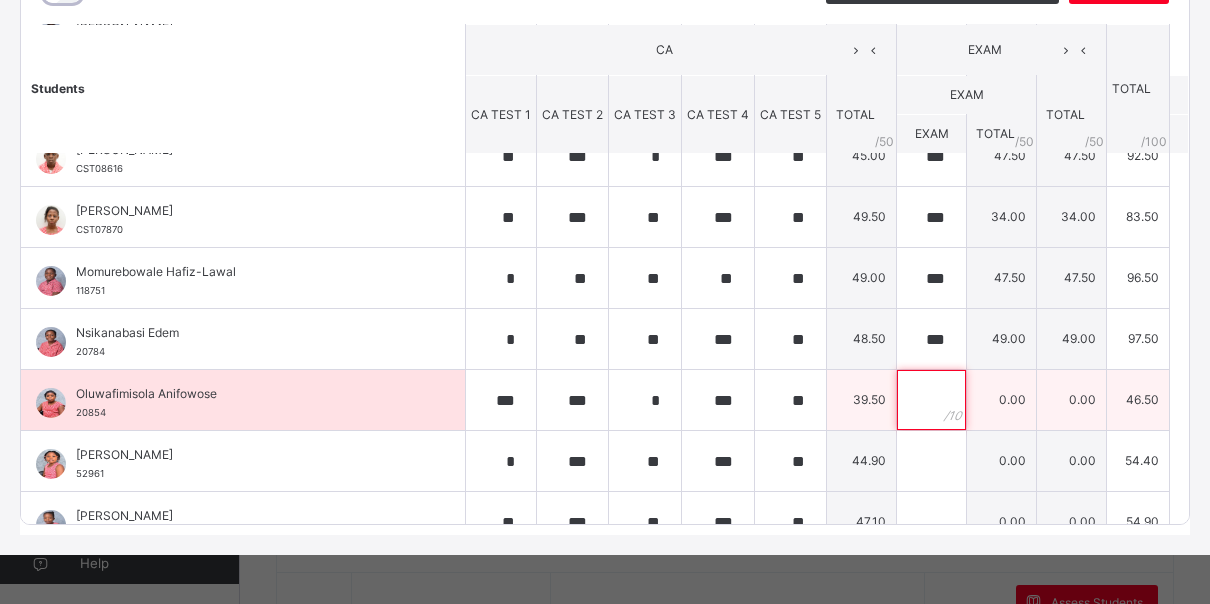 click at bounding box center [931, 400] 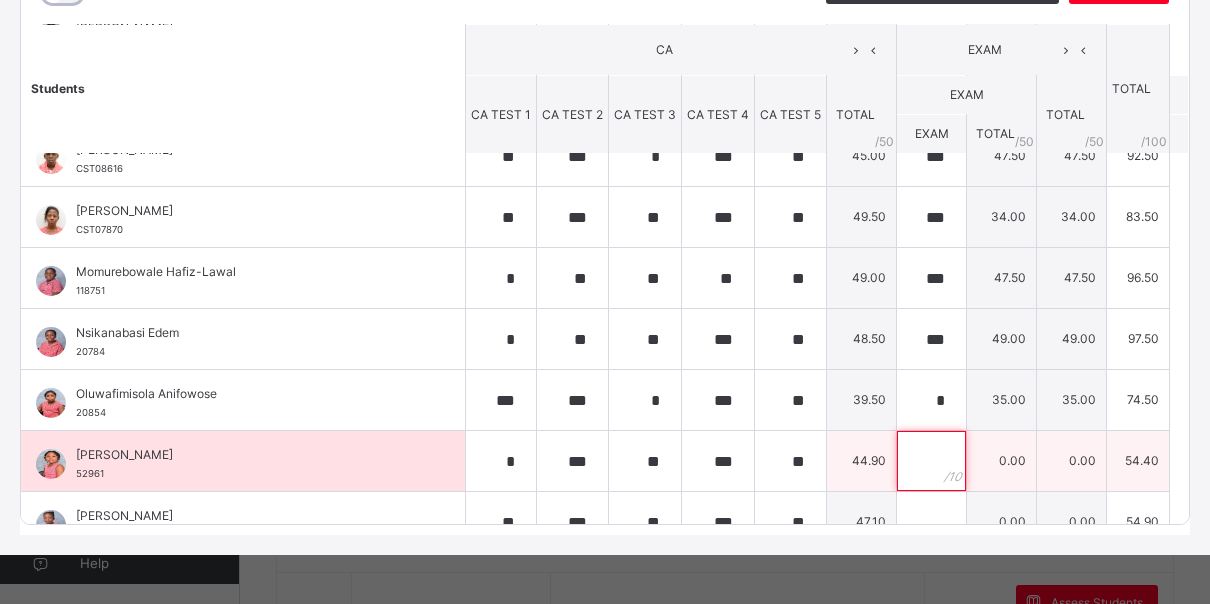 click at bounding box center [931, 461] 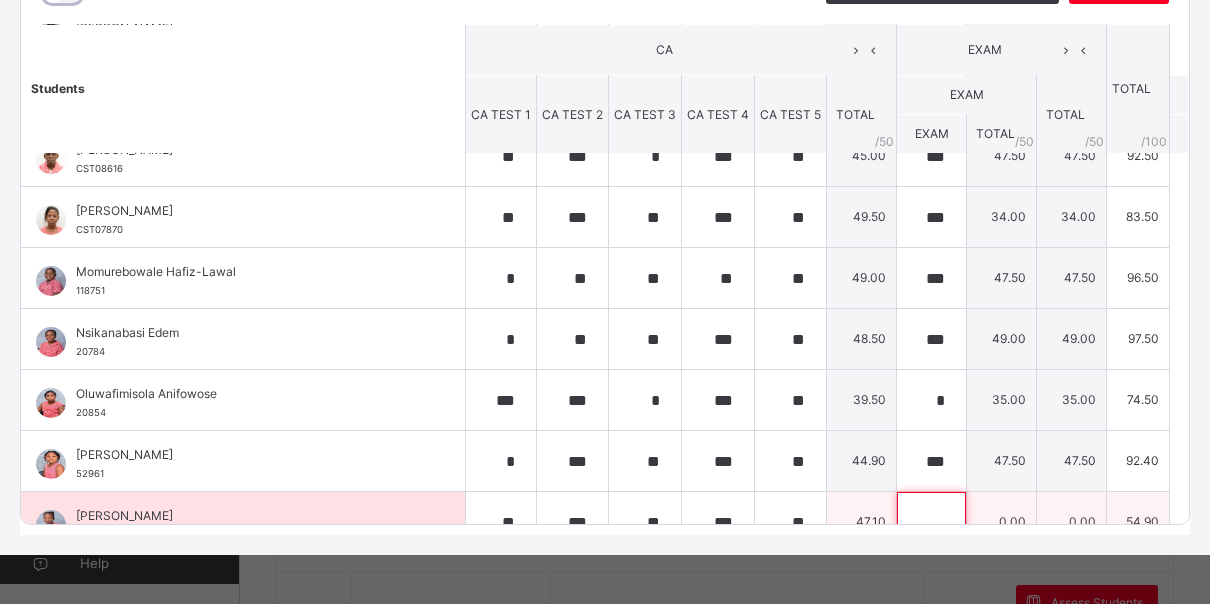 click at bounding box center (931, 522) 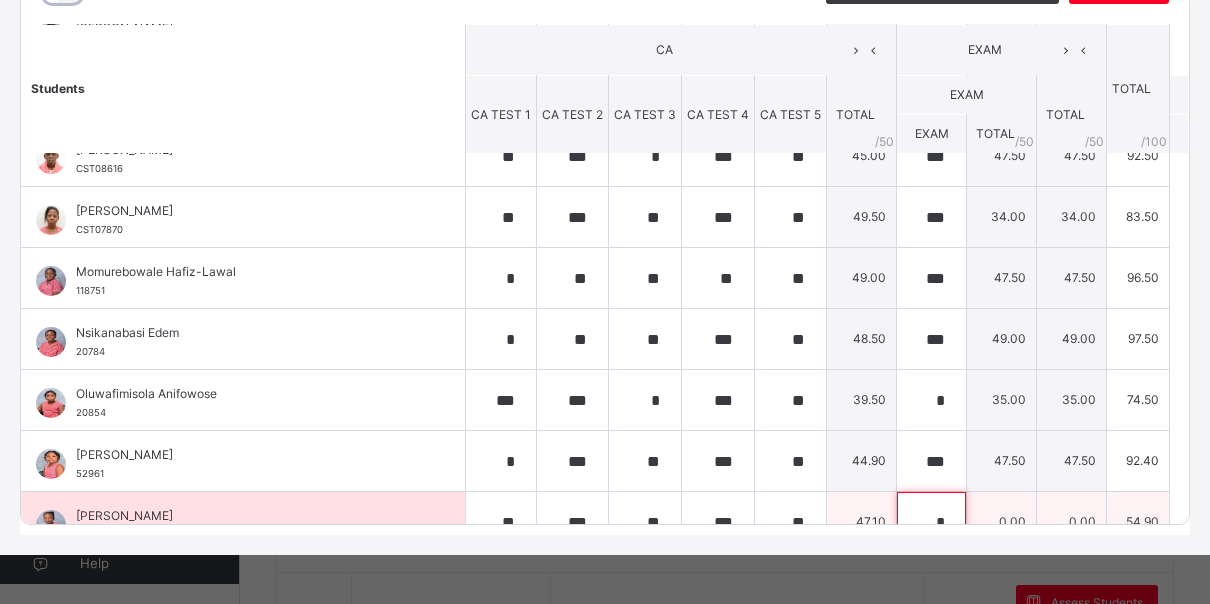 scroll, scrollTop: 336, scrollLeft: 0, axis: vertical 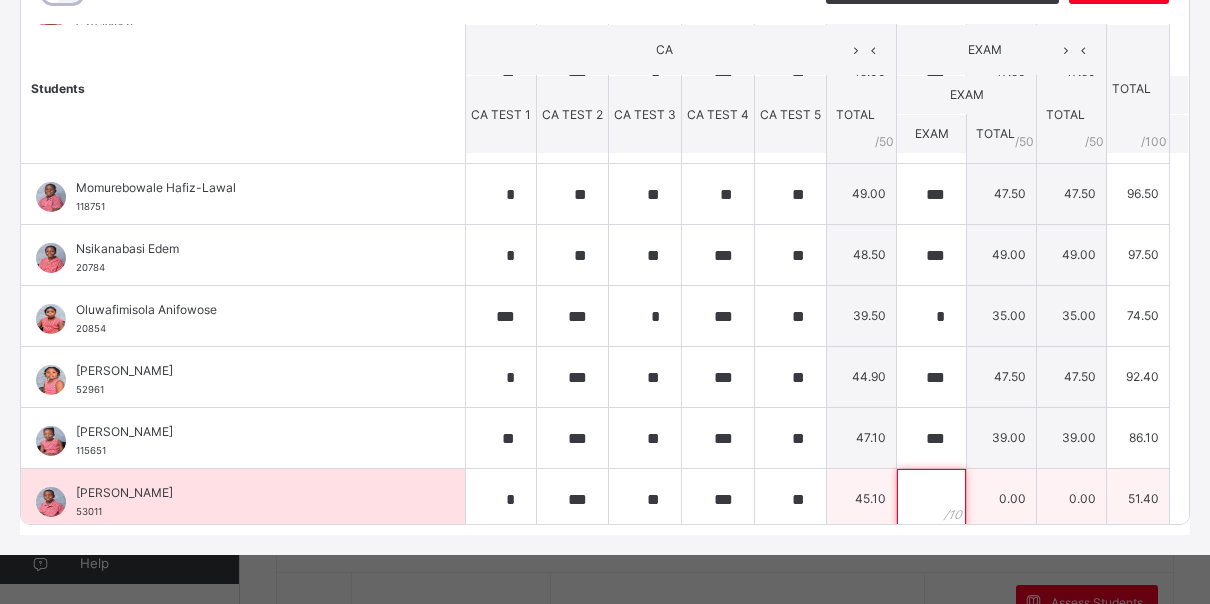 click at bounding box center (931, 499) 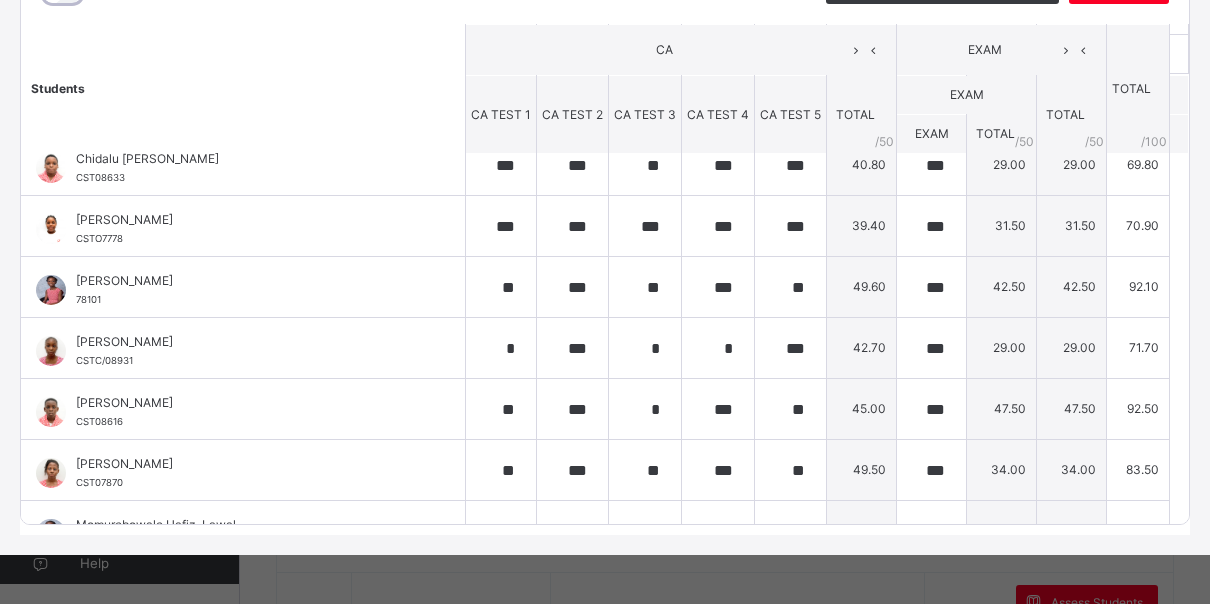 scroll, scrollTop: 0, scrollLeft: 0, axis: both 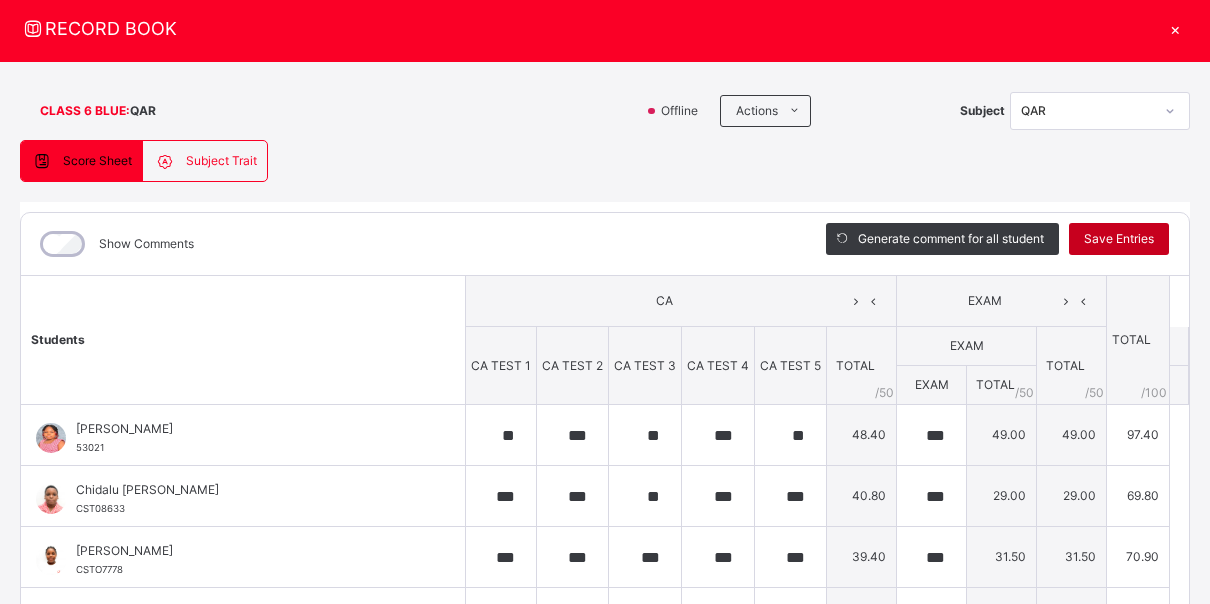 click on "Save Entries" at bounding box center (1119, 239) 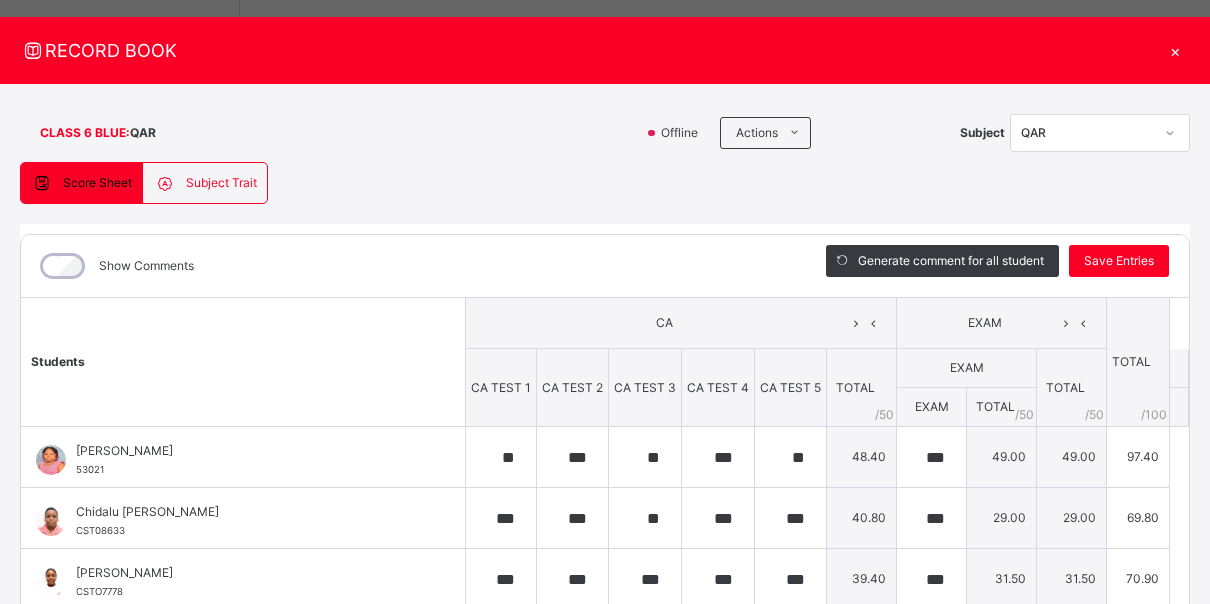 scroll, scrollTop: 14, scrollLeft: 0, axis: vertical 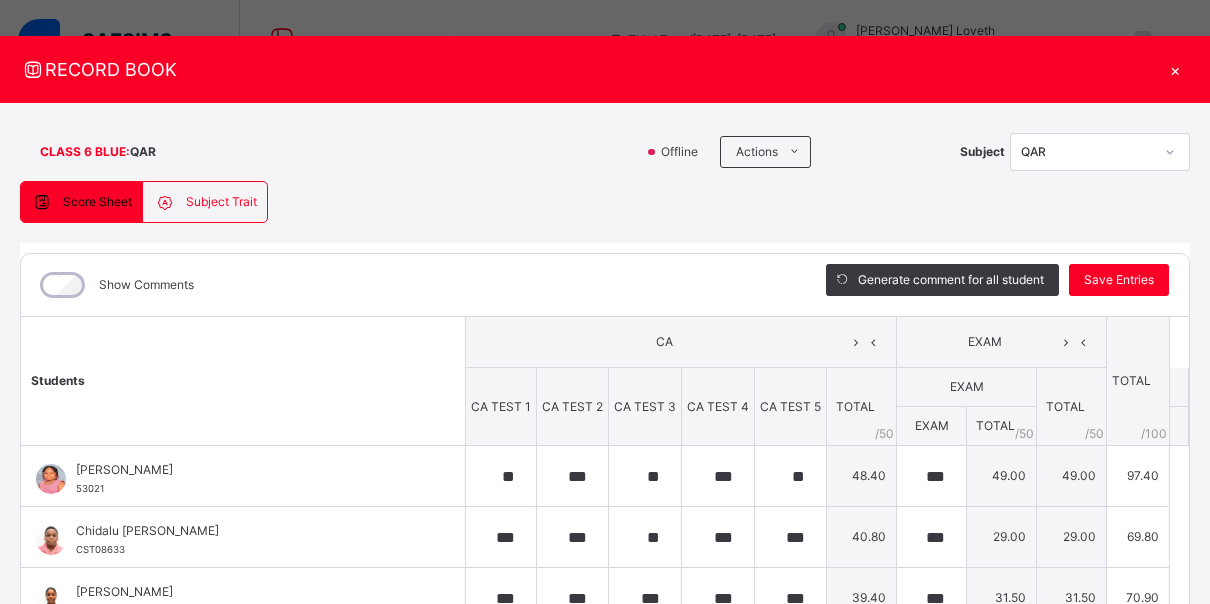click on "×" at bounding box center (1175, 69) 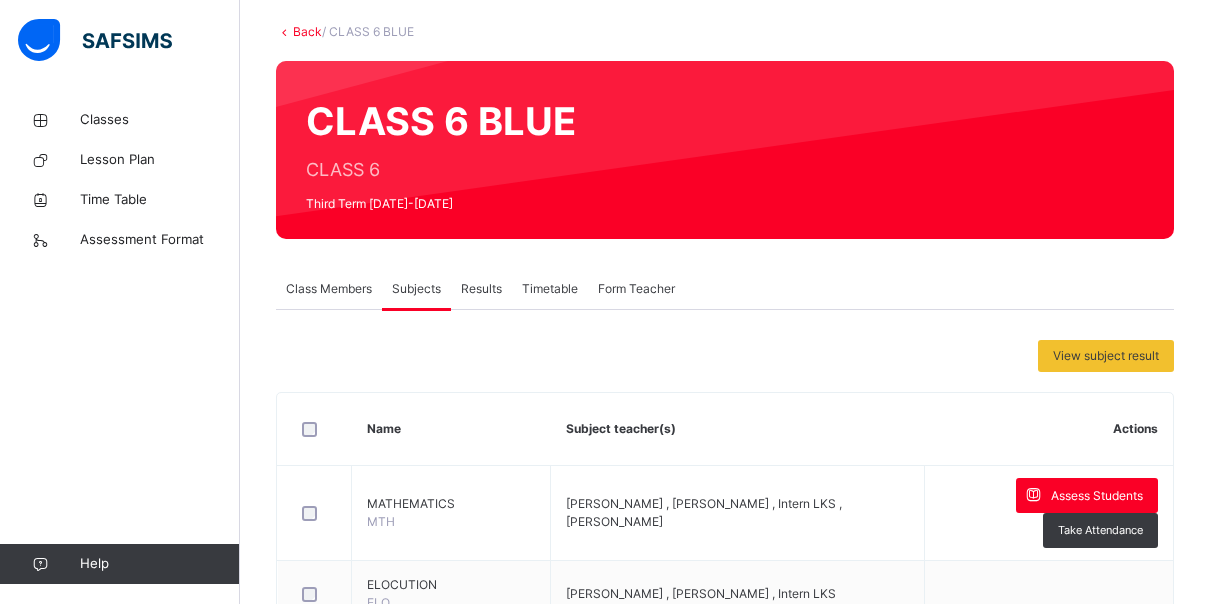 scroll, scrollTop: 0, scrollLeft: 0, axis: both 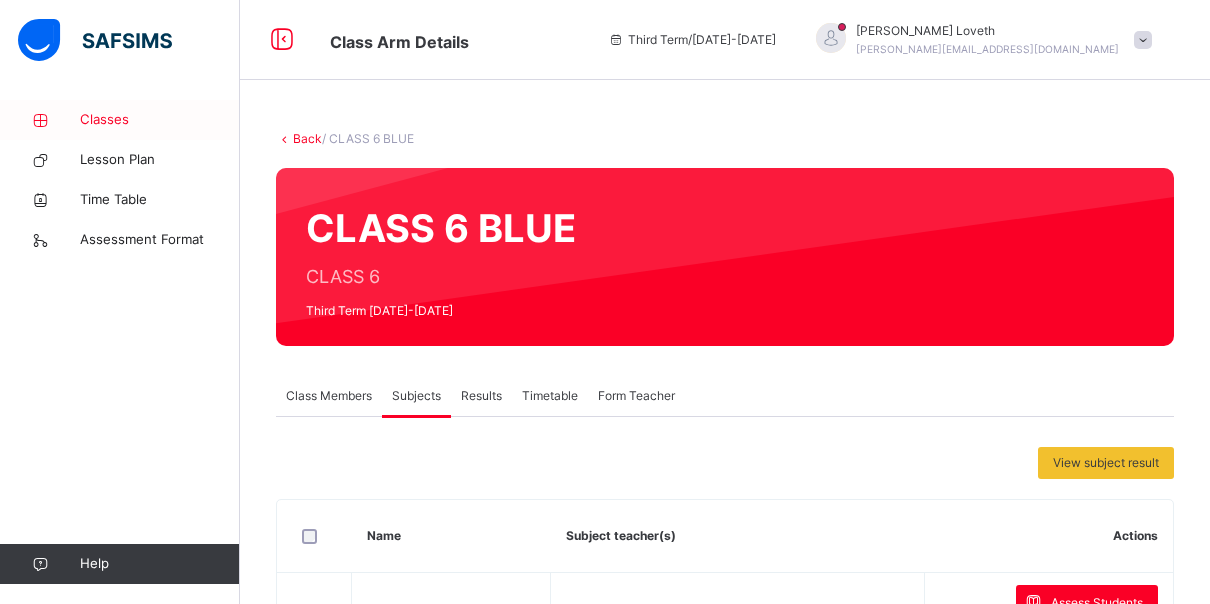 click on "Classes" at bounding box center [160, 120] 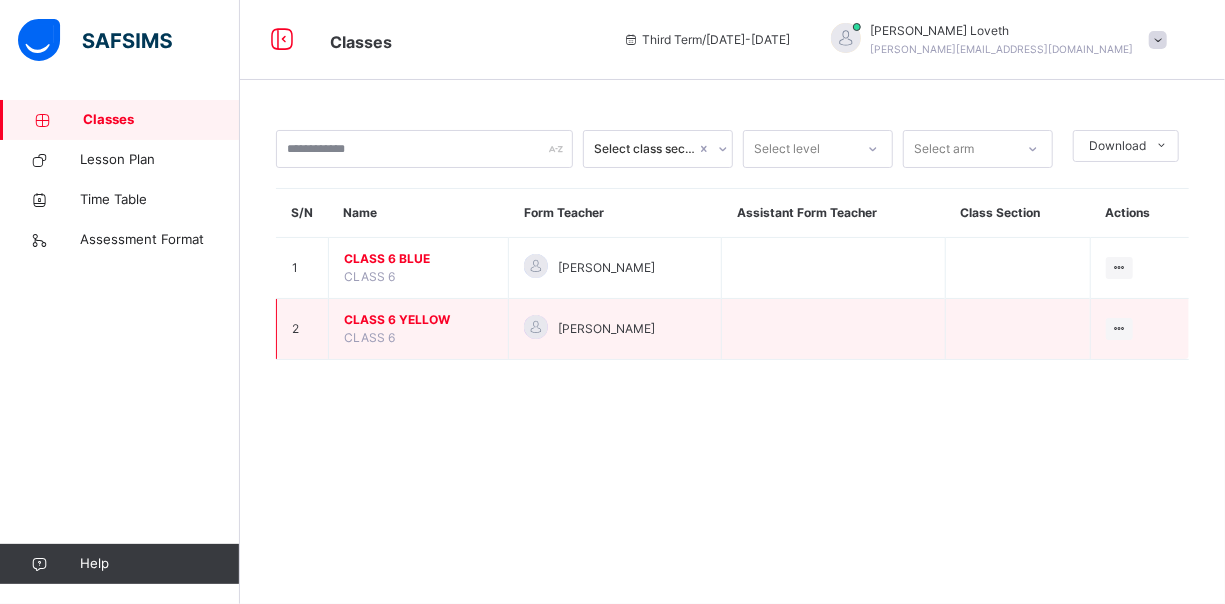 click on "CLASS 6   YELLOW" at bounding box center (418, 320) 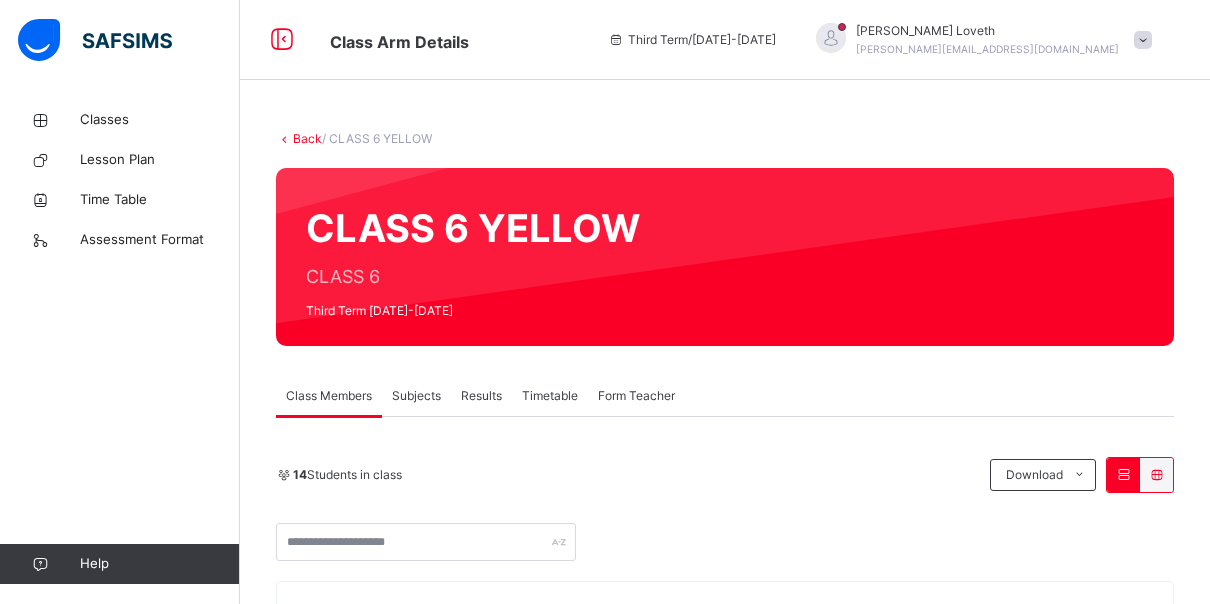 click on "Subjects" at bounding box center [416, 396] 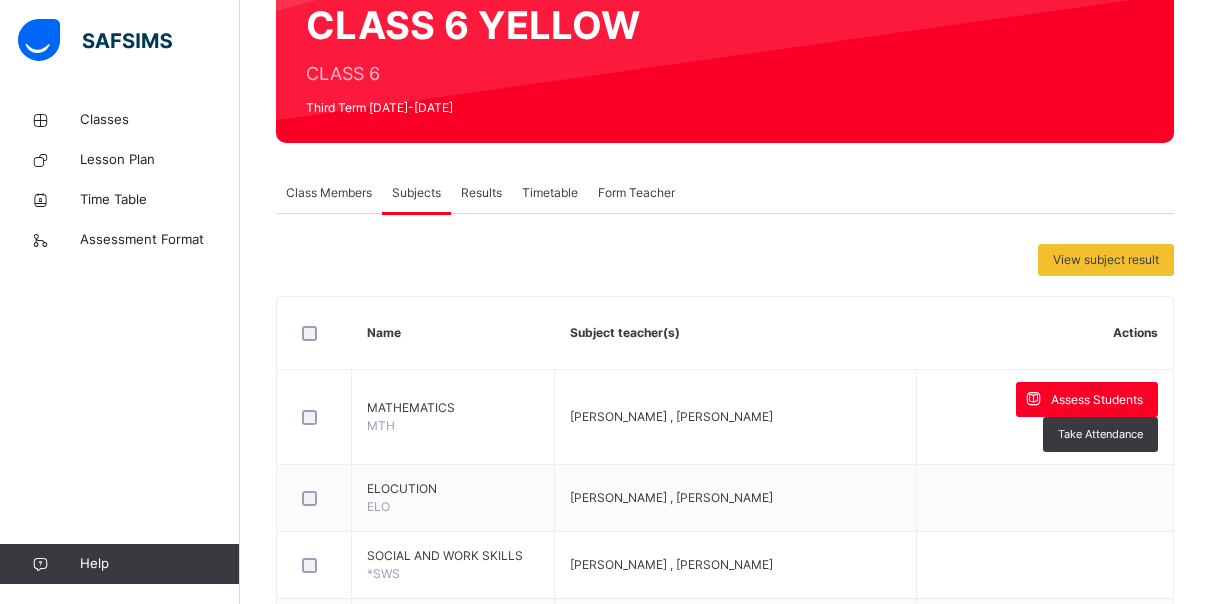 scroll, scrollTop: 208, scrollLeft: 0, axis: vertical 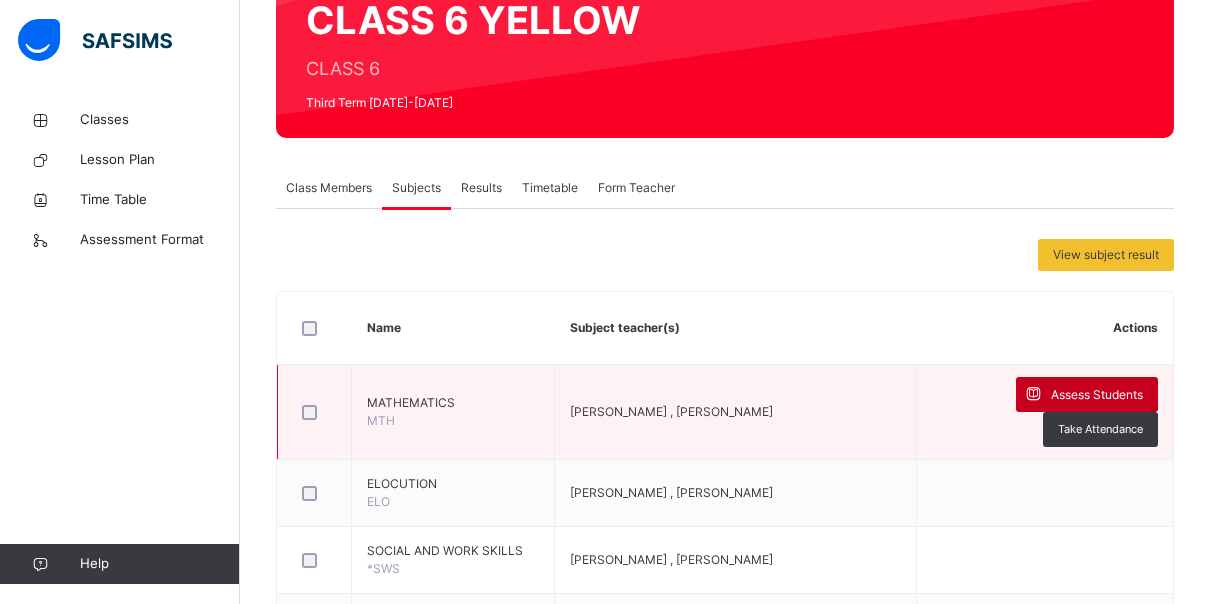 click on "Assess Students" at bounding box center [1097, 395] 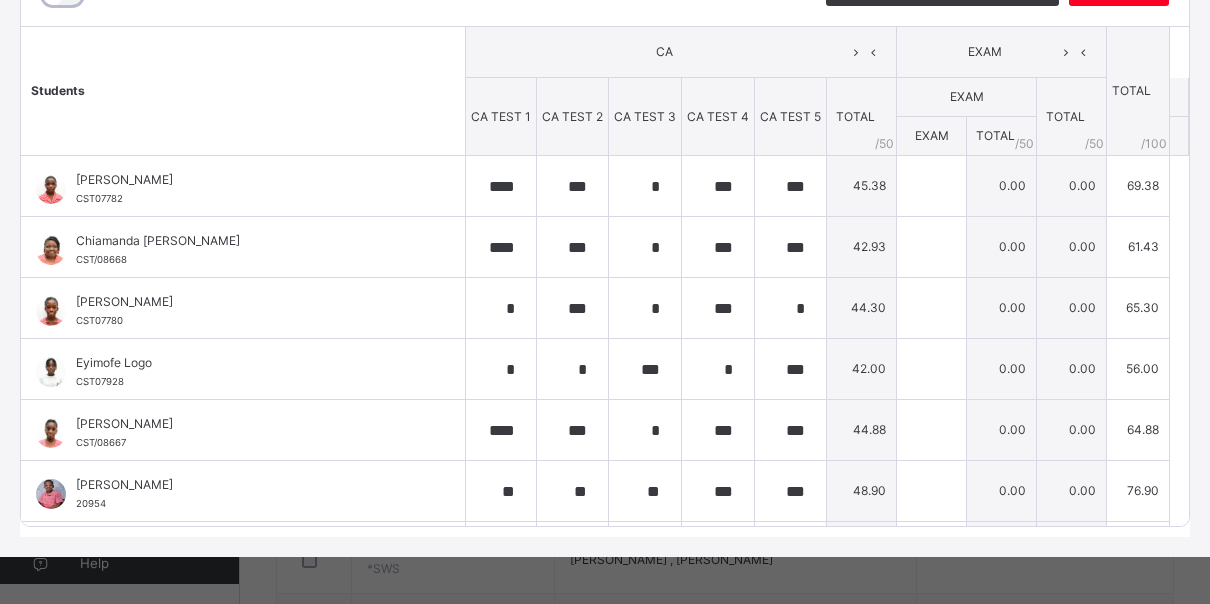scroll, scrollTop: 306, scrollLeft: 0, axis: vertical 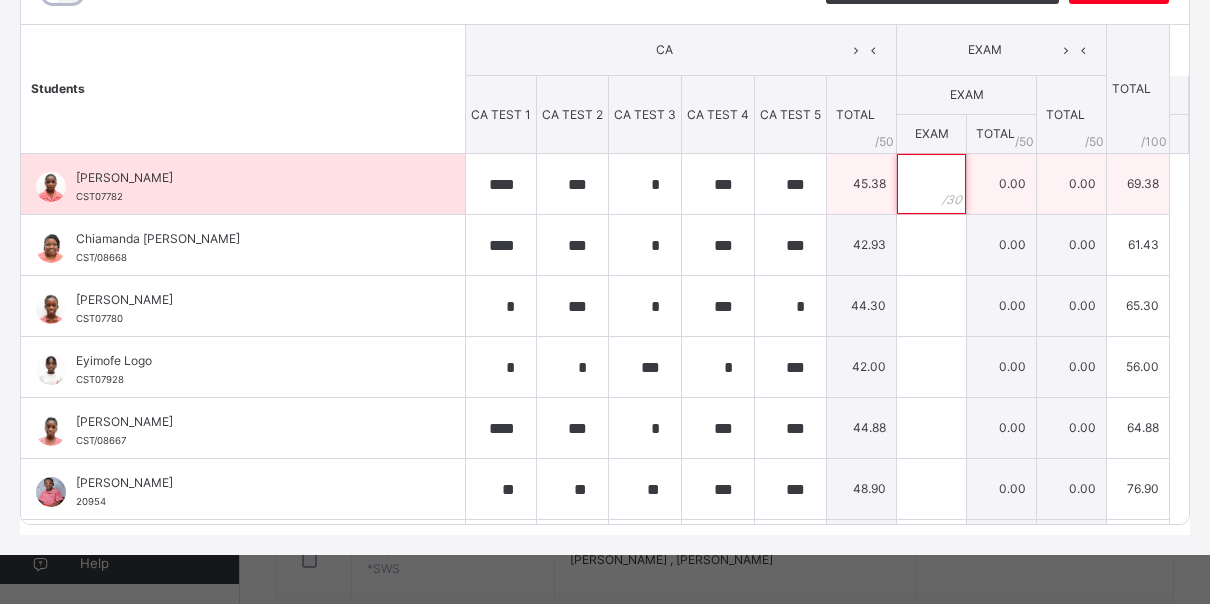click at bounding box center [931, 184] 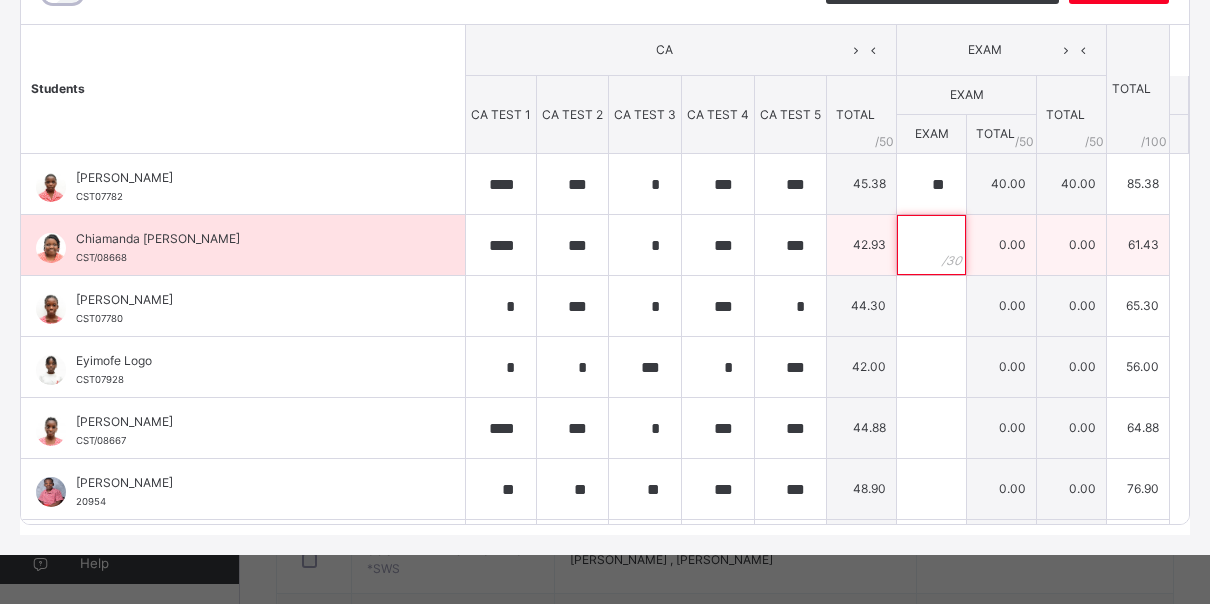 click at bounding box center [931, 245] 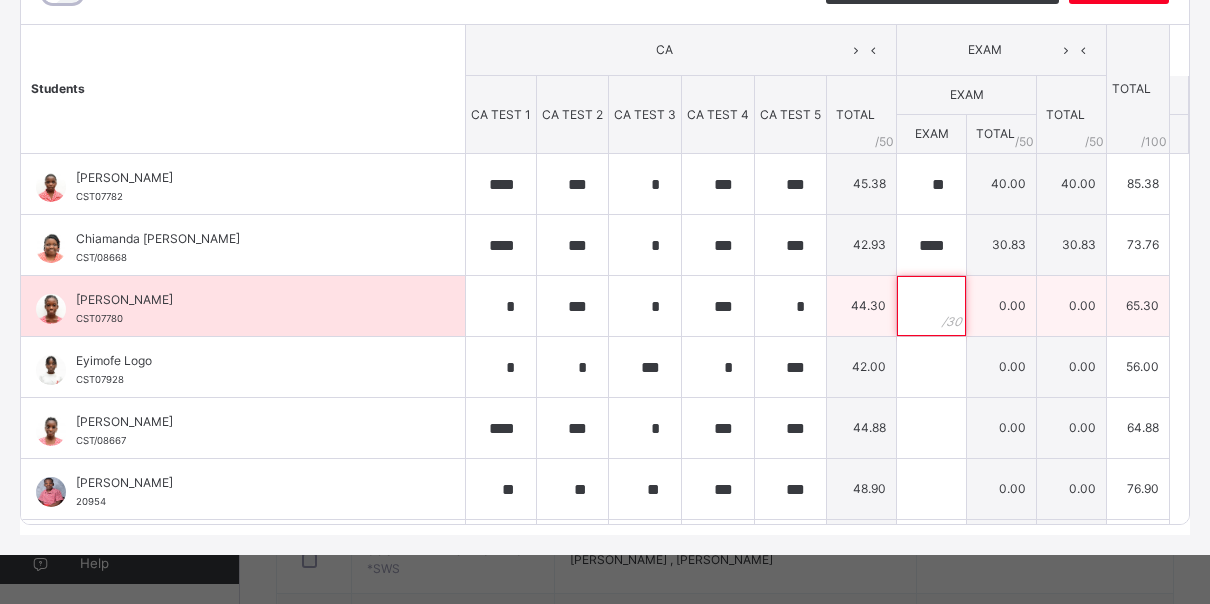 click at bounding box center (931, 306) 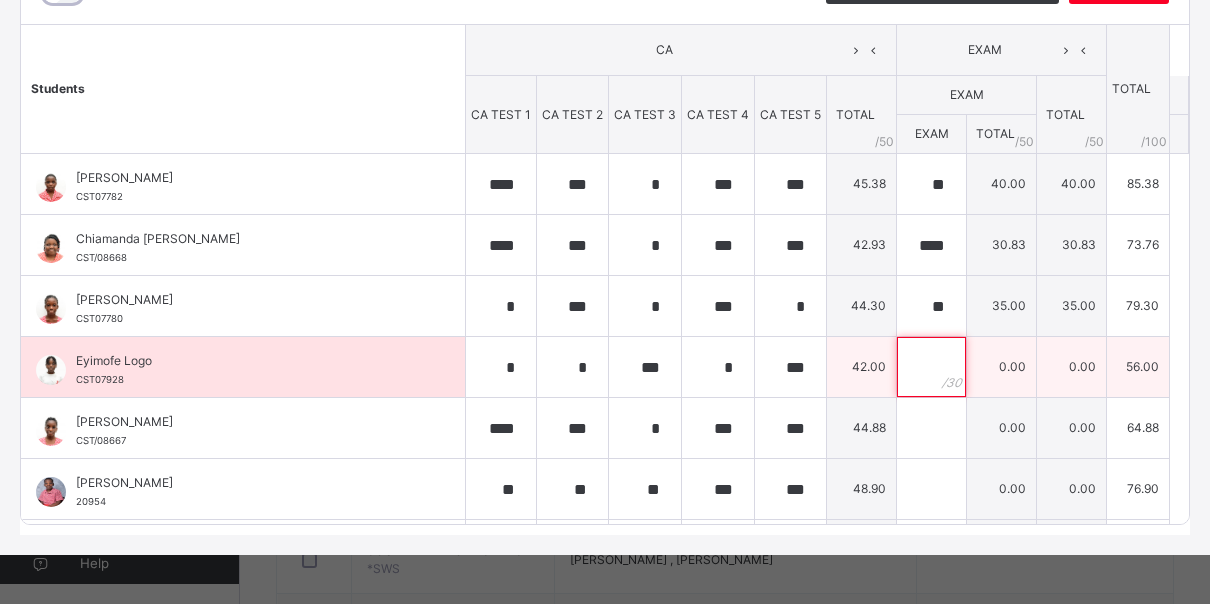 click at bounding box center (931, 367) 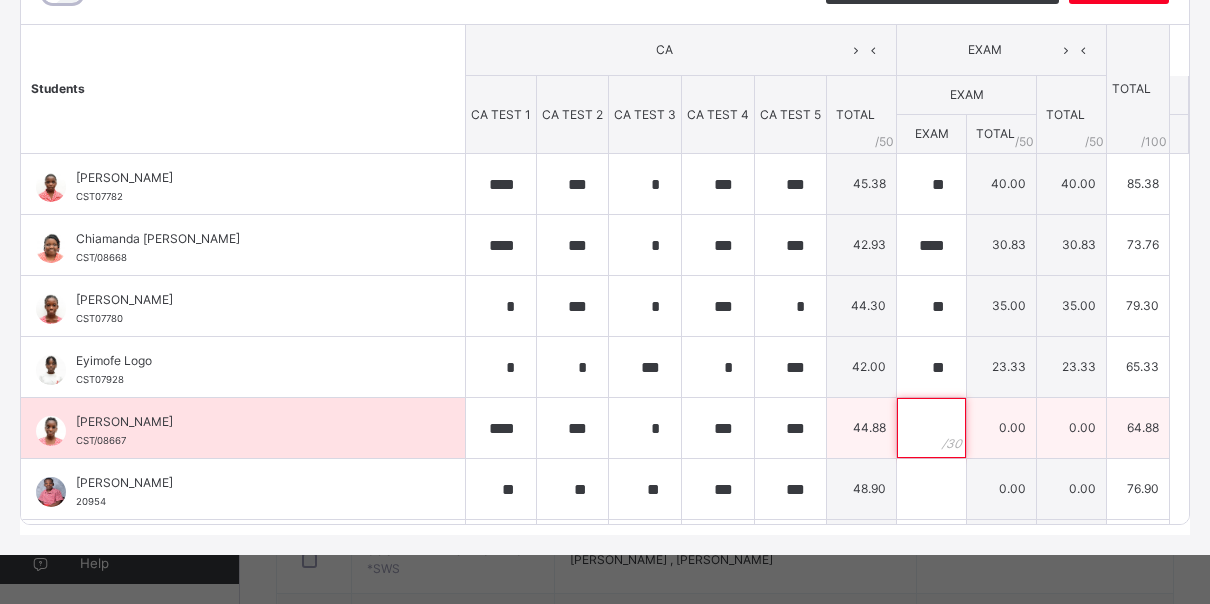 click at bounding box center [931, 428] 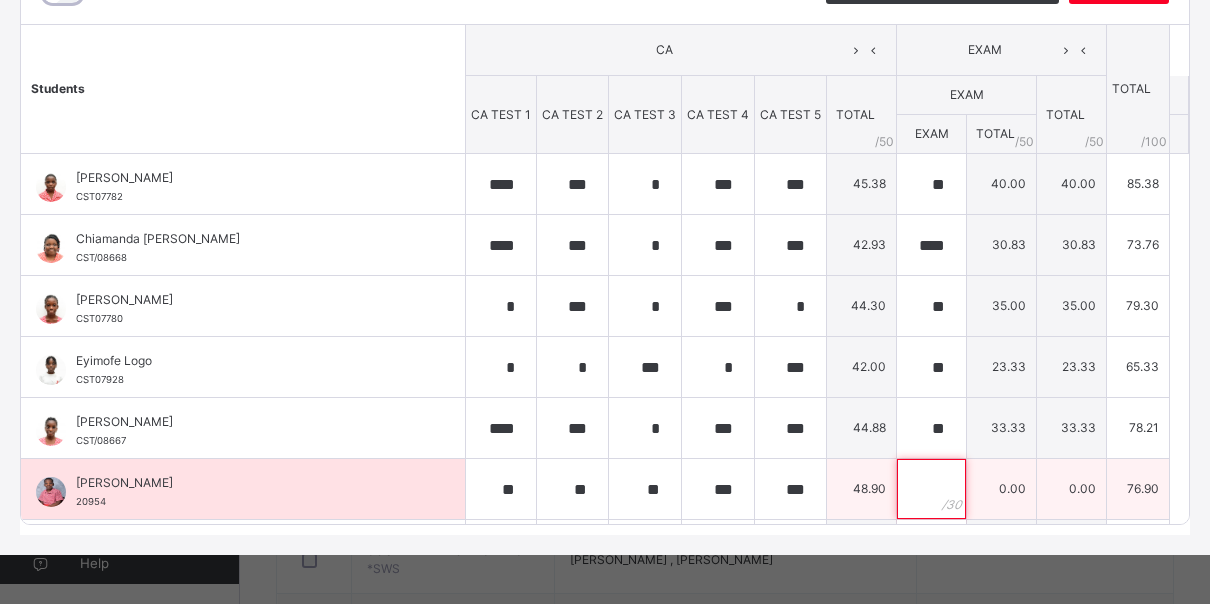 click at bounding box center (931, 489) 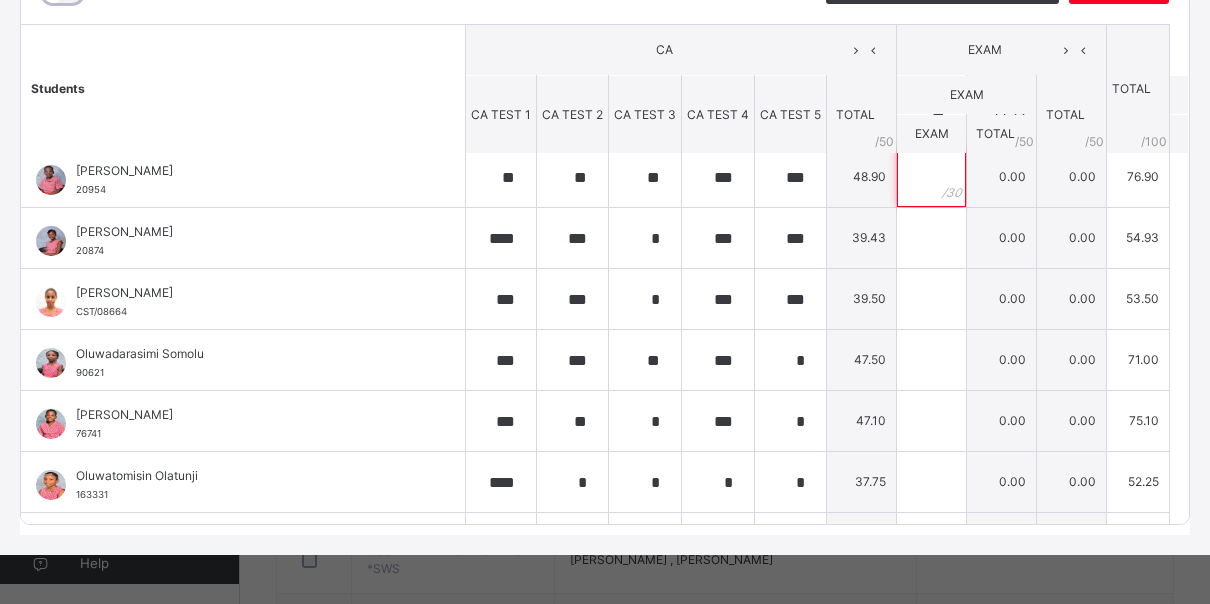 scroll, scrollTop: 292, scrollLeft: 0, axis: vertical 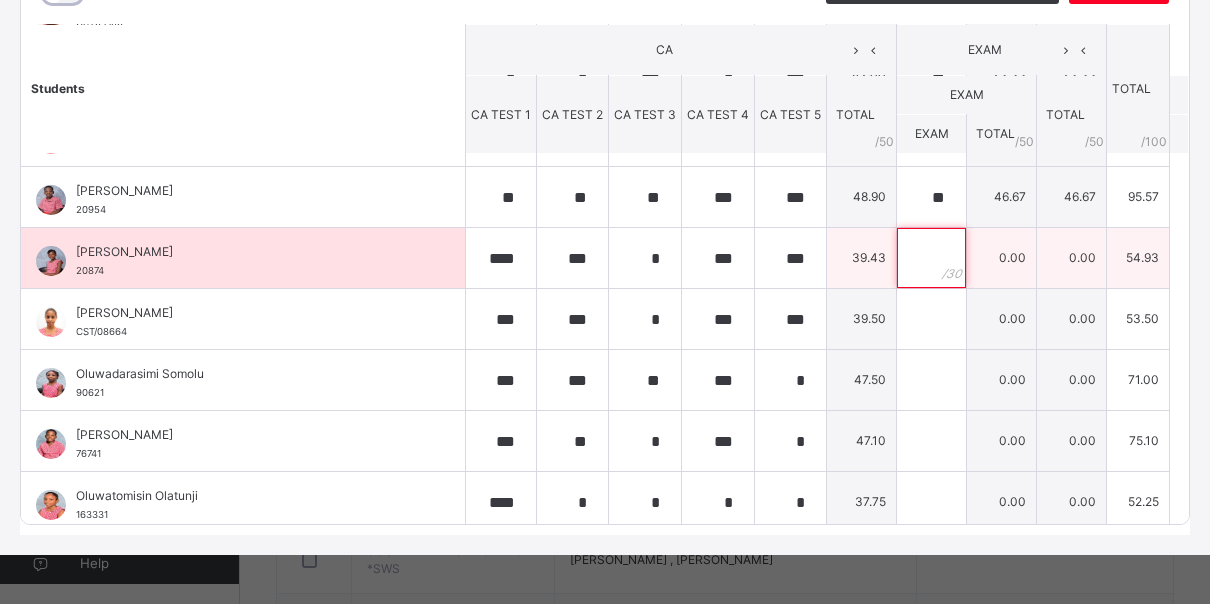 click at bounding box center [931, 258] 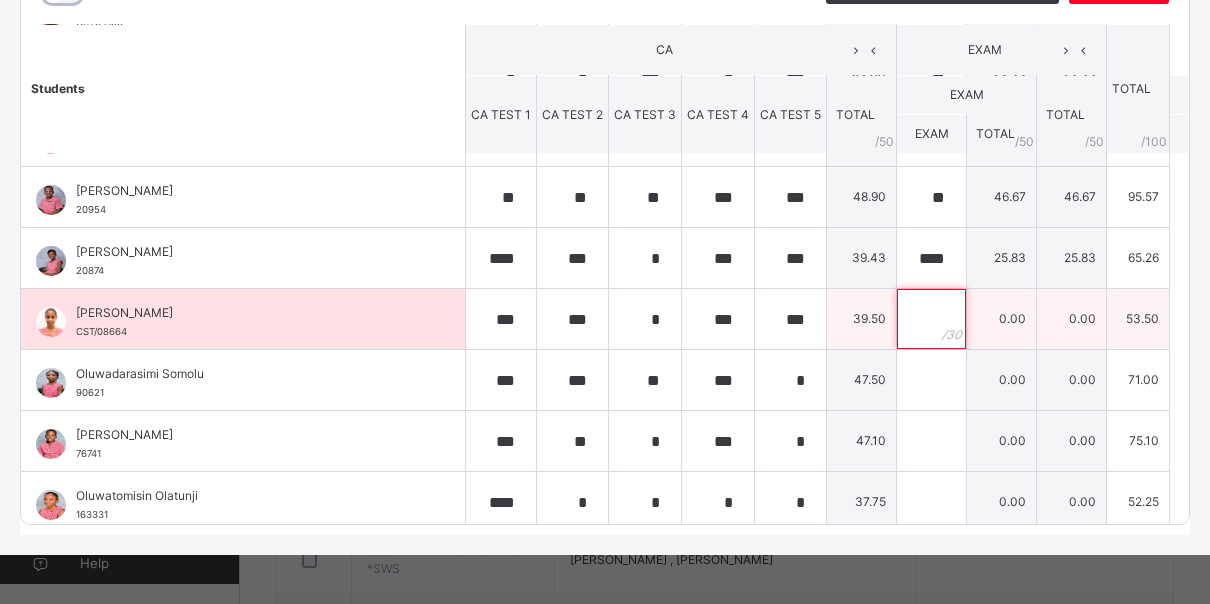 click at bounding box center (931, 319) 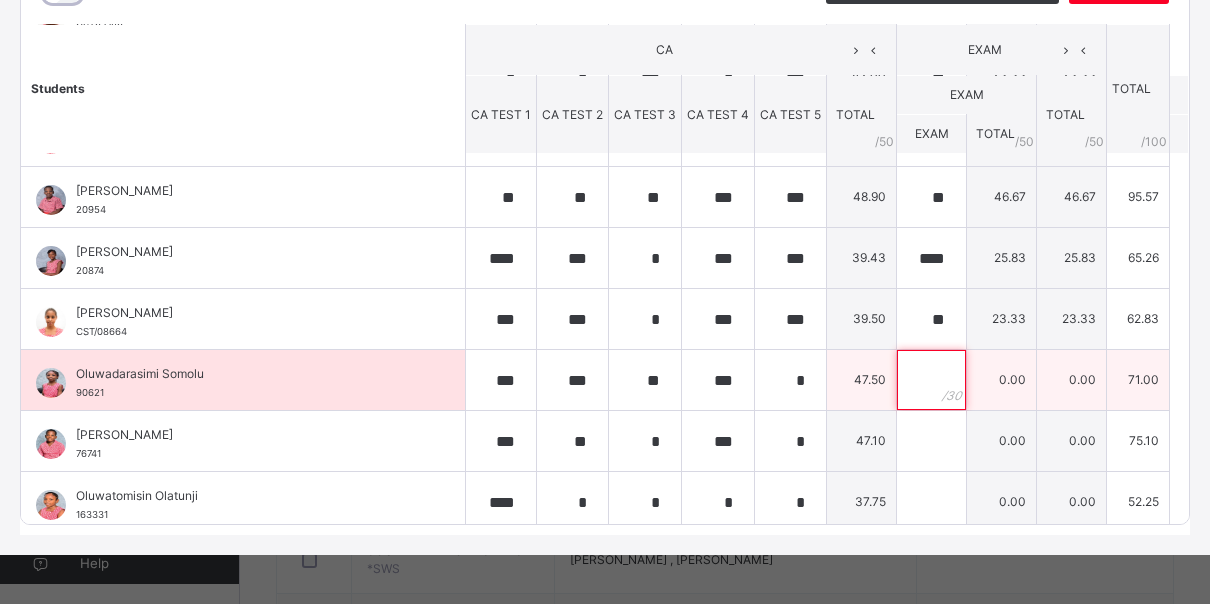 click at bounding box center (931, 380) 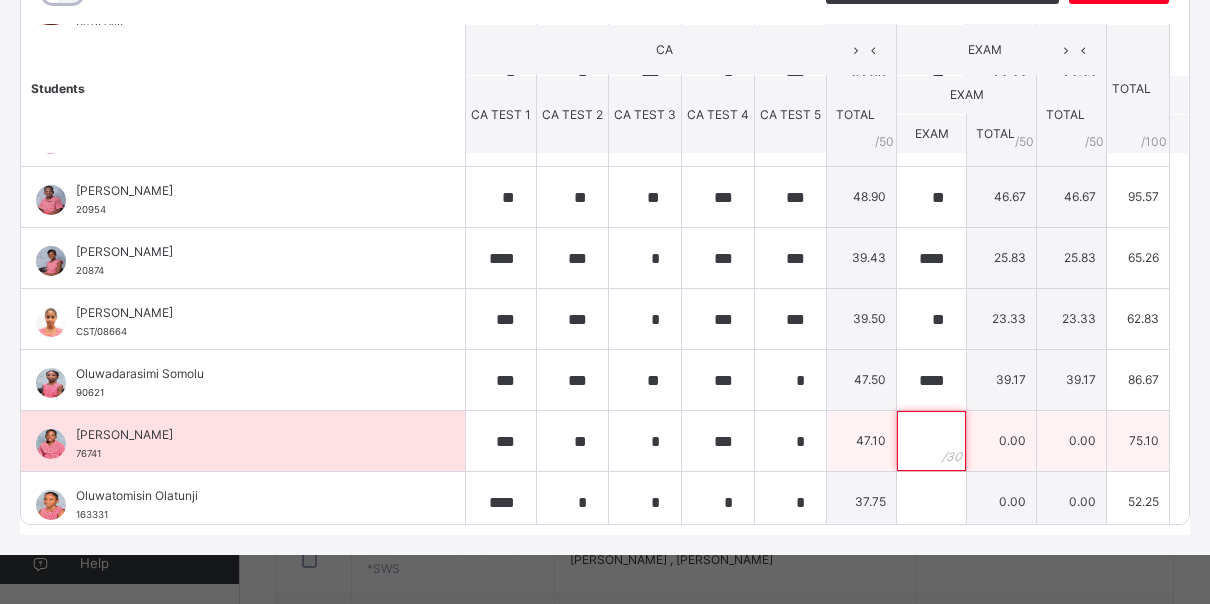 click at bounding box center (931, 441) 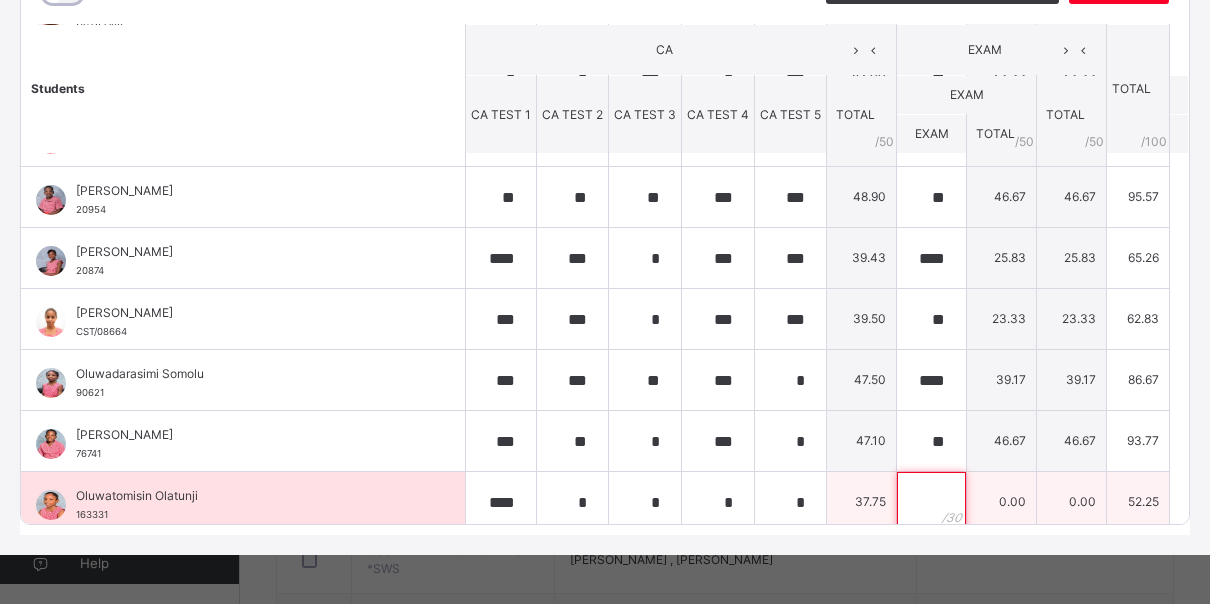 click at bounding box center (931, 502) 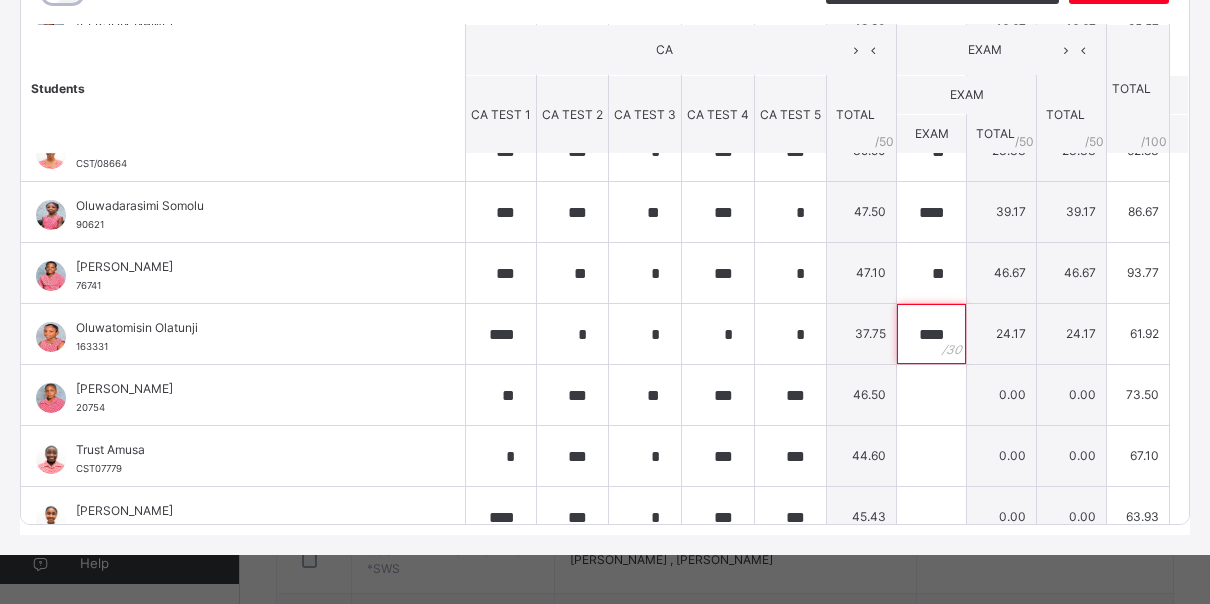 scroll, scrollTop: 478, scrollLeft: 0, axis: vertical 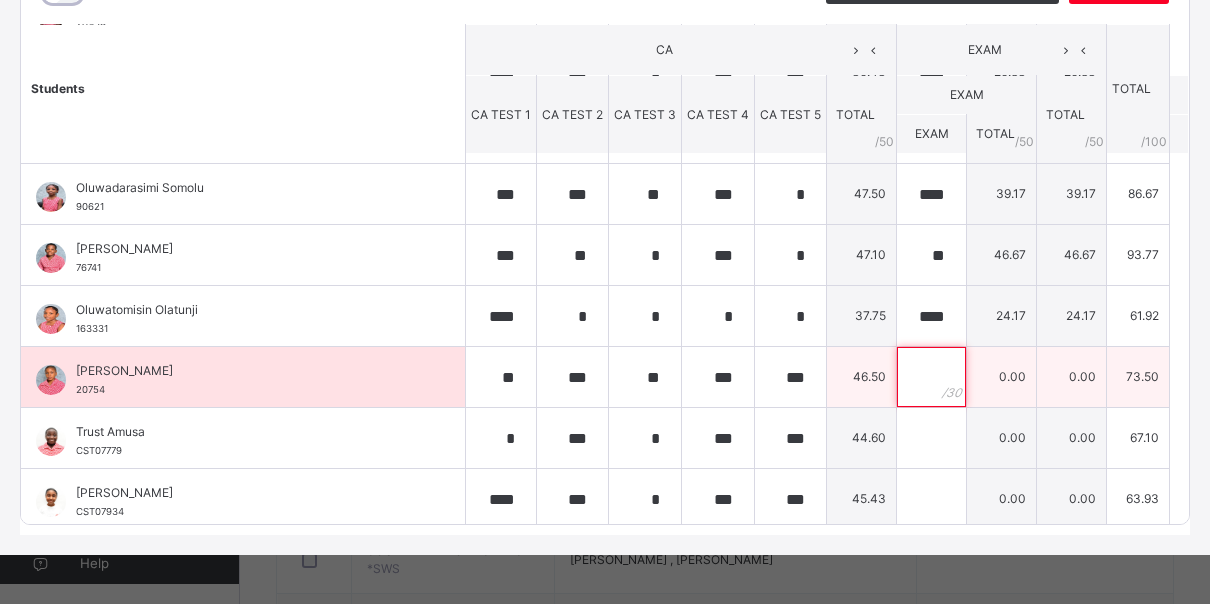 click at bounding box center (931, 377) 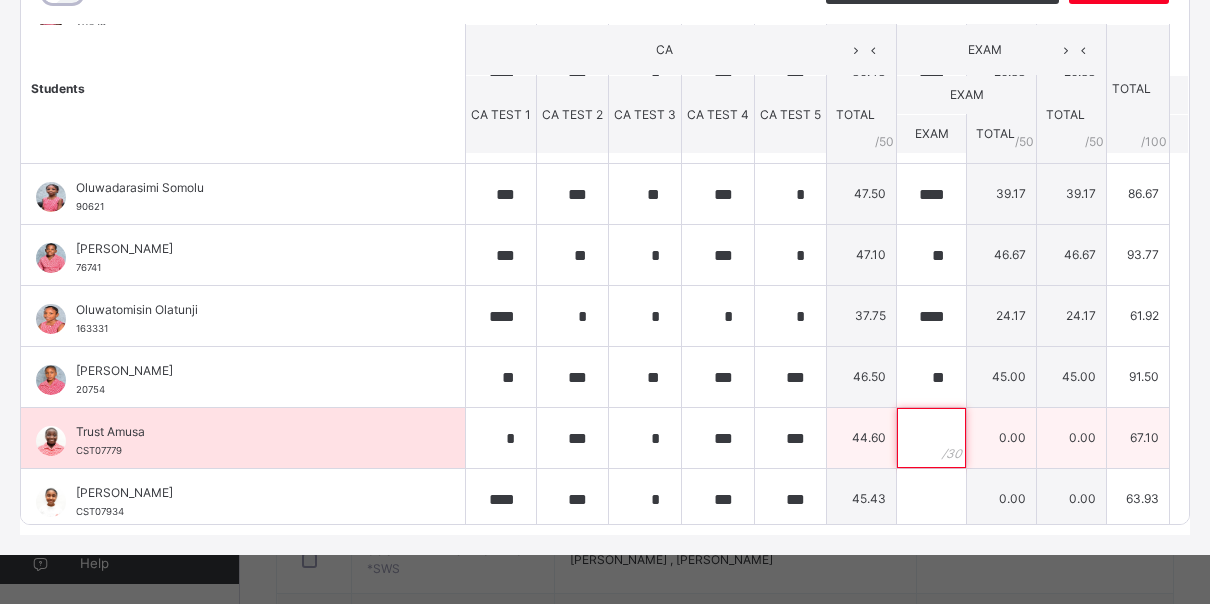 click at bounding box center (931, 438) 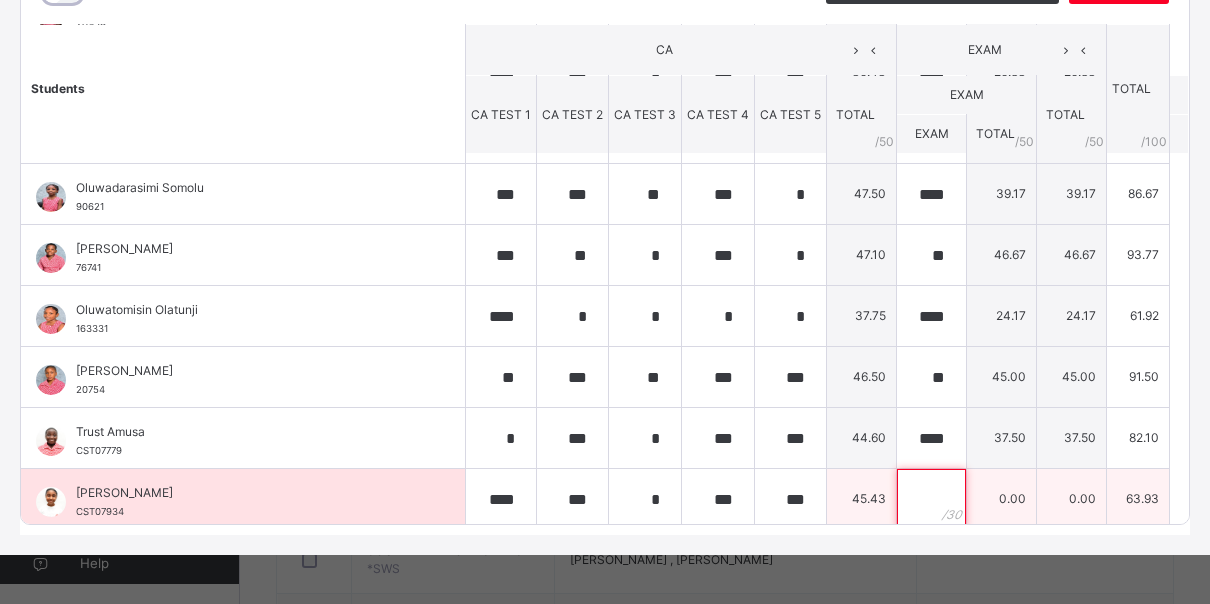 click at bounding box center (931, 499) 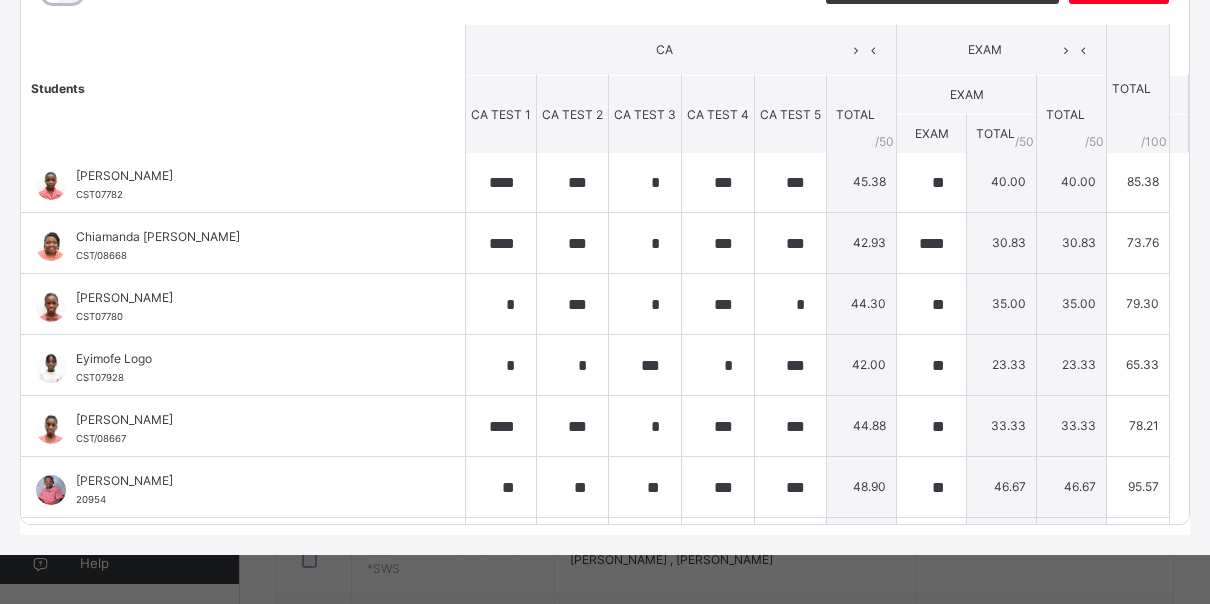 scroll, scrollTop: 0, scrollLeft: 0, axis: both 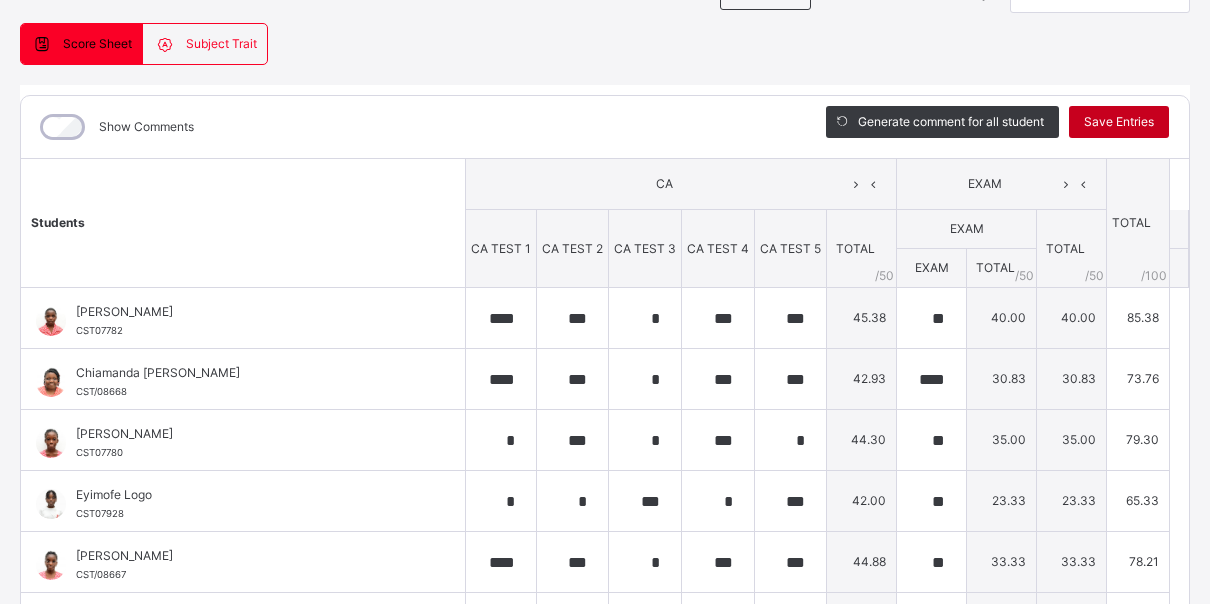 click on "Save Entries" at bounding box center (1119, 122) 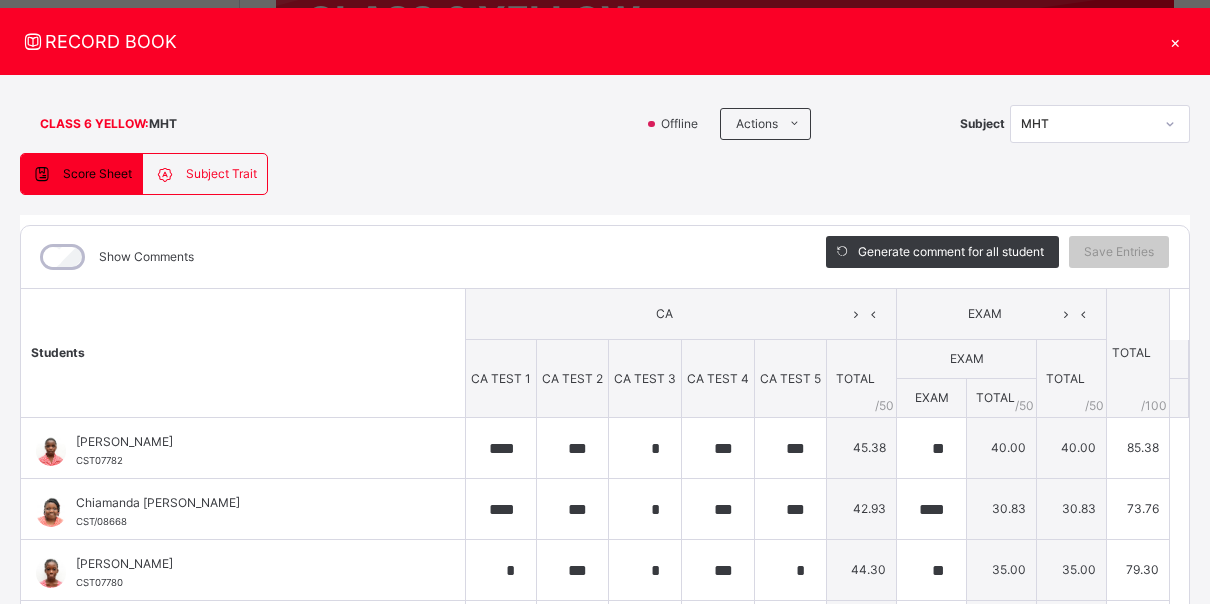 scroll, scrollTop: 32, scrollLeft: 0, axis: vertical 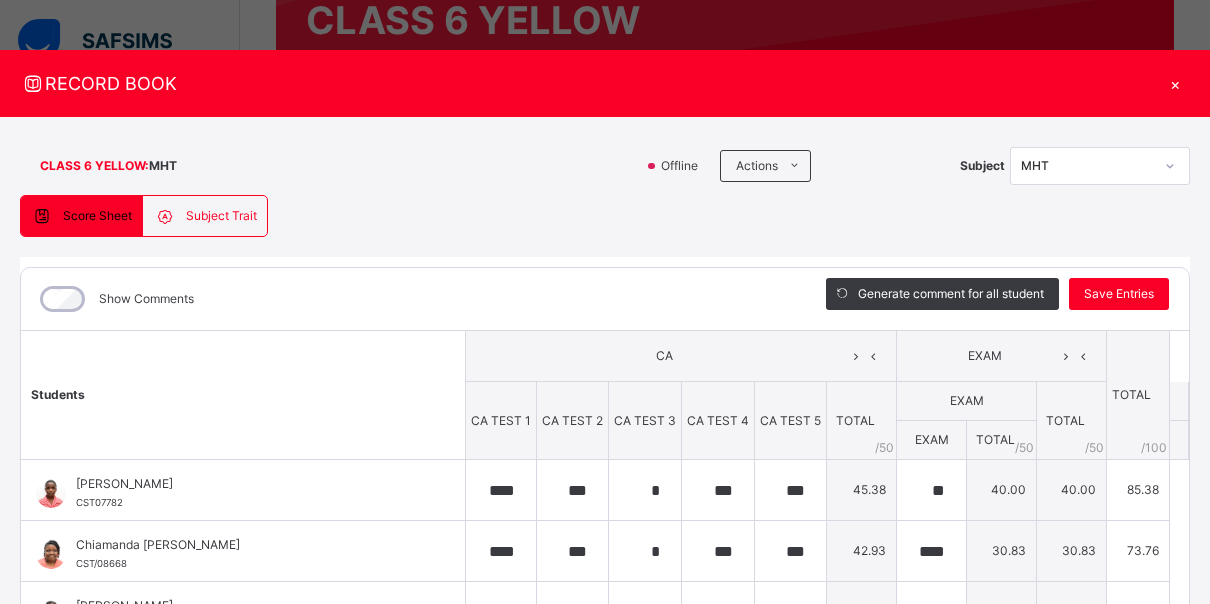 click 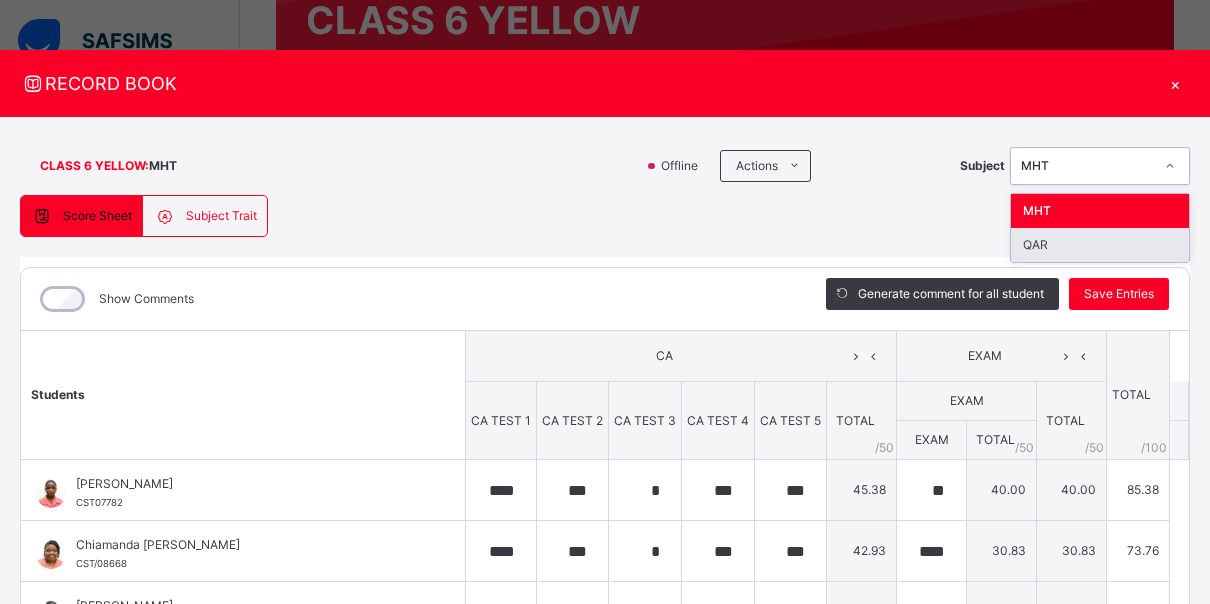 click on "QAR" at bounding box center (1100, 245) 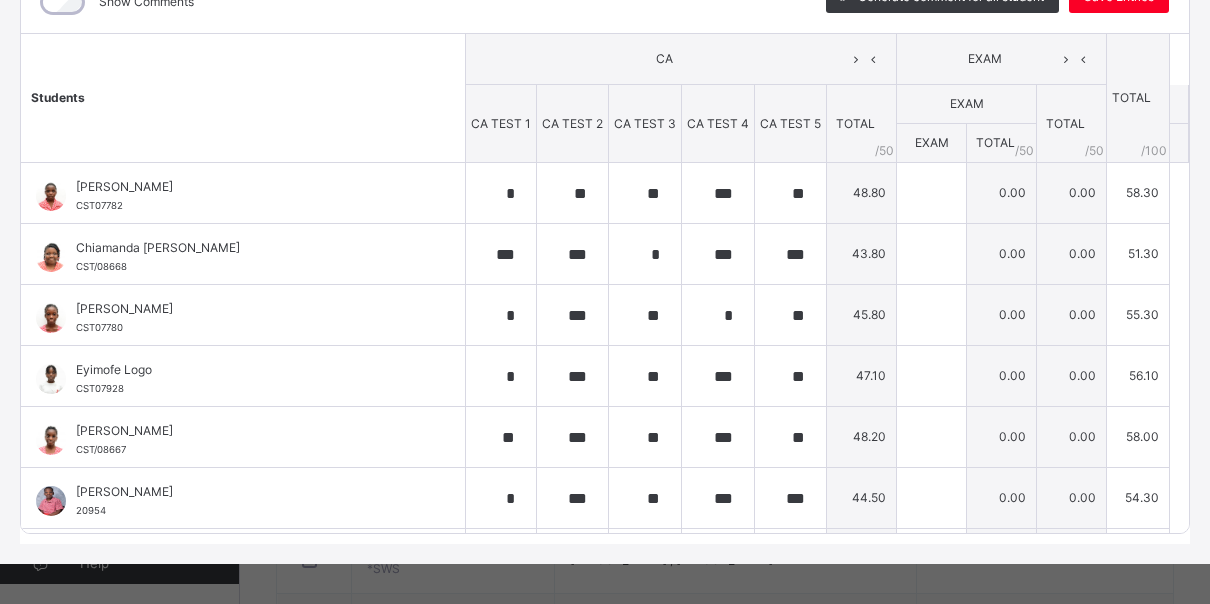 scroll, scrollTop: 306, scrollLeft: 0, axis: vertical 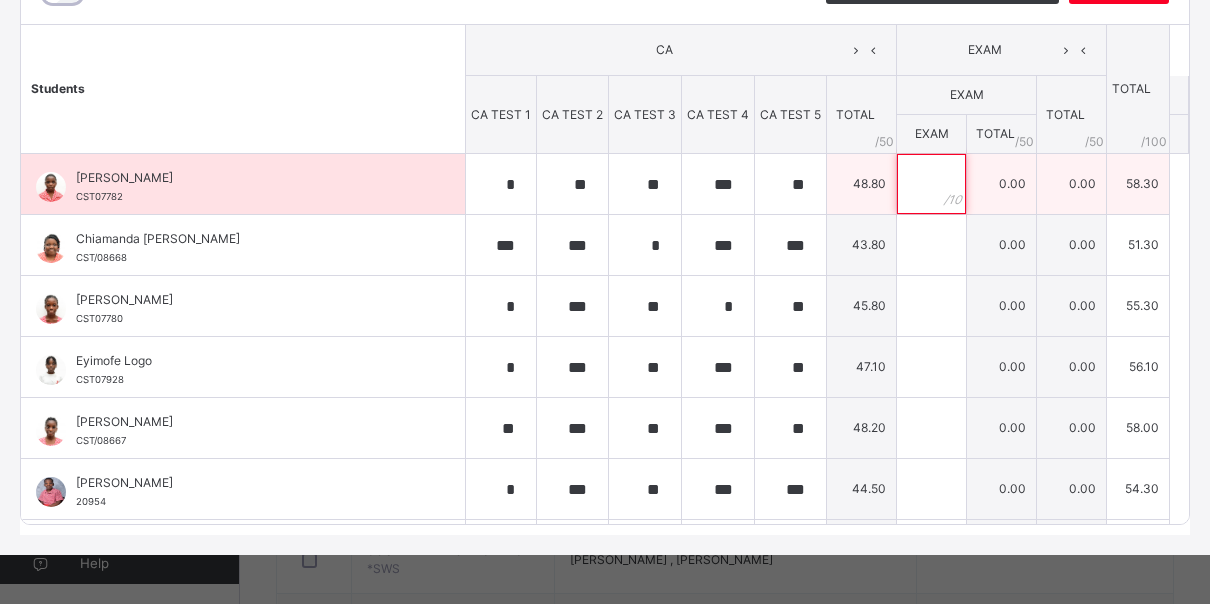 click at bounding box center [931, 184] 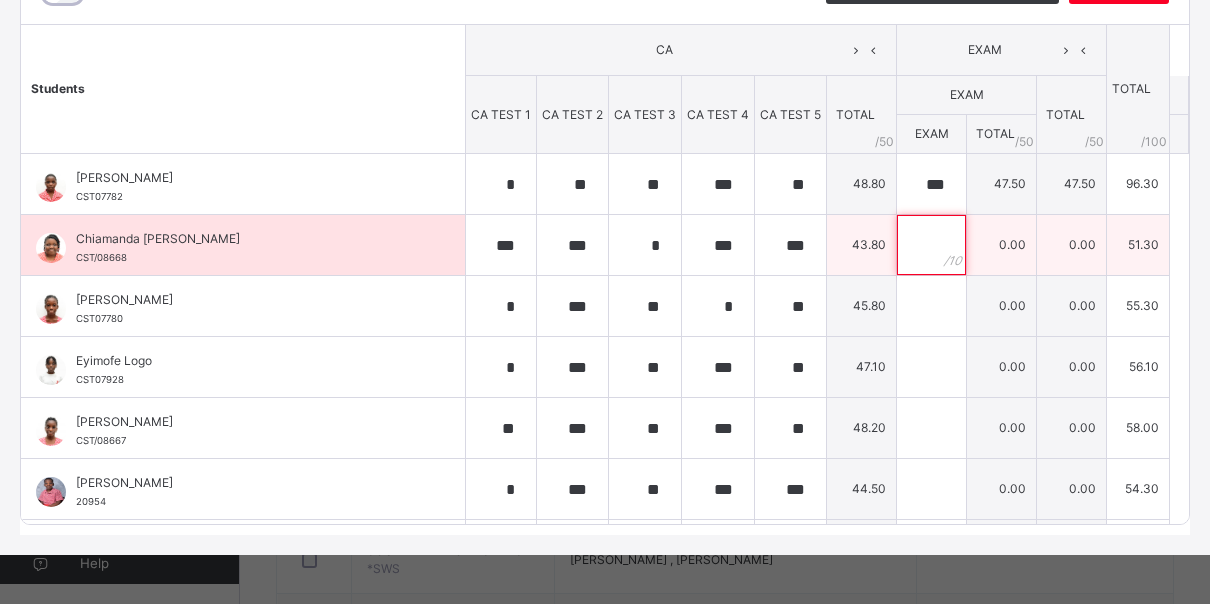 click at bounding box center [931, 245] 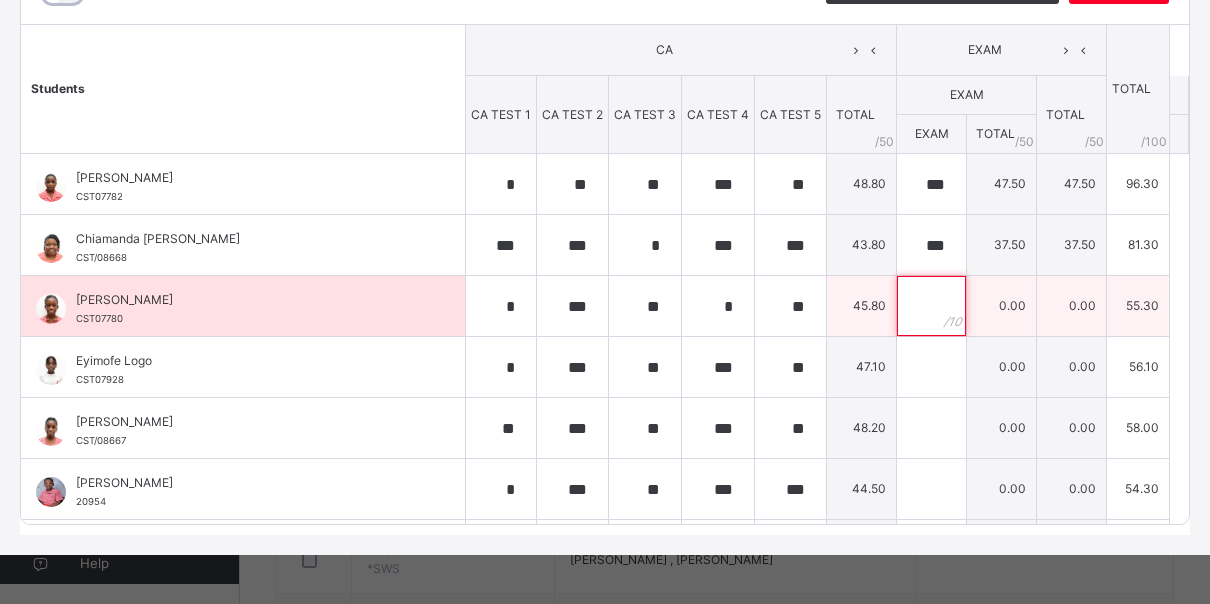 click at bounding box center (931, 306) 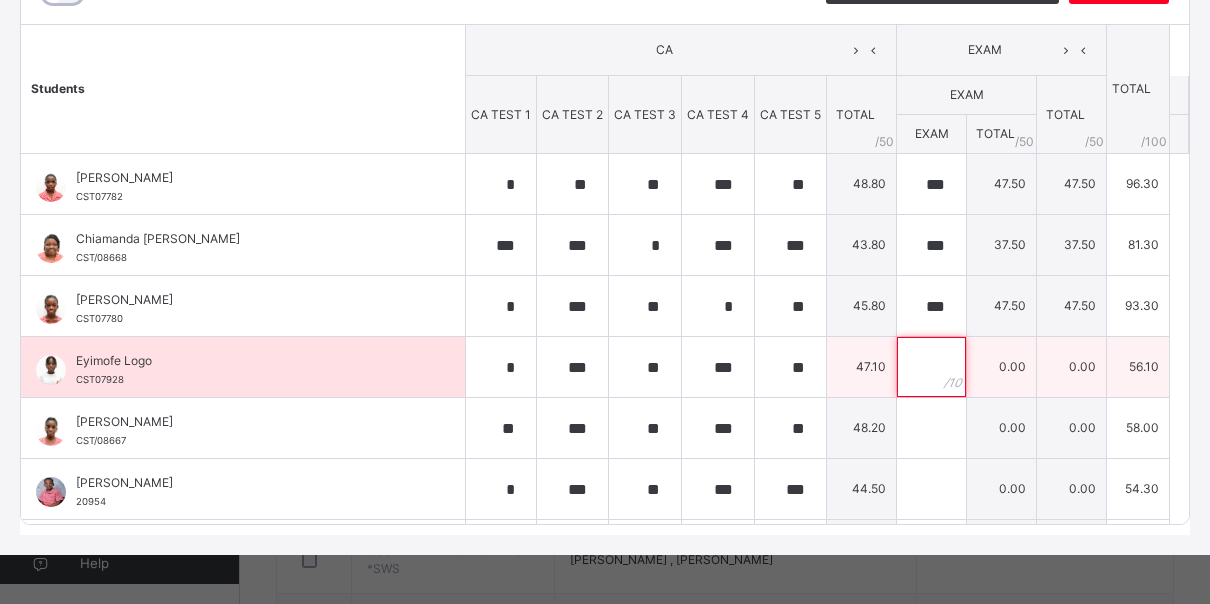 click at bounding box center [931, 367] 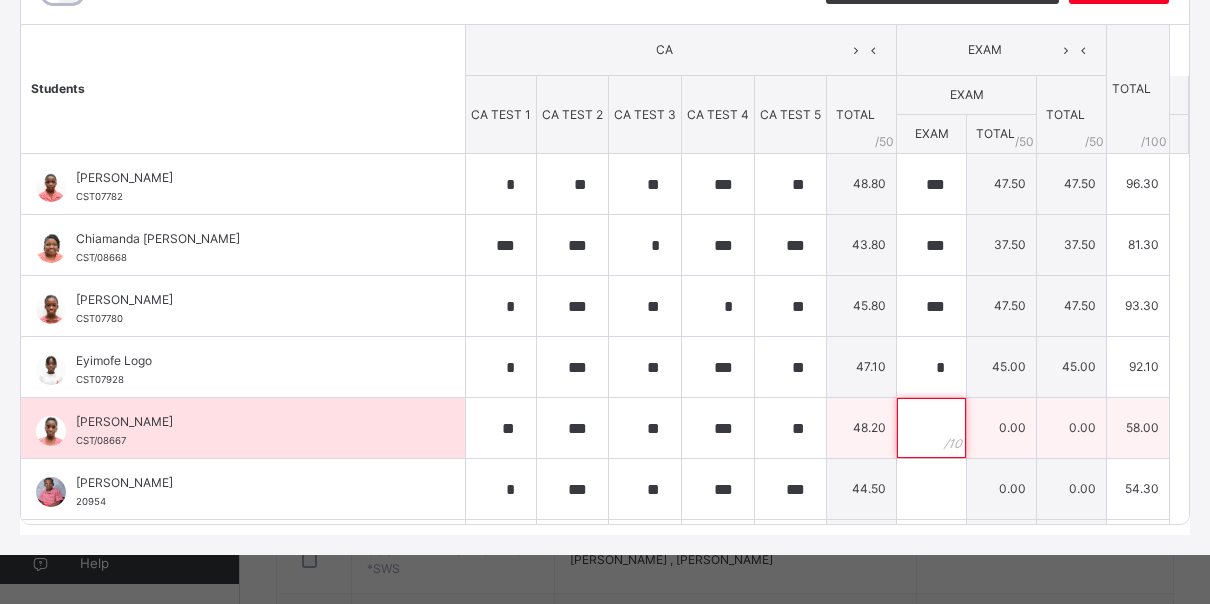 click at bounding box center (931, 428) 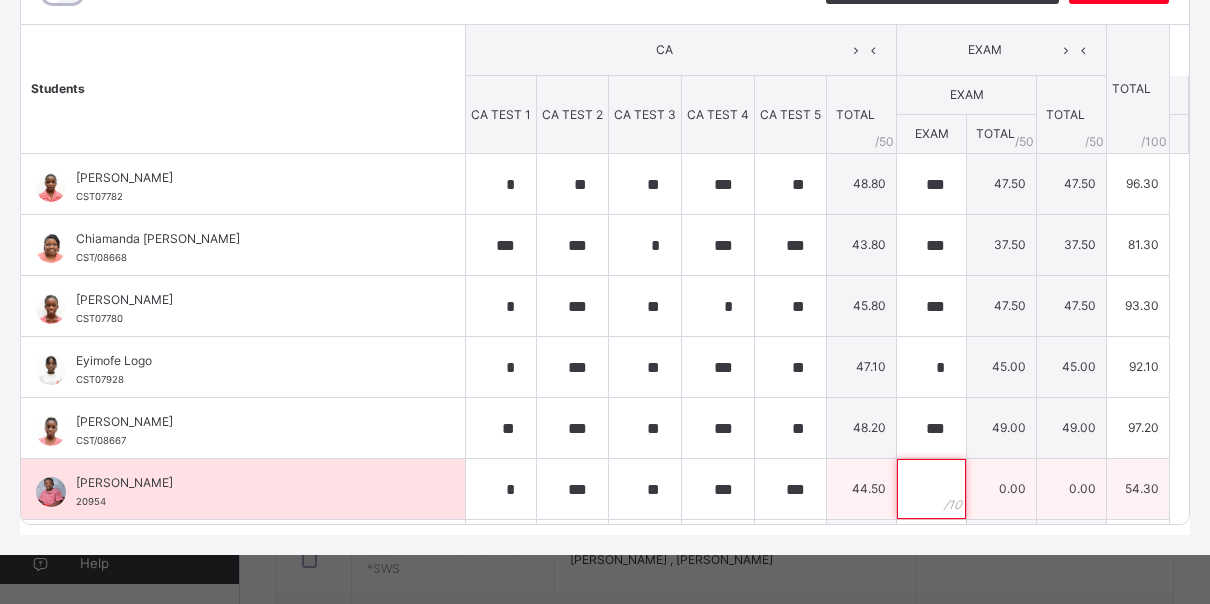 click at bounding box center (931, 489) 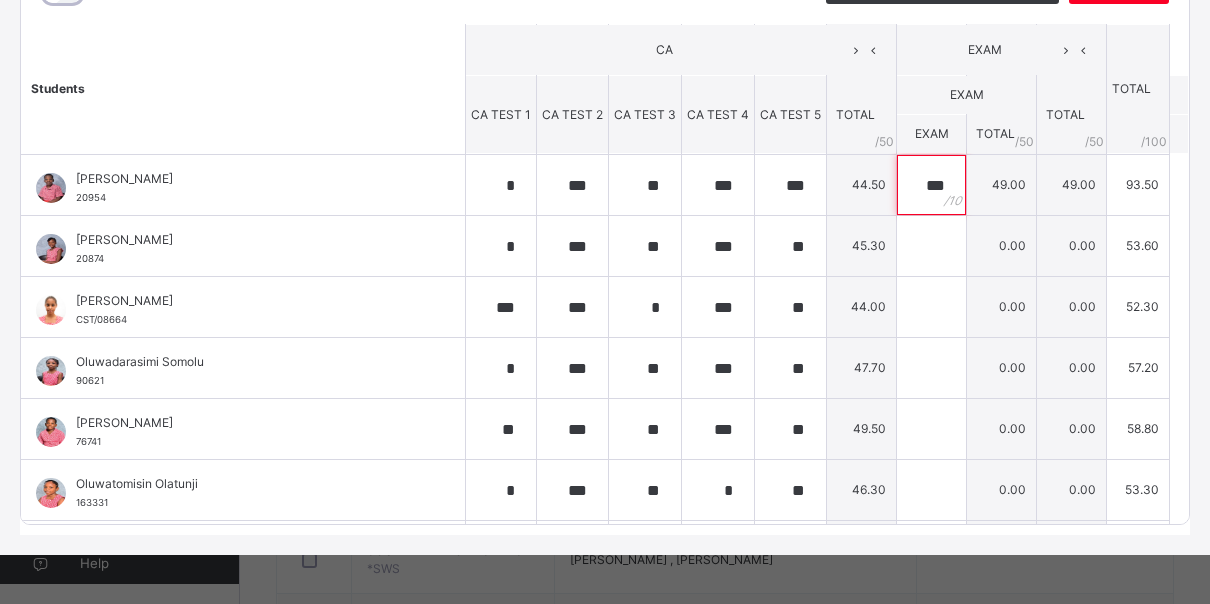 scroll, scrollTop: 318, scrollLeft: 0, axis: vertical 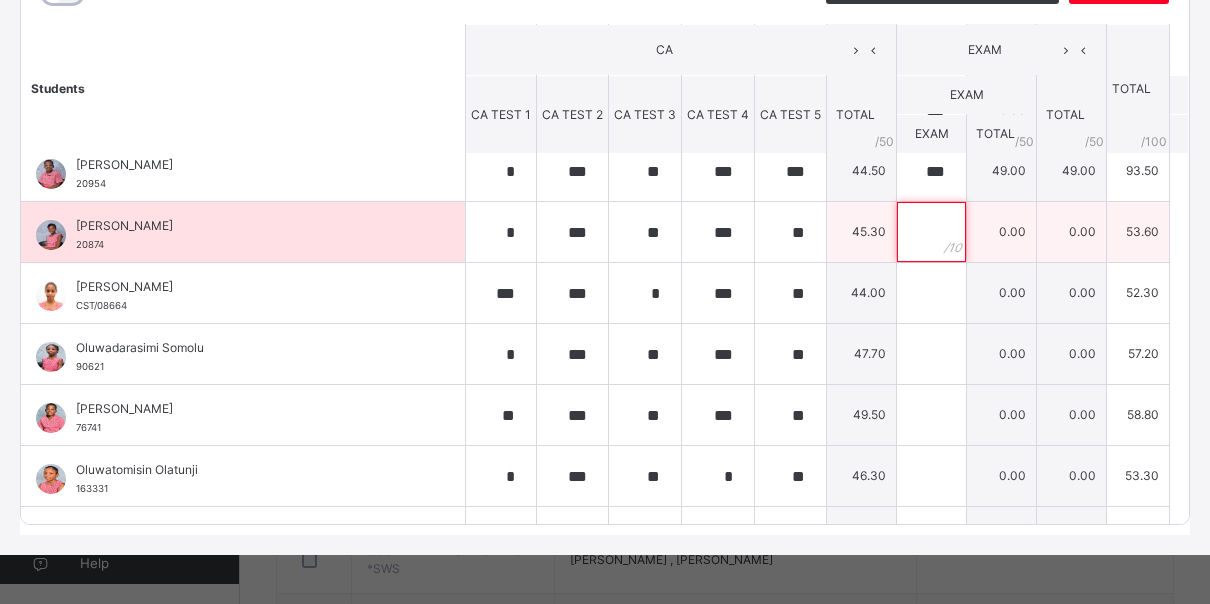 click at bounding box center [931, 232] 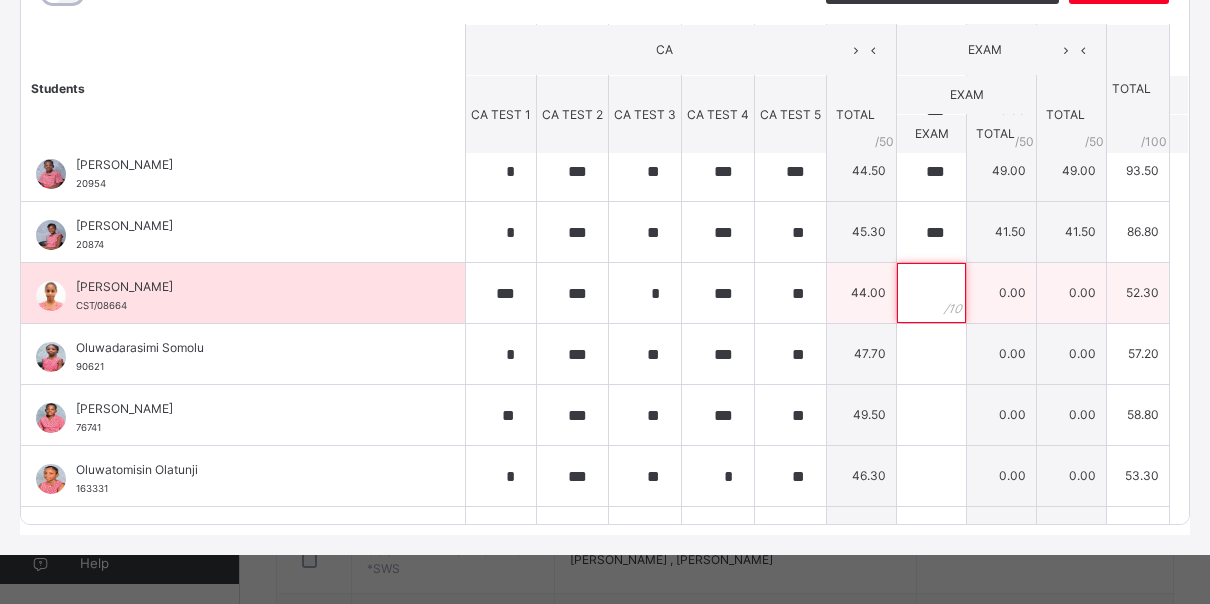 click at bounding box center [931, 293] 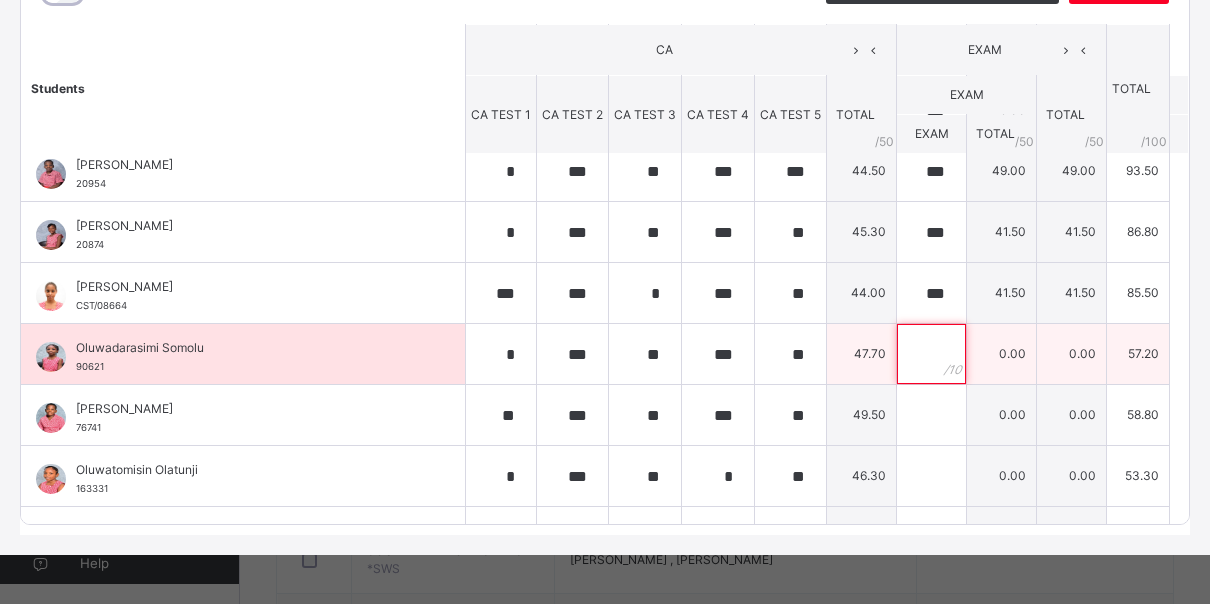 click at bounding box center [931, 354] 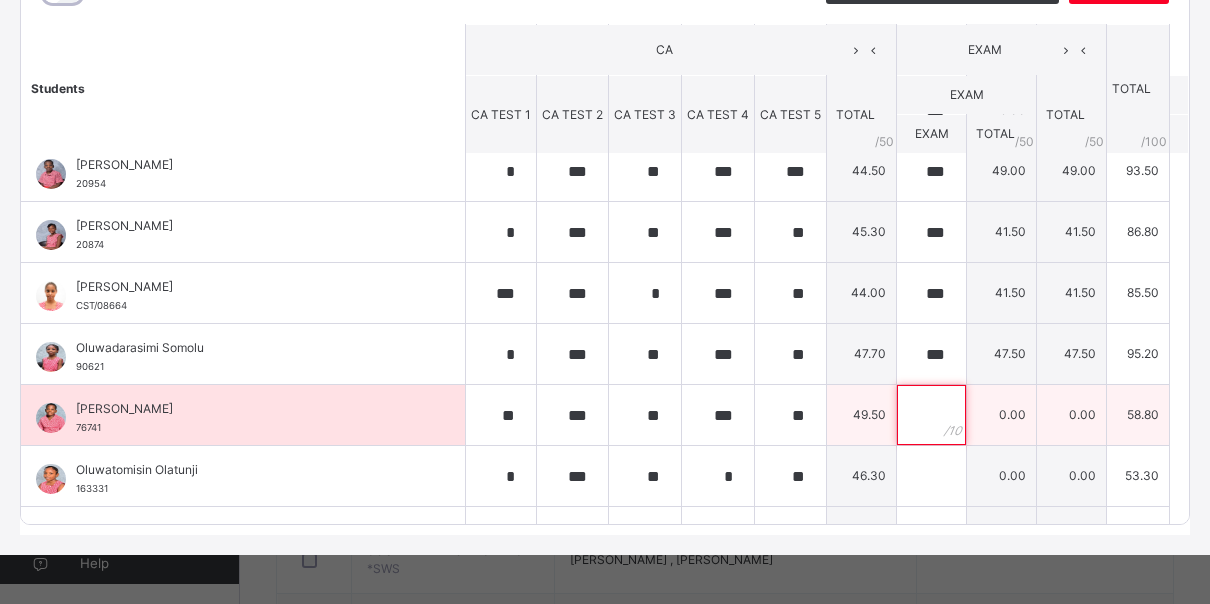 click at bounding box center [931, 415] 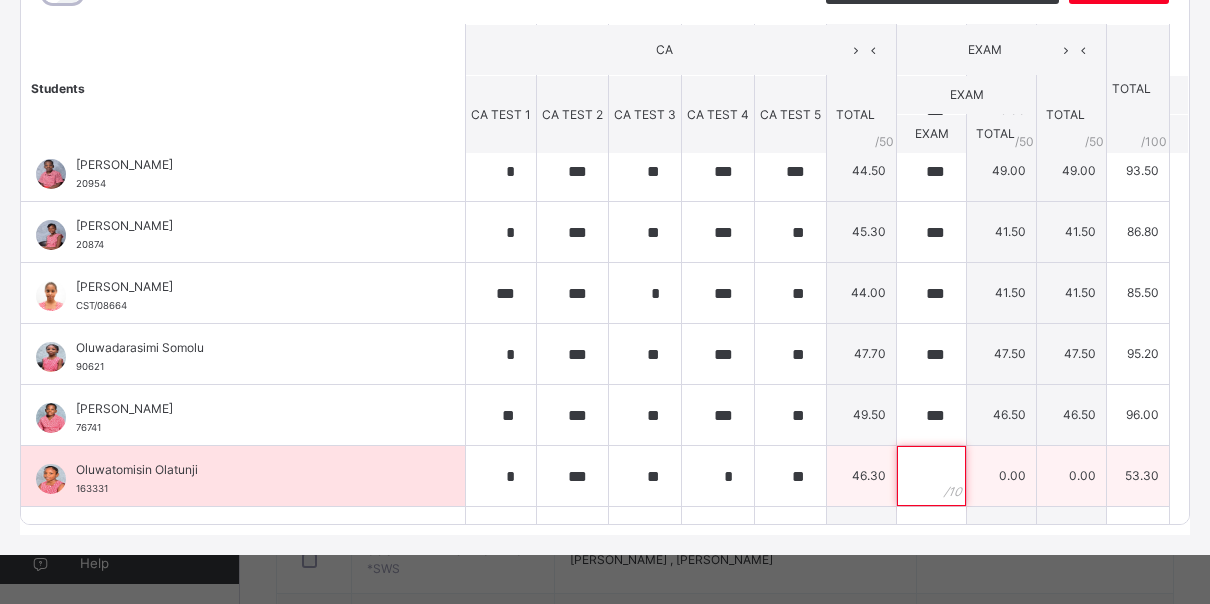 click at bounding box center [931, 476] 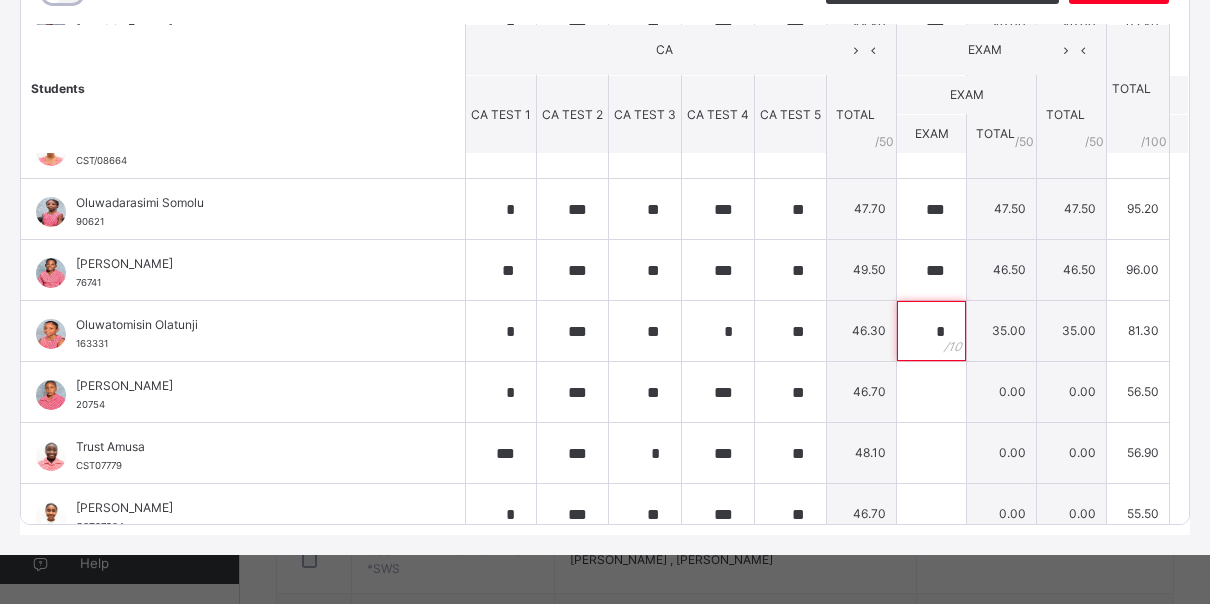 scroll, scrollTop: 478, scrollLeft: 0, axis: vertical 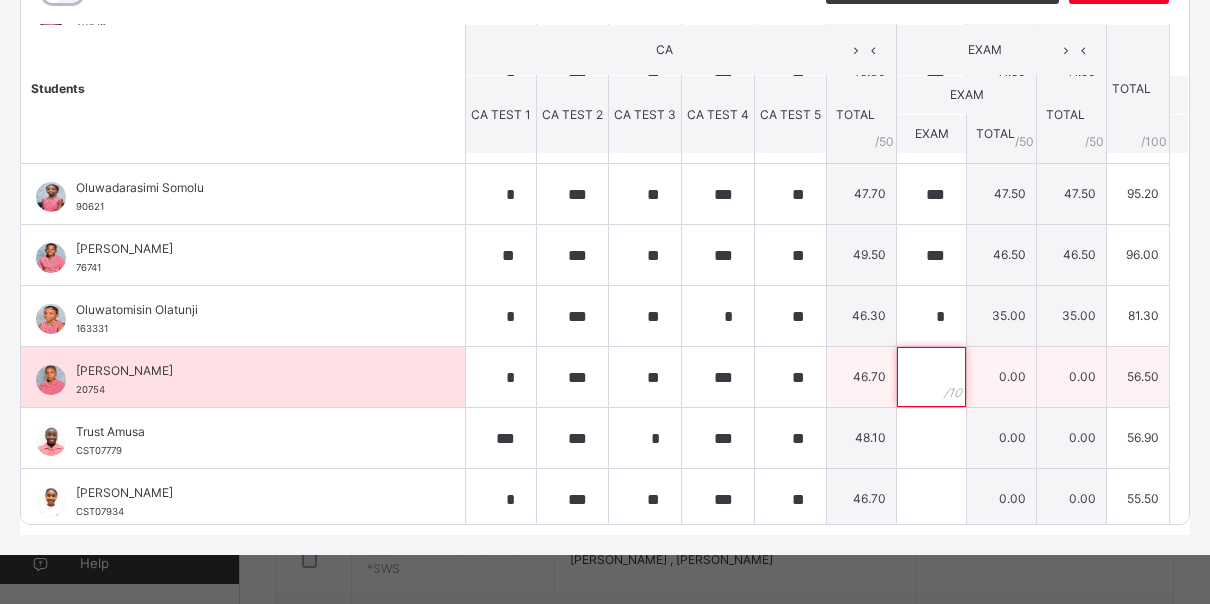 click at bounding box center (931, 377) 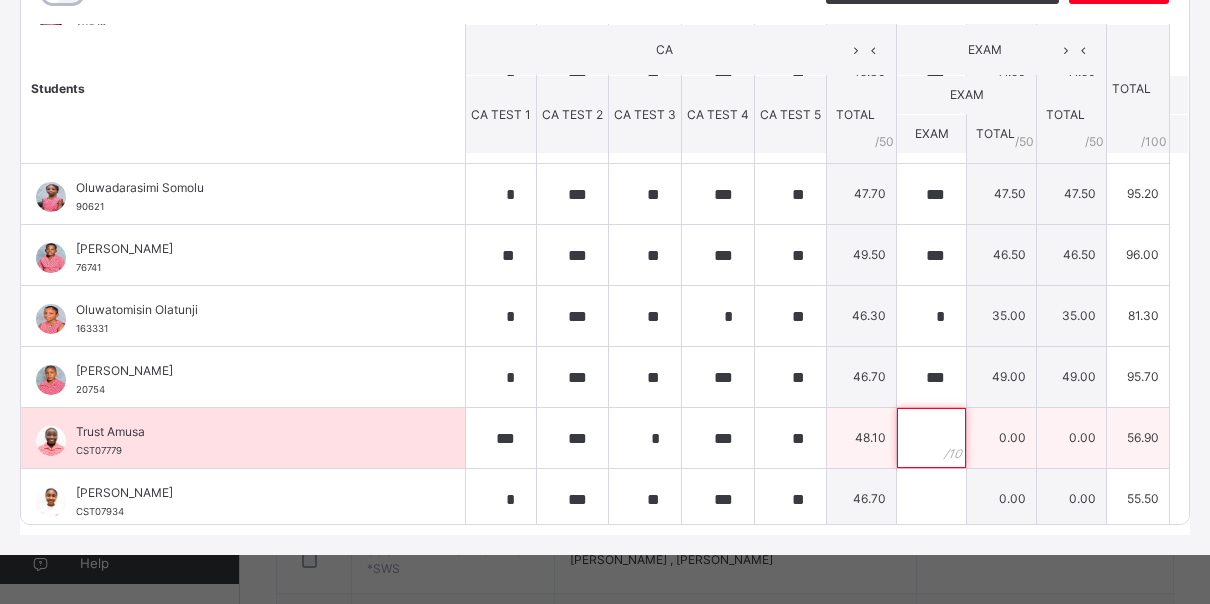click at bounding box center [931, 438] 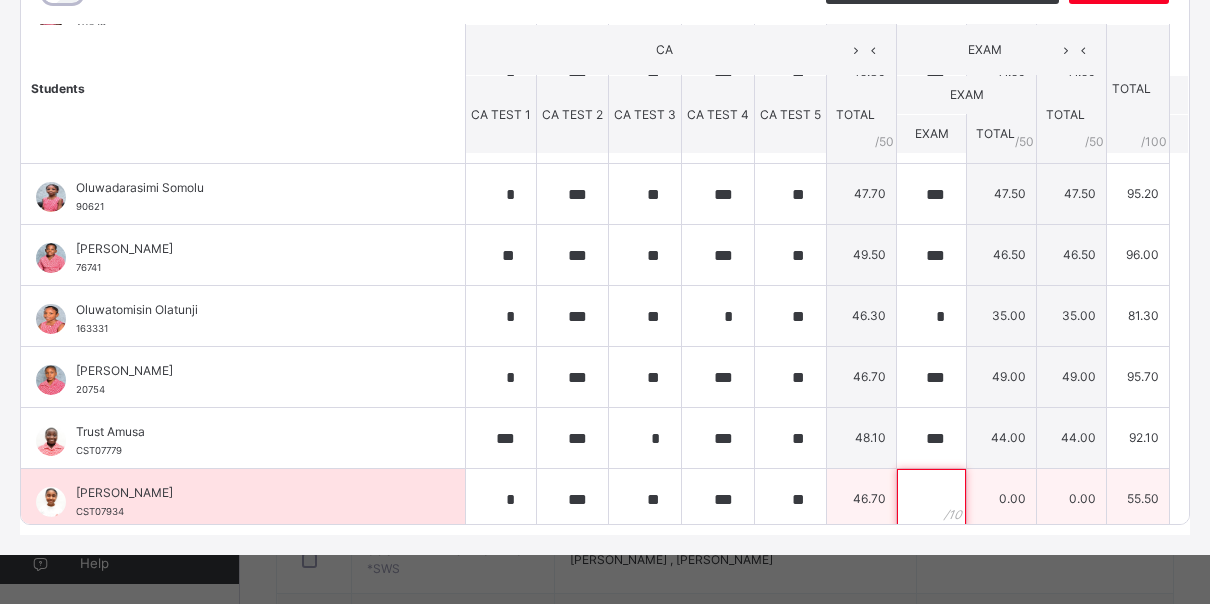 click at bounding box center (931, 499) 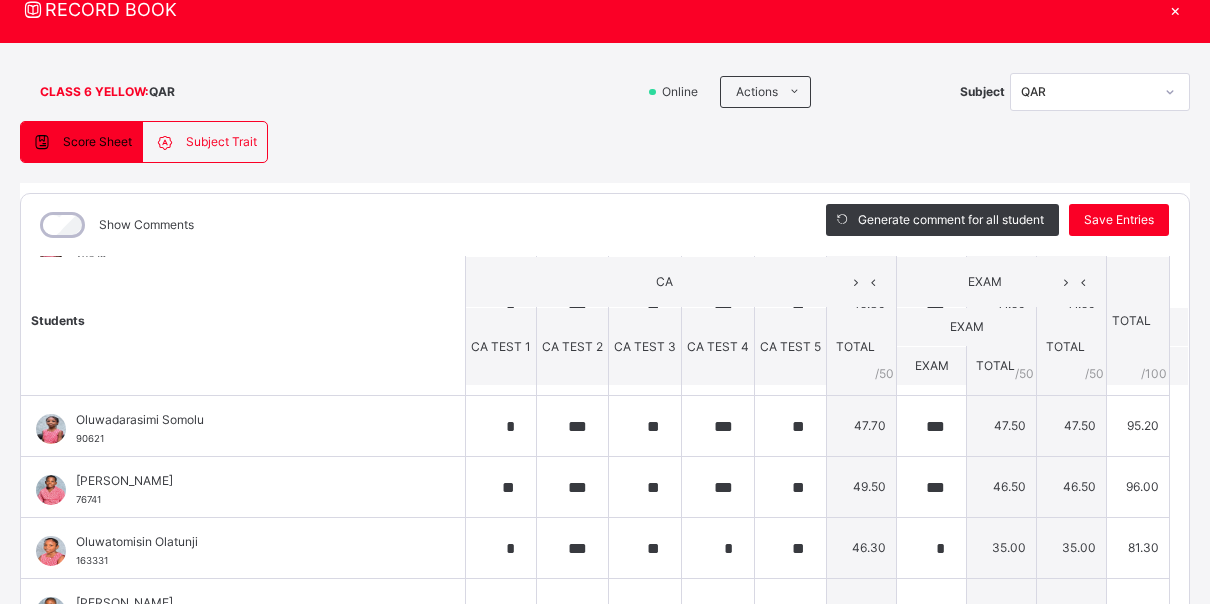 scroll, scrollTop: 73, scrollLeft: 0, axis: vertical 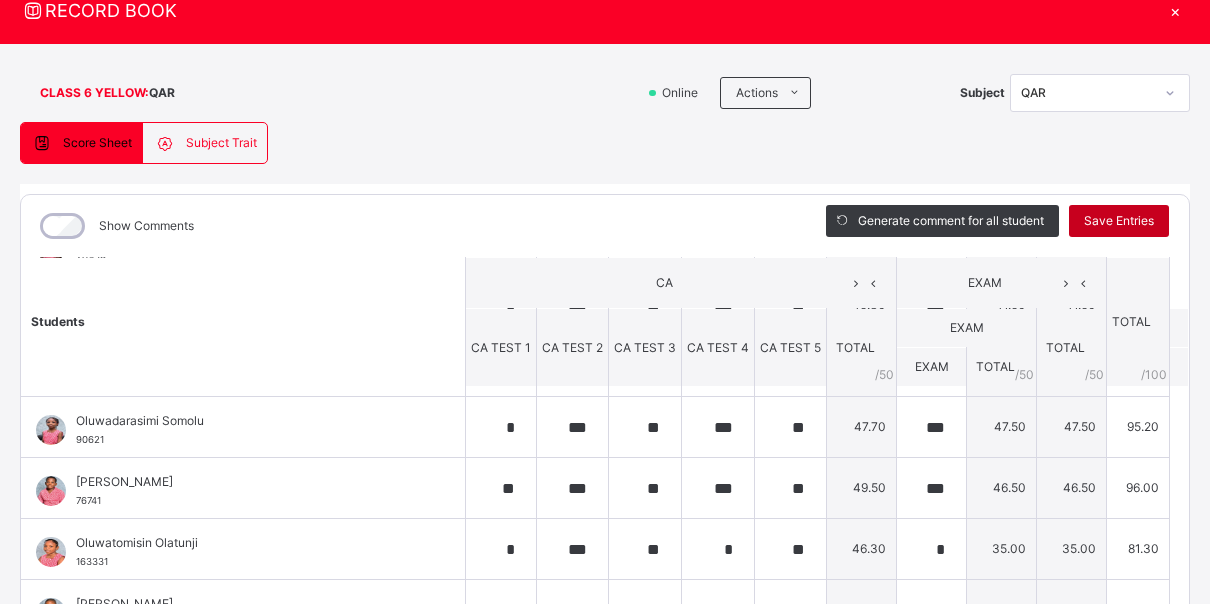 click on "Save Entries" at bounding box center (1119, 221) 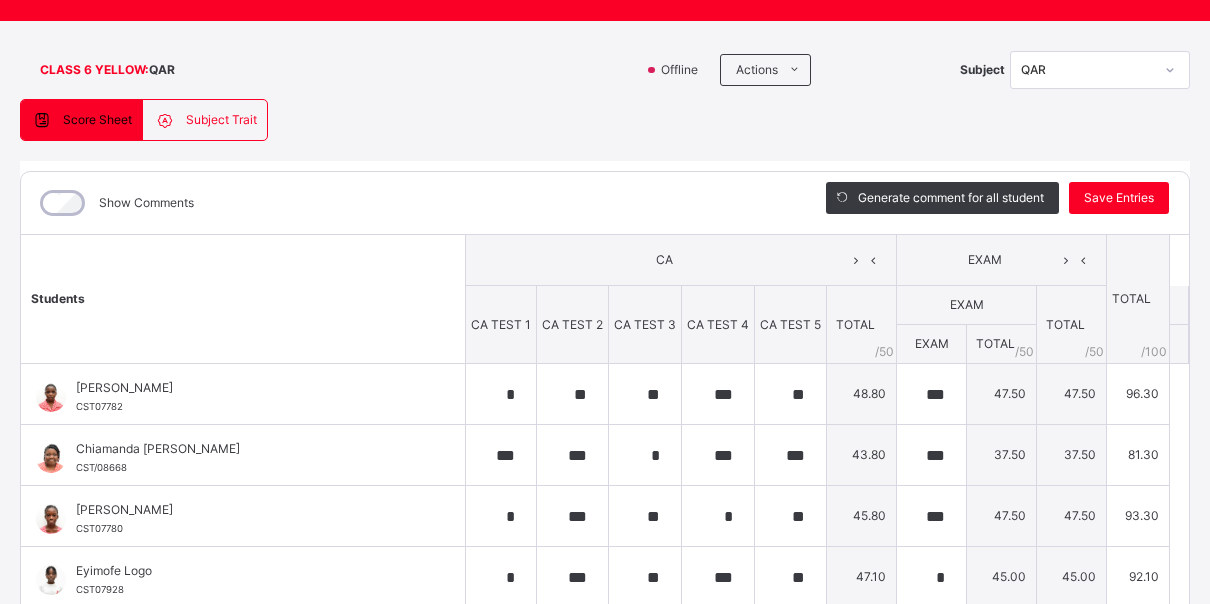 scroll, scrollTop: 80, scrollLeft: 0, axis: vertical 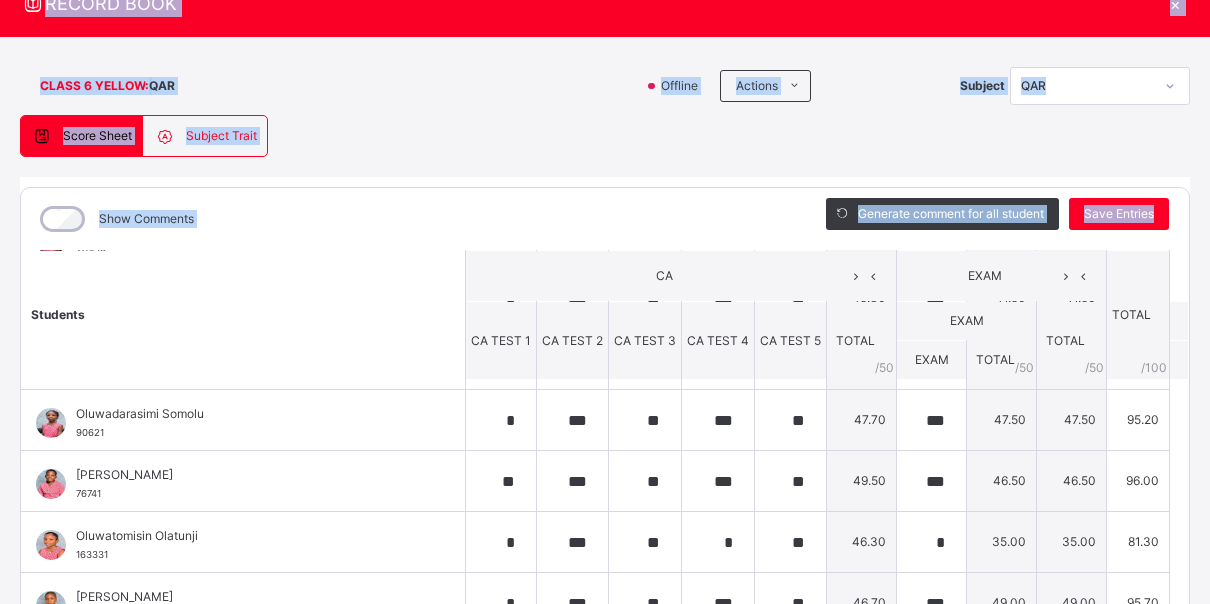 drag, startPoint x: 1198, startPoint y: 420, endPoint x: 1219, endPoint y: 473, distance: 57.00877 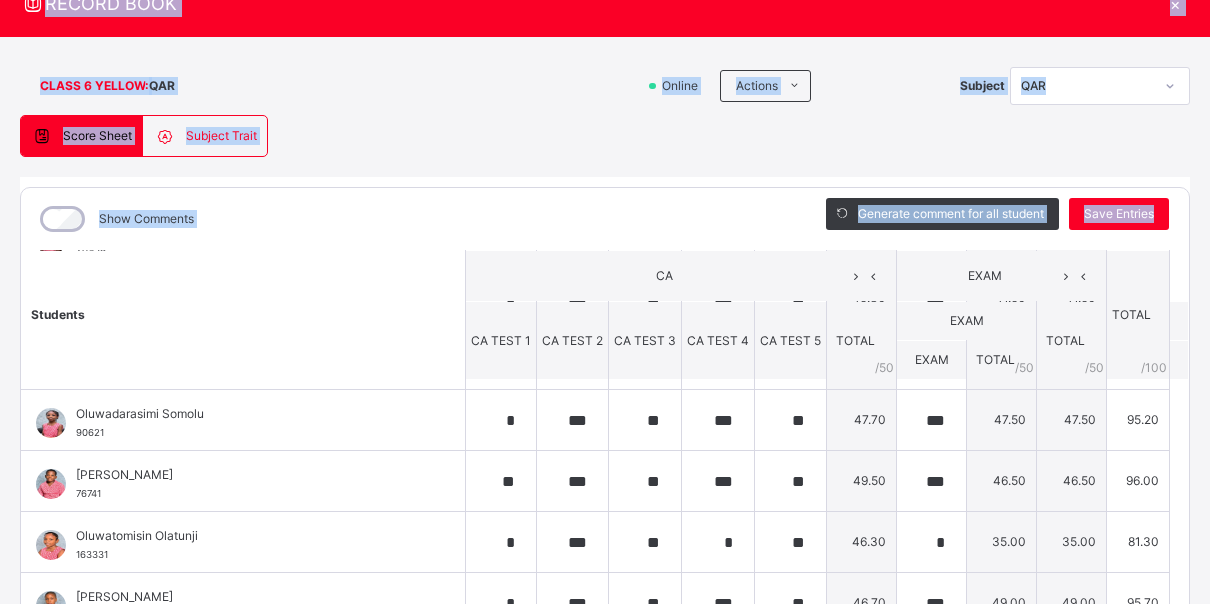 scroll, scrollTop: 306, scrollLeft: 0, axis: vertical 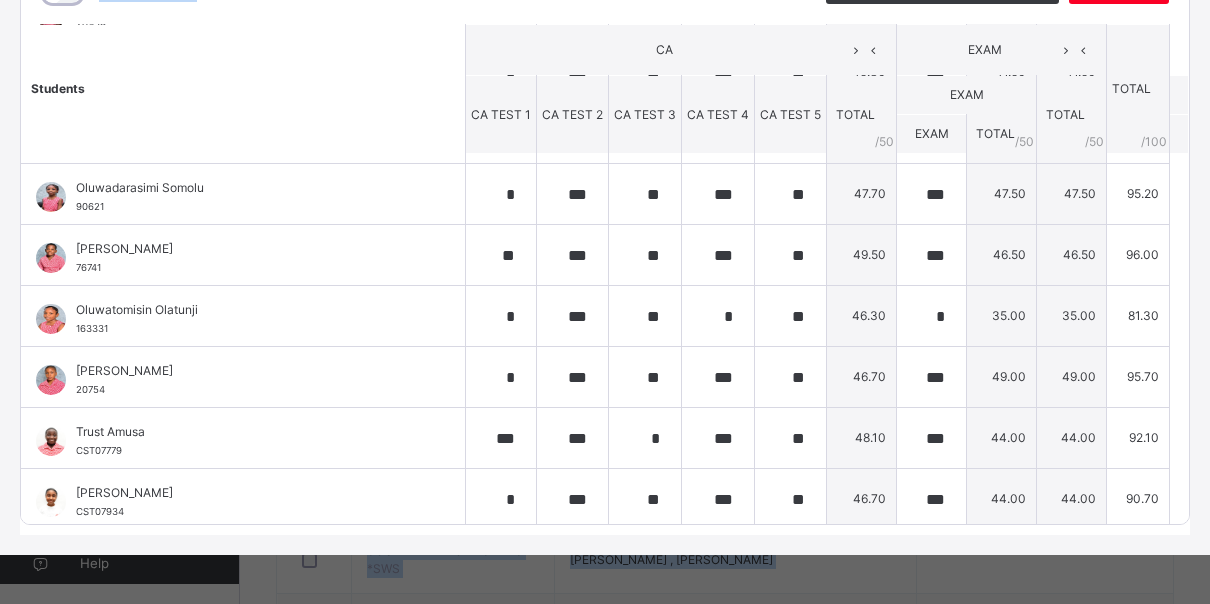 click on "CLASS 6   YELLOW :   QAR Online Actions  Download Empty Score Sheet  Upload/map score sheet Subject  QAR Corona School Lekki Date: [DATE] 4:21:07 pm Score Sheet Subject Trait Score Sheet Subject Trait Show Comments   Generate comment for all student   Save Entries Class Level:  CLASS 6   YELLOW Subject:  QAR Session:  2024/2025 Session Session:  Third Term Students CA  EXAM  TOTAL /100 Comment CA TEST 1 CA TEST 2 CA TEST 3 CA TEST 4 CA TEST 5 TOTAL / 50 EXAM  TOTAL / 50 EXAM TOTAL / 50 Adeiza  Idawu CST07782 Adeiza  Idawu CST07782 * ** ** *** ** 48.80 *** 47.50 47.50 96.30 Generate comment 0 / 250   ×   Subject Teacher’s Comment Generate and see in full the comment developed by the AI with an option to regenerate the comment [PERSON_NAME]  Idawu   CST07782   Total 96.30  / 100.00 [PERSON_NAME] Bot   Regenerate     Use this comment   [PERSON_NAME] CST/08668 [PERSON_NAME] CST/08668 *** *** * *** *** 43.80 *** 37.50 37.50 81.30 Generate comment 0 / 250   ×   Subject Teacher’s Comment JS      /" at bounding box center [605, 183] 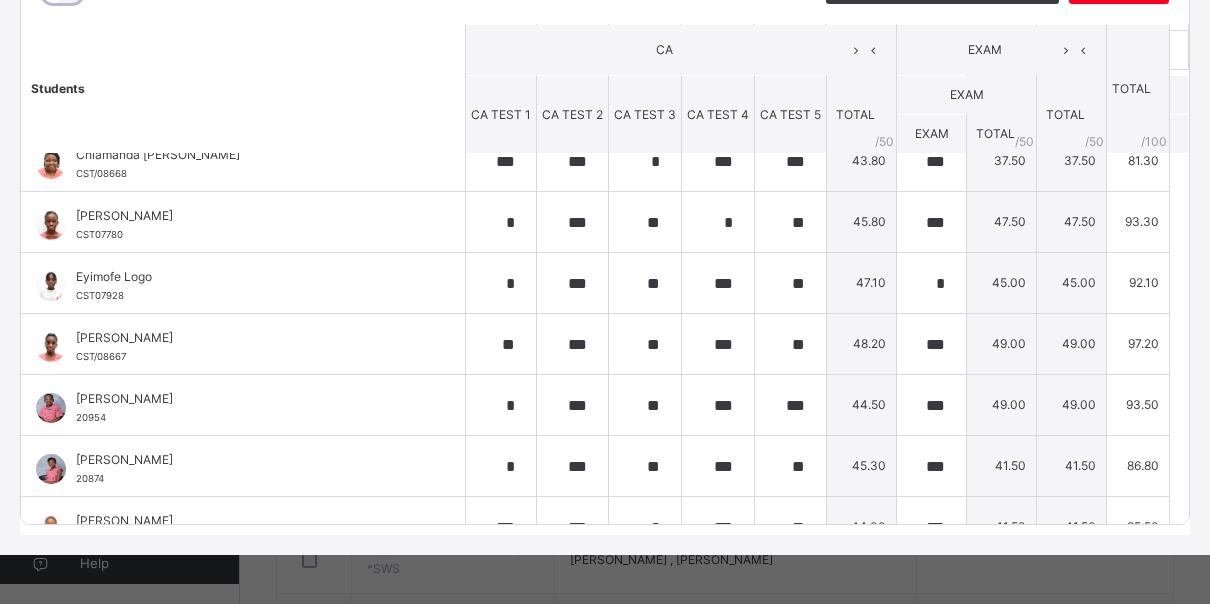 scroll, scrollTop: 69, scrollLeft: 0, axis: vertical 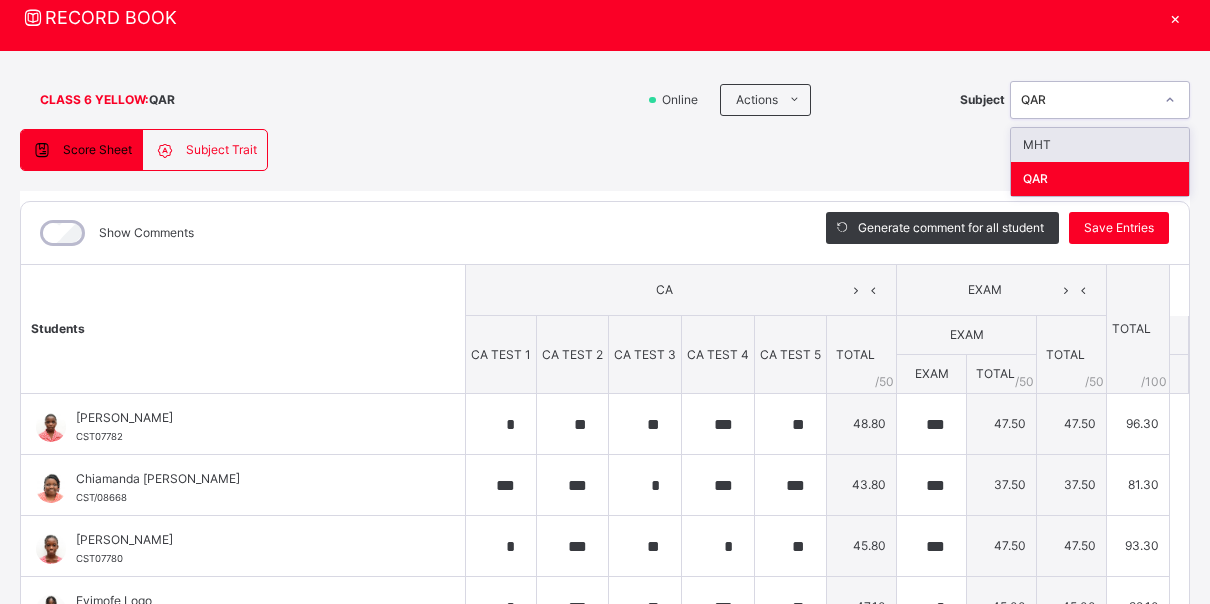 click 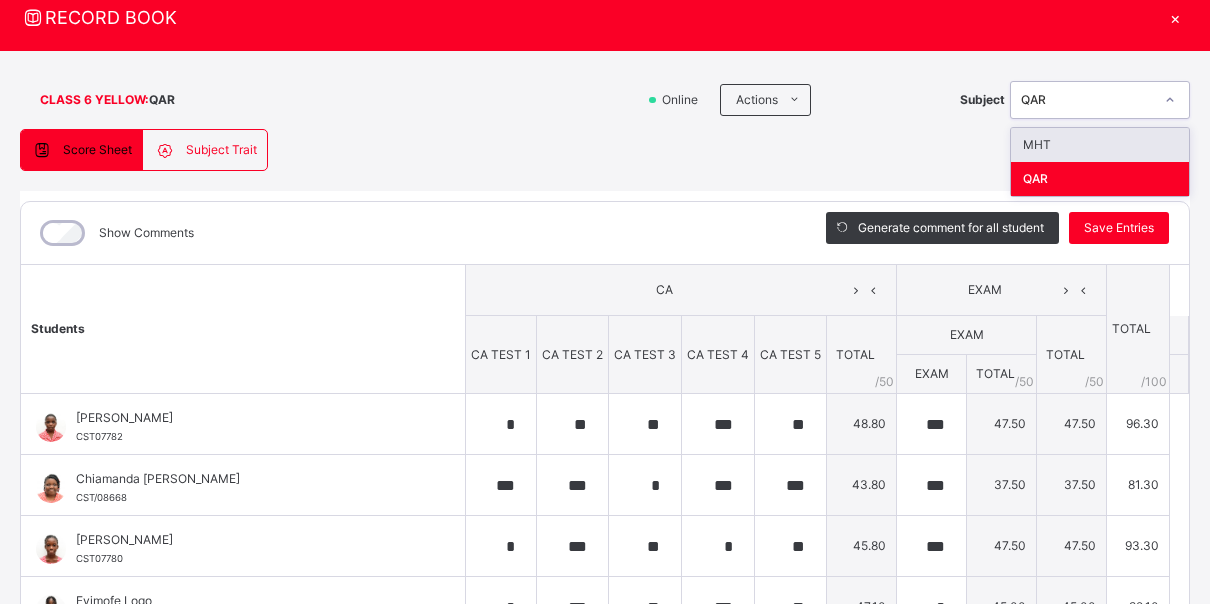 click on "MHT" at bounding box center (1100, 145) 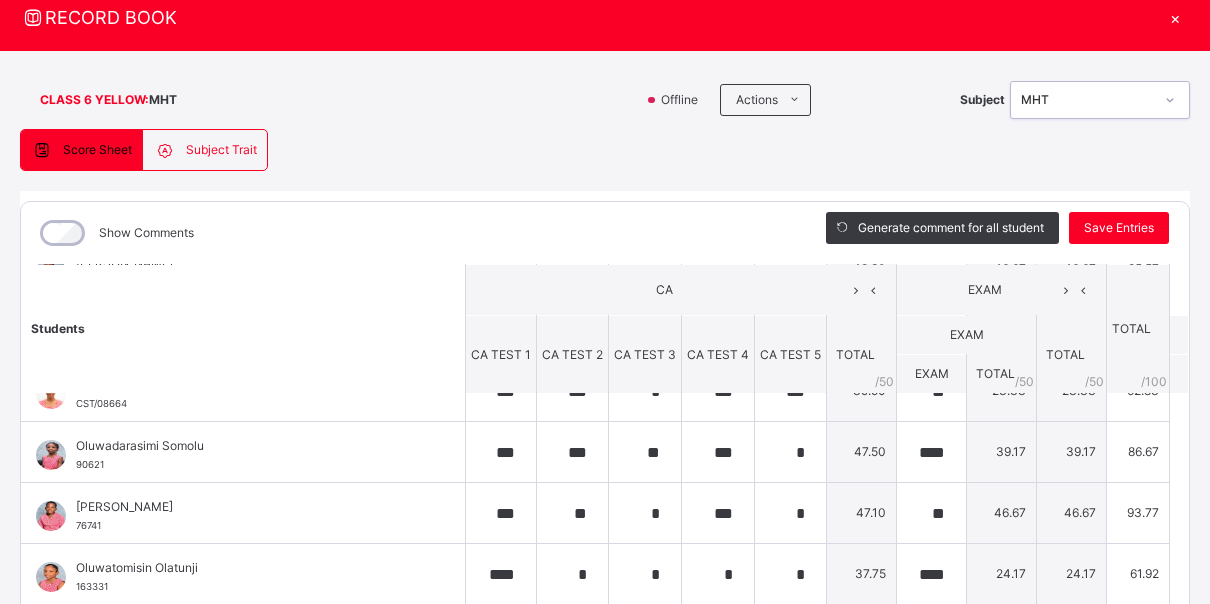 scroll, scrollTop: 478, scrollLeft: 0, axis: vertical 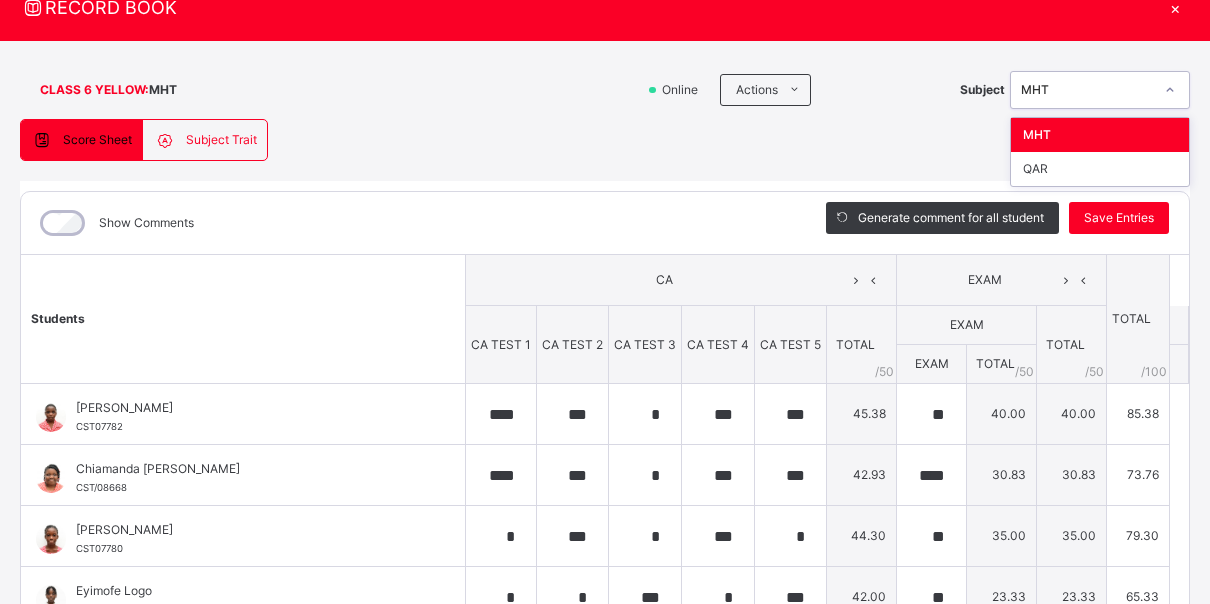 click at bounding box center (1170, 90) 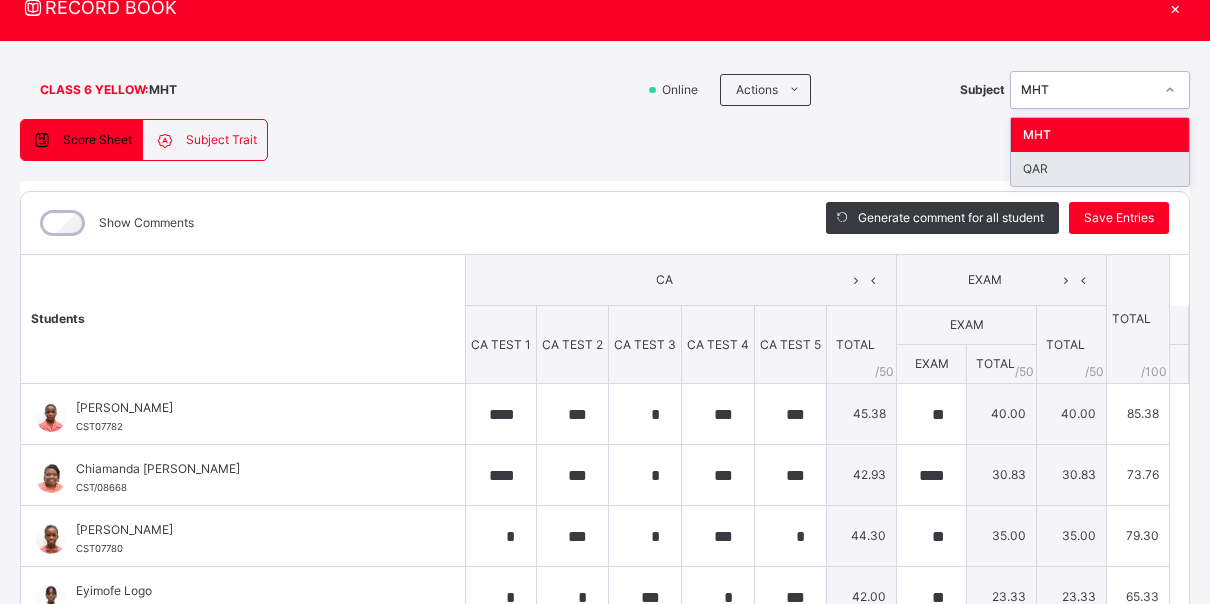 click on "QAR" at bounding box center (1100, 169) 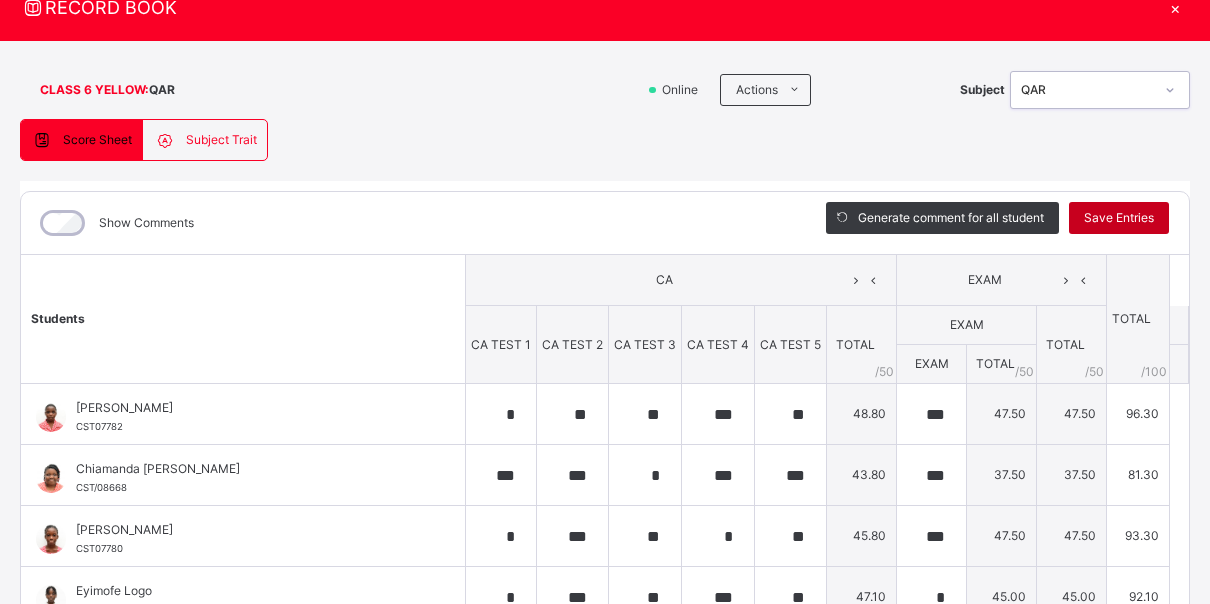 click on "Save Entries" at bounding box center (1119, 218) 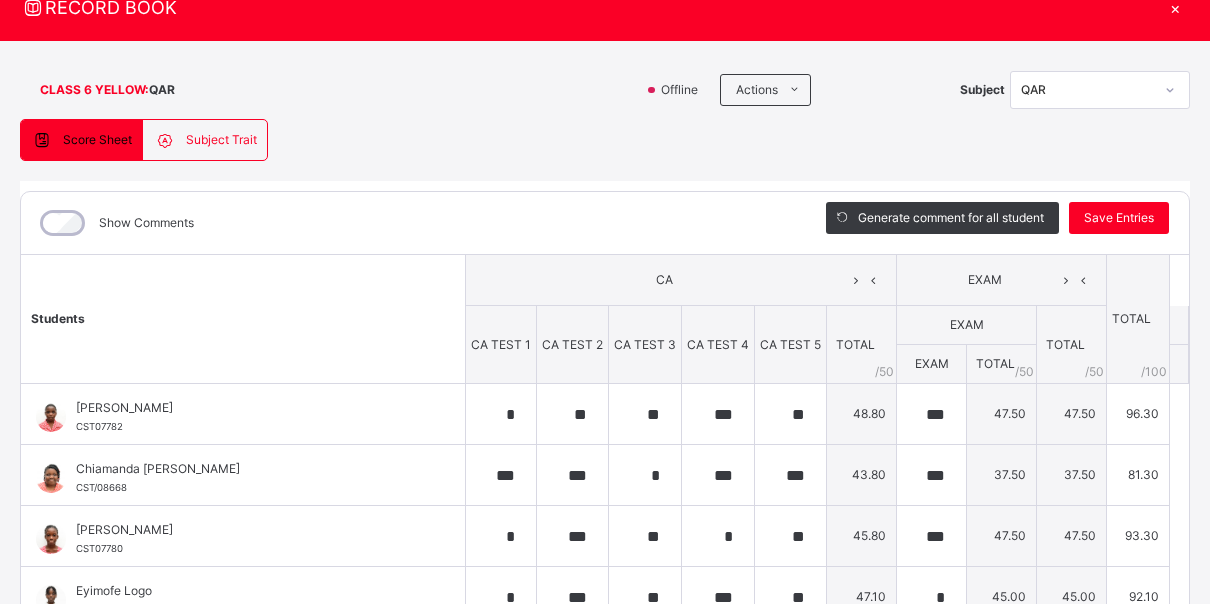 click on "×" at bounding box center (1175, 7) 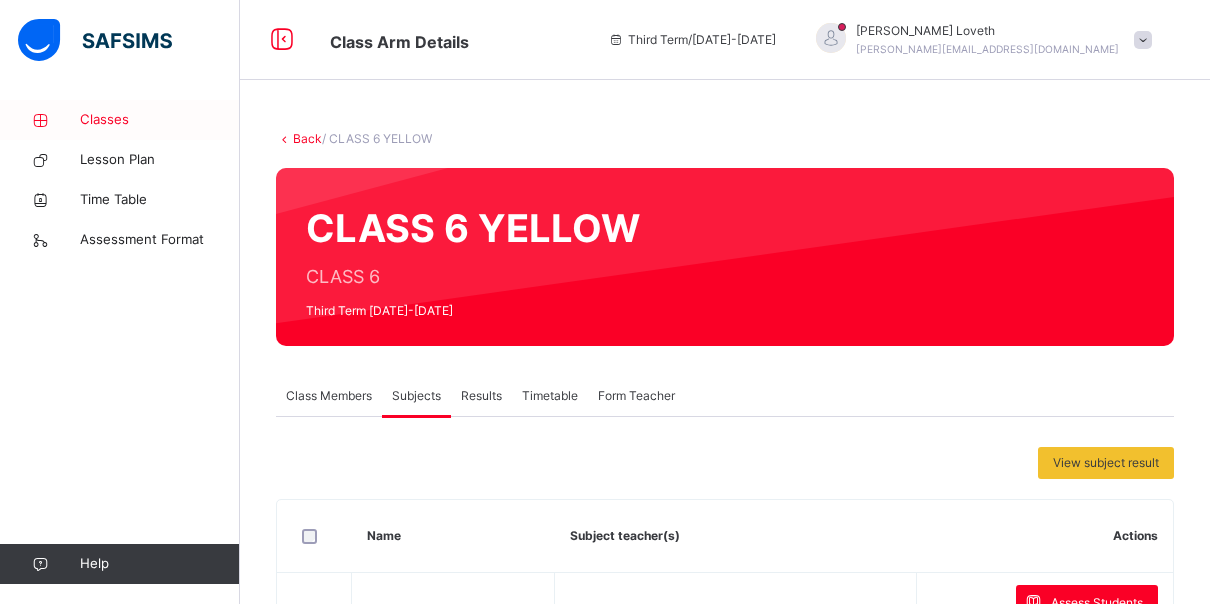 click on "Classes" at bounding box center (160, 120) 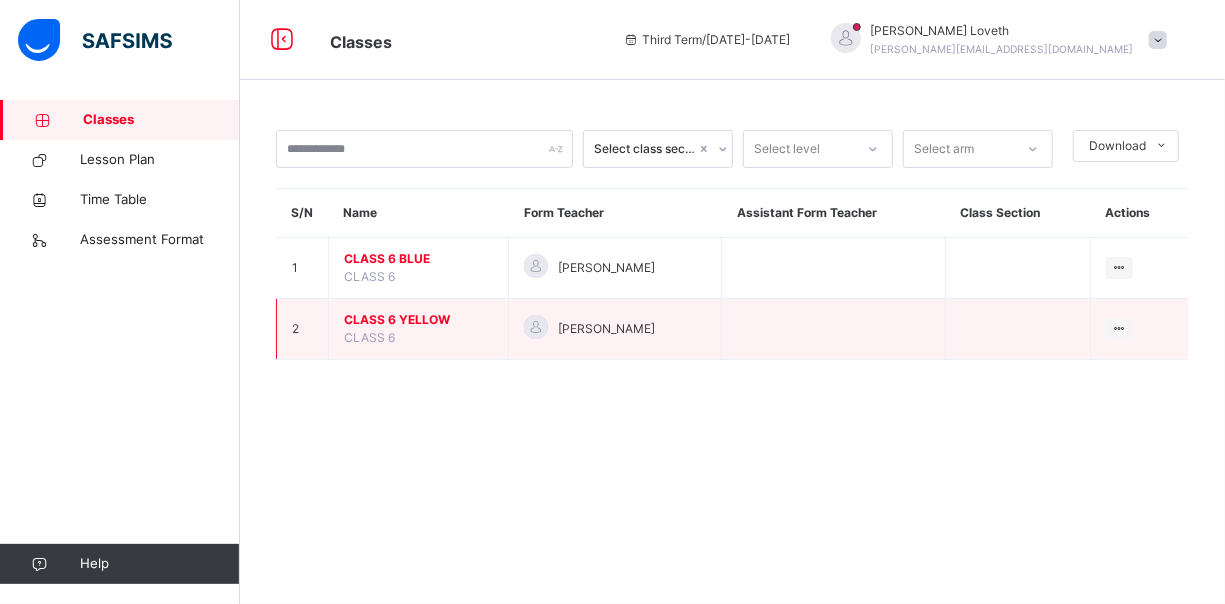click on "CLASS 6   YELLOW" at bounding box center (418, 320) 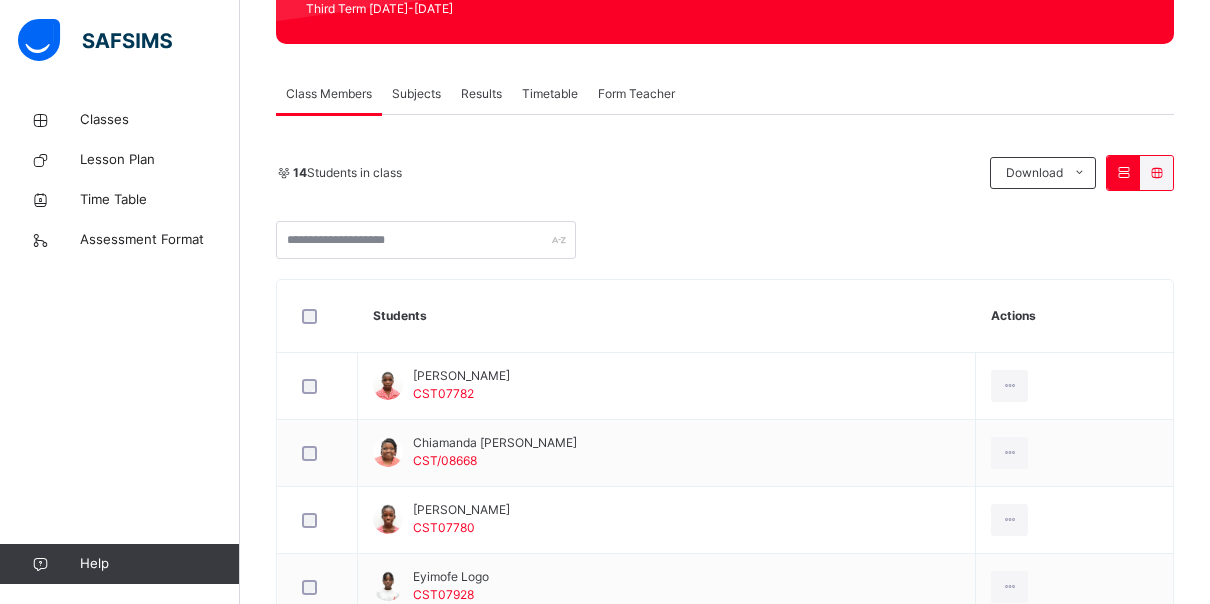 scroll, scrollTop: 304, scrollLeft: 0, axis: vertical 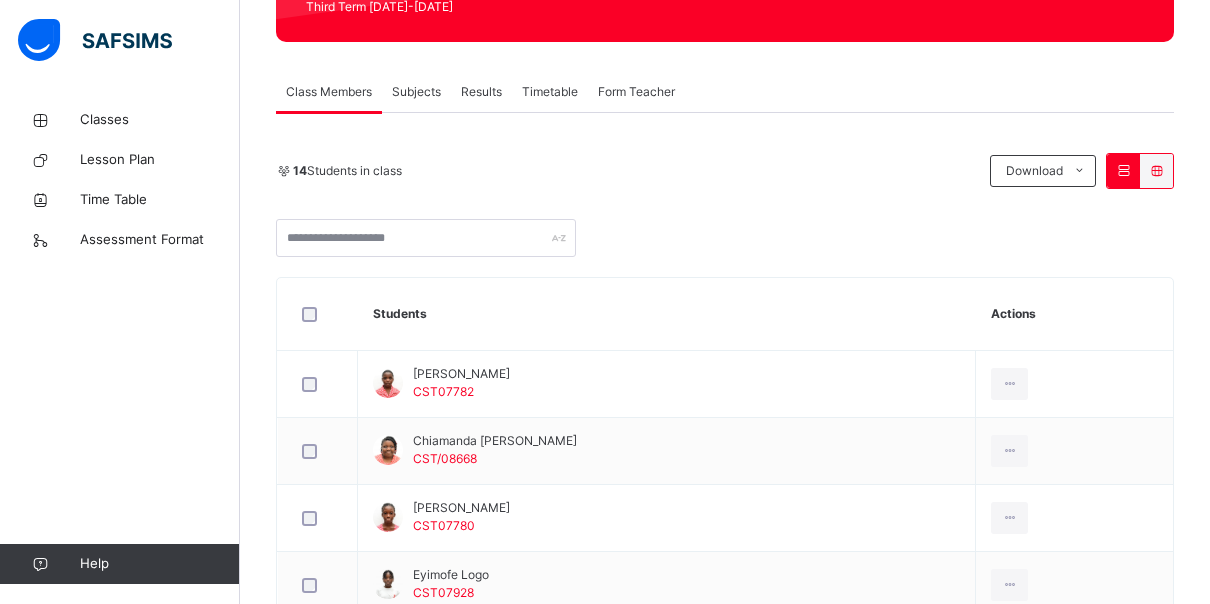 click on "Subjects" at bounding box center [416, 92] 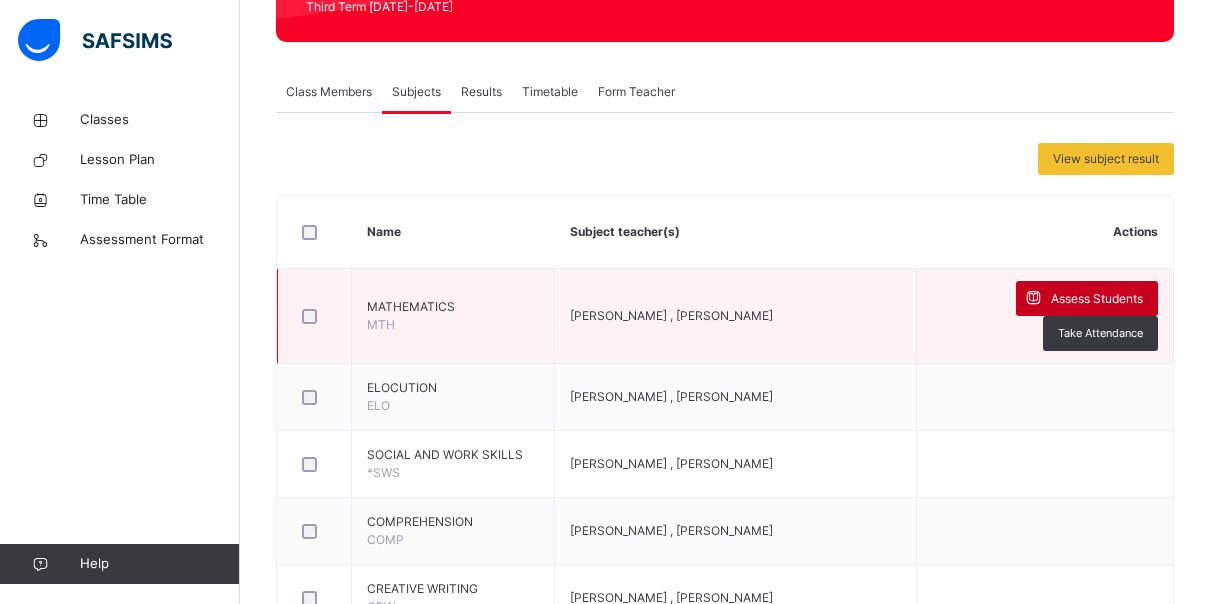 click on "Assess Students" at bounding box center [1097, 299] 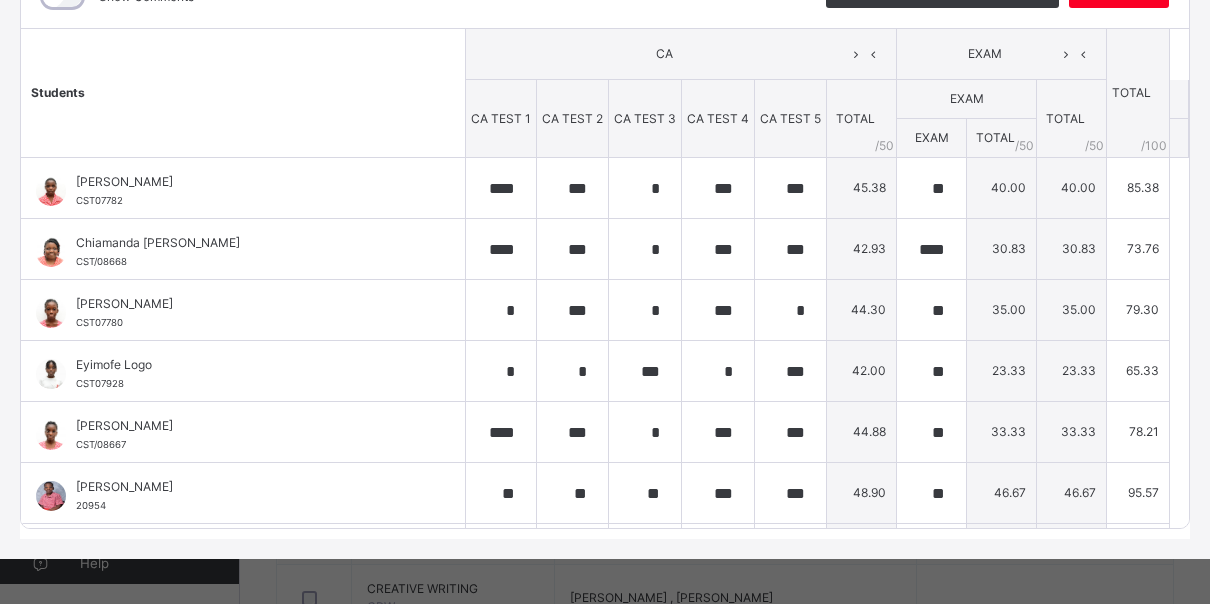 scroll, scrollTop: 306, scrollLeft: 0, axis: vertical 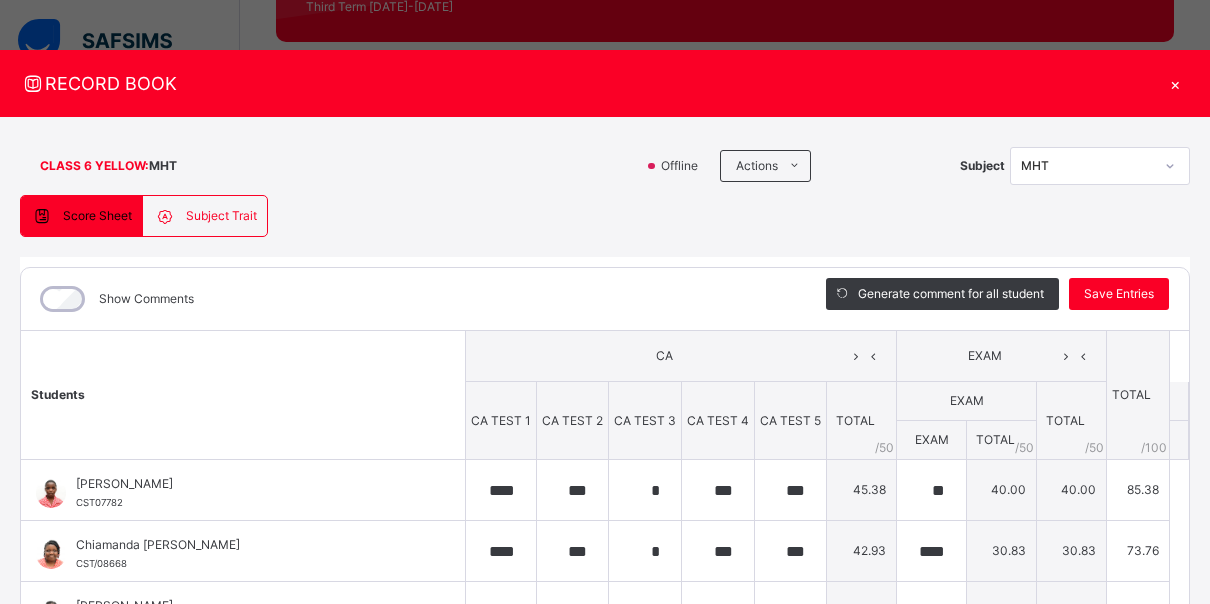 click on "×" at bounding box center [1175, 83] 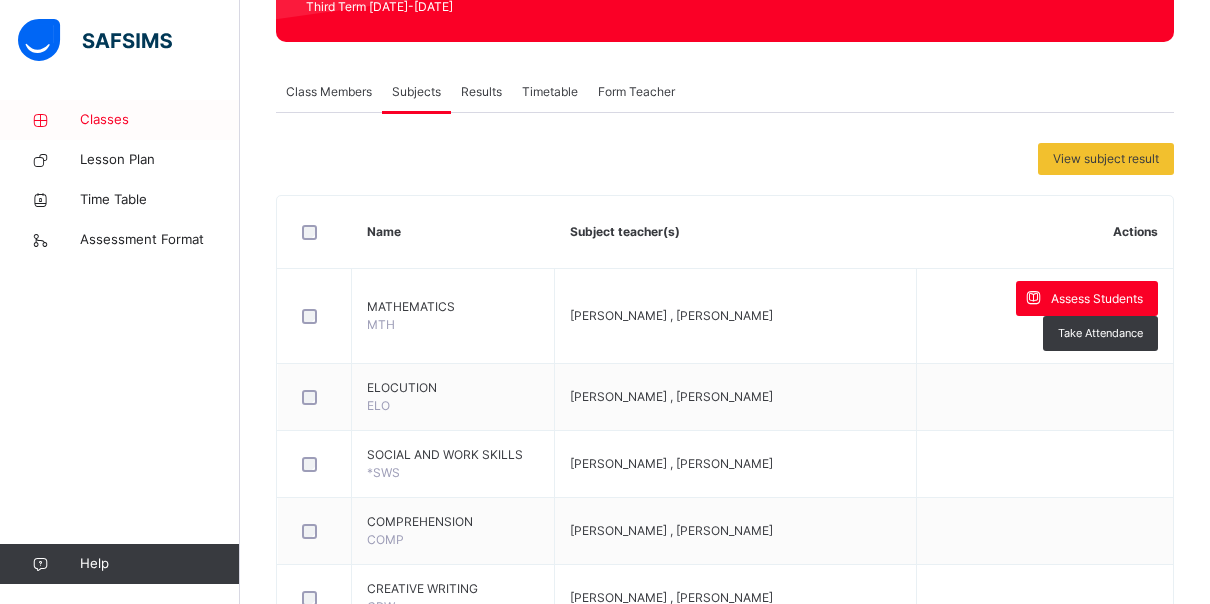 click on "Classes" at bounding box center [160, 120] 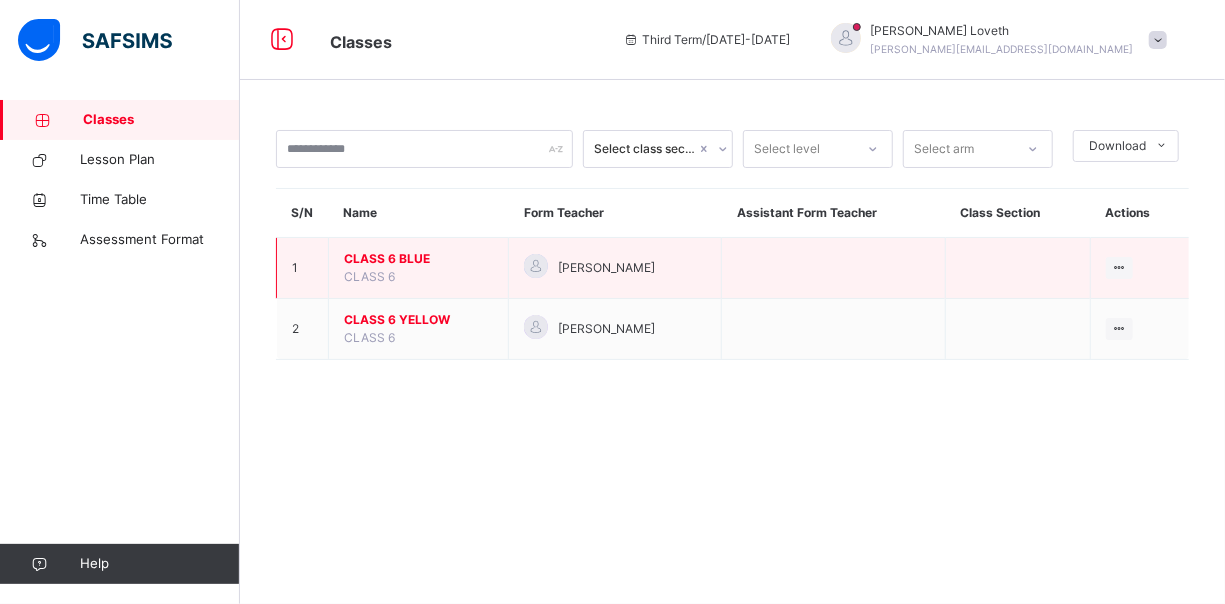 click on "CLASS 6   BLUE" at bounding box center (418, 259) 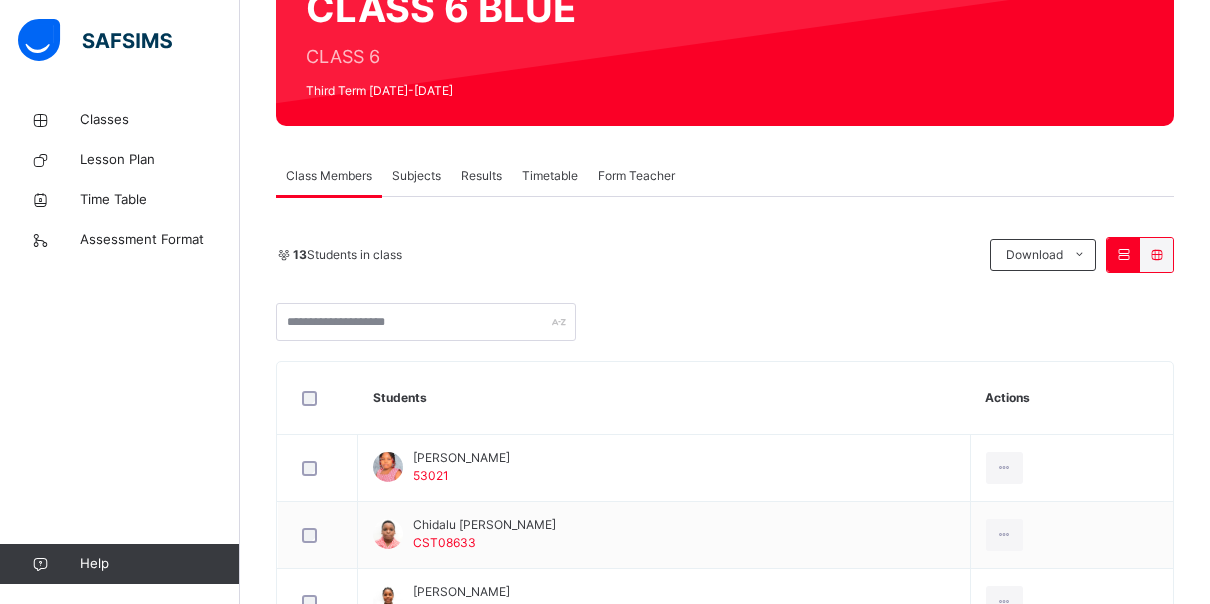 scroll, scrollTop: 261, scrollLeft: 0, axis: vertical 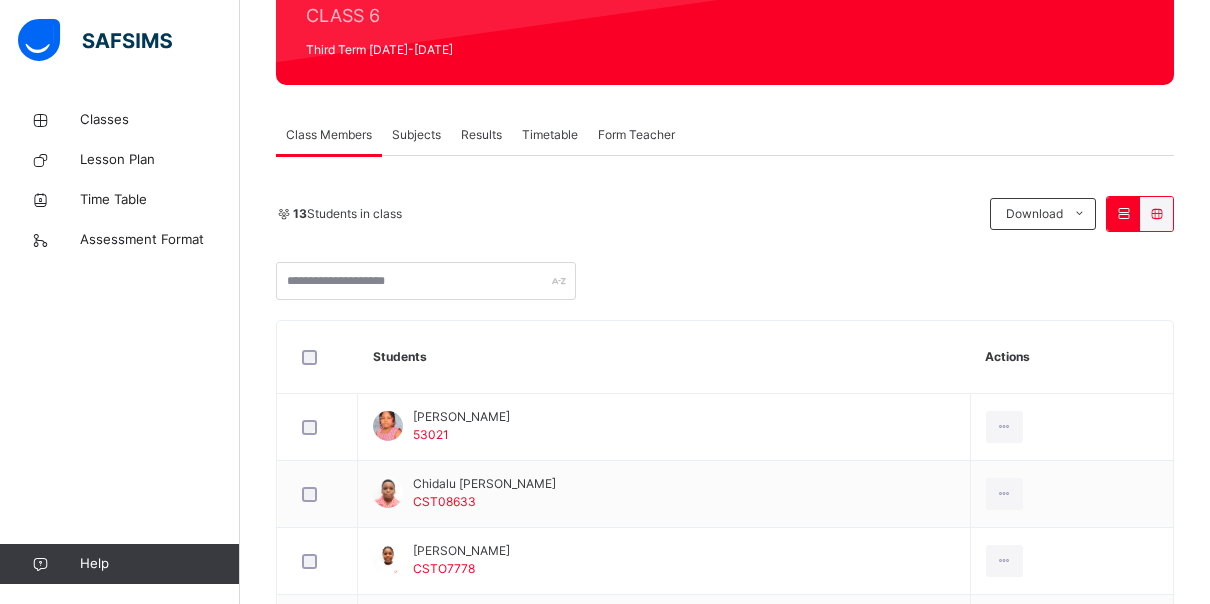 click on "Subjects" at bounding box center (416, 135) 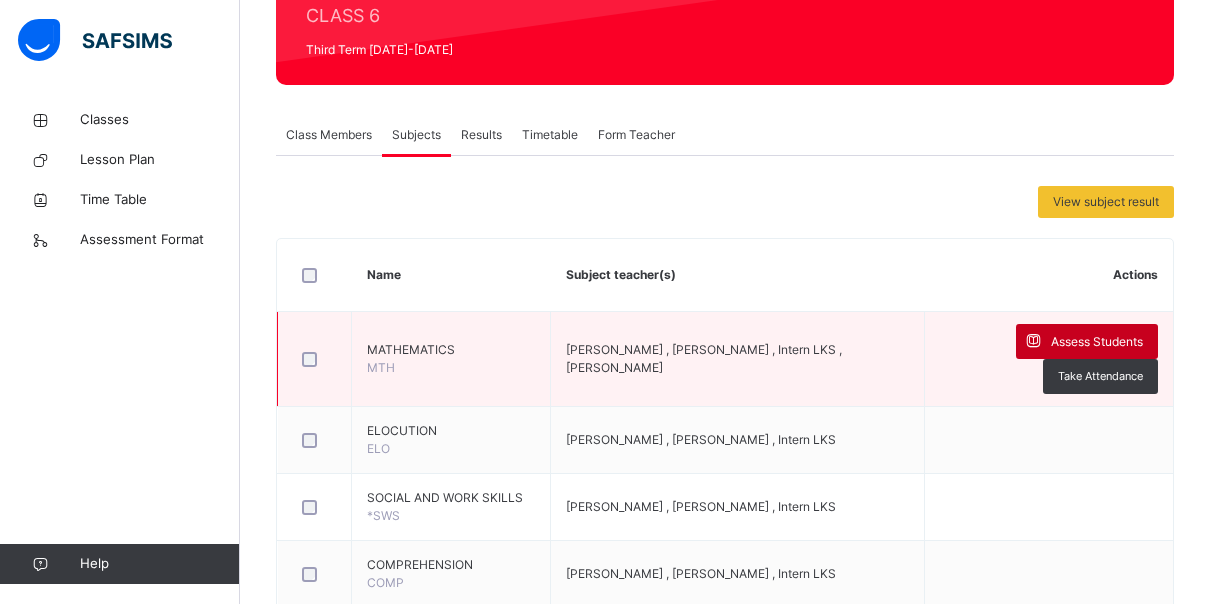click on "Assess Students" at bounding box center (1097, 342) 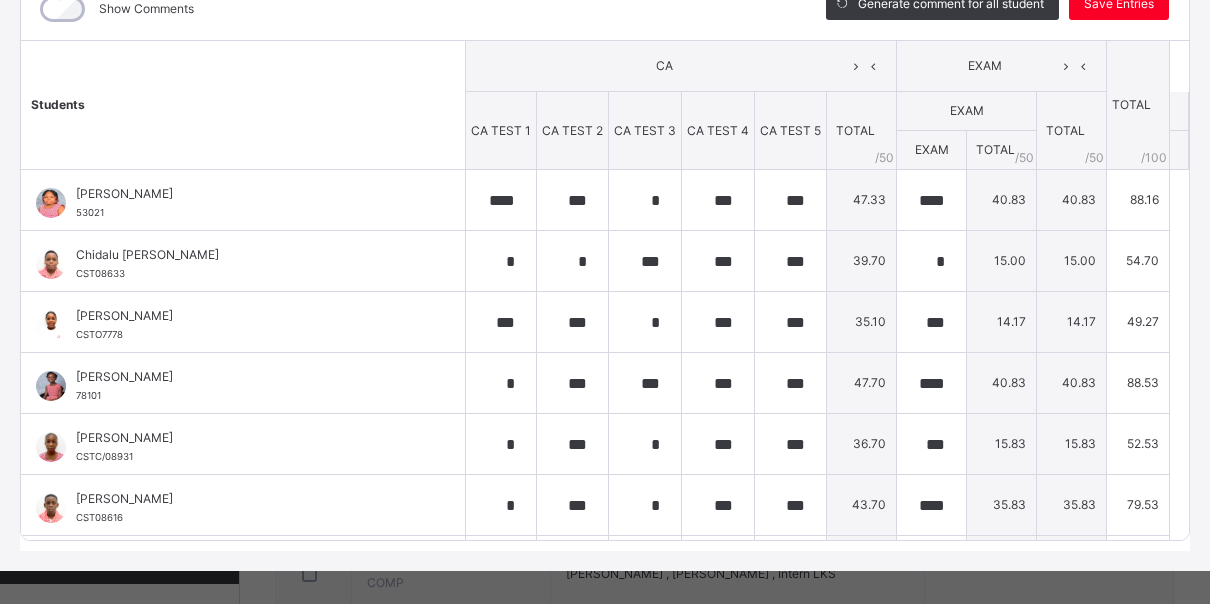 scroll, scrollTop: 306, scrollLeft: 0, axis: vertical 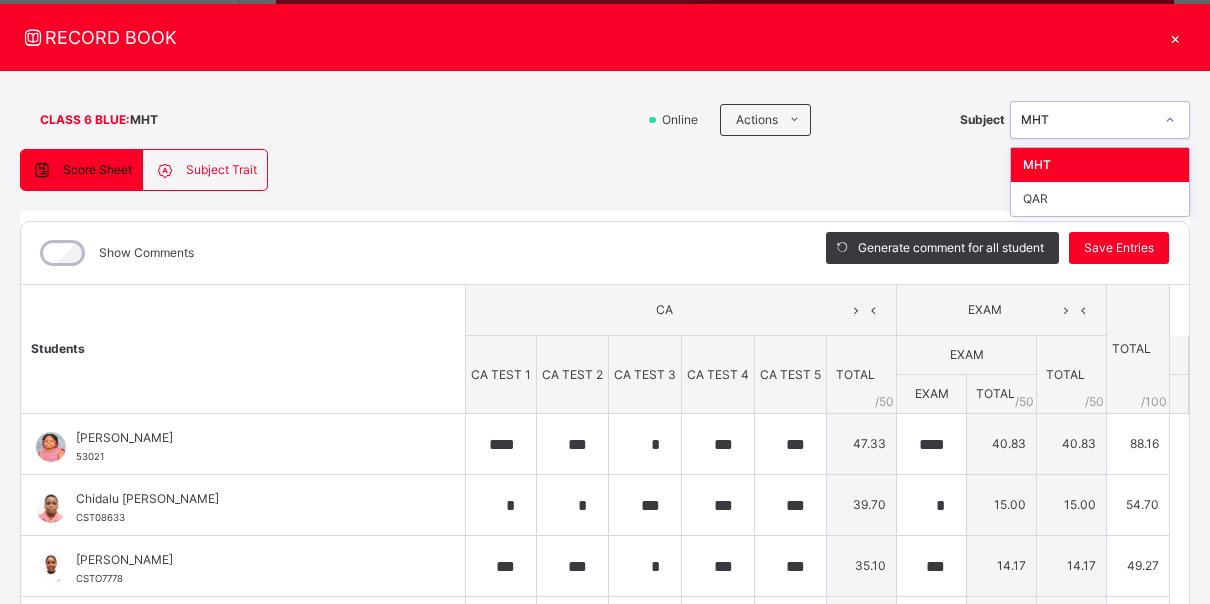 click 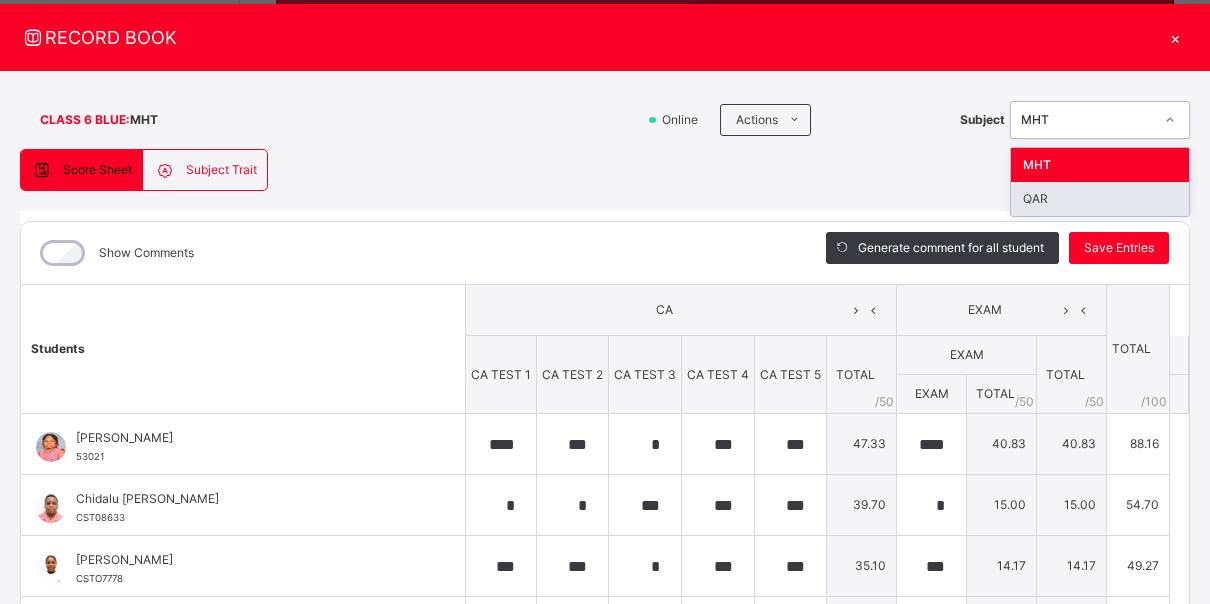 click on "QAR" at bounding box center [1100, 199] 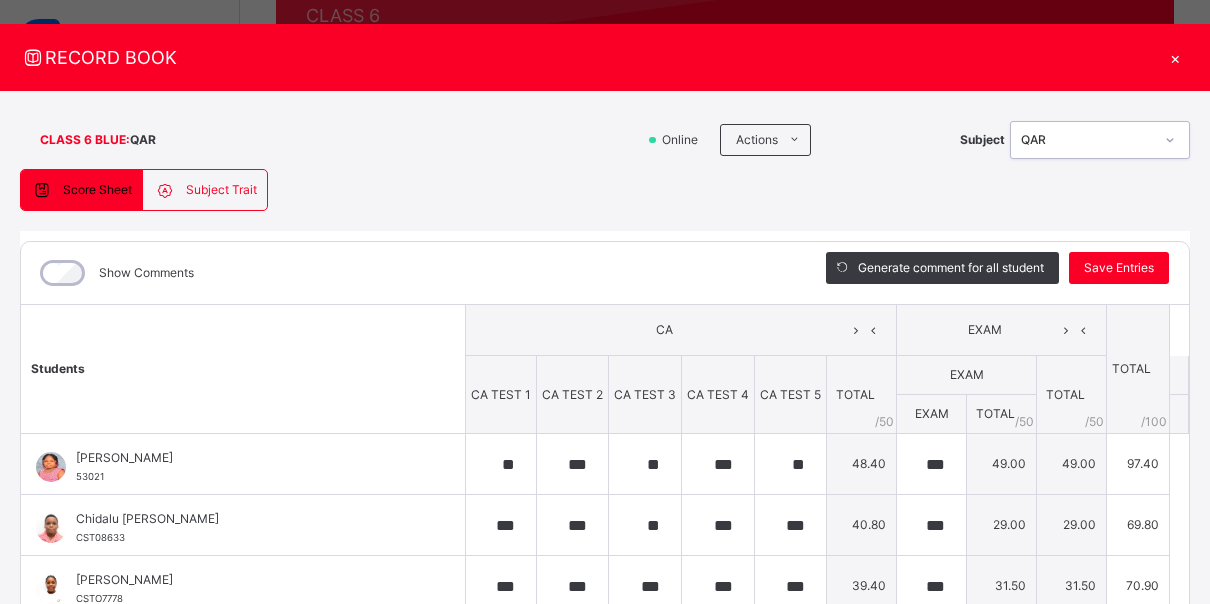 scroll, scrollTop: 22, scrollLeft: 0, axis: vertical 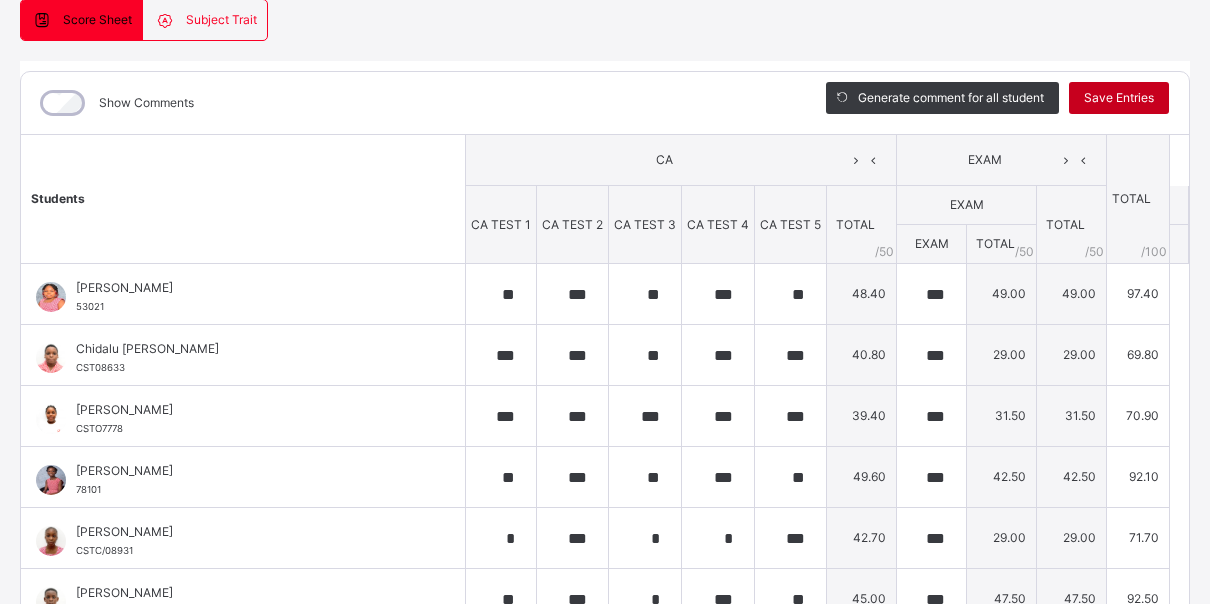 click on "Save Entries" at bounding box center (1119, 98) 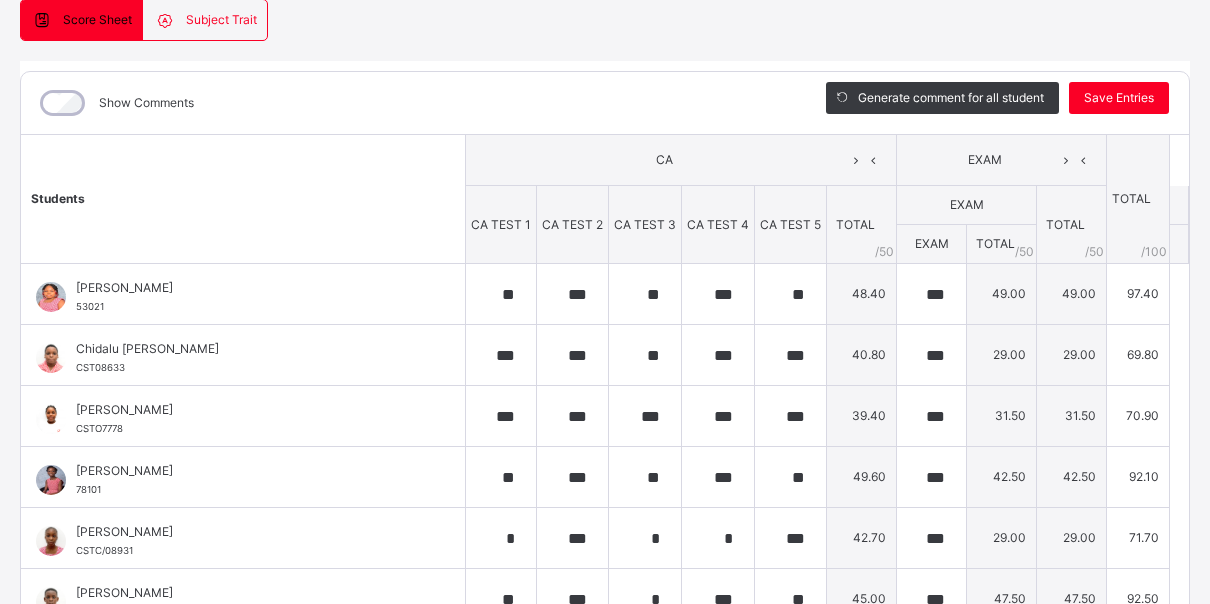 scroll, scrollTop: 0, scrollLeft: 0, axis: both 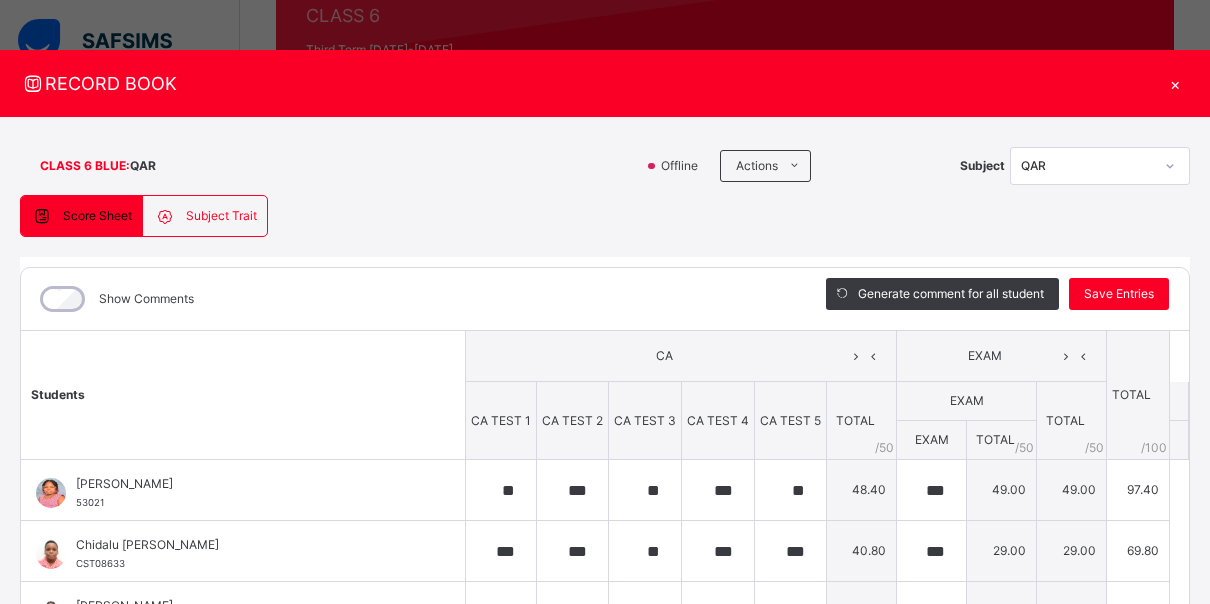 click on "×" at bounding box center [1175, 83] 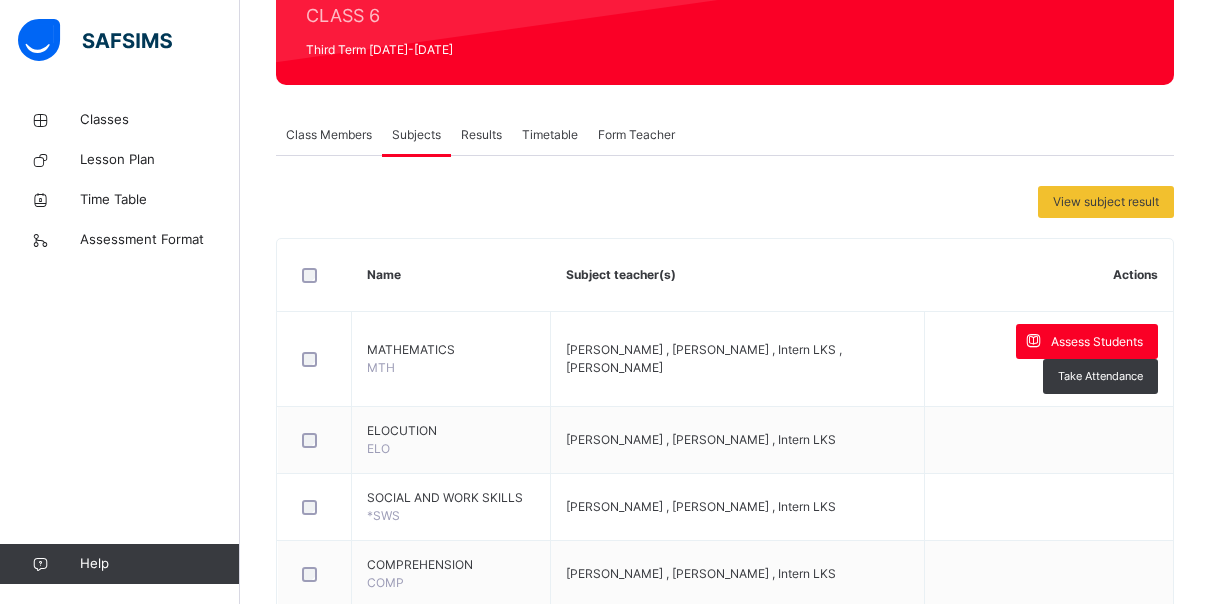 click on "Form Teacher" at bounding box center (636, 135) 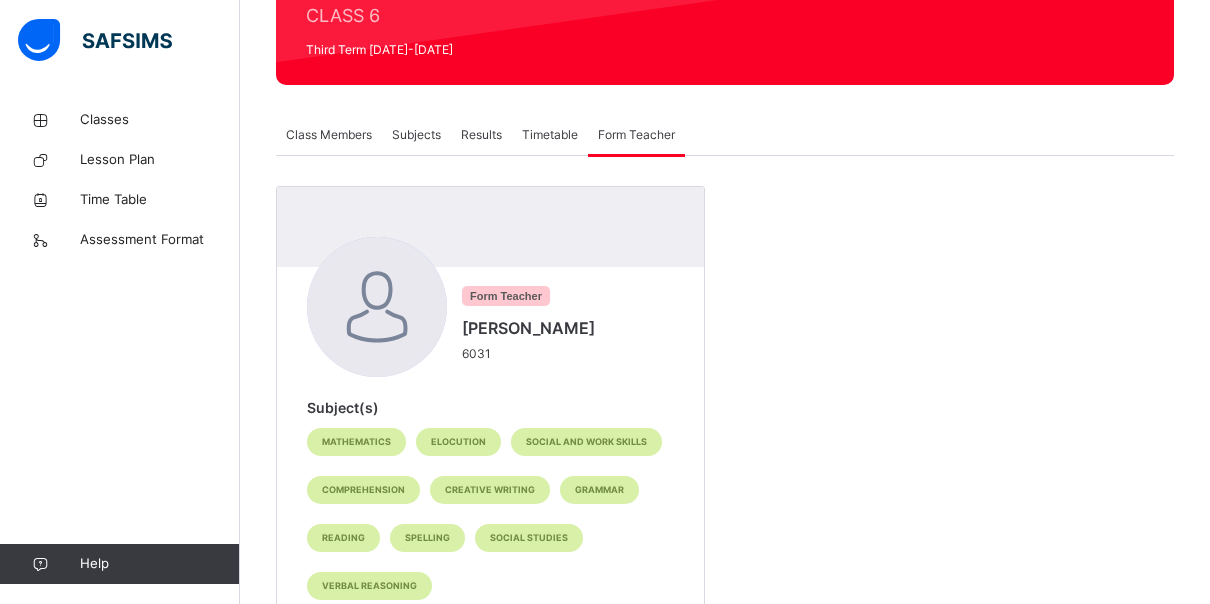 click on "Form Teacher" at bounding box center [636, 135] 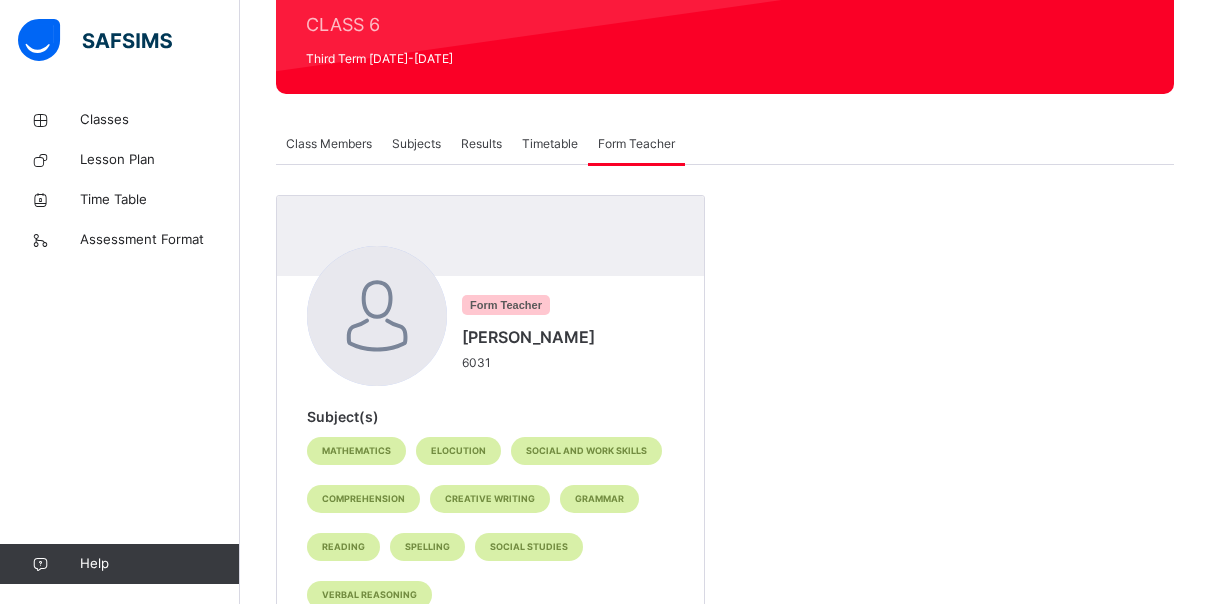 scroll, scrollTop: 252, scrollLeft: 0, axis: vertical 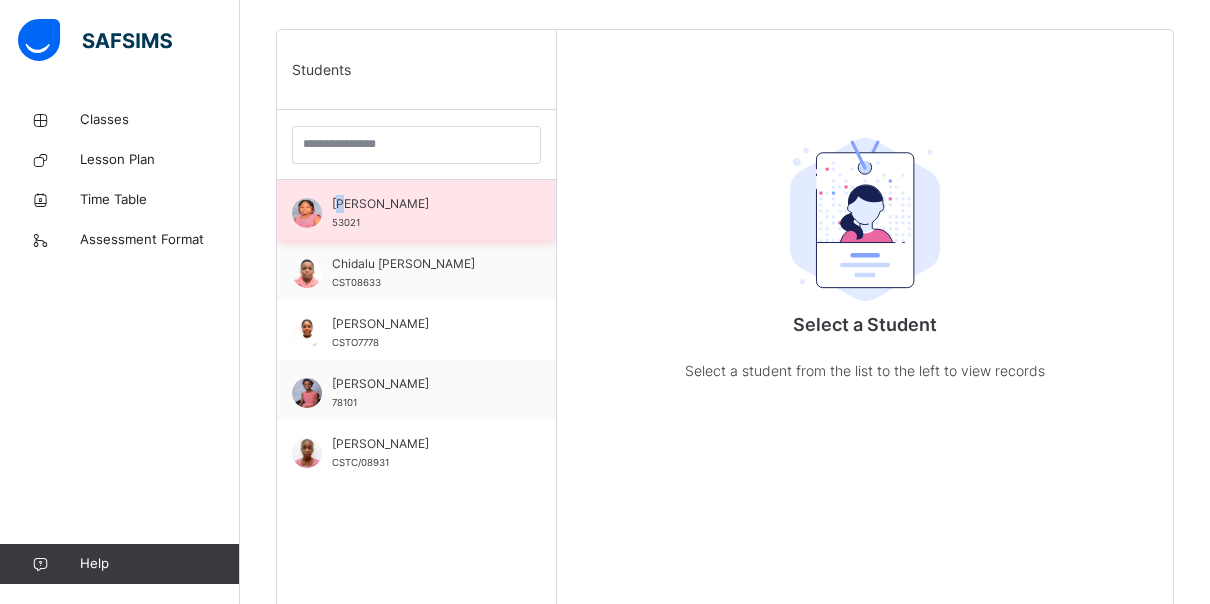 click on "[PERSON_NAME]" at bounding box center (421, 204) 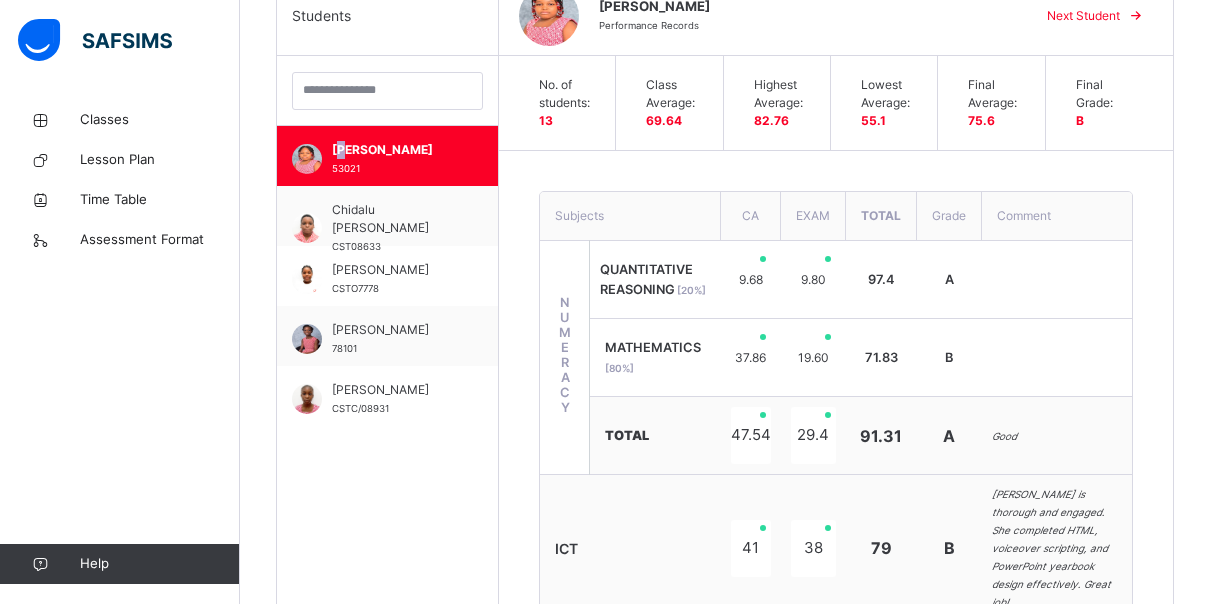 scroll, scrollTop: 542, scrollLeft: 0, axis: vertical 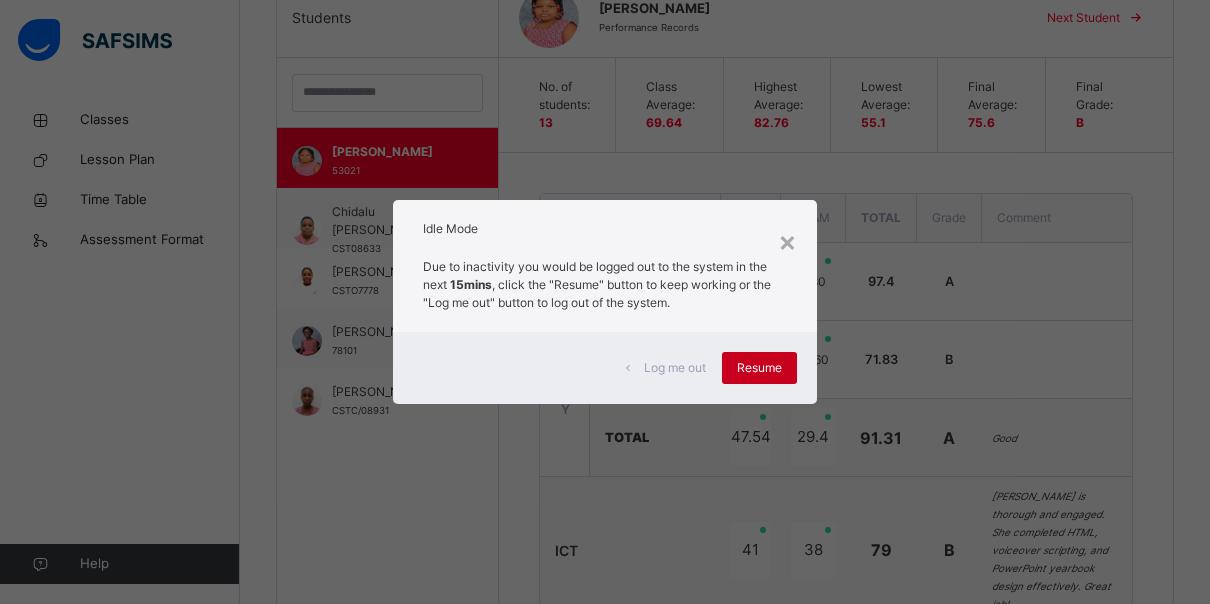 click on "Resume" at bounding box center [759, 368] 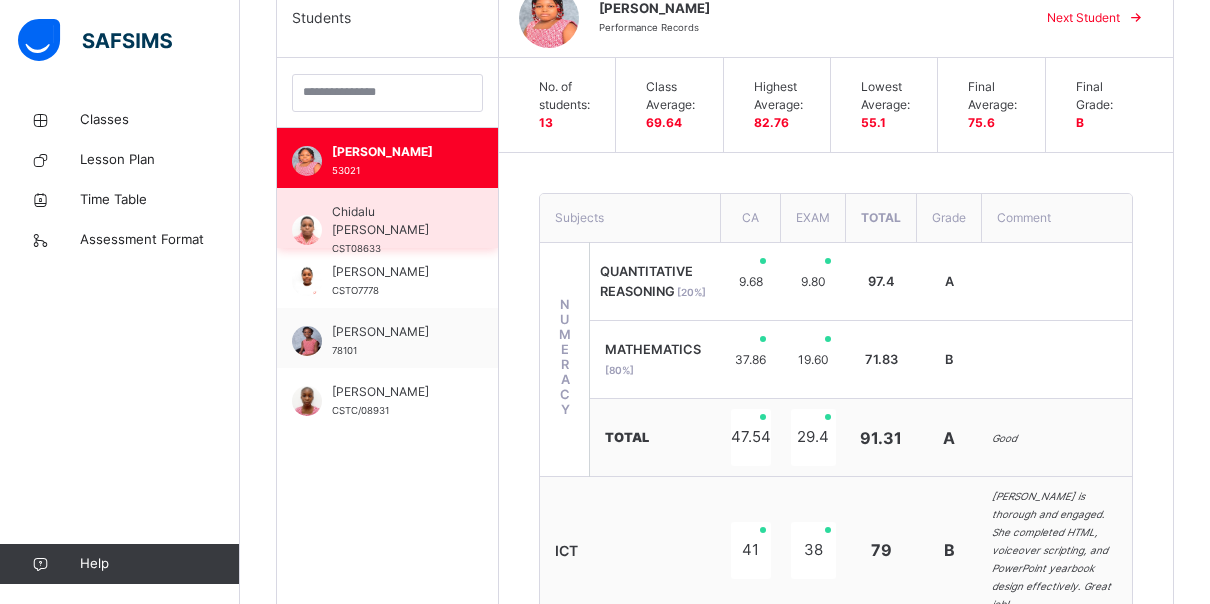 click on "Chidalu  [PERSON_NAME]" at bounding box center (392, 221) 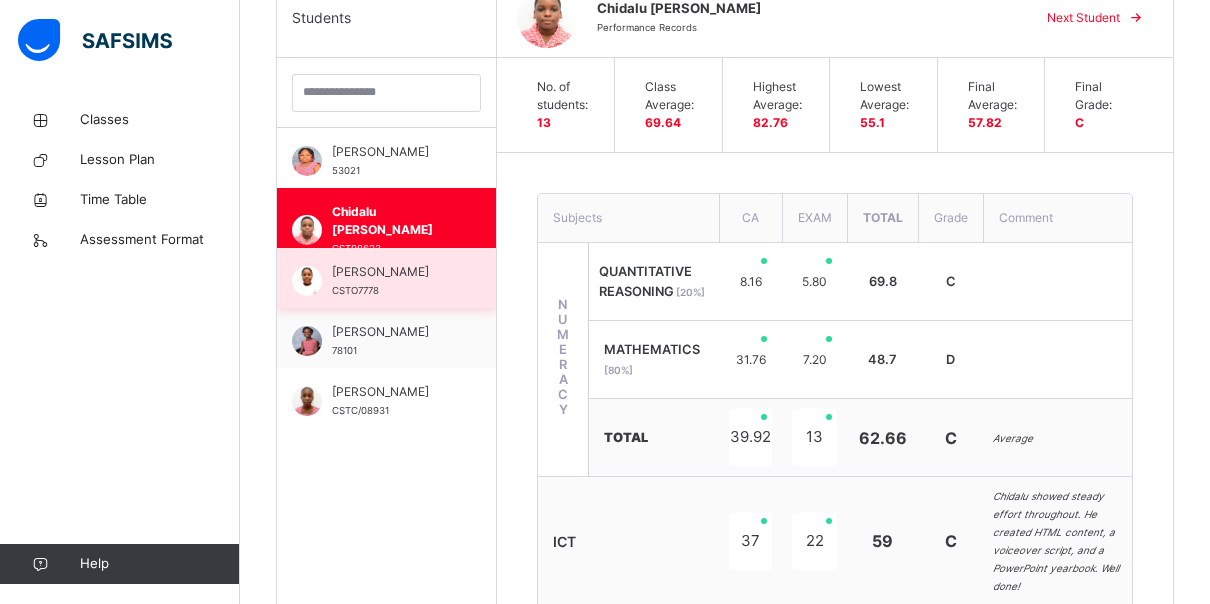 click on "[PERSON_NAME]" at bounding box center (391, 272) 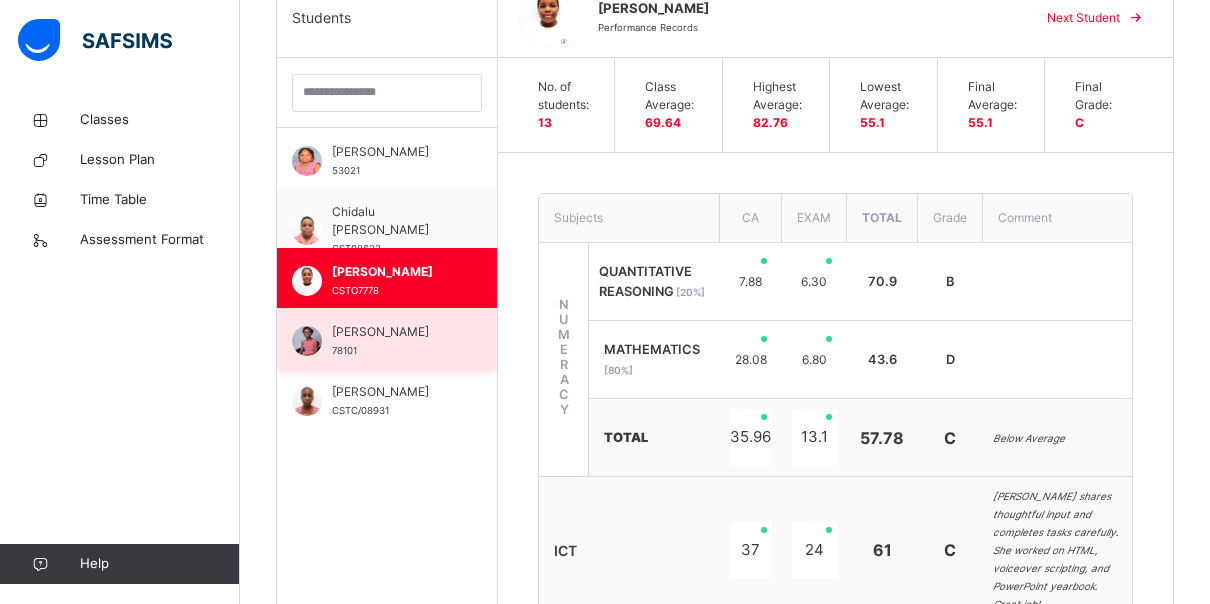 click on "[PERSON_NAME] 78101" at bounding box center (387, 338) 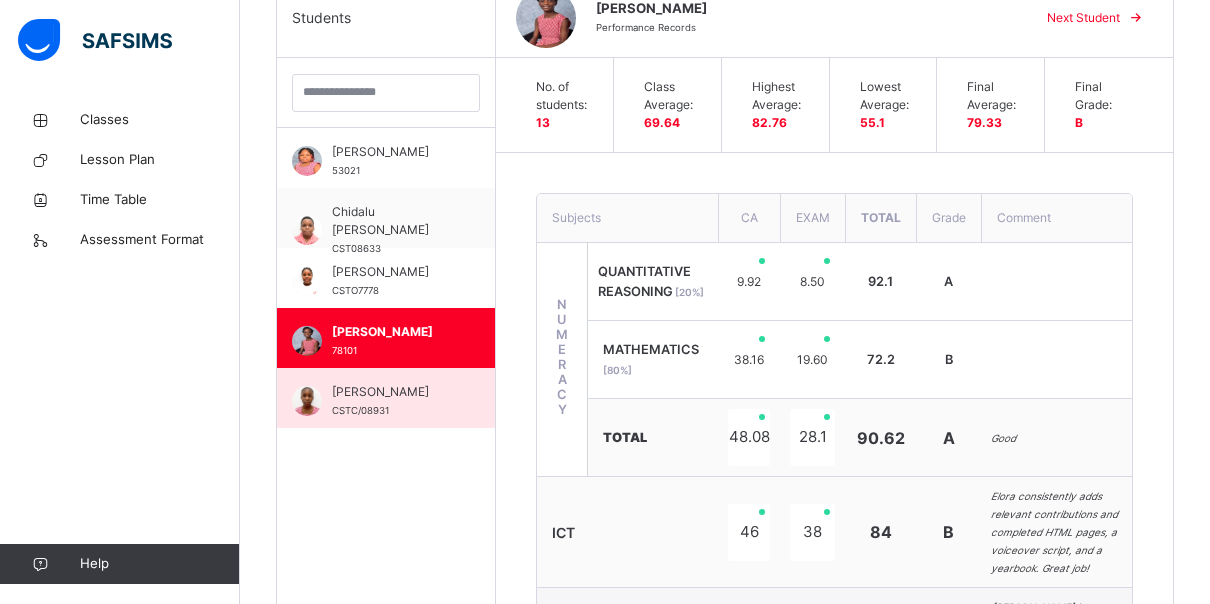 click on "[PERSON_NAME]" at bounding box center (391, 392) 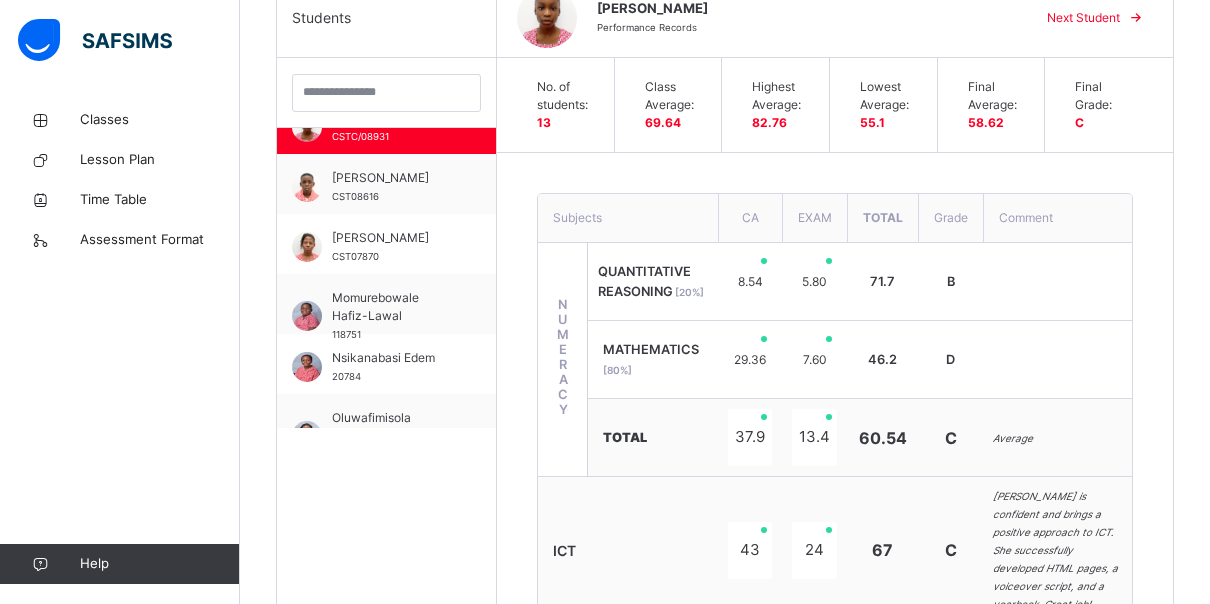 scroll, scrollTop: 276, scrollLeft: 0, axis: vertical 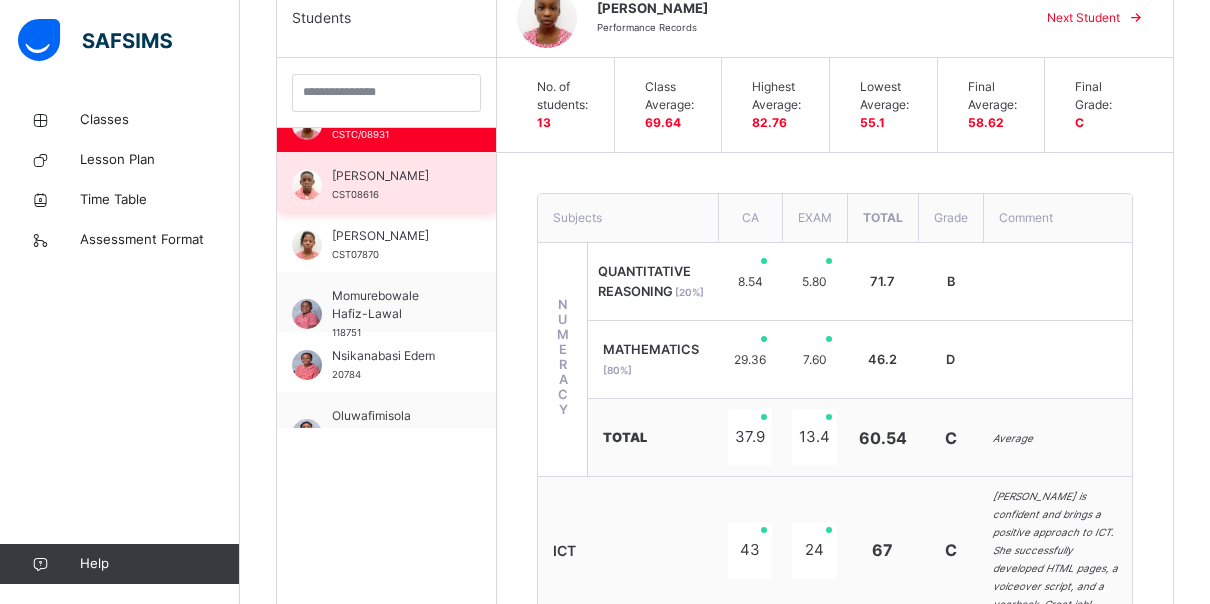 click on "[PERSON_NAME] CST08616" at bounding box center [391, 185] 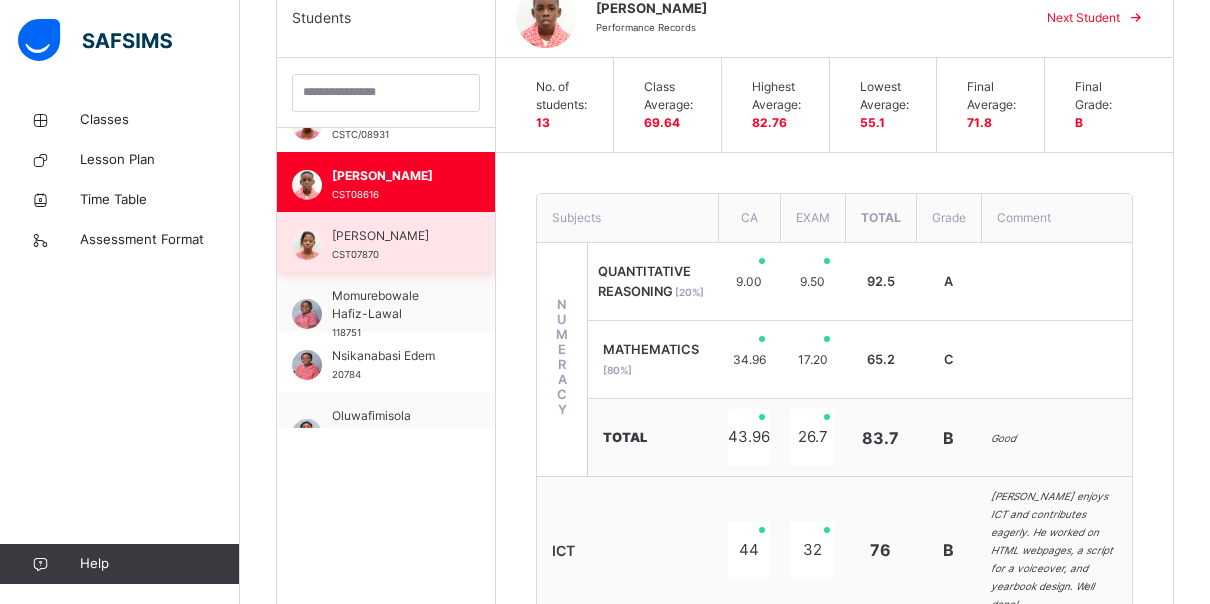 click on "[PERSON_NAME]" at bounding box center (391, 236) 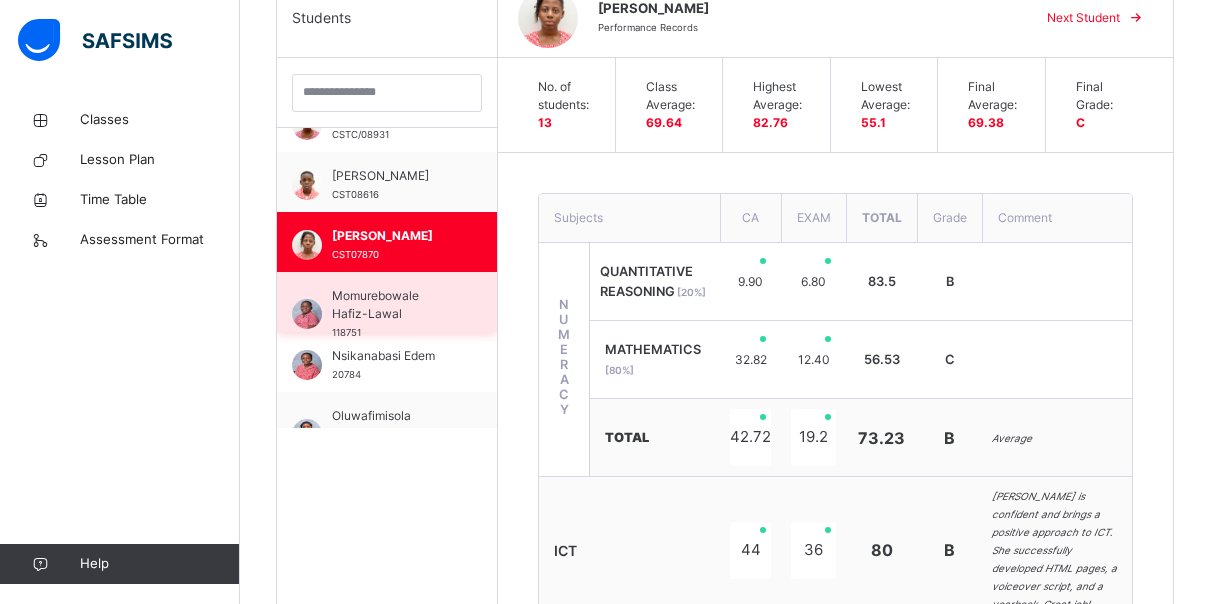 click on "Momurebowale  Hafiz-Lawal" at bounding box center (392, 305) 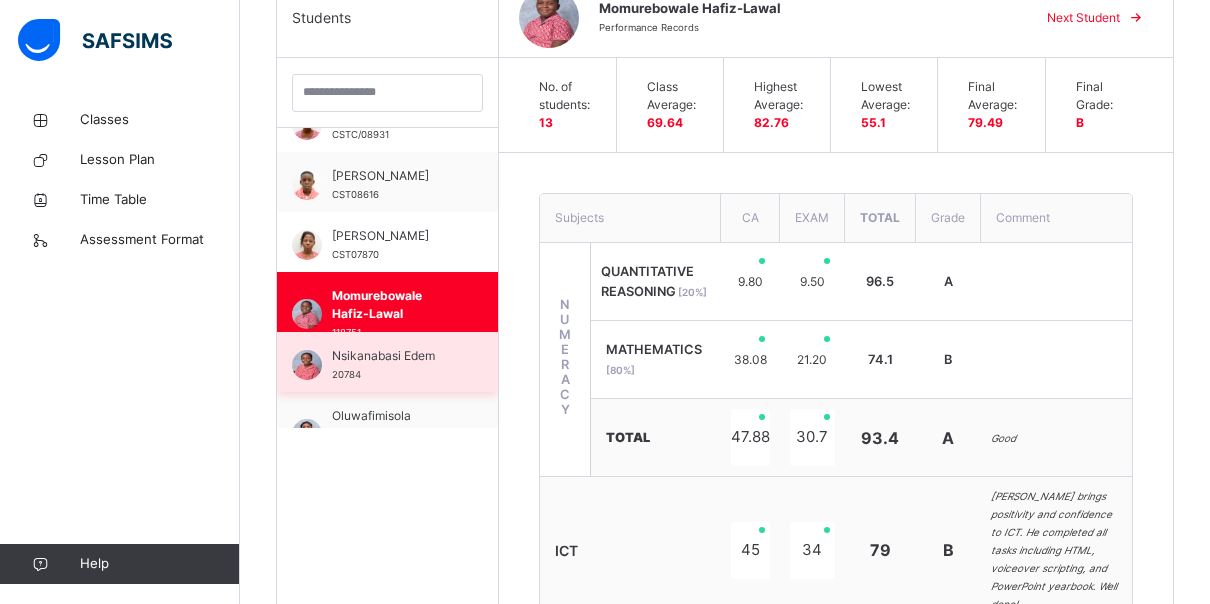 click on "Nsikanabasi   Edem" at bounding box center [392, 356] 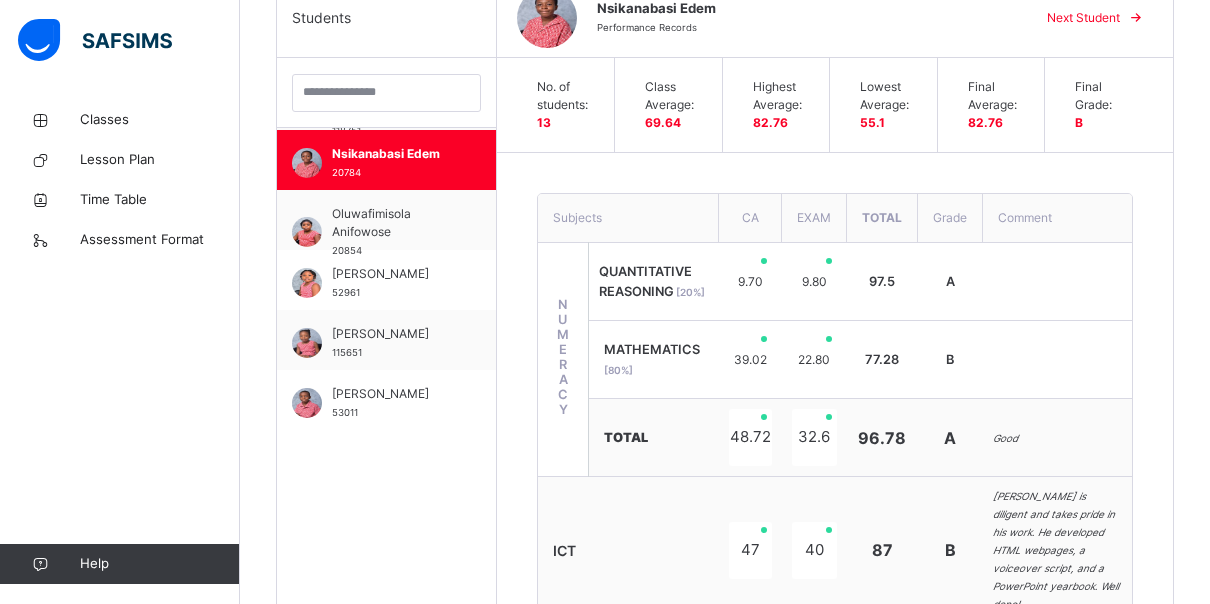 scroll, scrollTop: 480, scrollLeft: 0, axis: vertical 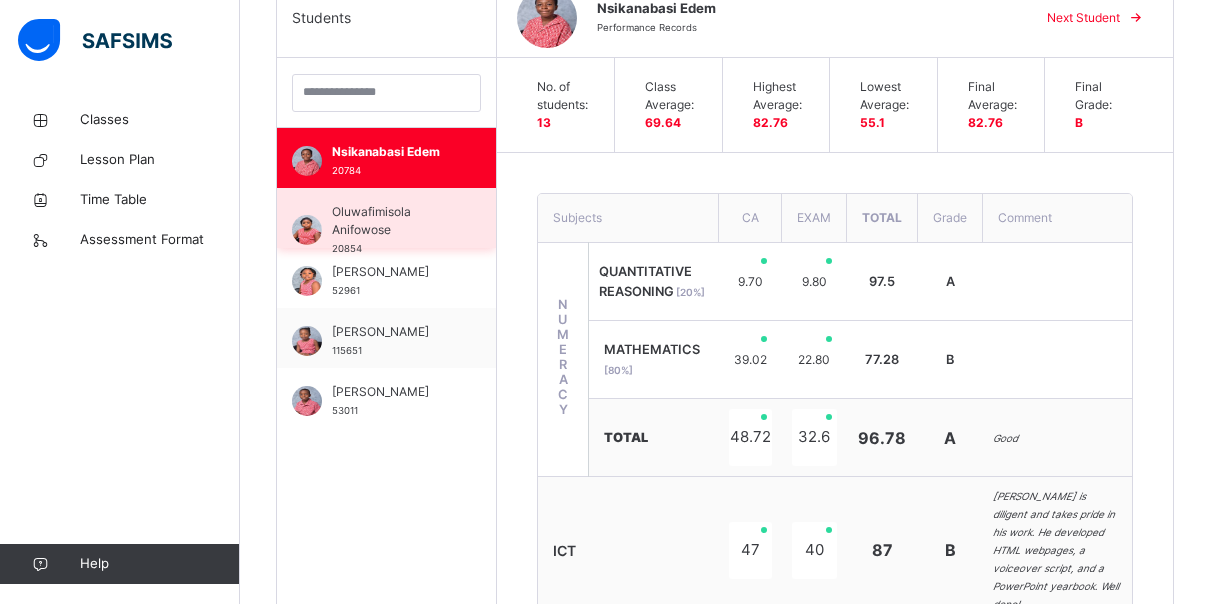 click on "Oluwafimisola  Anifowose" at bounding box center (391, 221) 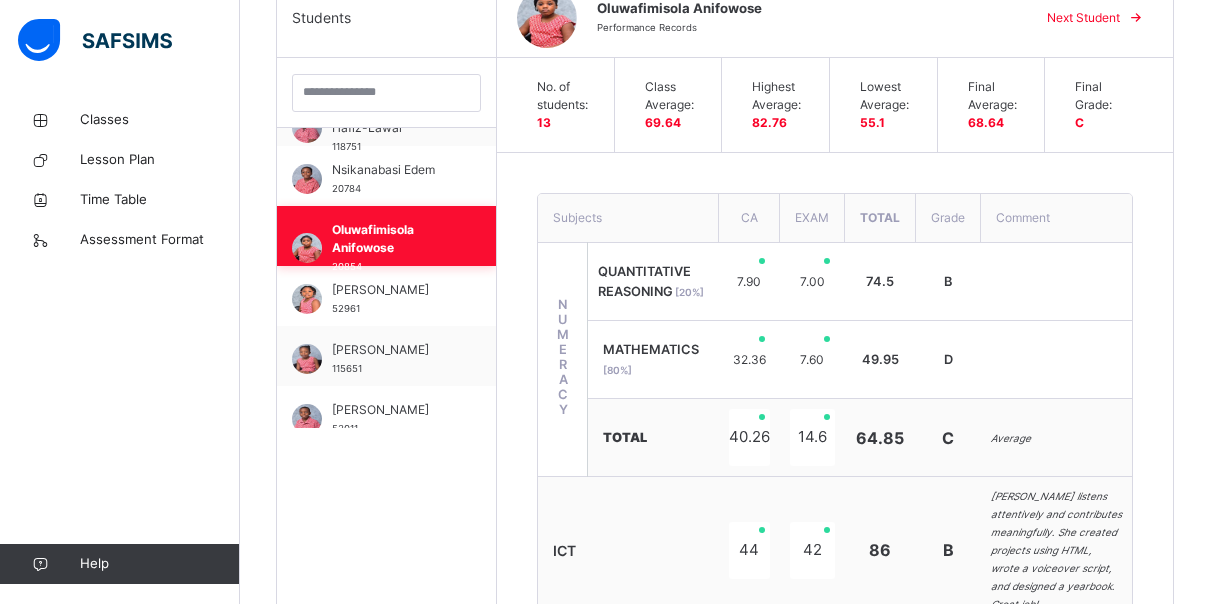 scroll, scrollTop: 480, scrollLeft: 0, axis: vertical 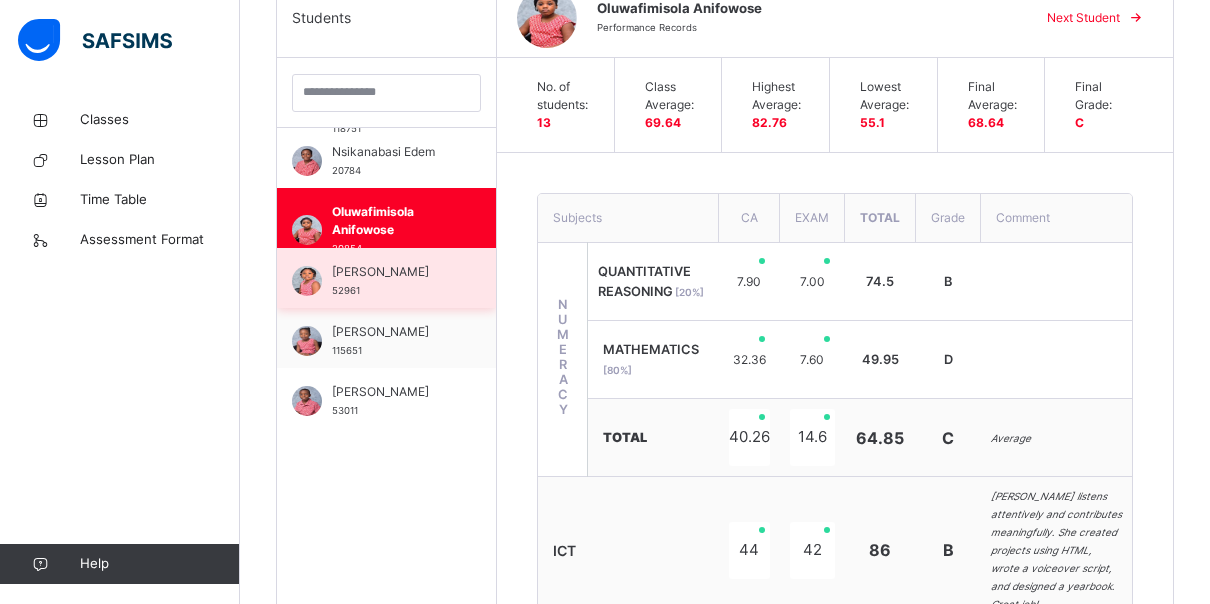 click on "[PERSON_NAME]" at bounding box center [391, 272] 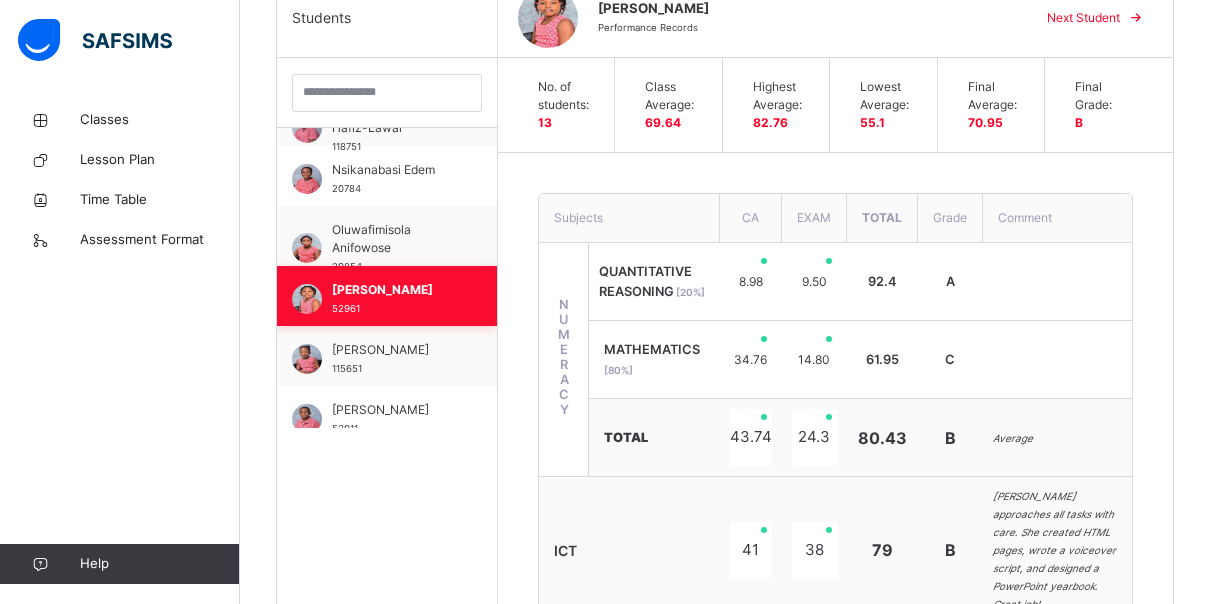 scroll, scrollTop: 480, scrollLeft: 0, axis: vertical 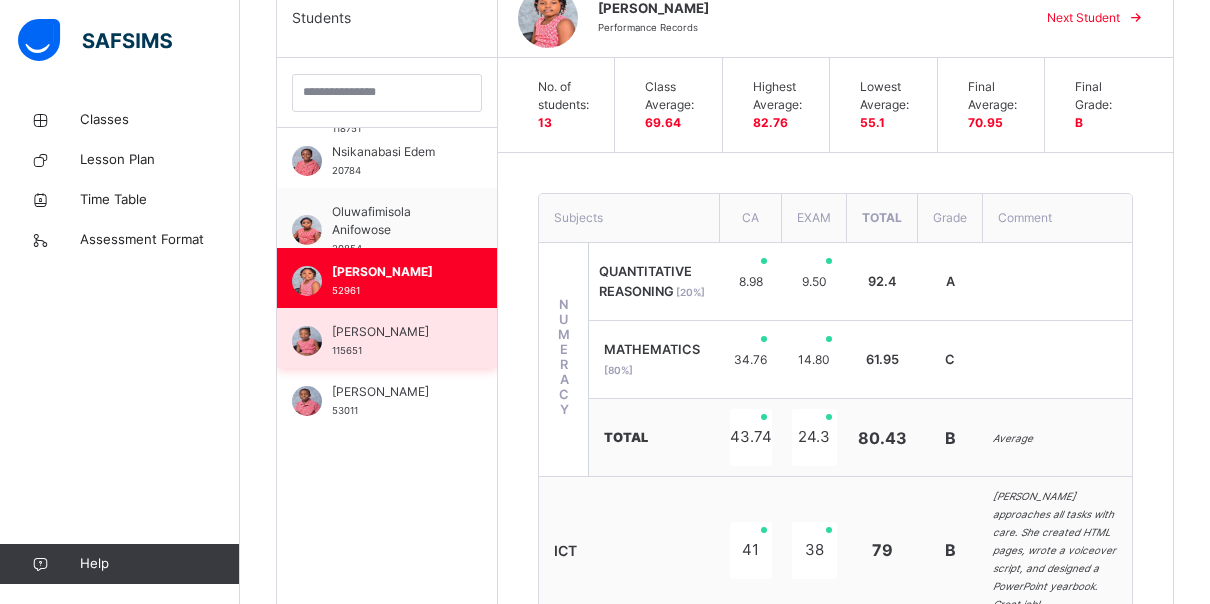 click on "[PERSON_NAME]" at bounding box center [392, 332] 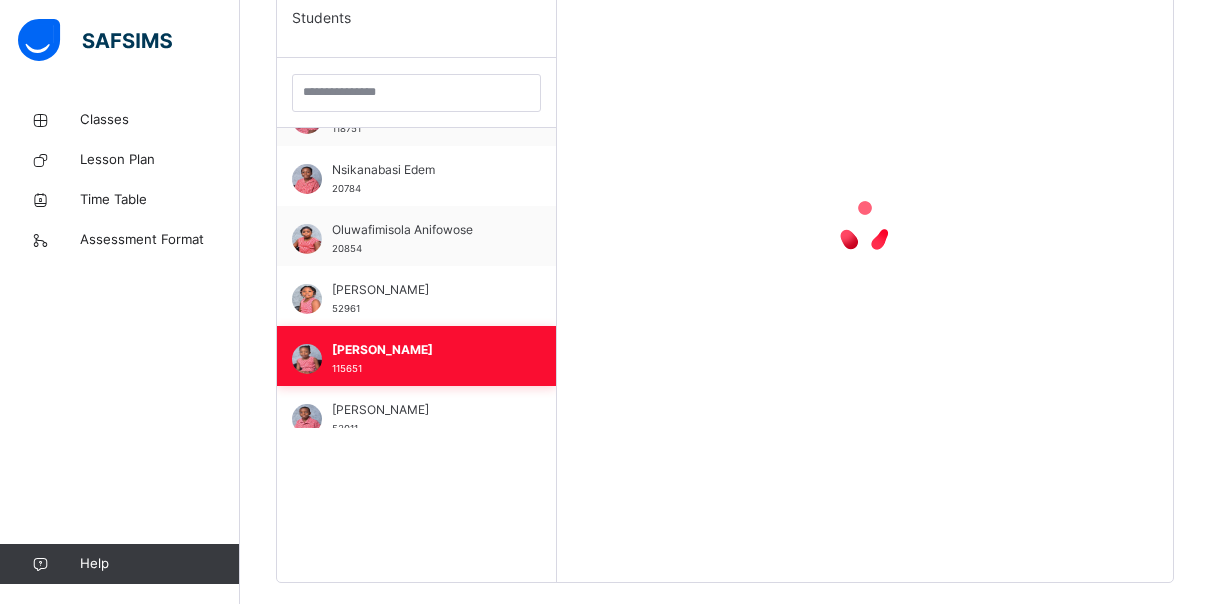 scroll, scrollTop: 480, scrollLeft: 0, axis: vertical 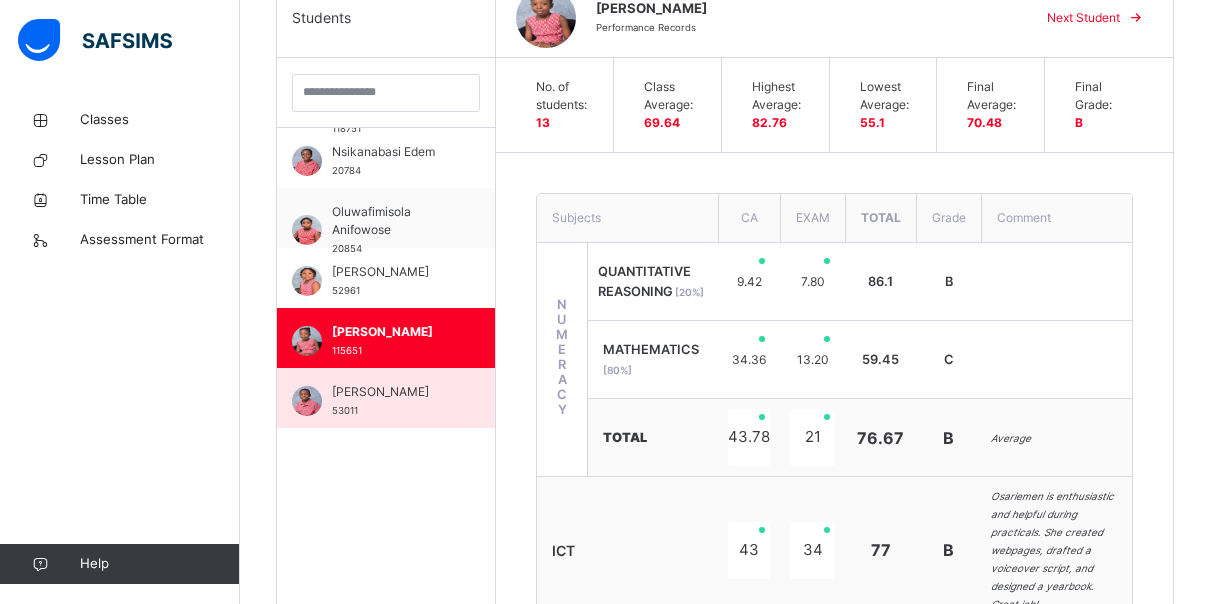 click on "[PERSON_NAME]" at bounding box center (391, 392) 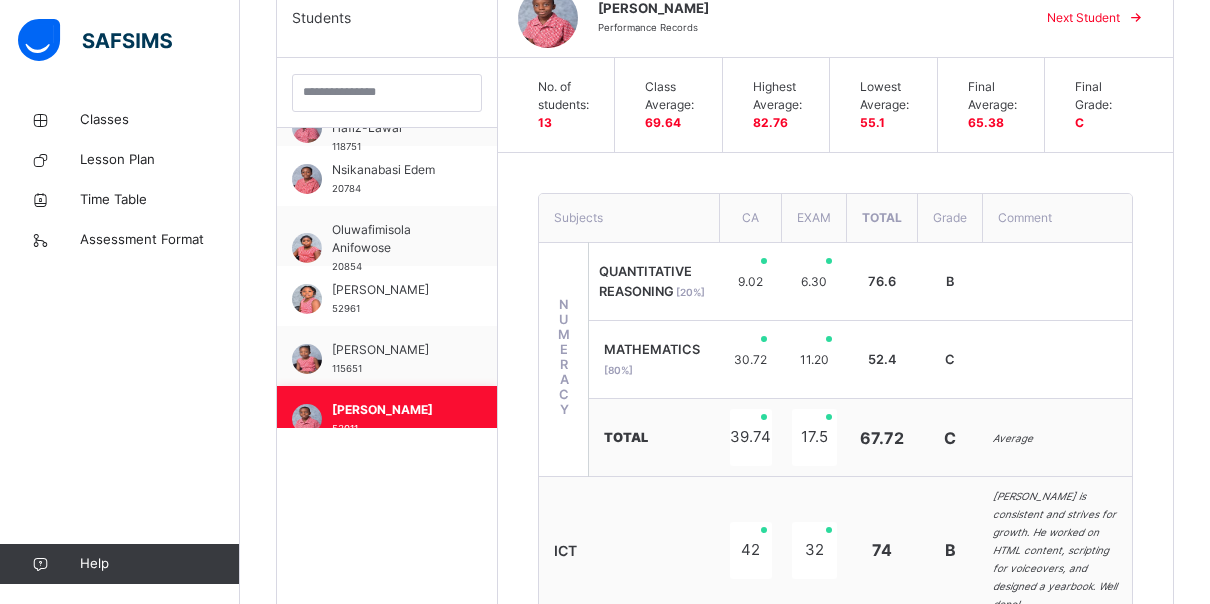 scroll, scrollTop: 480, scrollLeft: 0, axis: vertical 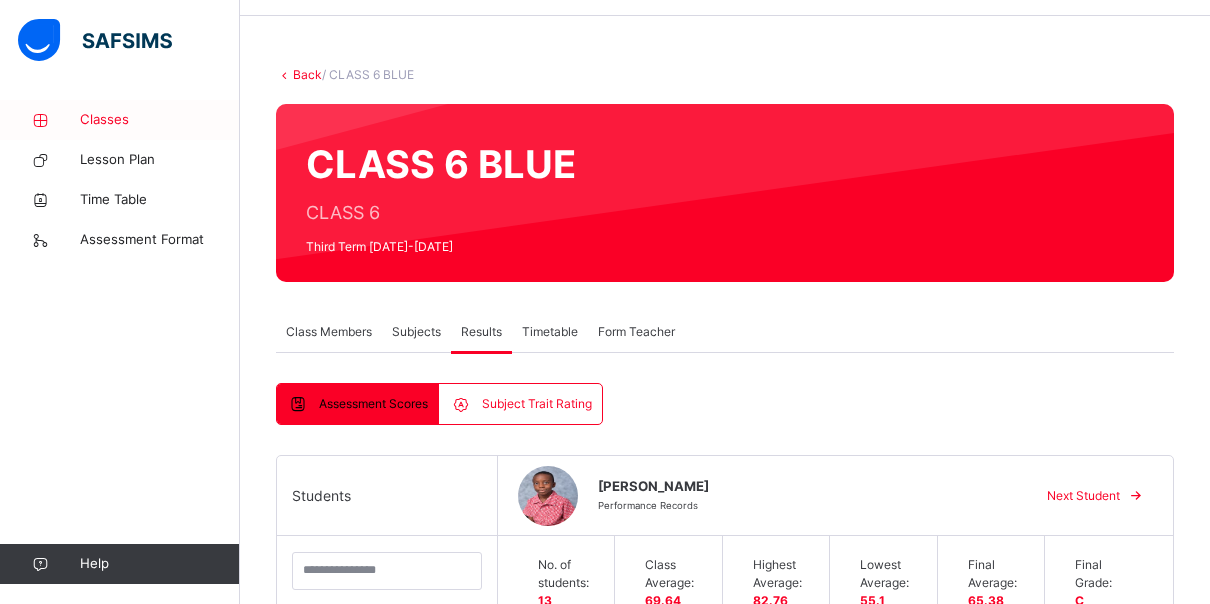 click on "Classes" at bounding box center (160, 120) 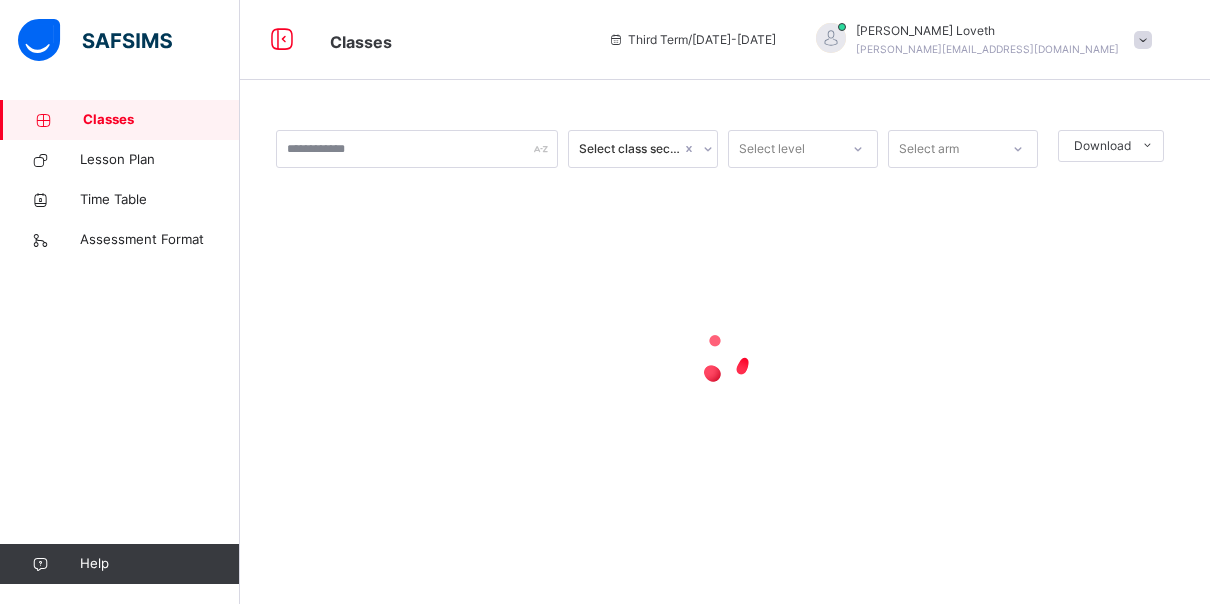 scroll, scrollTop: 0, scrollLeft: 0, axis: both 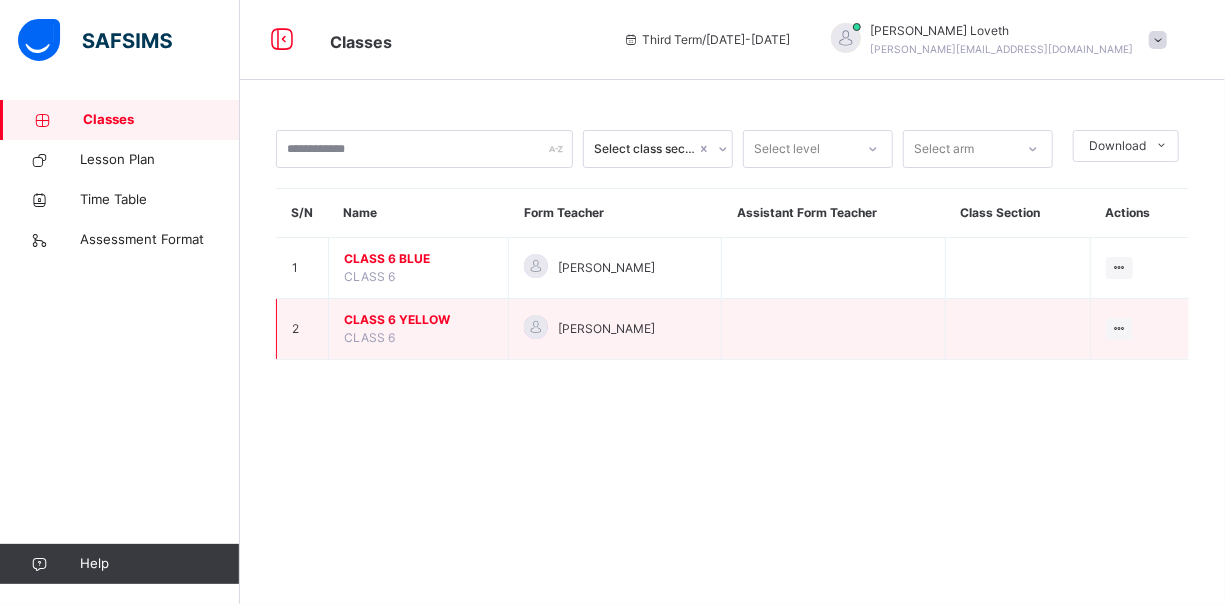 click on "CLASS 6   YELLOW" at bounding box center [418, 320] 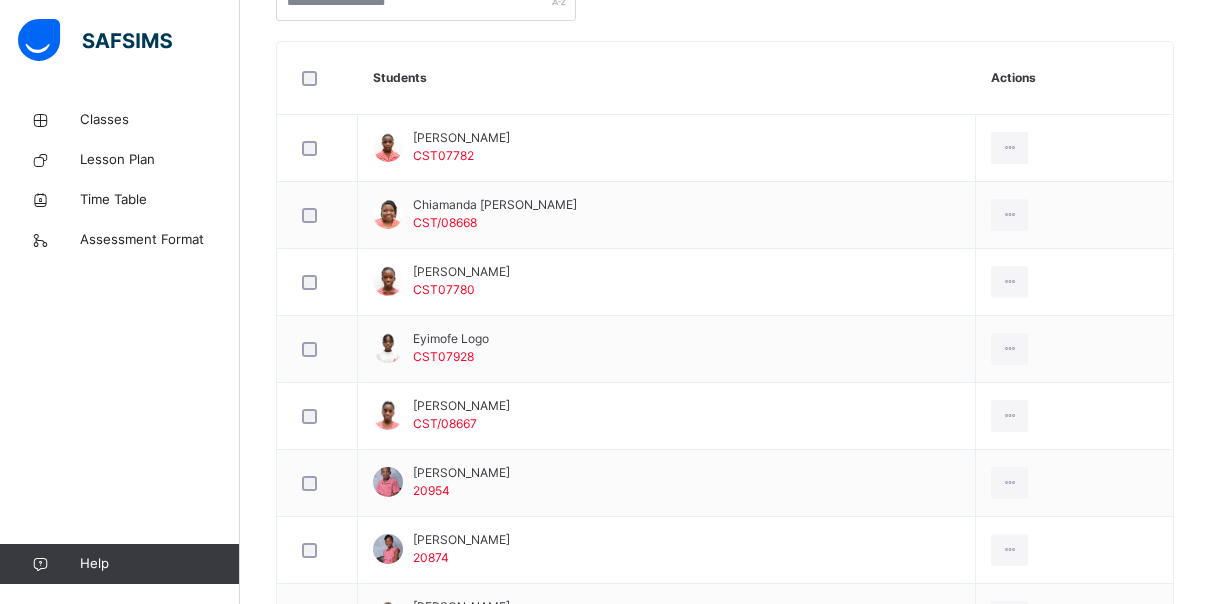 scroll, scrollTop: 542, scrollLeft: 0, axis: vertical 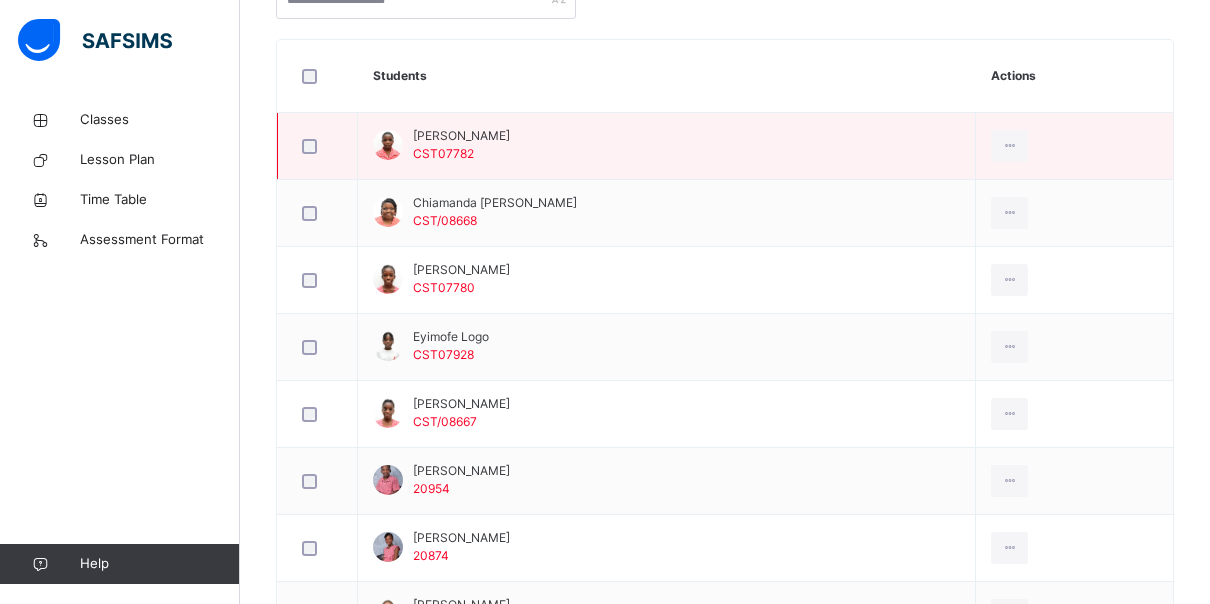 click on "CST07782" at bounding box center (443, 153) 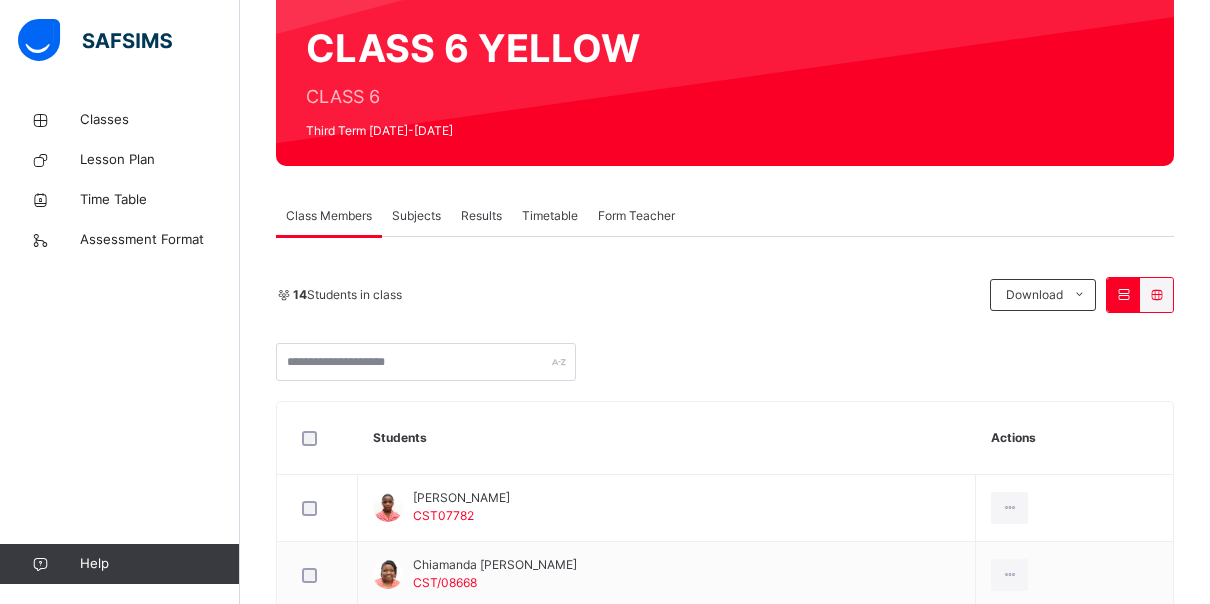 scroll, scrollTop: 178, scrollLeft: 0, axis: vertical 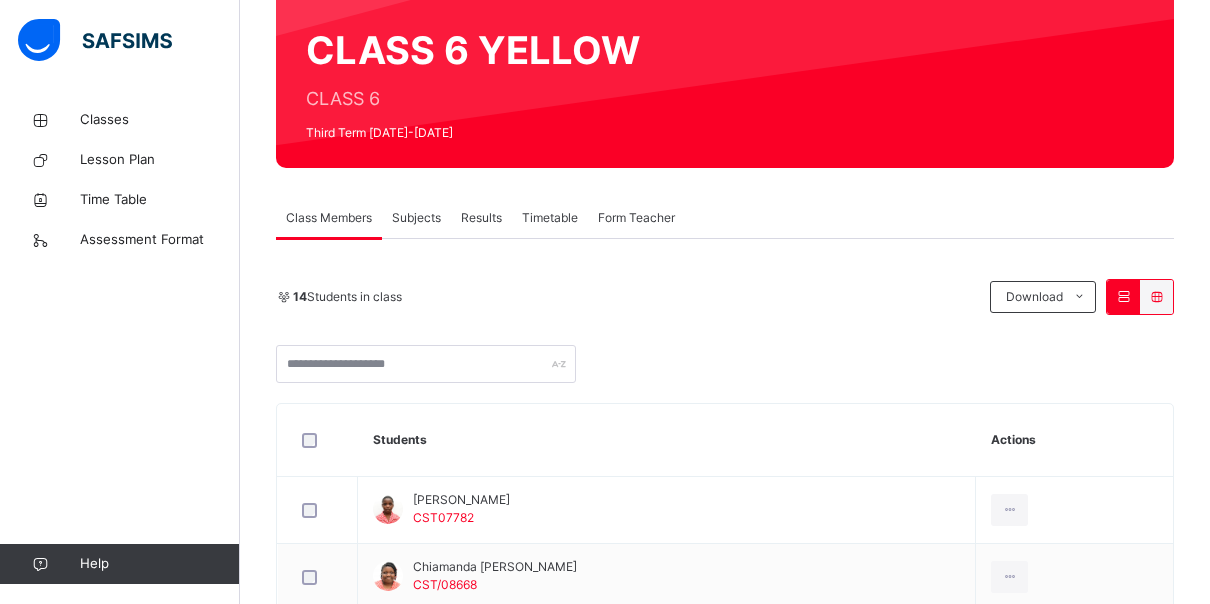 click on "Results" at bounding box center [481, 218] 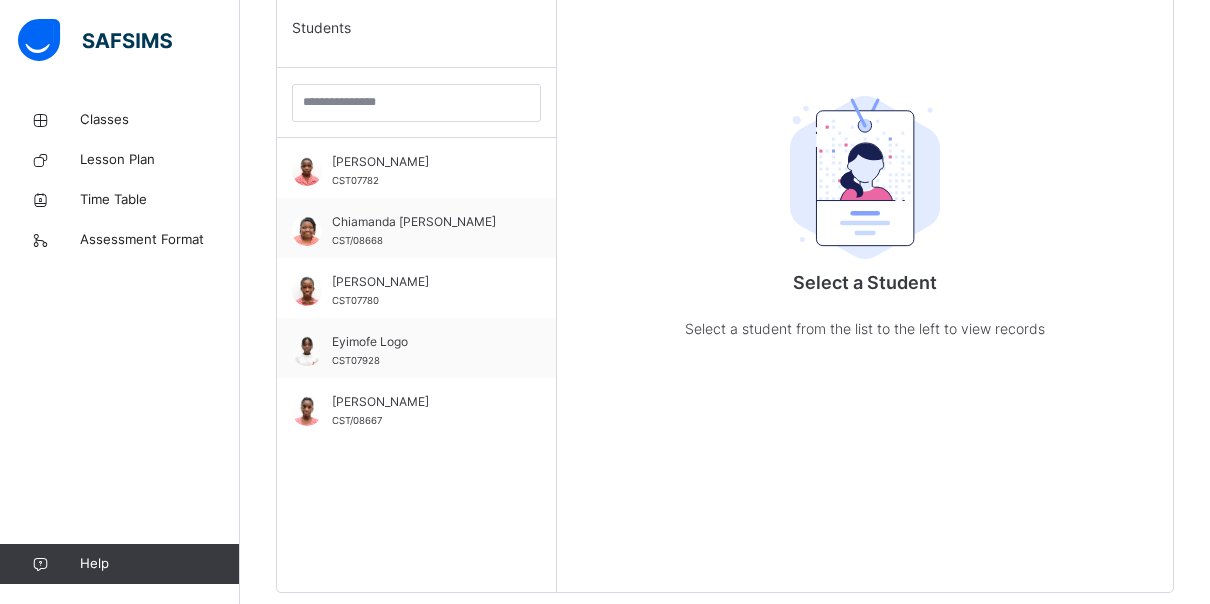 scroll, scrollTop: 534, scrollLeft: 0, axis: vertical 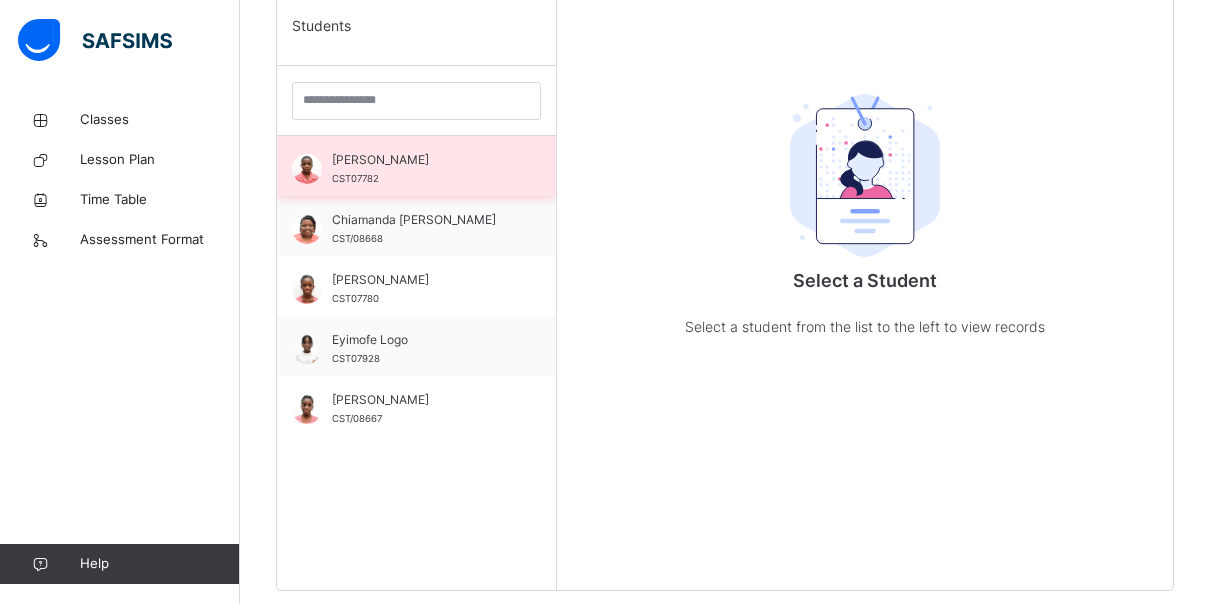 click on "[PERSON_NAME] CST07782" at bounding box center [421, 169] 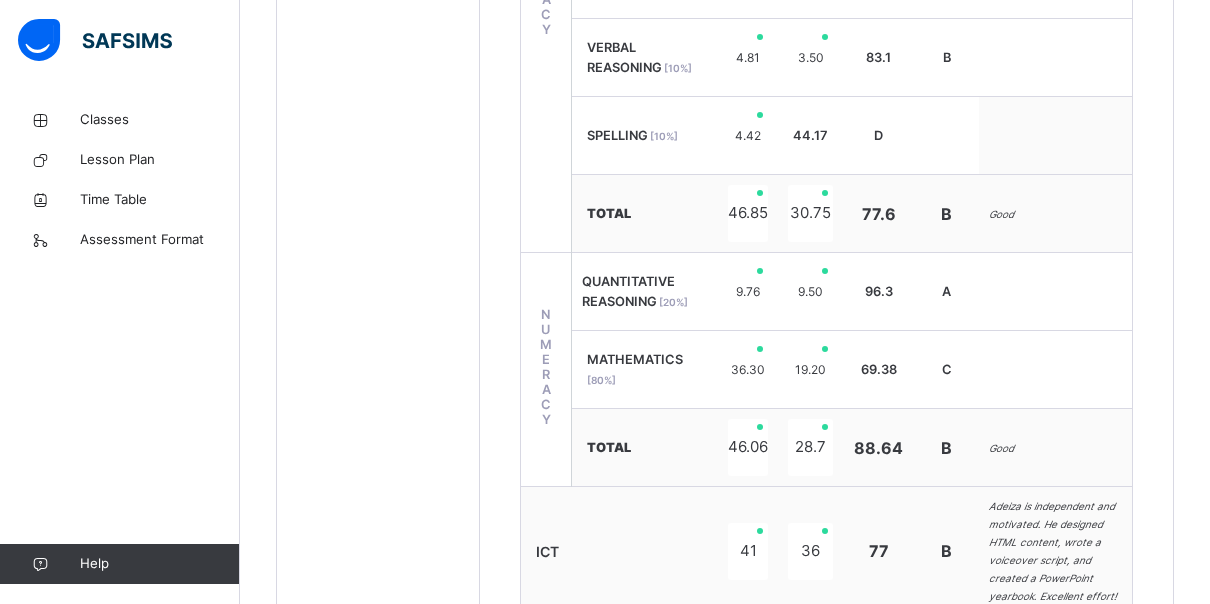 scroll, scrollTop: 1088, scrollLeft: 0, axis: vertical 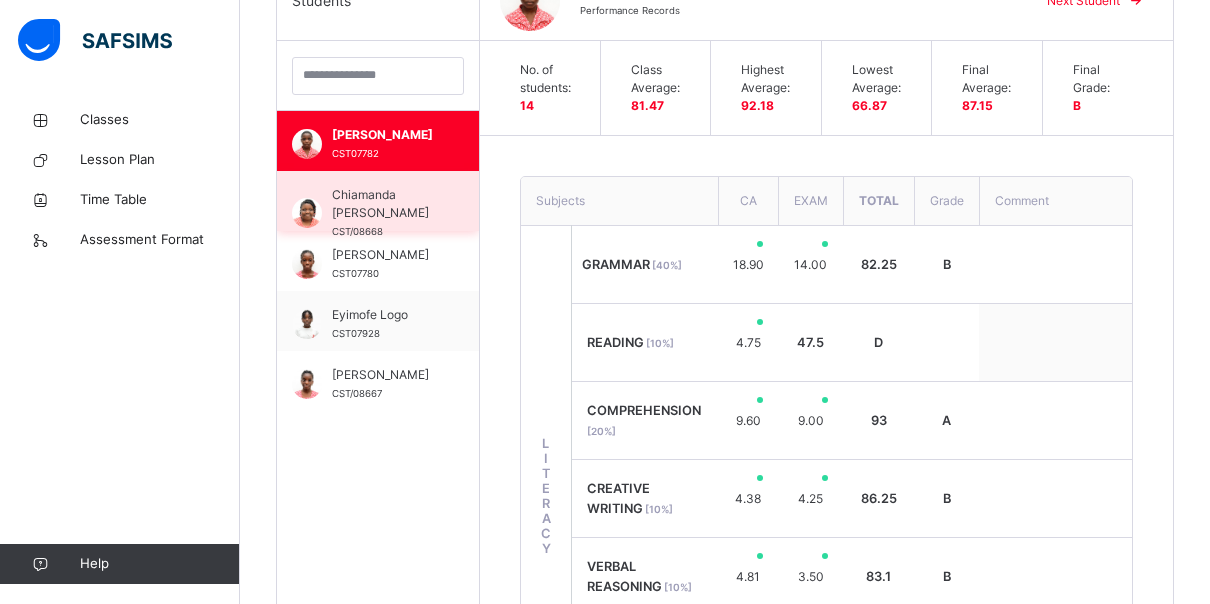 click on "Chiamanda  [PERSON_NAME]" at bounding box center (383, 204) 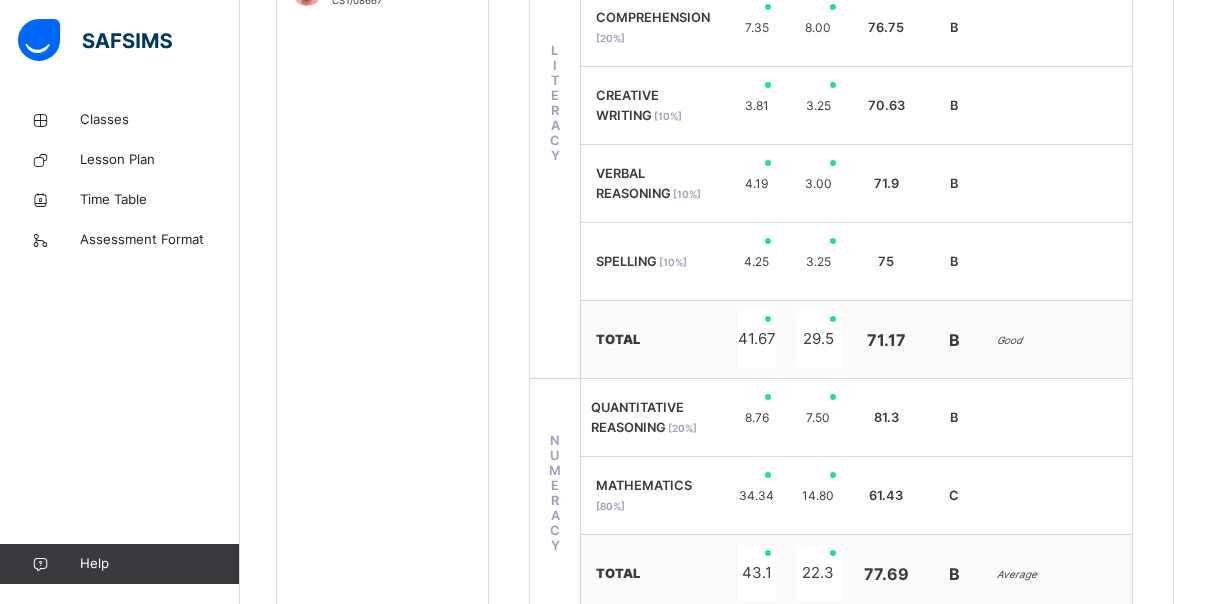 scroll, scrollTop: 956, scrollLeft: 0, axis: vertical 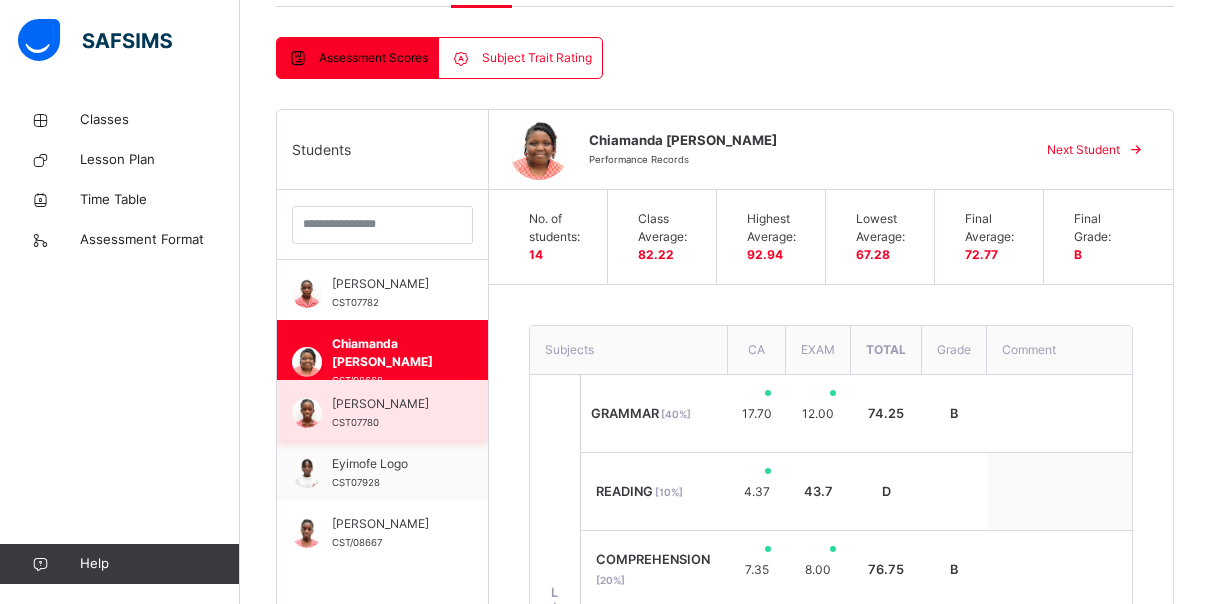 click on "[PERSON_NAME]" at bounding box center (387, 404) 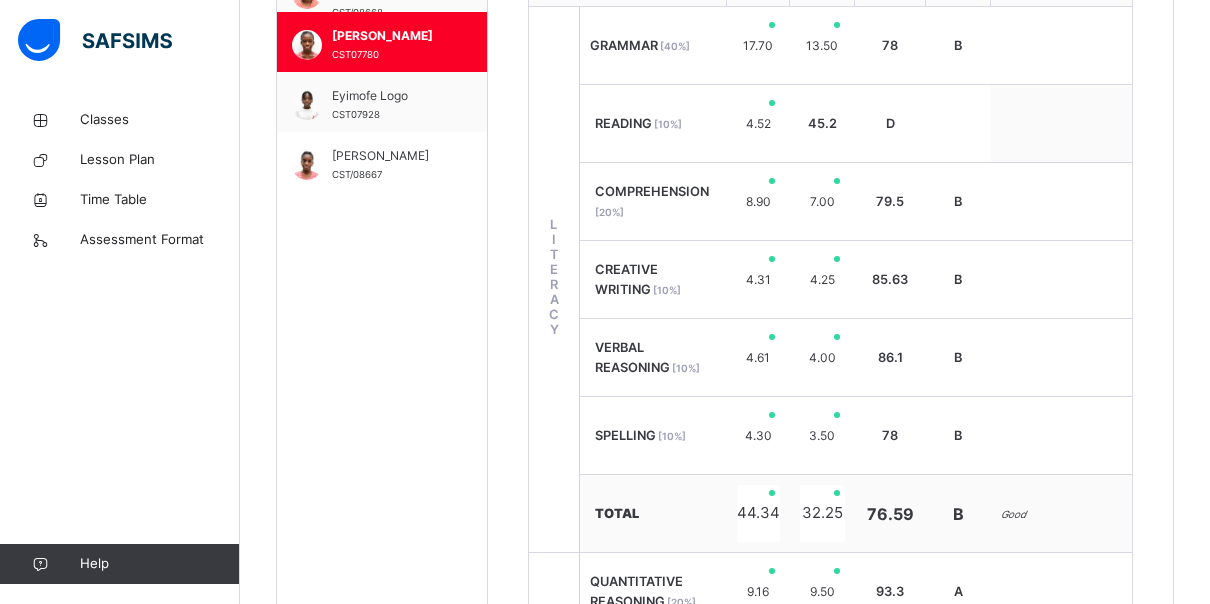 scroll, scrollTop: 774, scrollLeft: 0, axis: vertical 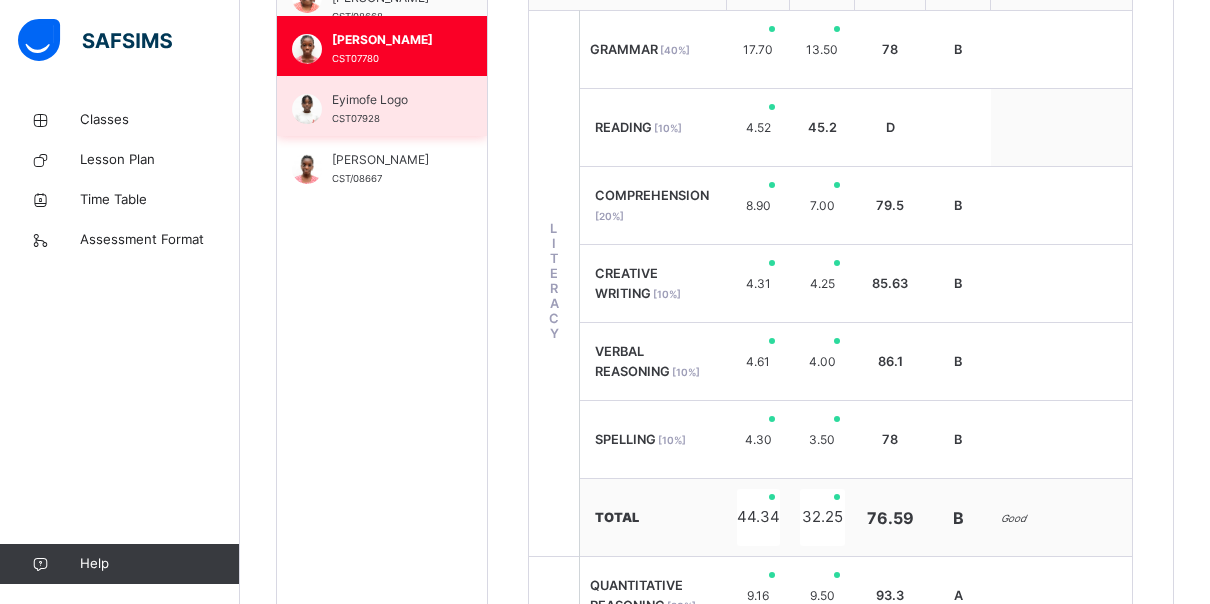 click on "Eyimofe  Logo CST07928" at bounding box center [382, 106] 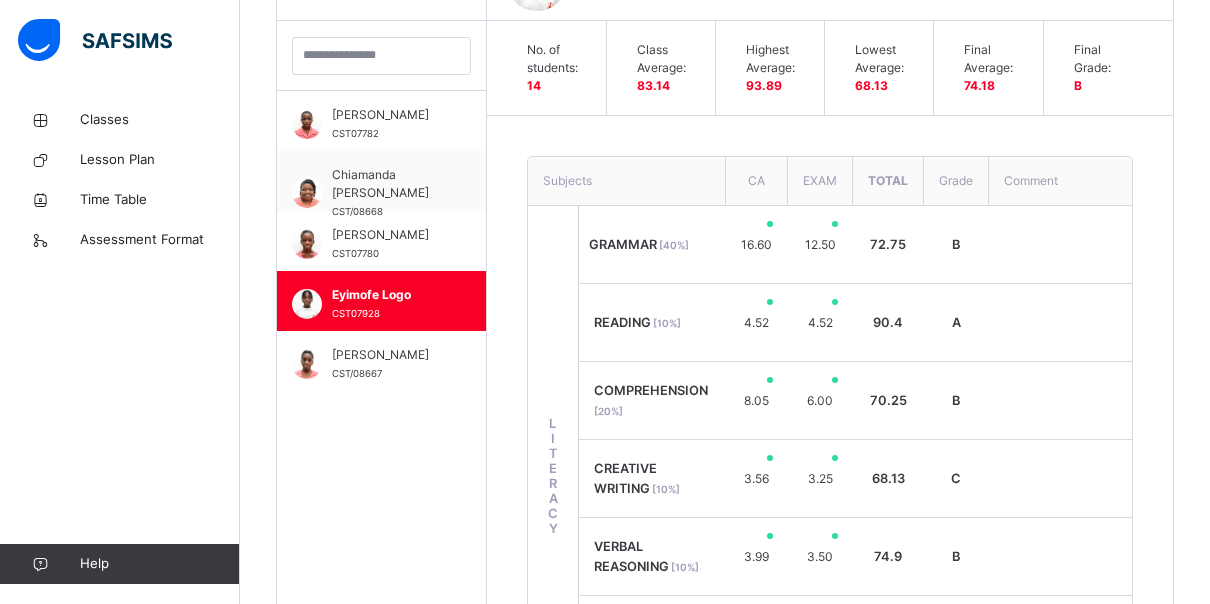 scroll, scrollTop: 774, scrollLeft: 0, axis: vertical 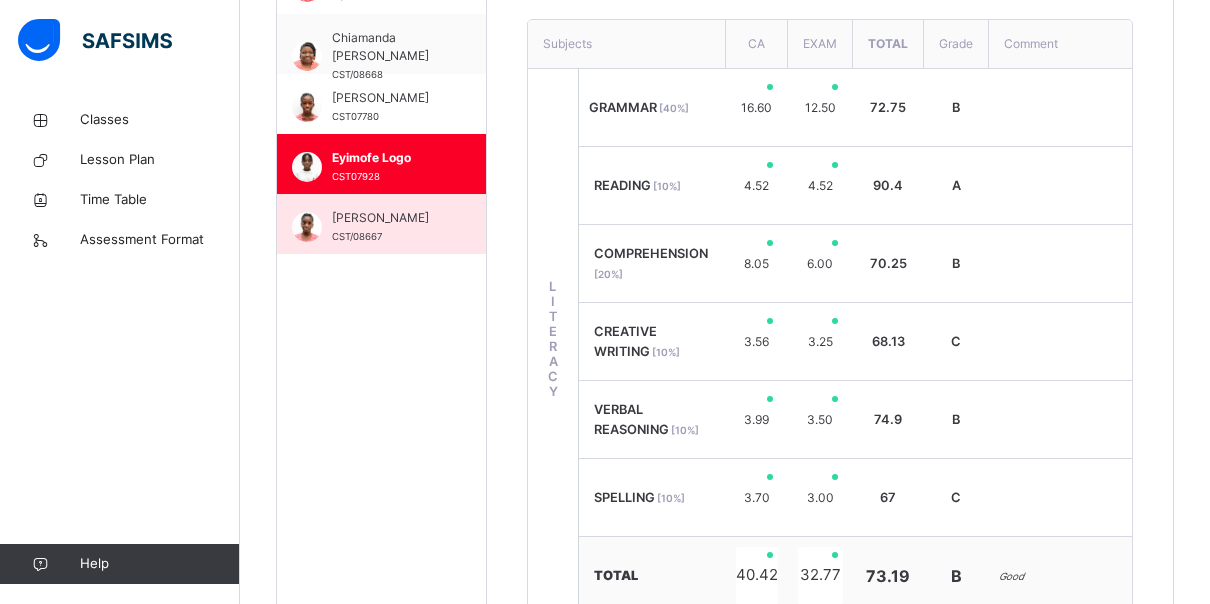 click on "[PERSON_NAME] CST/08667" at bounding box center [386, 227] 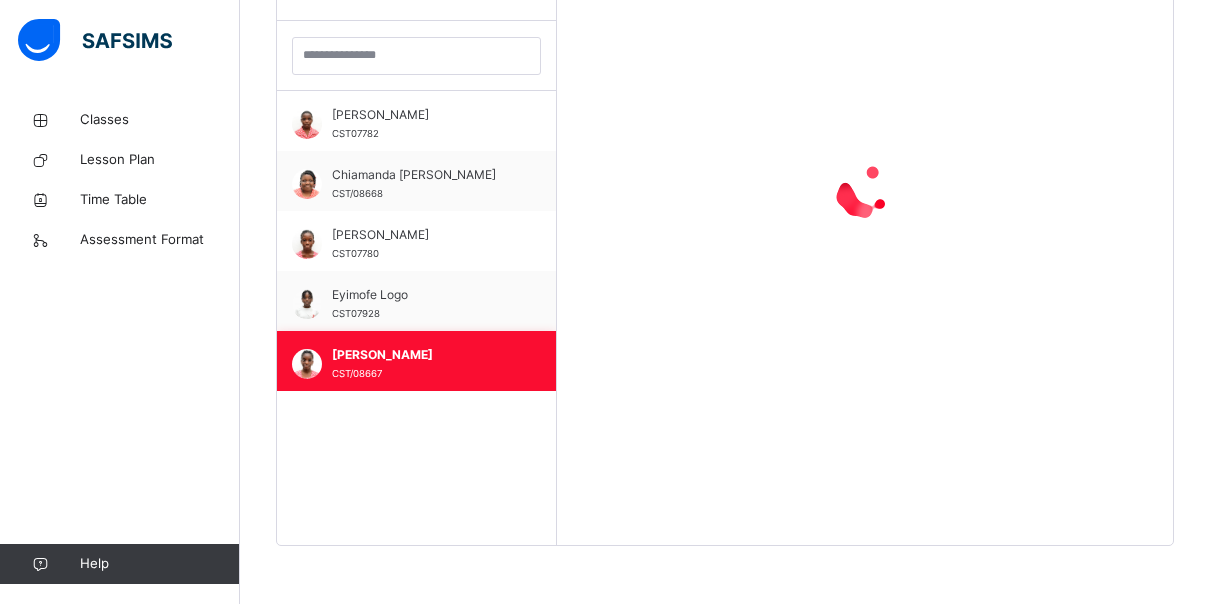 scroll, scrollTop: 716, scrollLeft: 0, axis: vertical 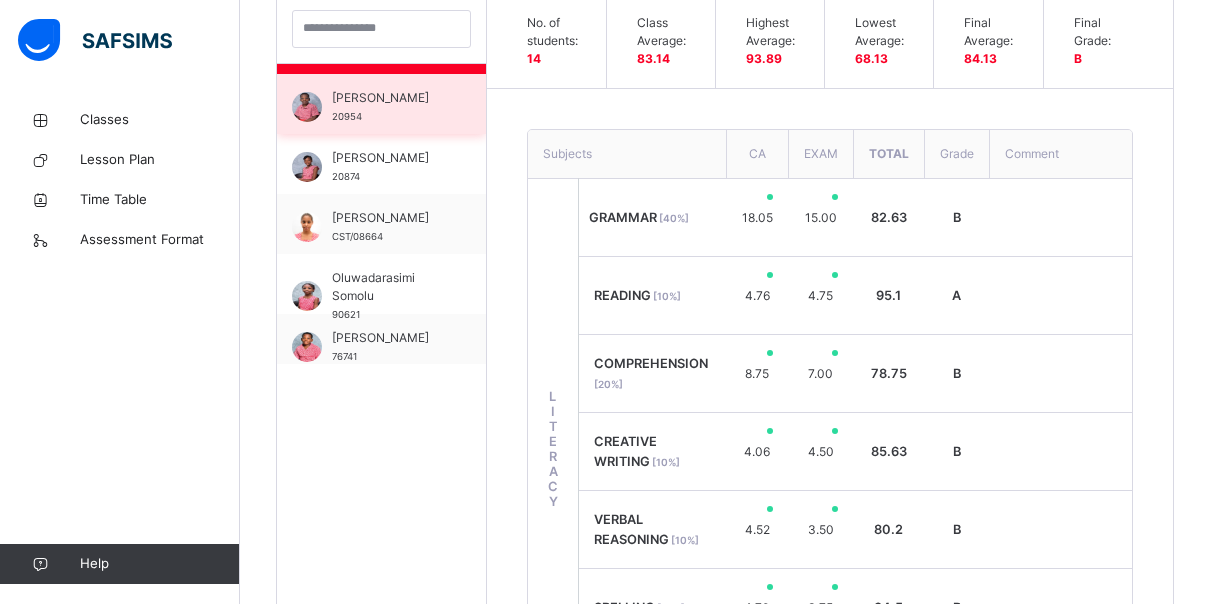 click on "[PERSON_NAME]" at bounding box center [386, 98] 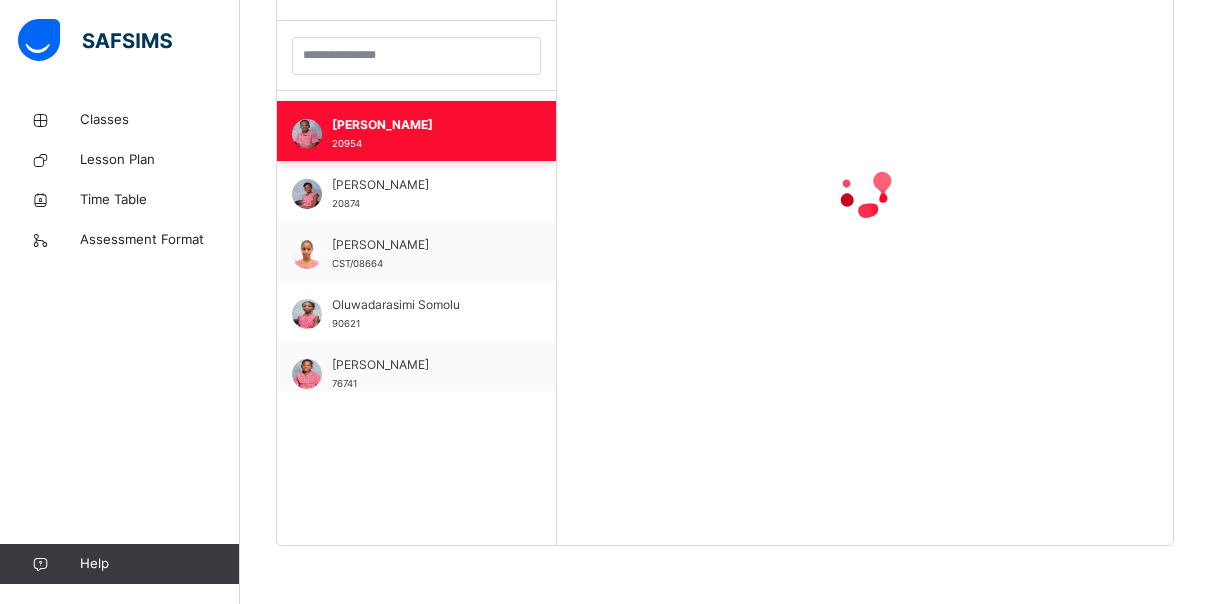 scroll, scrollTop: 606, scrollLeft: 0, axis: vertical 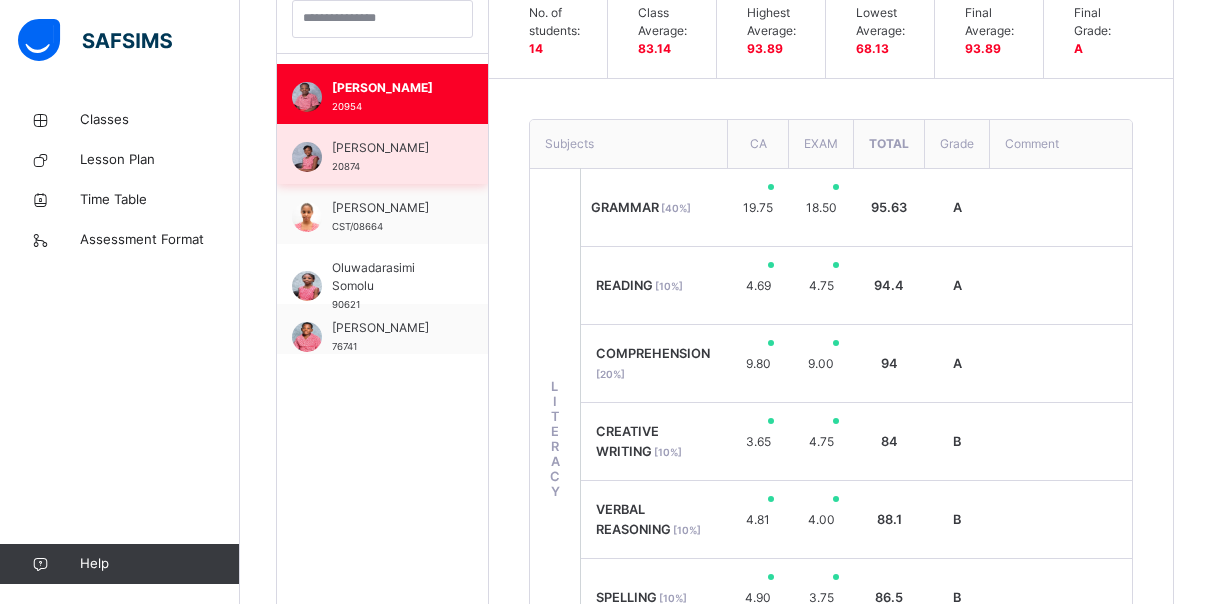 click on "[PERSON_NAME] 20874" at bounding box center (387, 157) 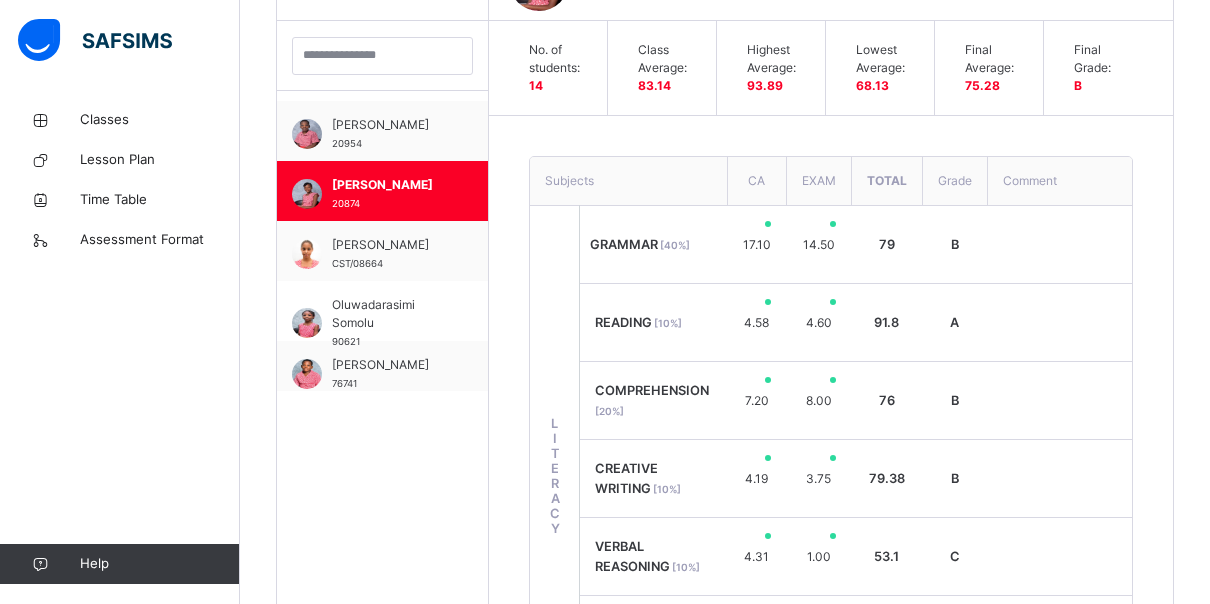 scroll, scrollTop: 616, scrollLeft: 0, axis: vertical 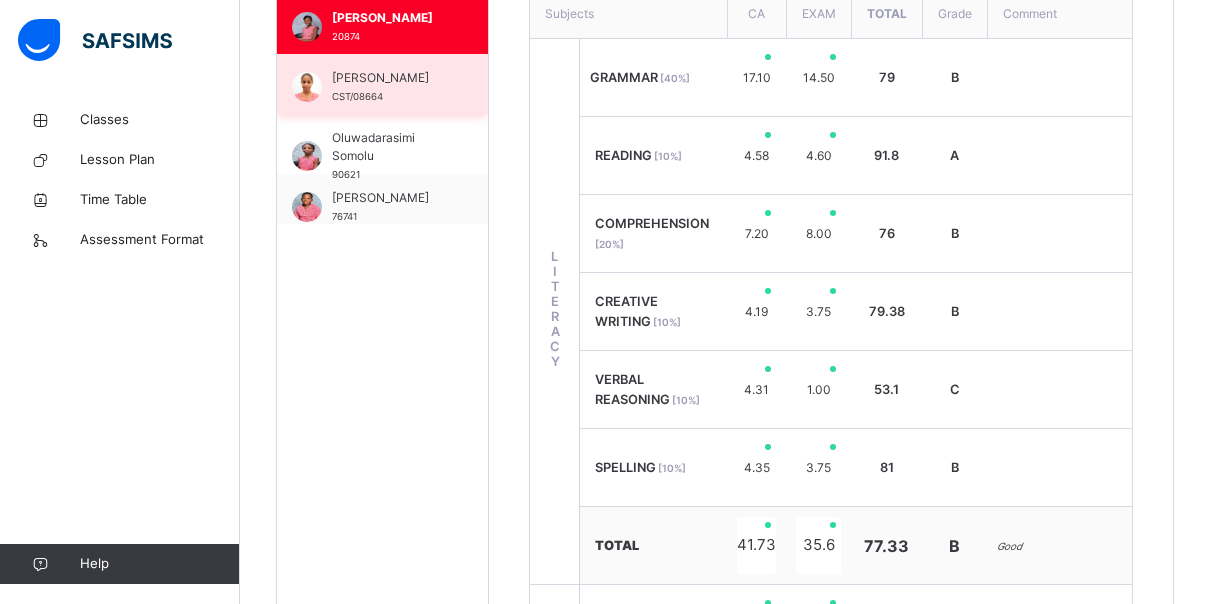 click on "[PERSON_NAME]" at bounding box center (387, 78) 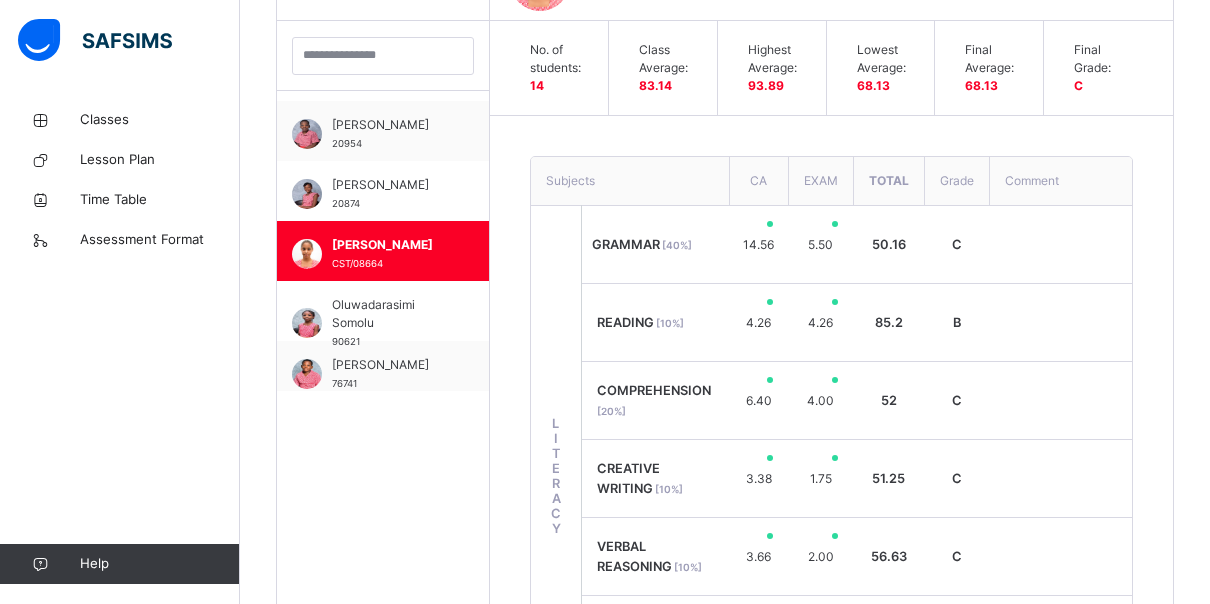 scroll, scrollTop: 746, scrollLeft: 0, axis: vertical 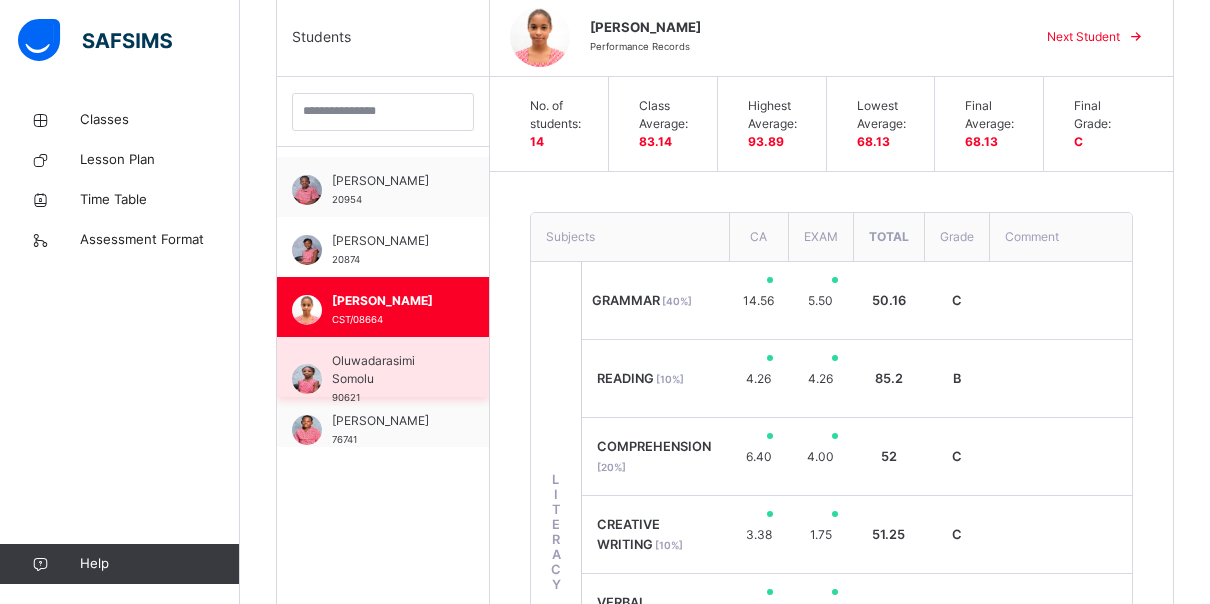 click on "Oluwadarasimi  Somolu" at bounding box center [388, 370] 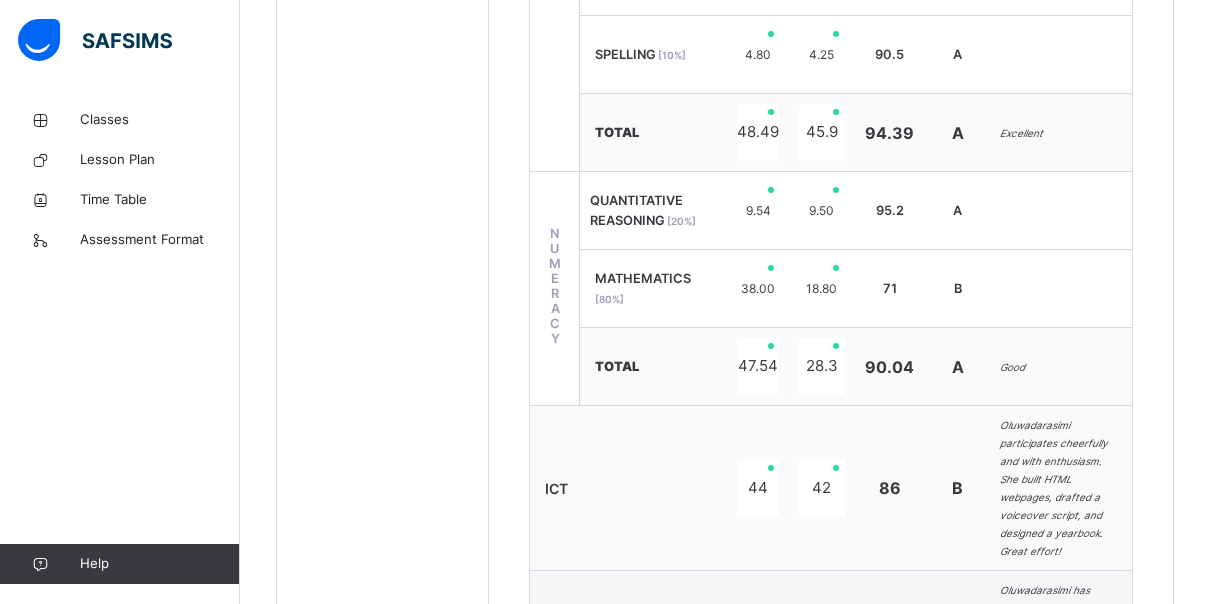 scroll, scrollTop: 1167, scrollLeft: 0, axis: vertical 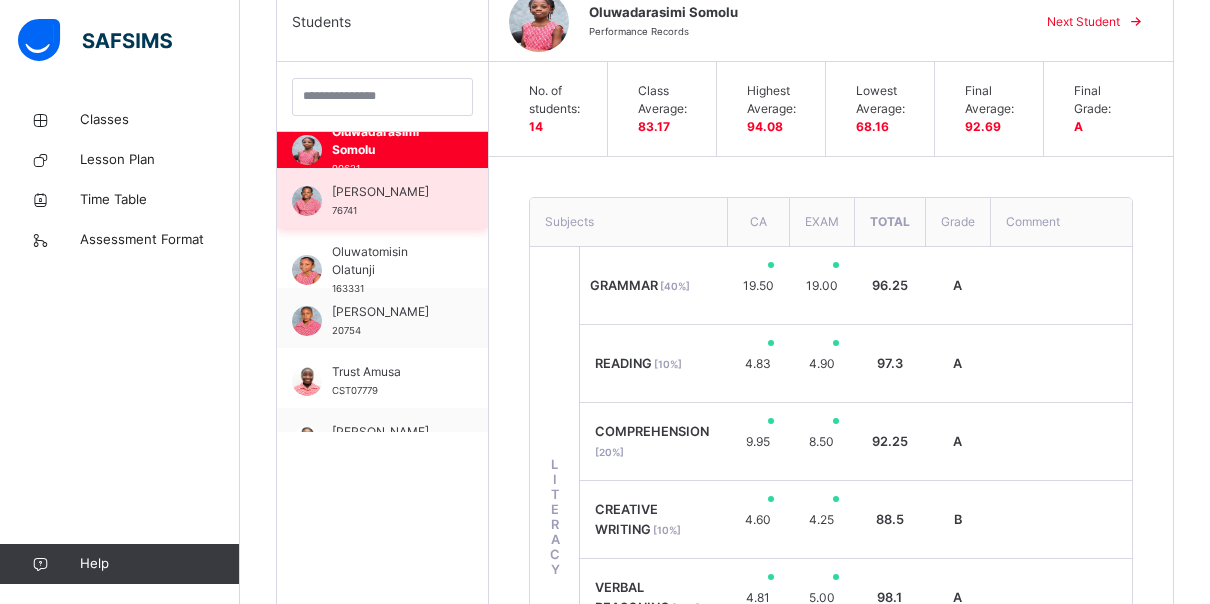 click on "[PERSON_NAME]" at bounding box center (387, 192) 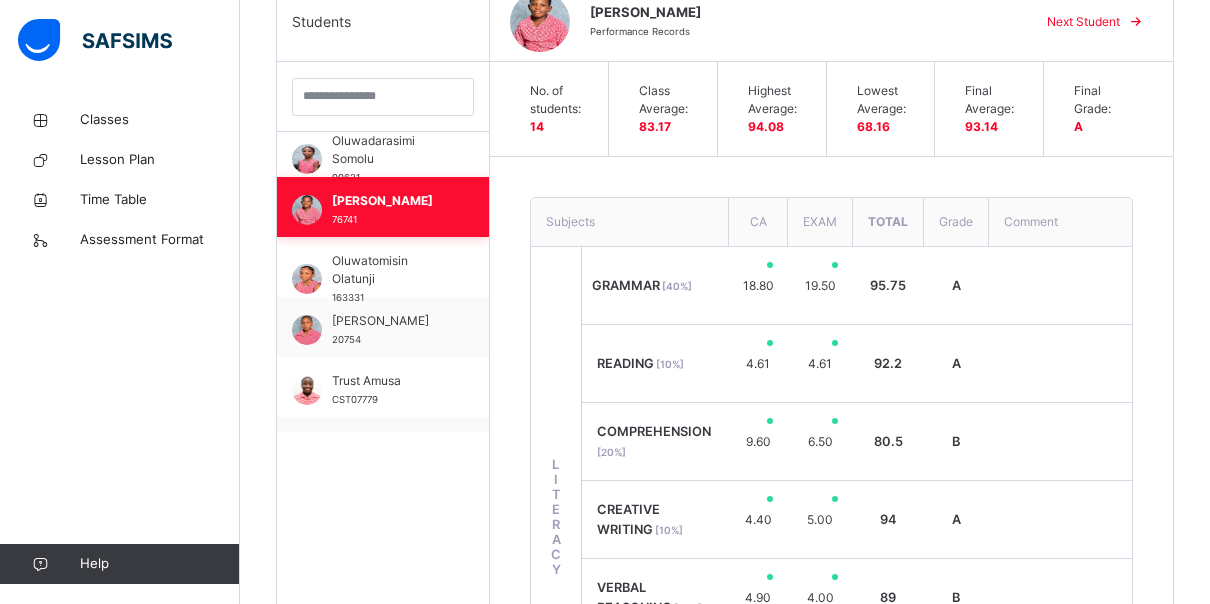 scroll, scrollTop: 504, scrollLeft: 0, axis: vertical 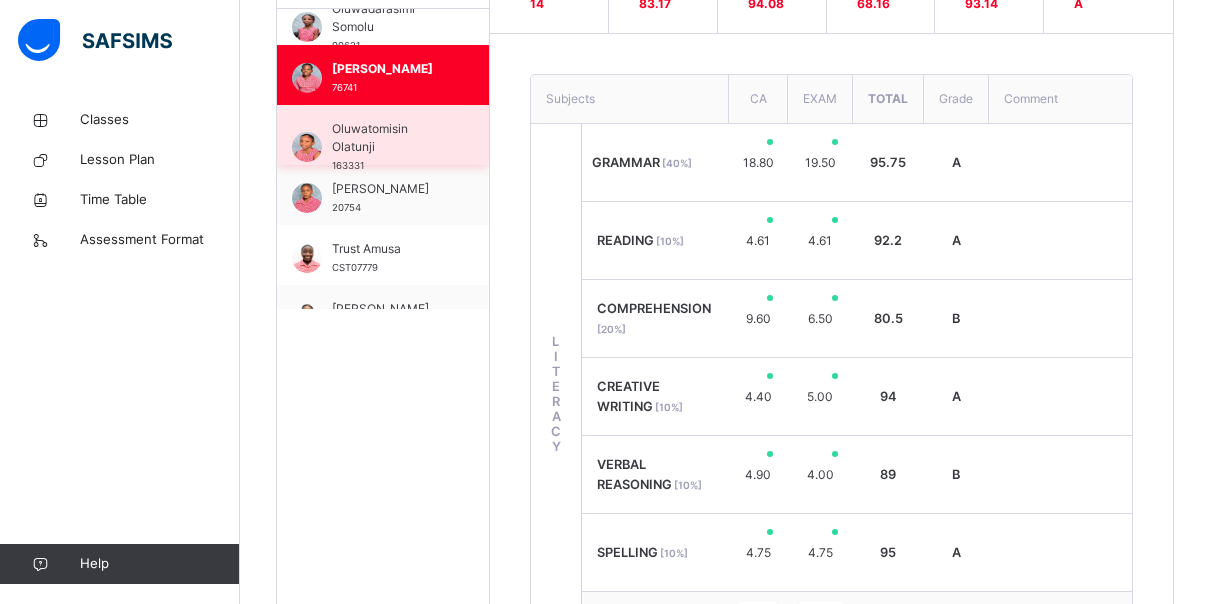 click on "Oluwatomisin  Olatunji" at bounding box center (388, 138) 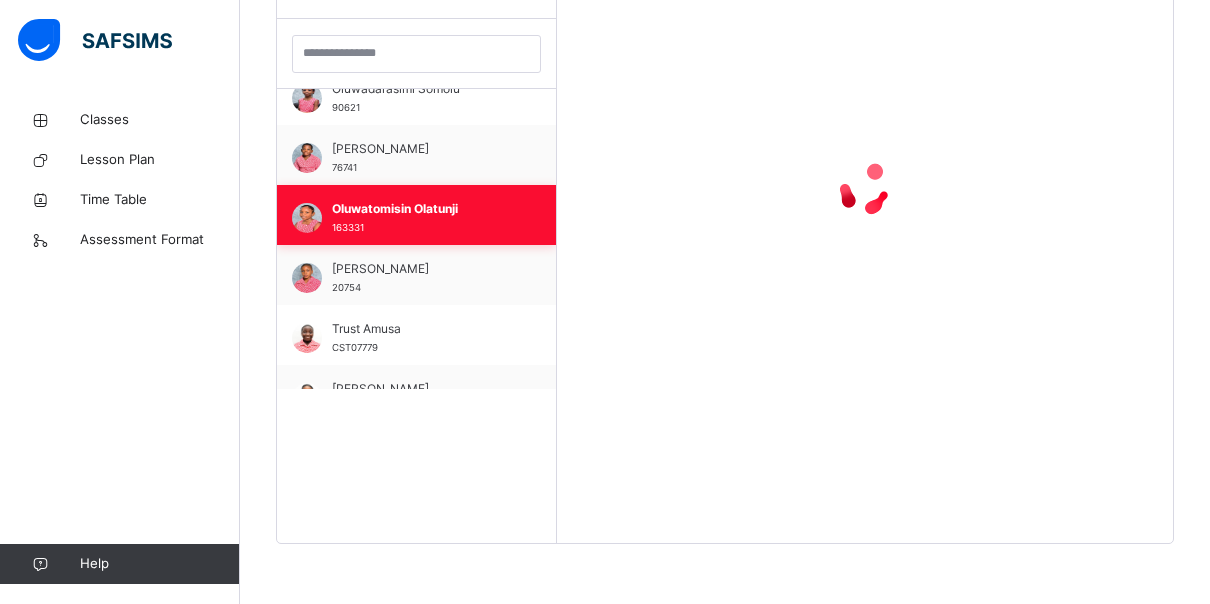 scroll, scrollTop: 579, scrollLeft: 0, axis: vertical 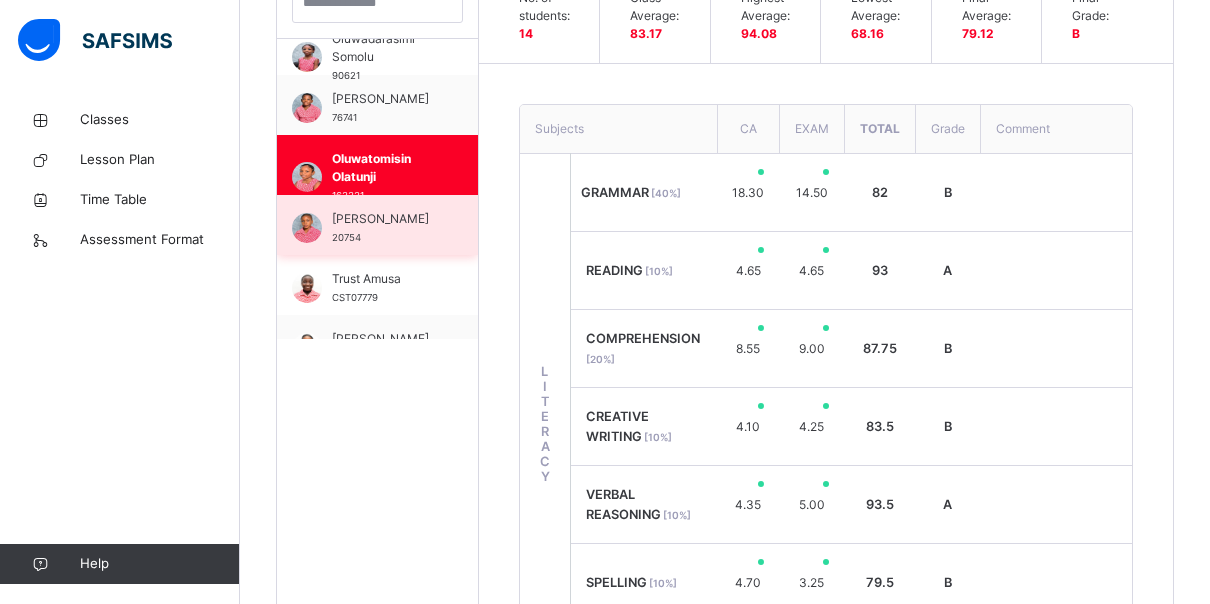click on "[PERSON_NAME]" at bounding box center (382, 219) 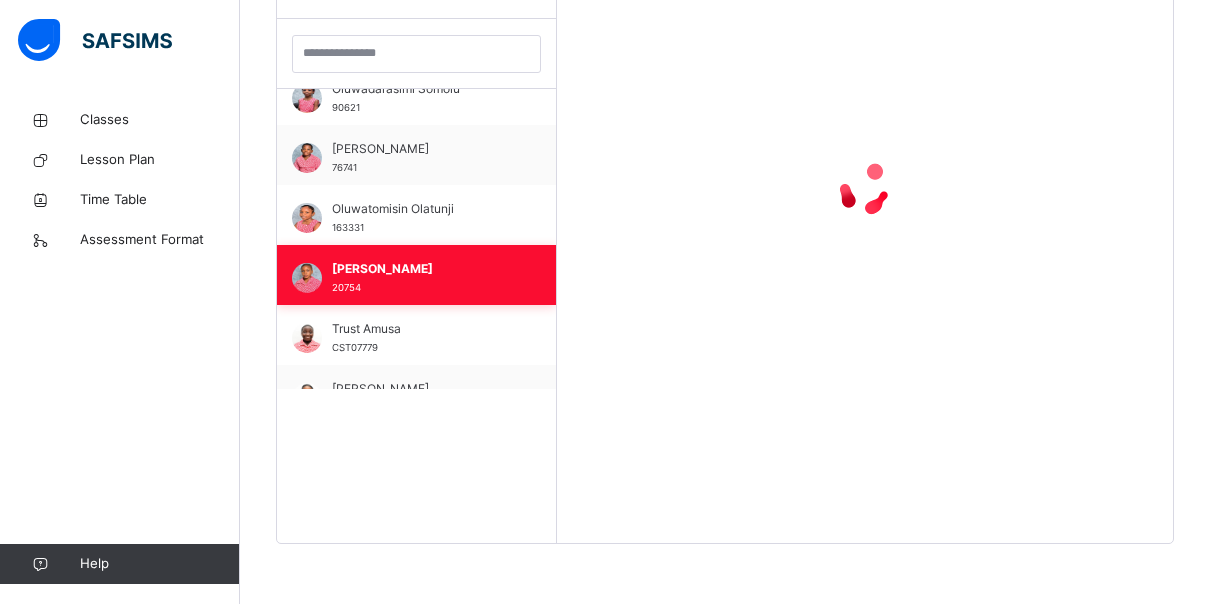 scroll, scrollTop: 579, scrollLeft: 0, axis: vertical 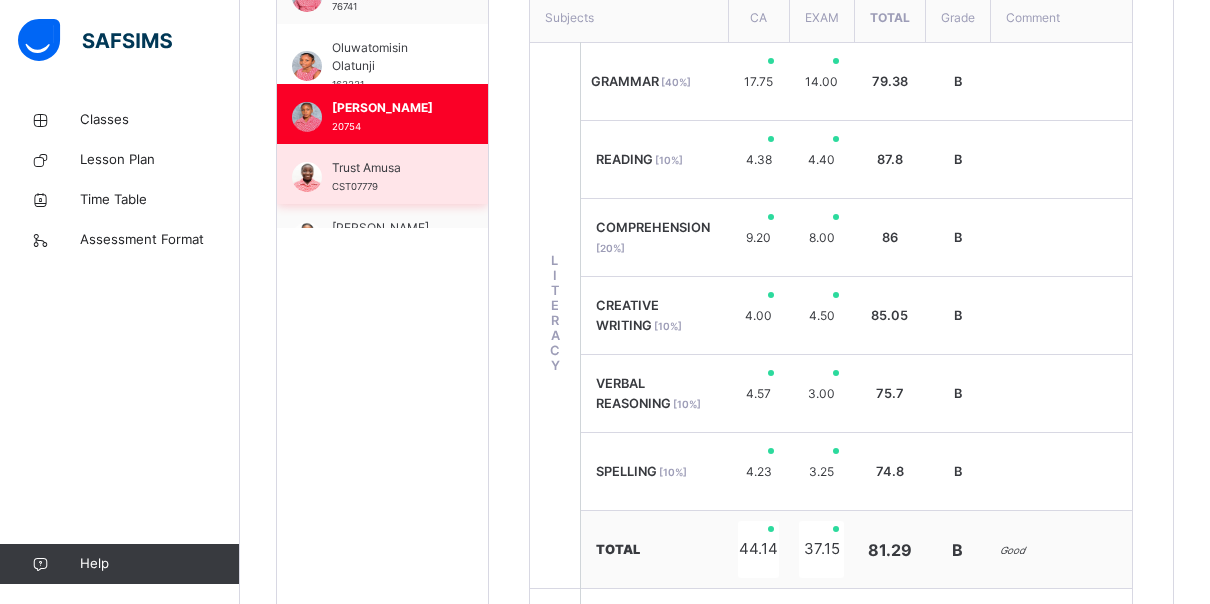 click on "Trust  Amusa CST07779" at bounding box center [387, 177] 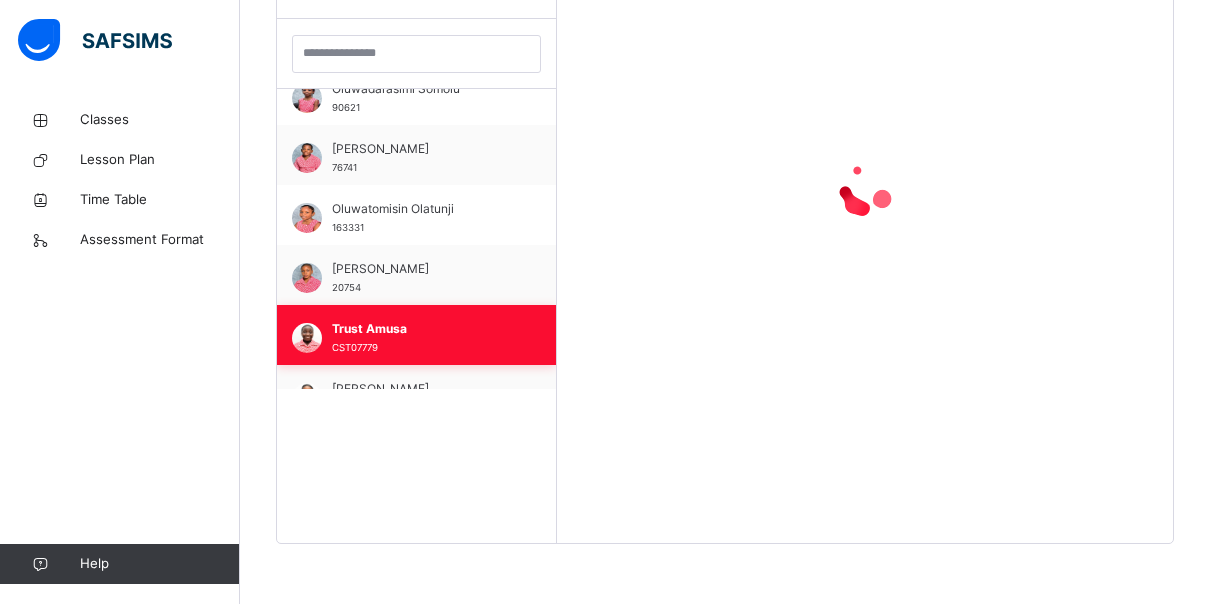 scroll, scrollTop: 579, scrollLeft: 0, axis: vertical 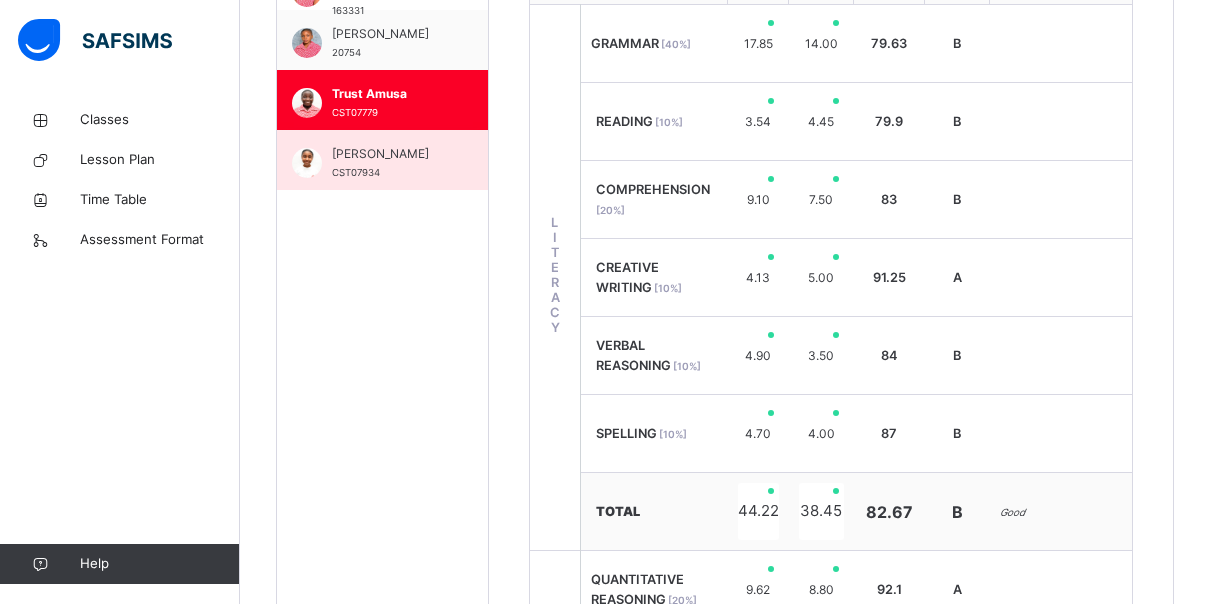 click on "[PERSON_NAME]" at bounding box center (387, 154) 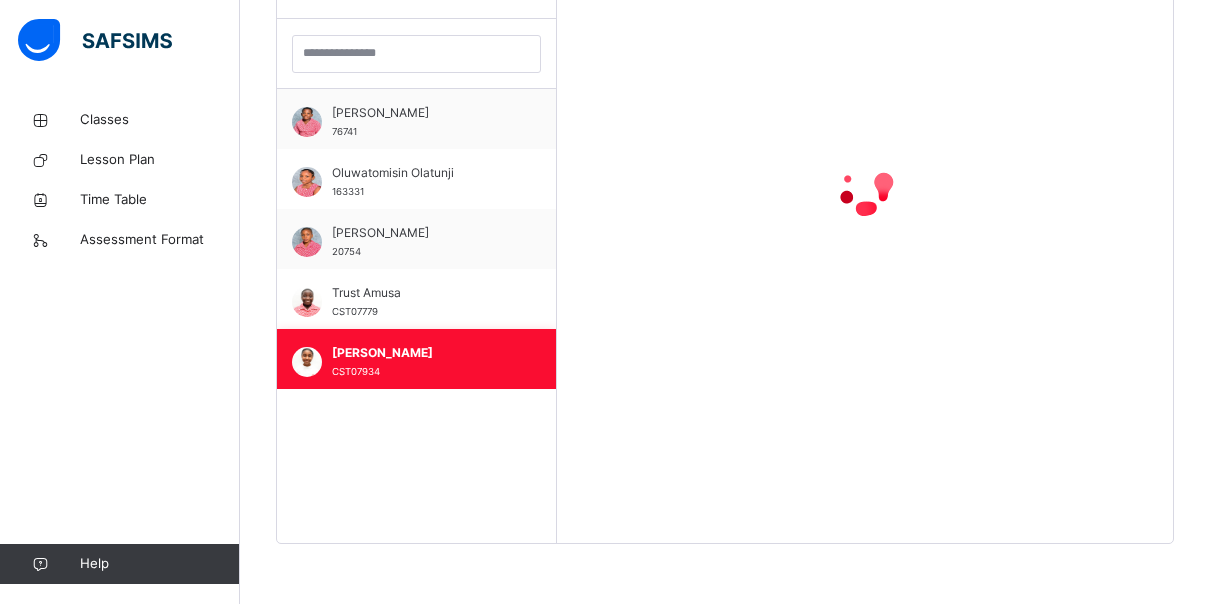 scroll, scrollTop: 579, scrollLeft: 0, axis: vertical 